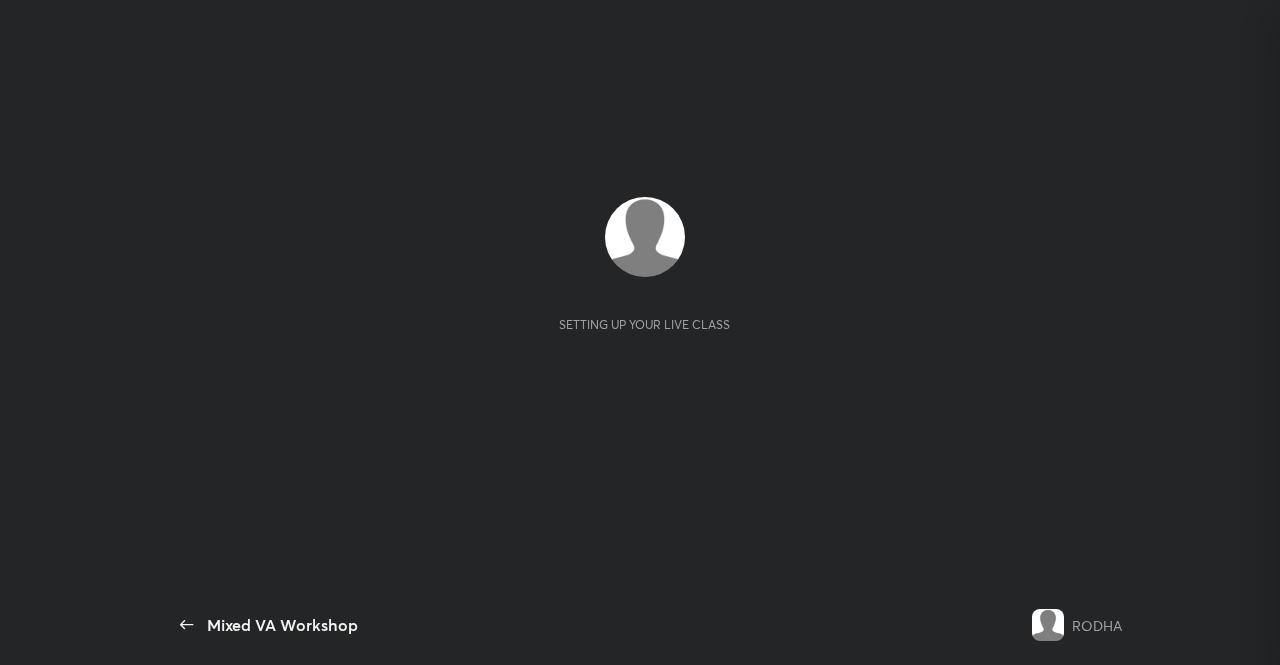 scroll, scrollTop: 0, scrollLeft: 0, axis: both 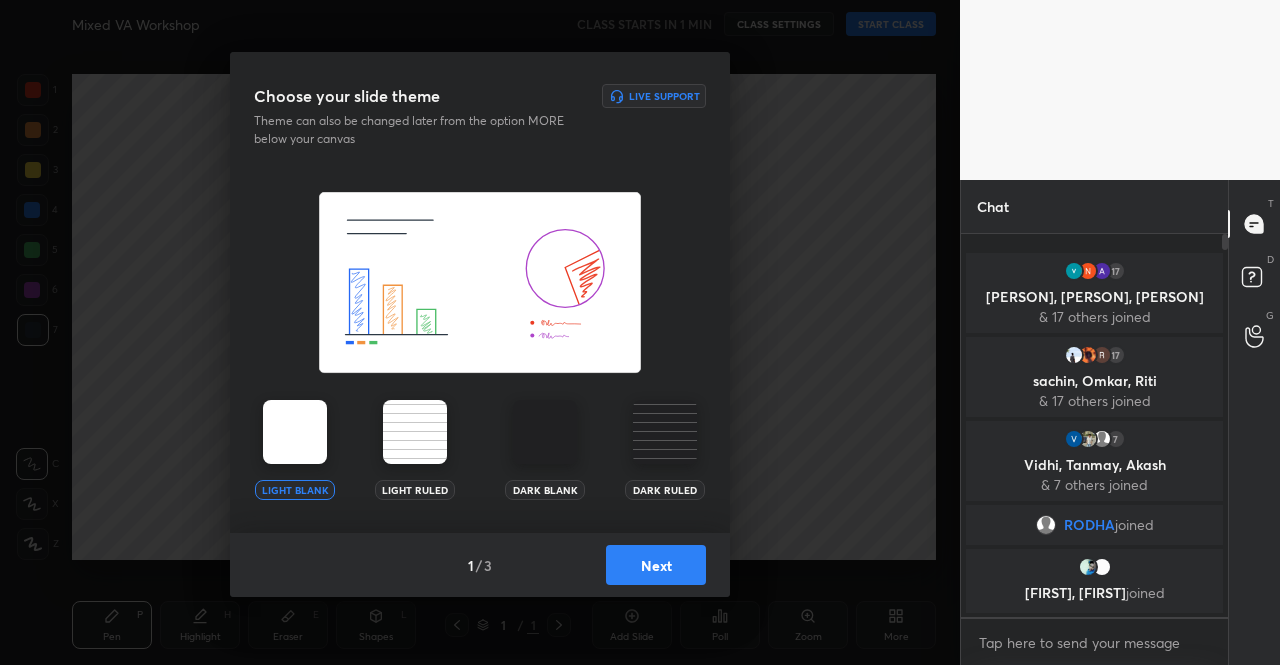 click on "Next" at bounding box center [656, 565] 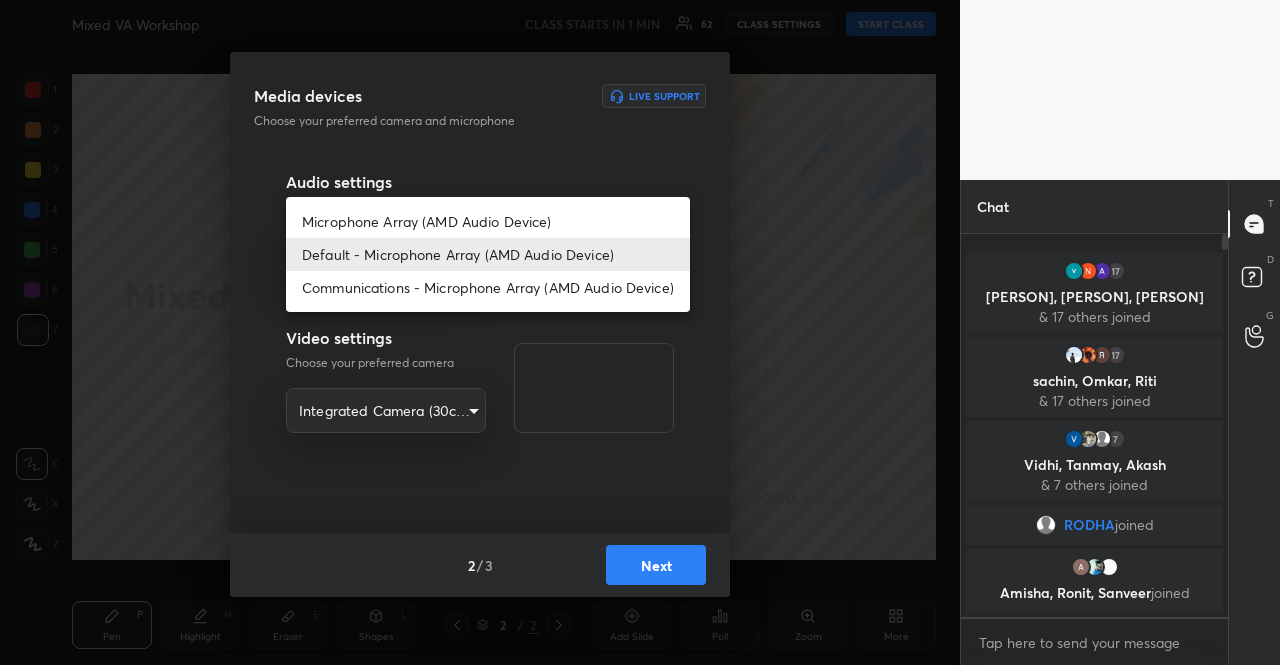 click on "1 2 3 4 5 6 7 R O A L C X Z Erase all C X Z Mixed VA Workshop CLASS STARTS IN 1 MIN 62 CLASS SETTINGS START CLASS Setting up your live class Back Mixed VA Workshop RODHA Pen P Highlight H Eraser E Shapes L 2 / 2 Add Slide Poll Zoom More Chat [PERSON], [PERSON], [PERSON] & 17 others joined [PERSON], [PERSON], [PERSON] & 17 others joined [PERSON], [PERSON], [PERSON] & 7 others joined [PERSON] joined [PERSON], [PERSON], [PERSON] joined 4 NEW MESSAGES Enable hand raising Enable raise hand to speak to learners. Once enabled, chat will be turned off temporarily. Enable x Doubts asked by learners will show up here Raise hand disabled You have disabled Raise hand currently. Enable it to invite learners to speak Enable Guidelines Please maintain decorum while talking to the educator in class. Inappropriate comments, cursing, or self-promotion are not allowed and may lead to a permanent ban from the platform. Got it Can't raise hand Looks like educator just invited you to speak. Please wait before you can raise your hand again. T D" at bounding box center (640, 332) 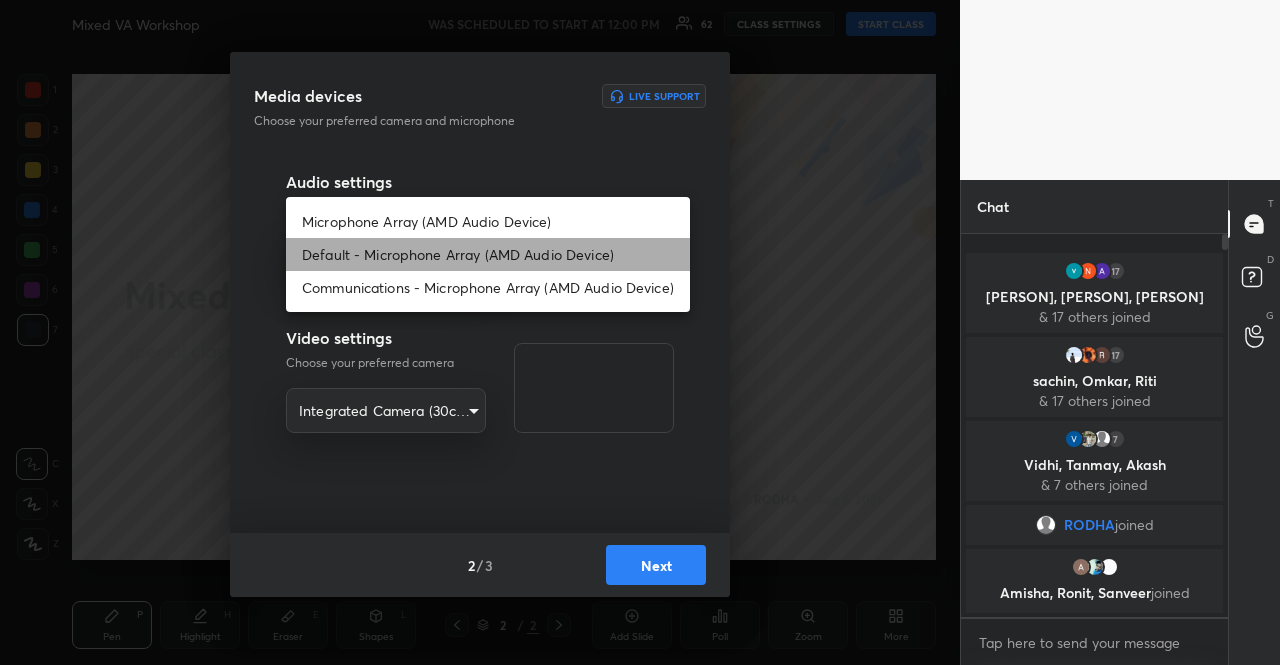 click on "Default - Microphone Array (AMD Audio Device)" at bounding box center [488, 254] 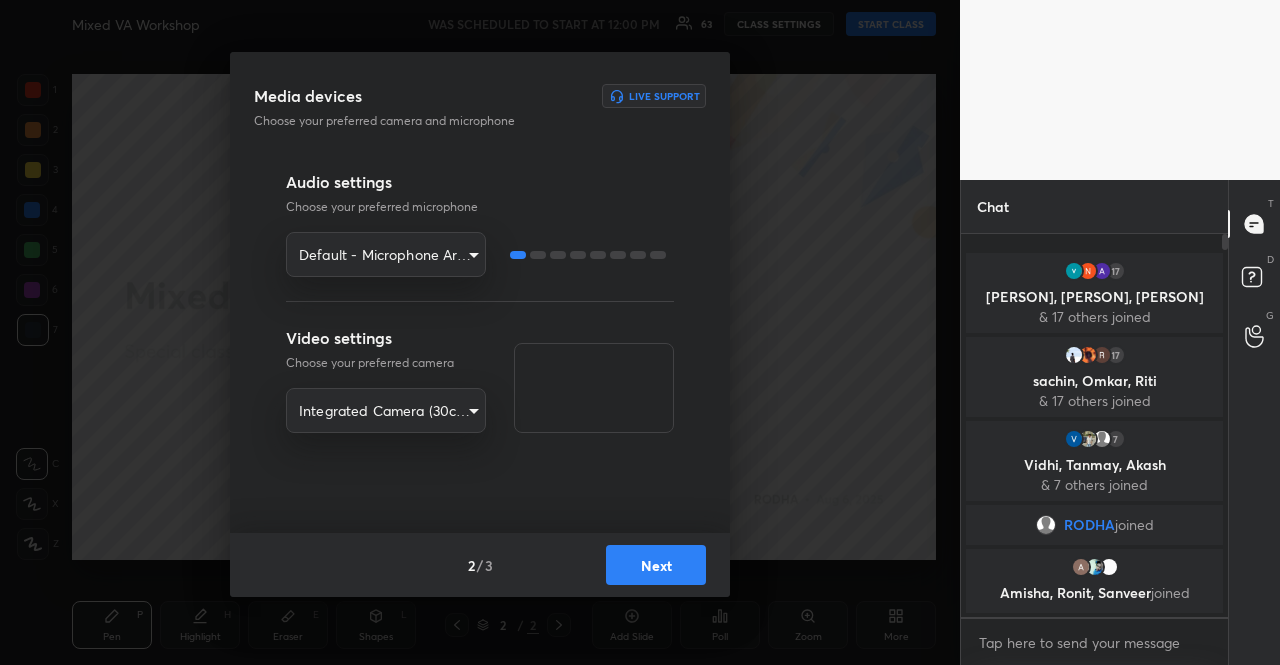 click on "Media devices Live Support Choose your preferred camera and microphone Audio settings Choose your preferred microphone Default - Microphone Array (AMD Audio Device) default Video settings Choose your preferred camera Integrated Camera (30c9:00c2) [HASH] 2 / 3 Next" at bounding box center [480, 332] 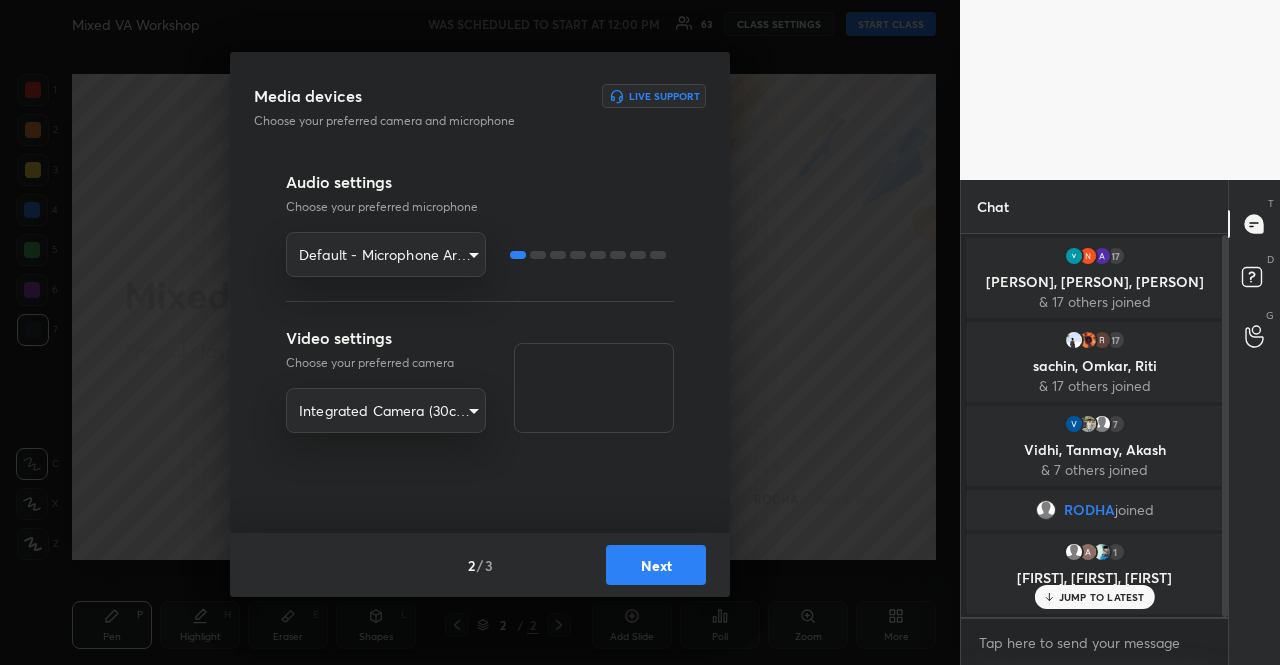 scroll, scrollTop: 0, scrollLeft: 0, axis: both 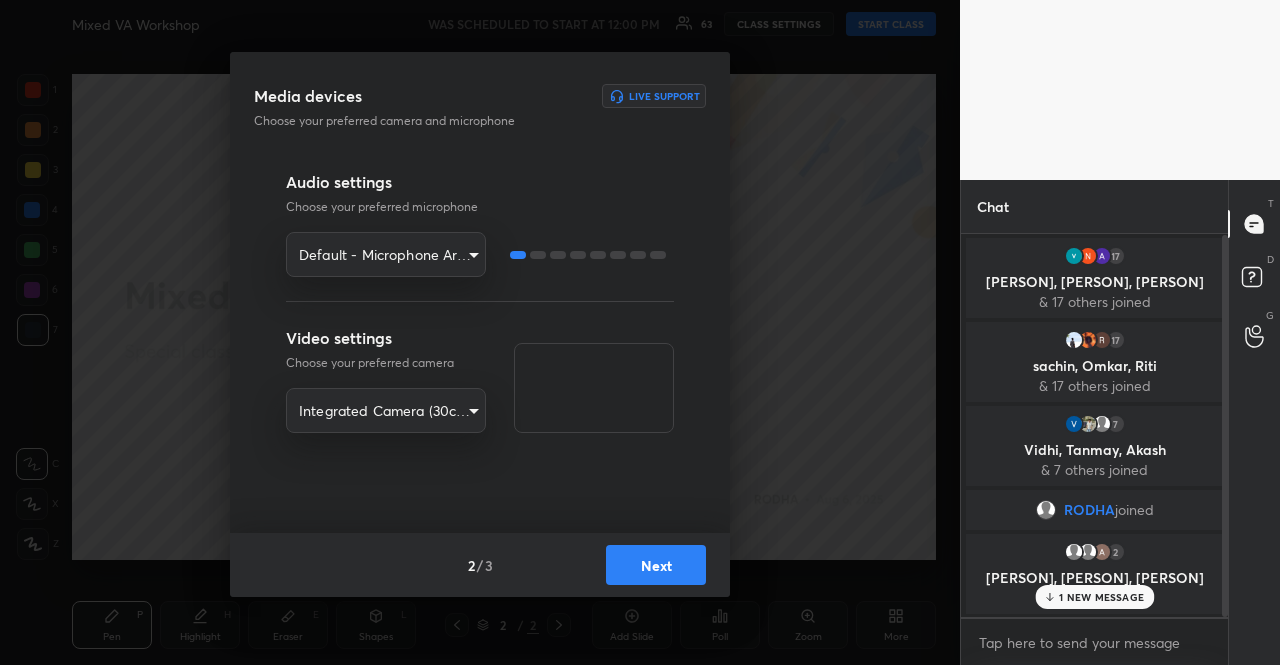 click on "Next" at bounding box center (656, 565) 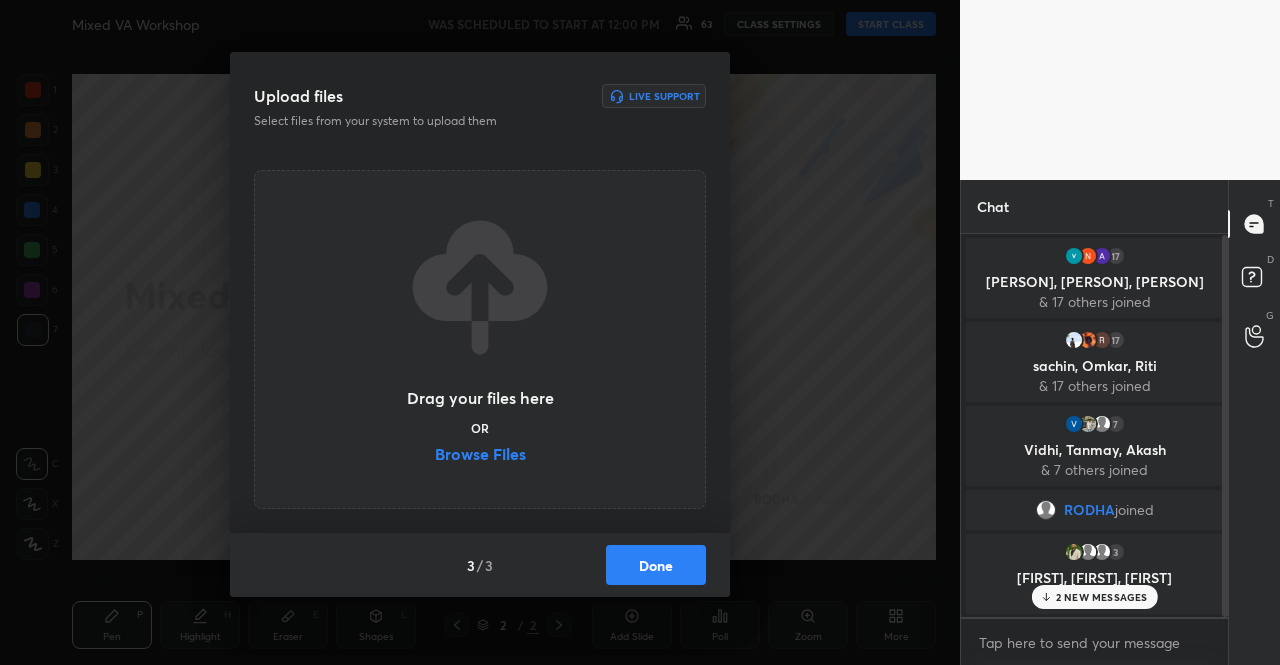 click on "Browse Files" at bounding box center (480, 456) 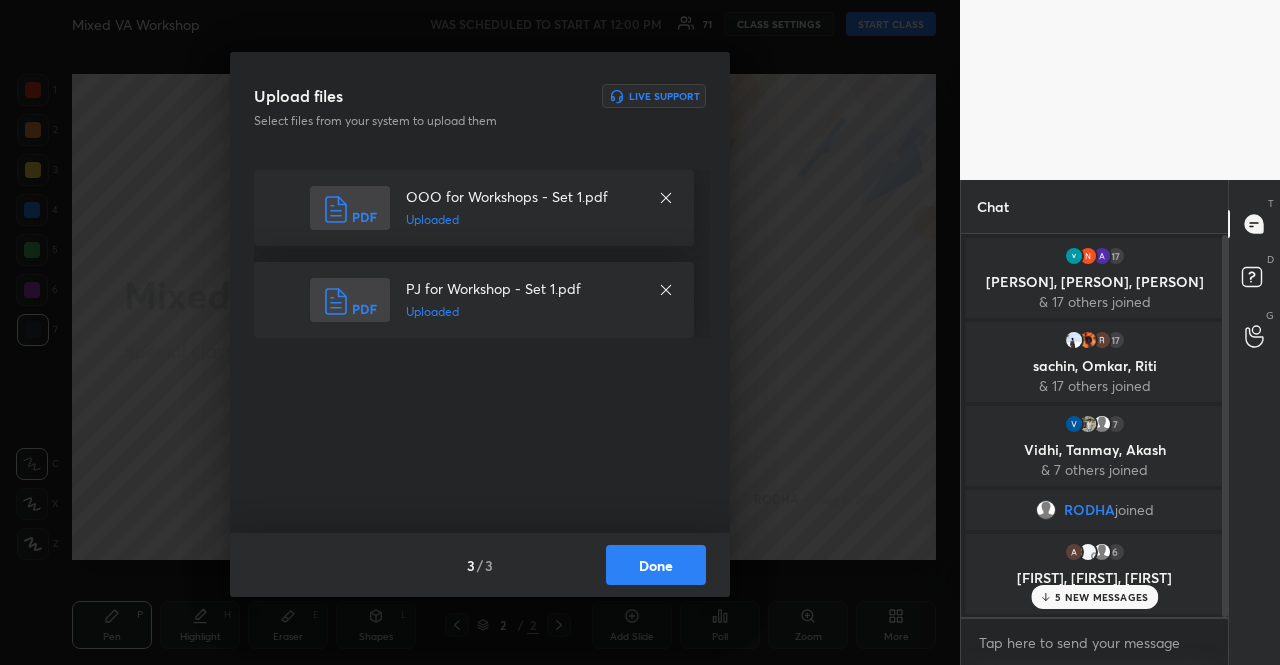 click on "5 NEW MESSAGES" at bounding box center (1101, 597) 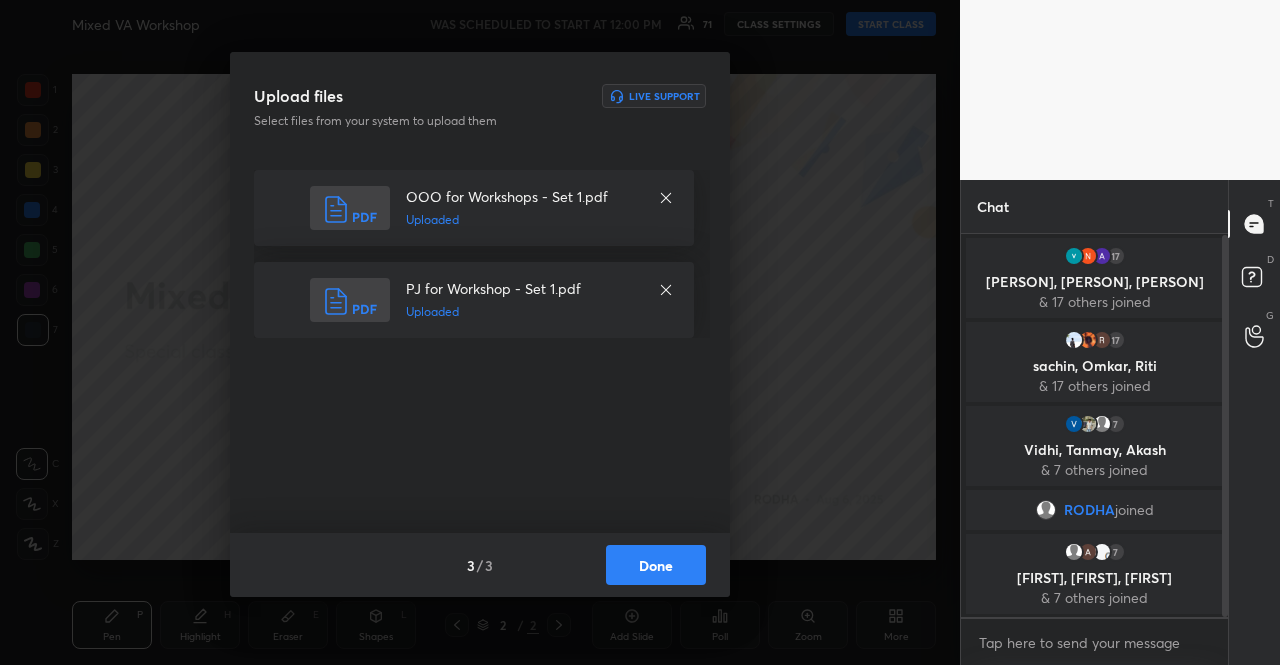 click on "Done" at bounding box center (656, 565) 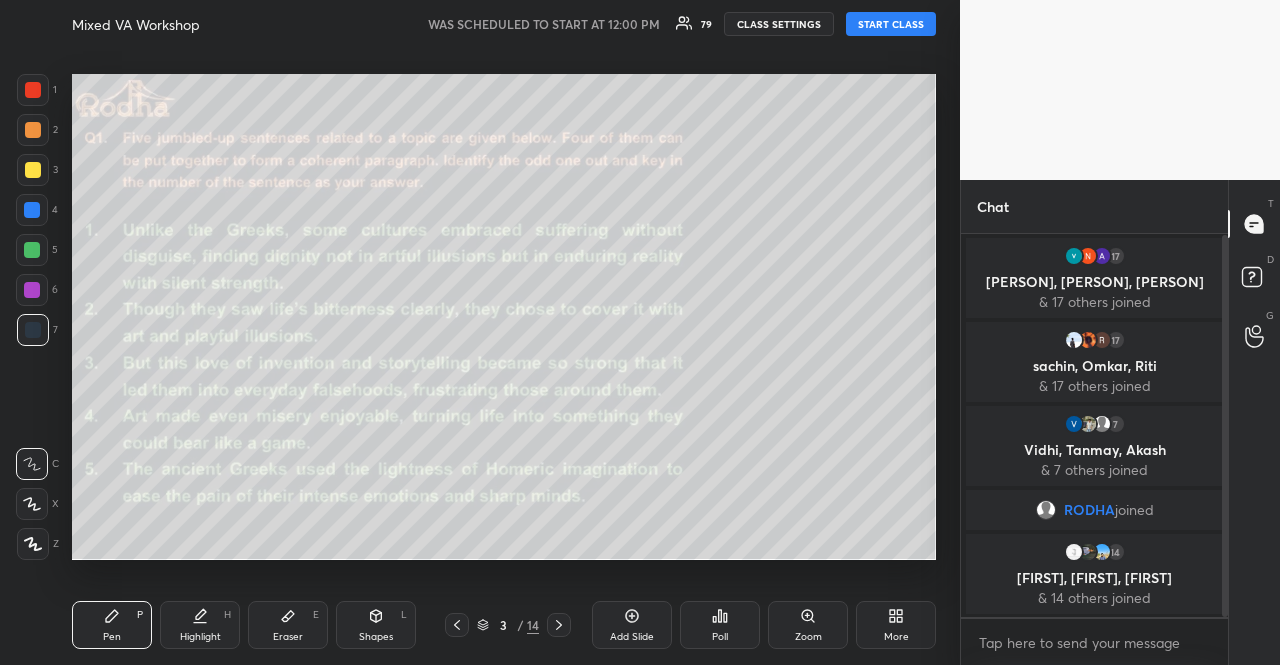 click on "More" at bounding box center [896, 625] 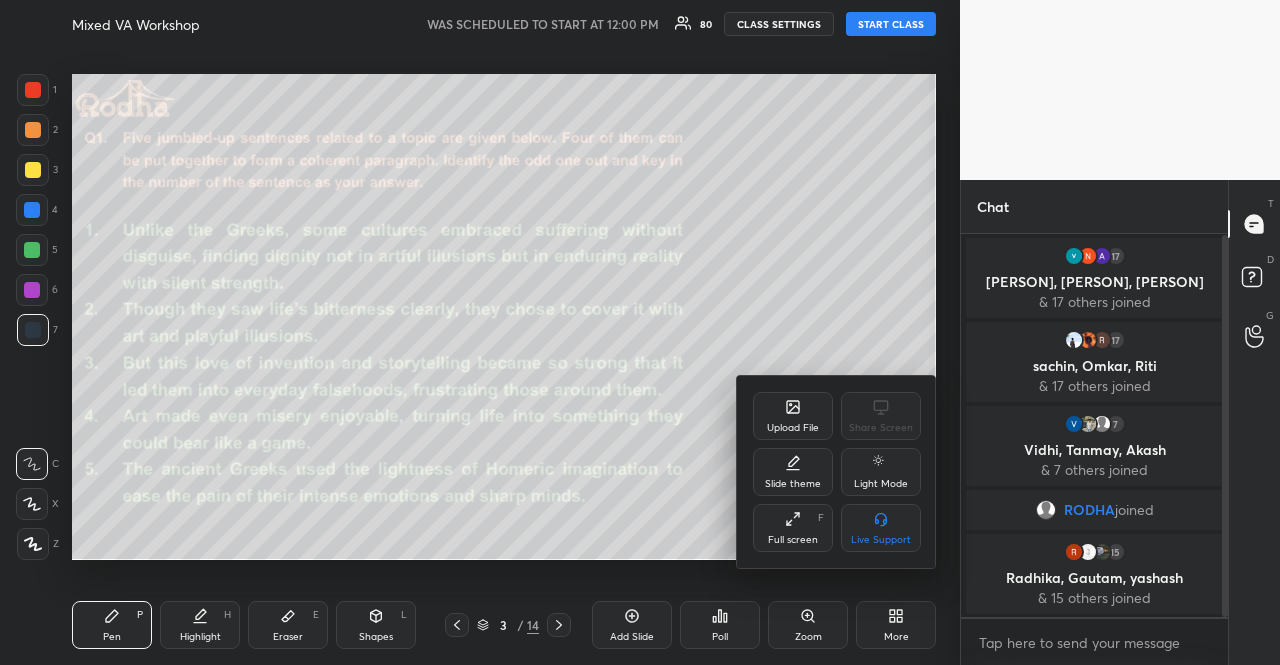 click at bounding box center [640, 332] 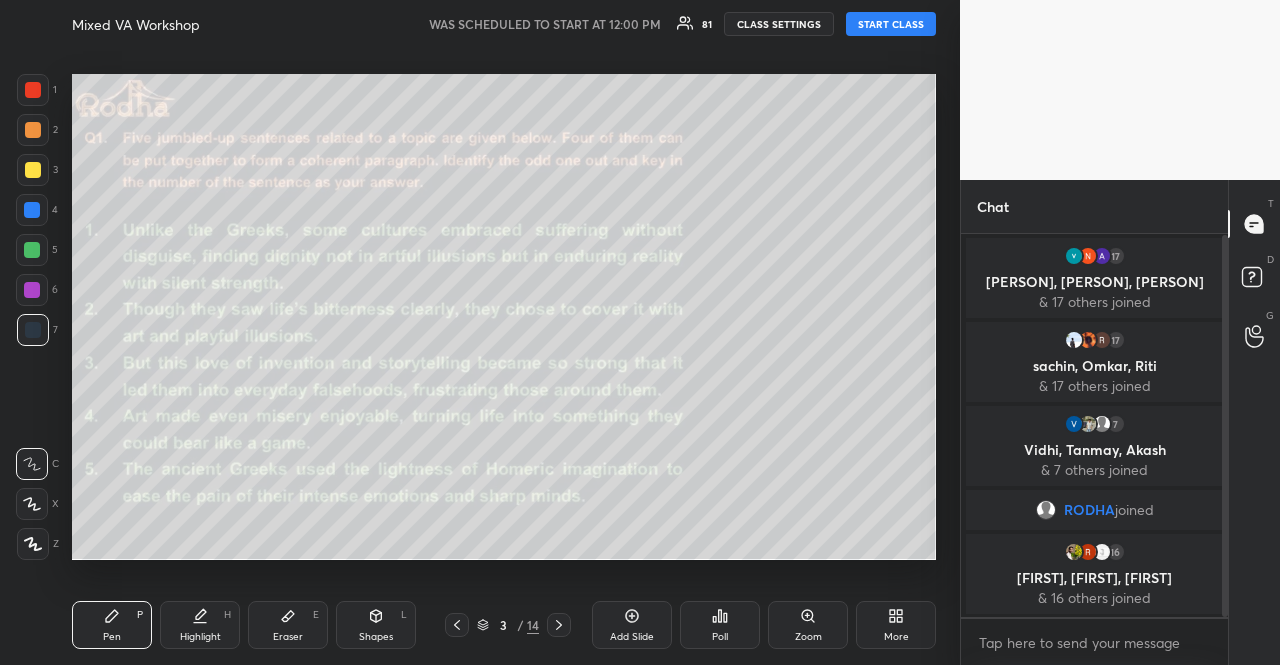 click at bounding box center [33, 90] 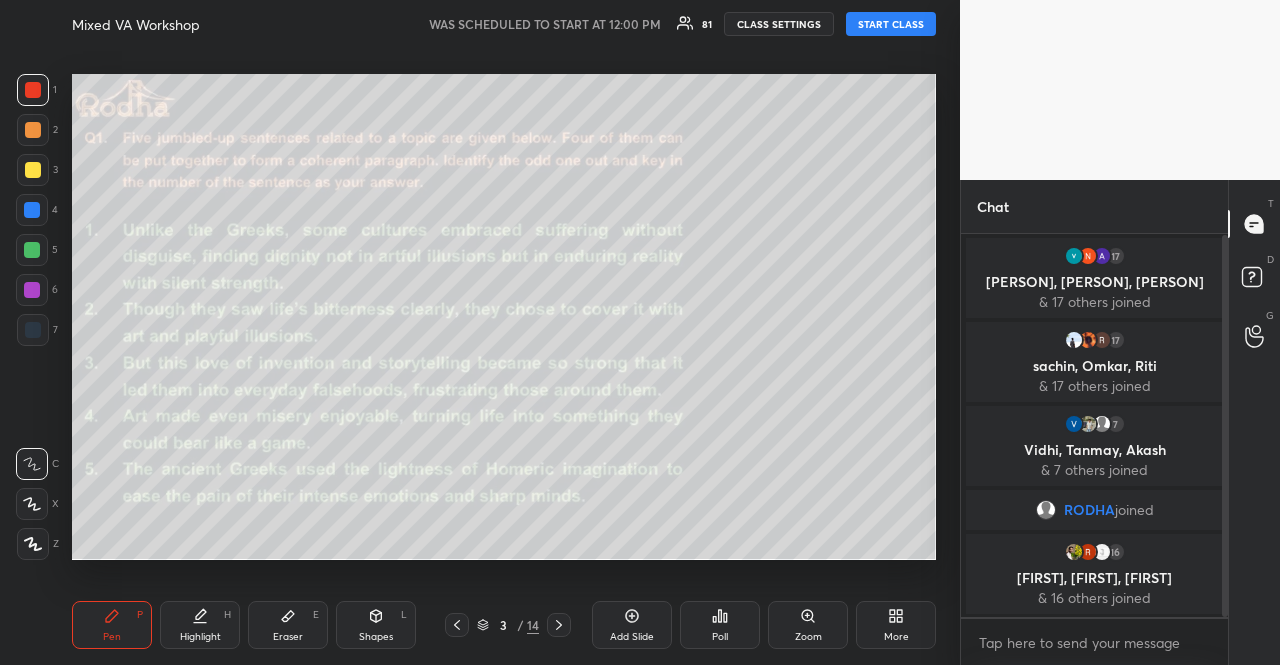 click 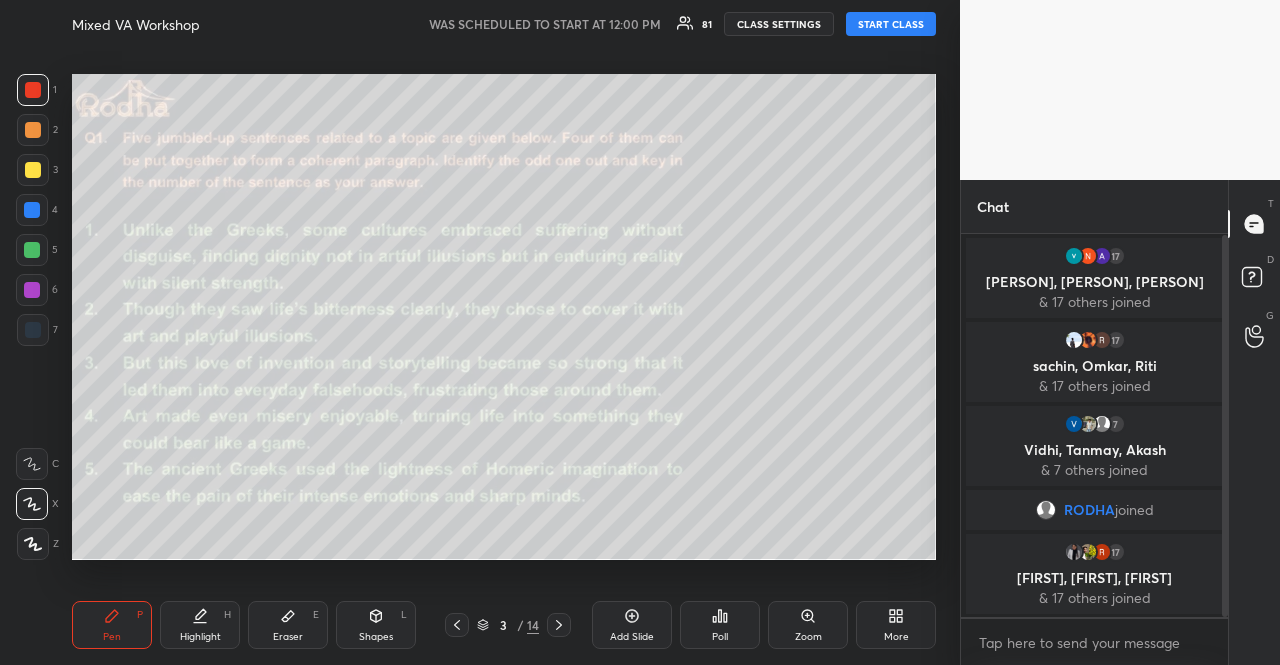 click 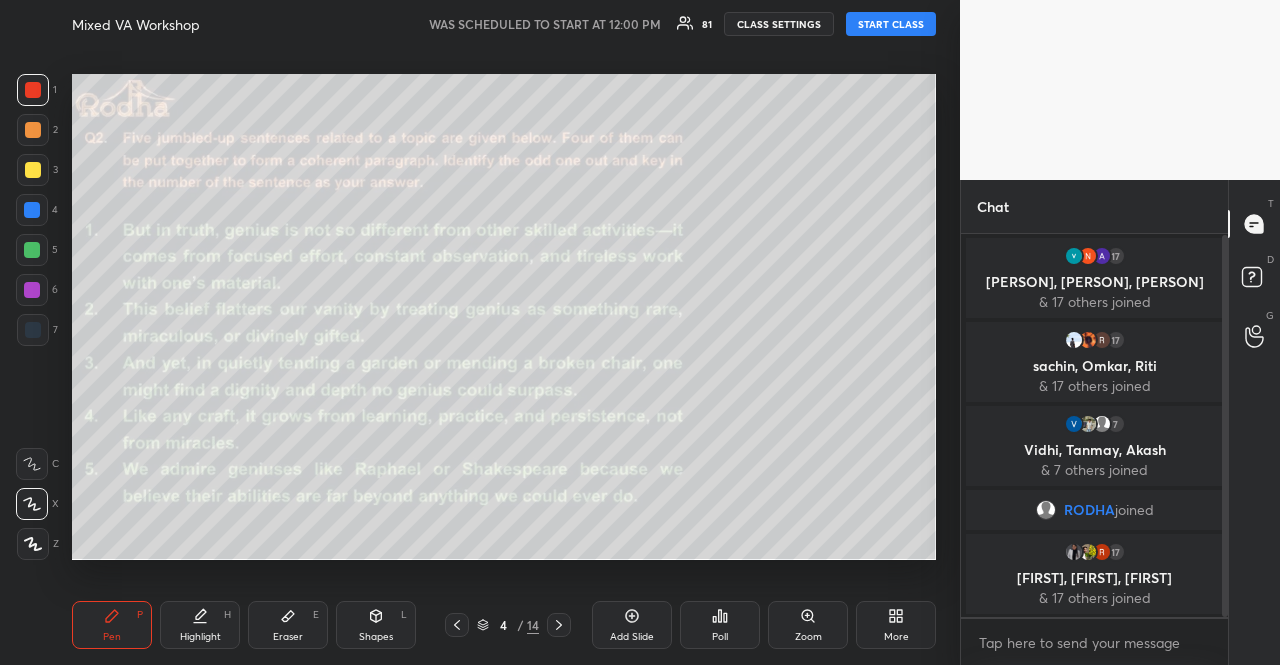 click 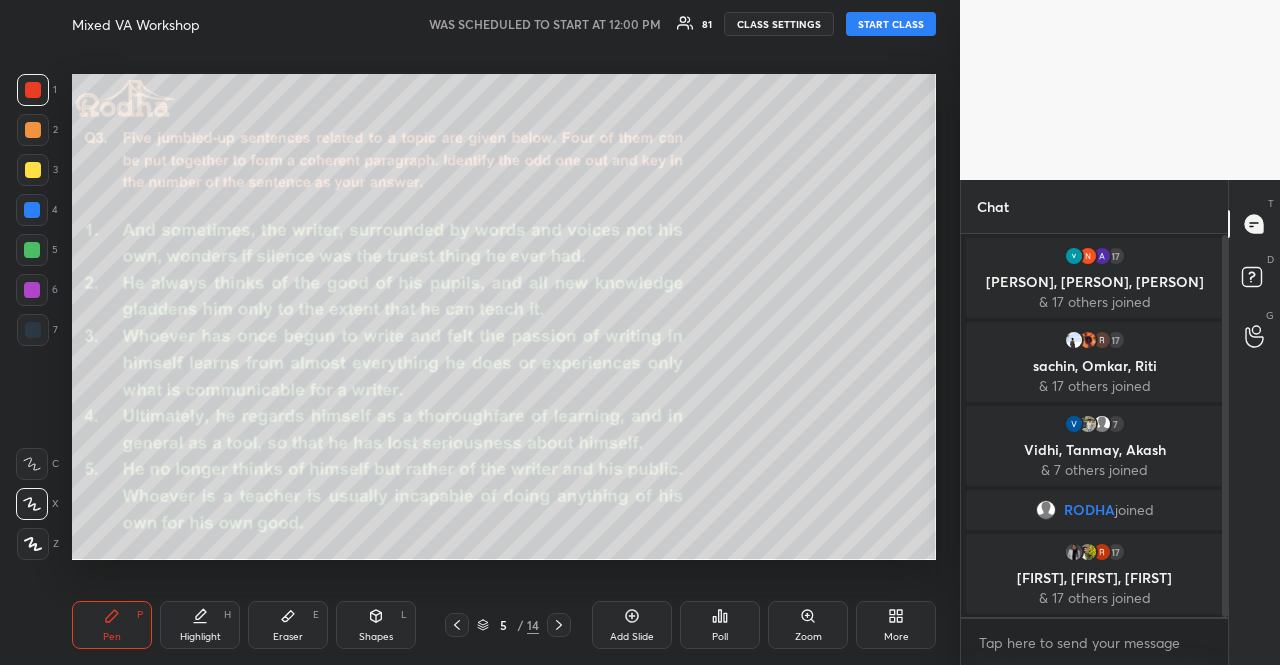 click 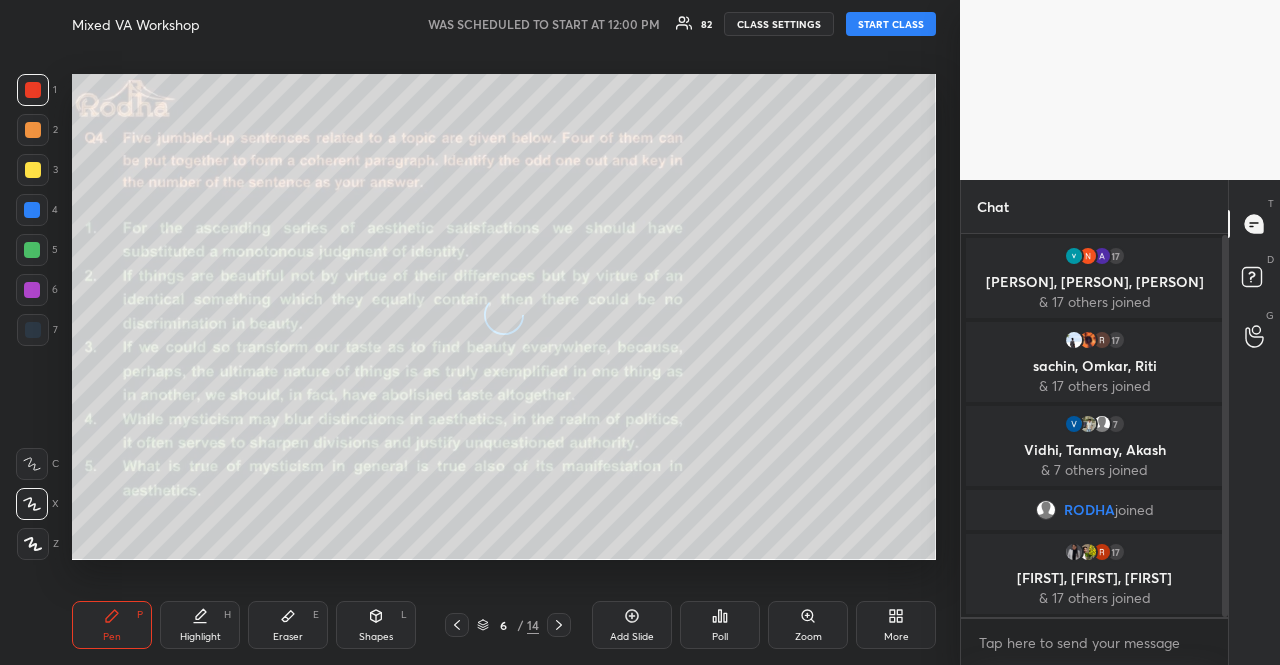 click 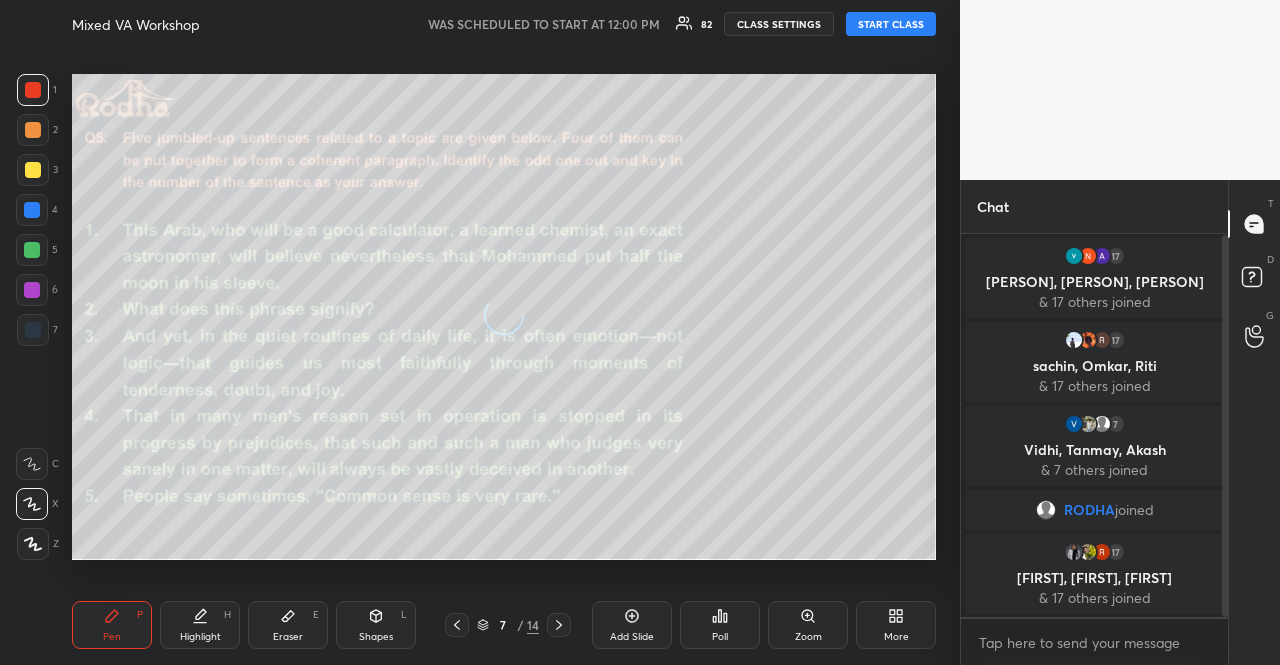 click 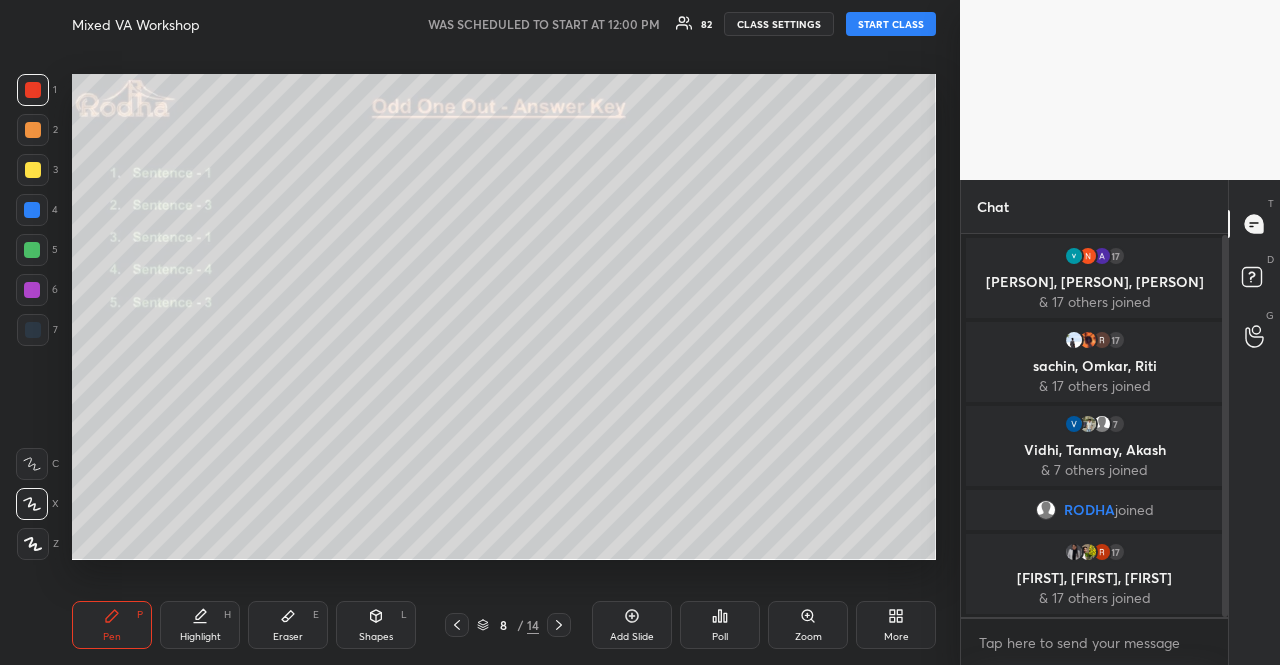 click 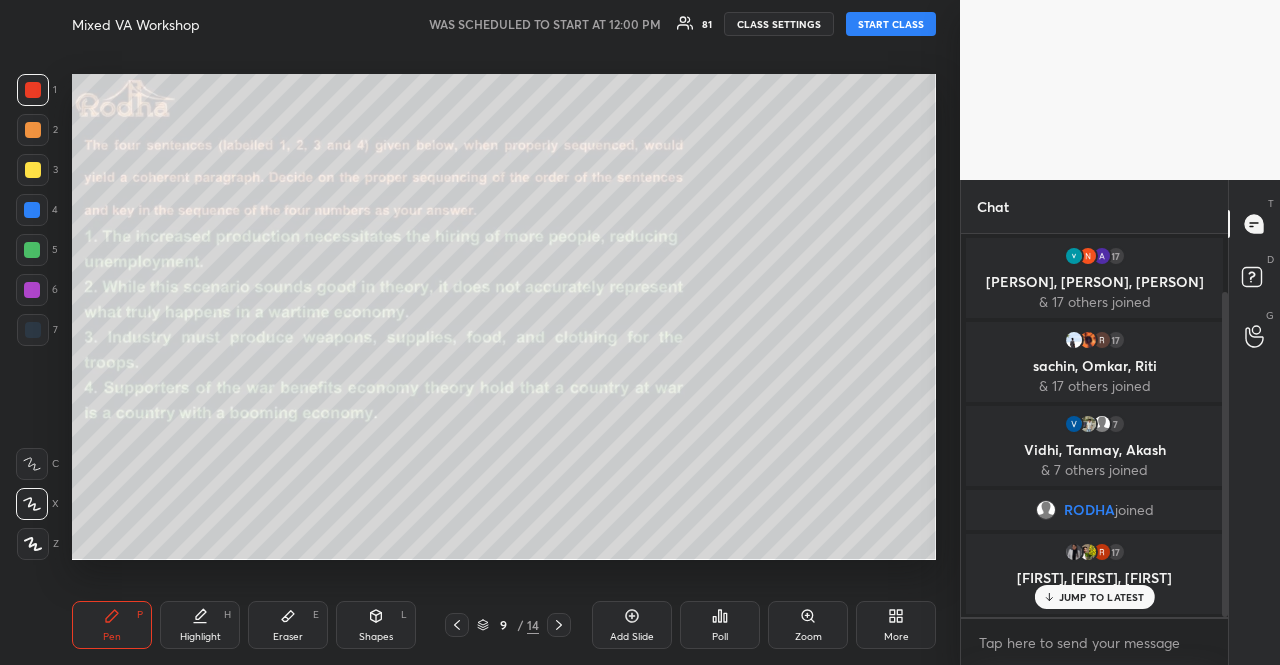 scroll, scrollTop: 68, scrollLeft: 0, axis: vertical 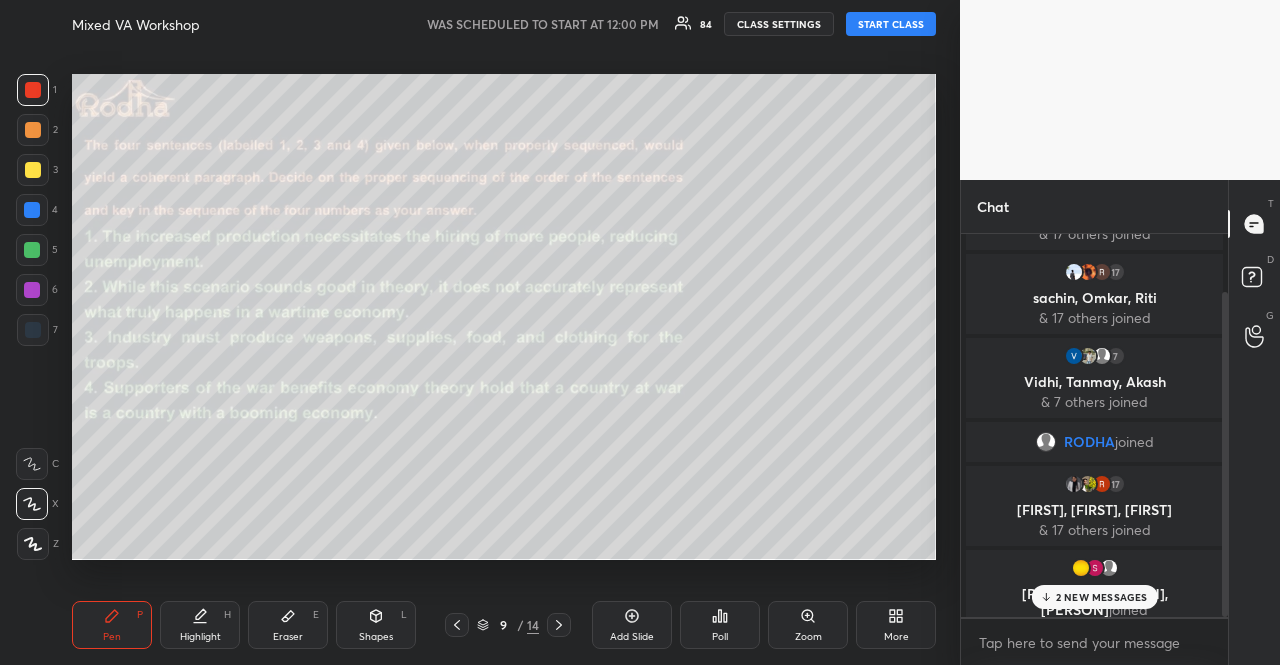 click on "START CLASS" at bounding box center [891, 24] 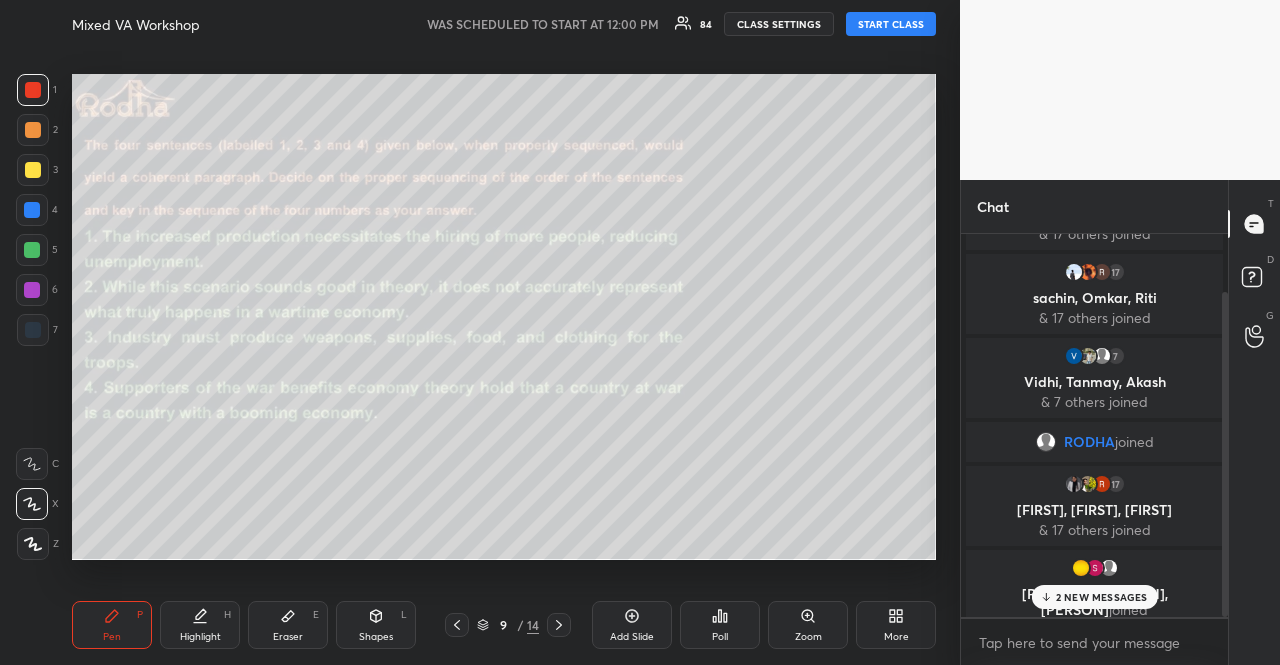 type on "x" 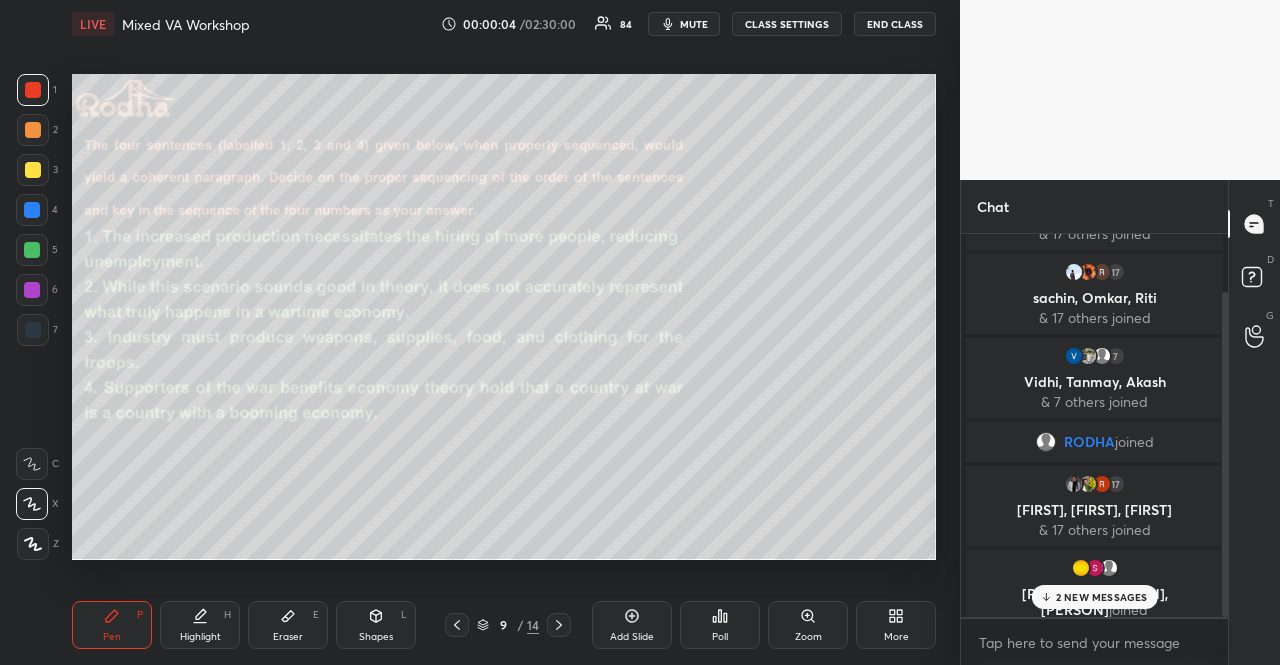 click on "2 NEW MESSAGES" at bounding box center [1102, 597] 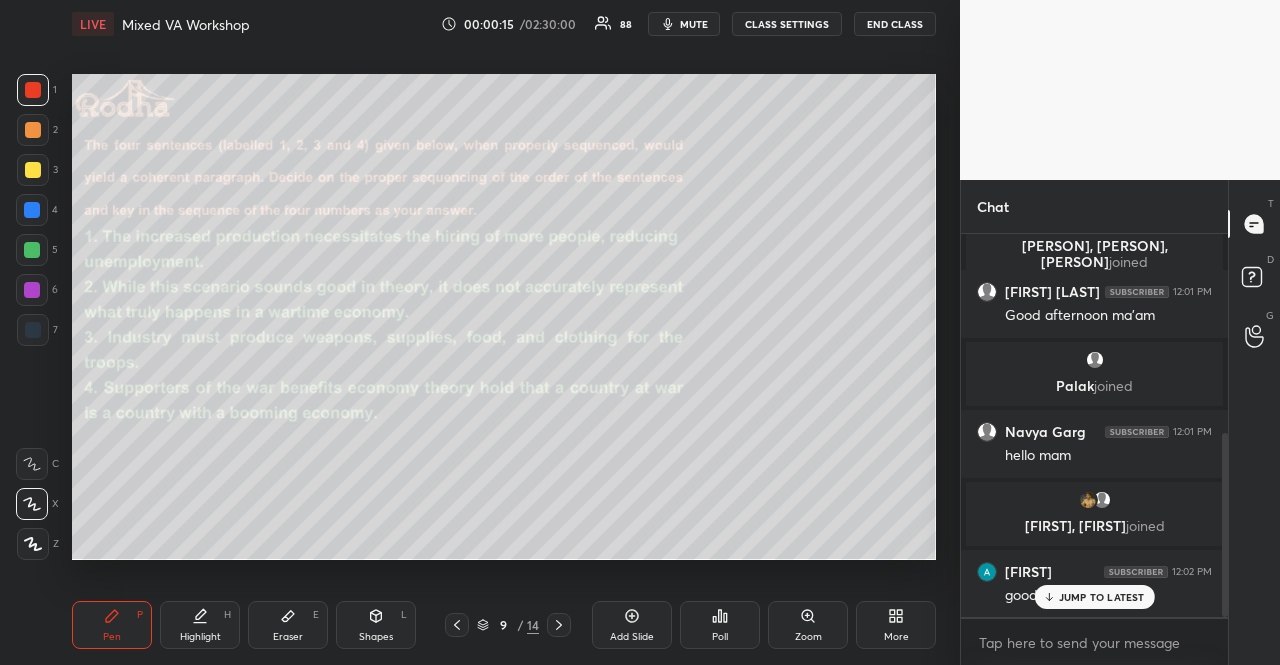 scroll, scrollTop: 484, scrollLeft: 0, axis: vertical 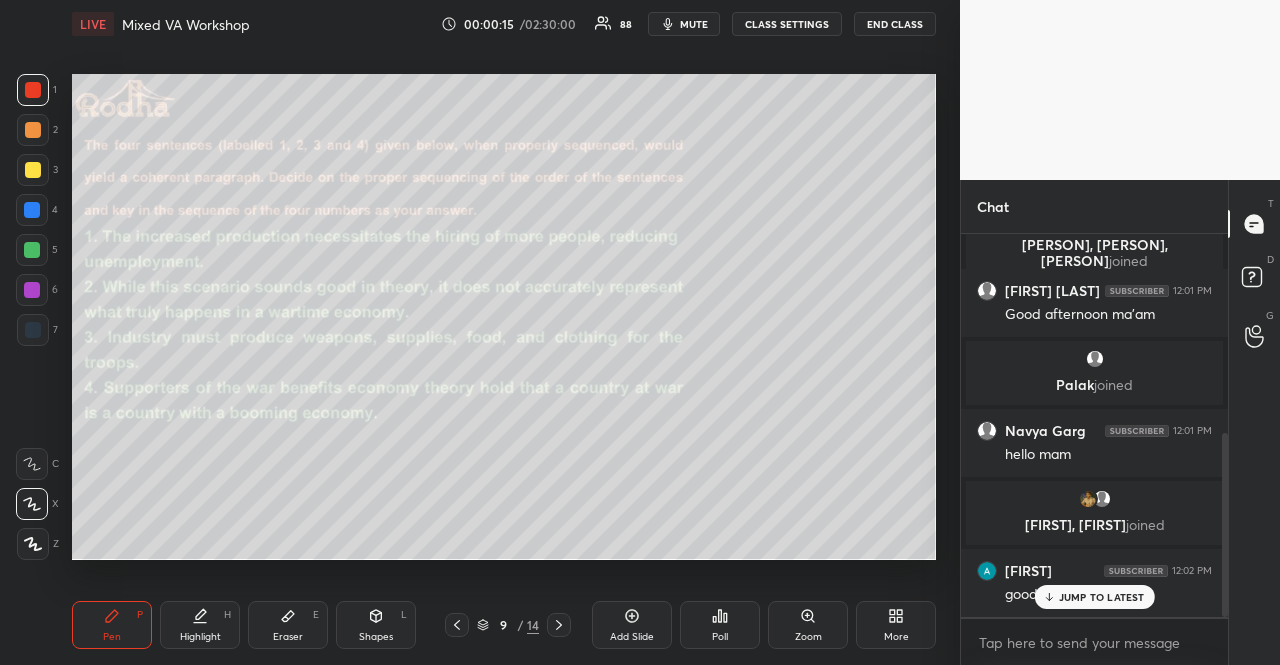 click on "JUMP TO LATEST" at bounding box center (1102, 597) 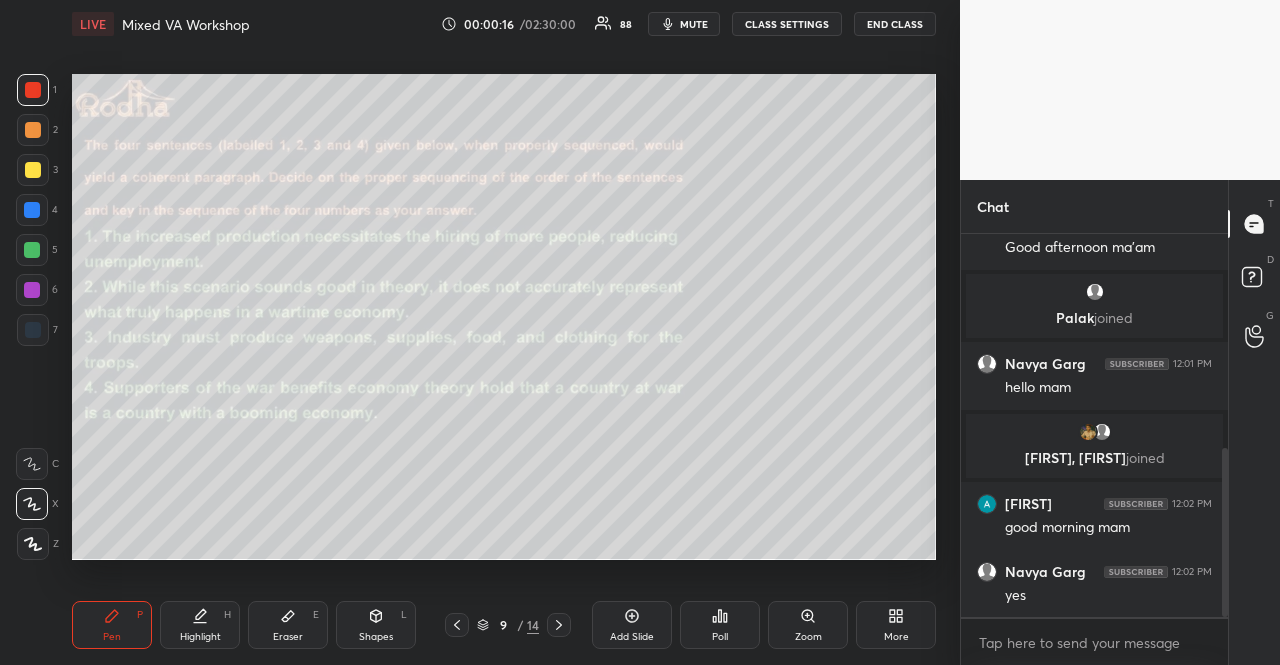 scroll, scrollTop: 552, scrollLeft: 0, axis: vertical 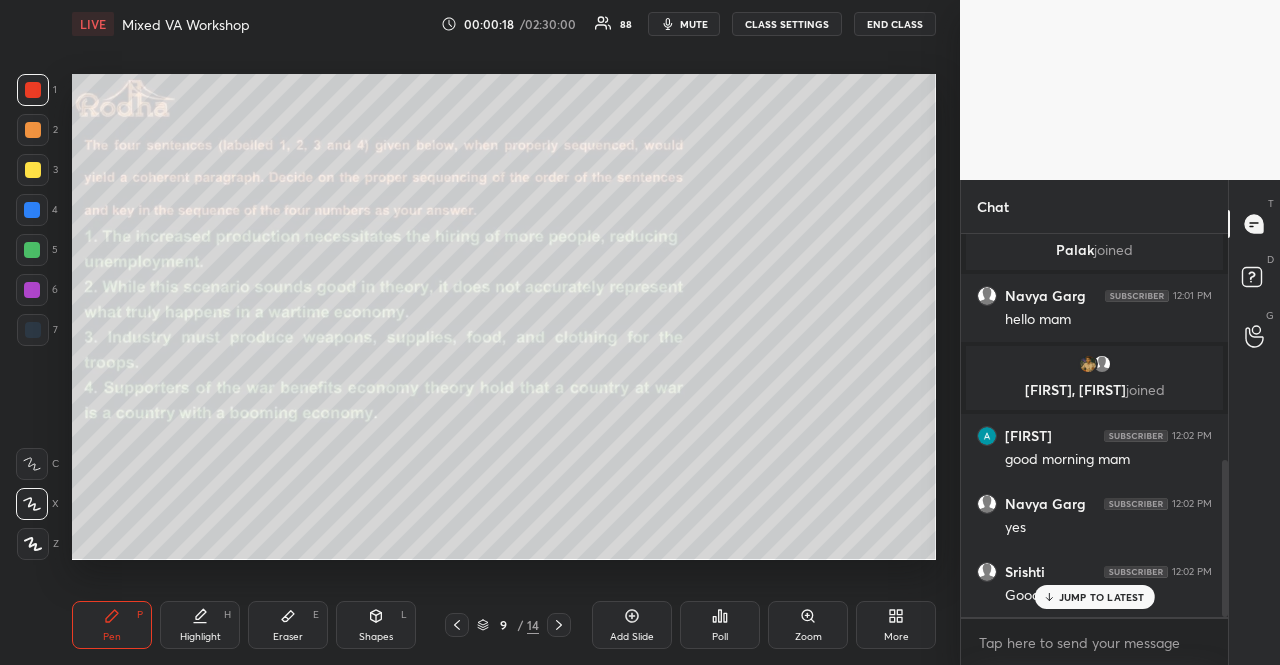 click on "JUMP TO LATEST" at bounding box center [1102, 597] 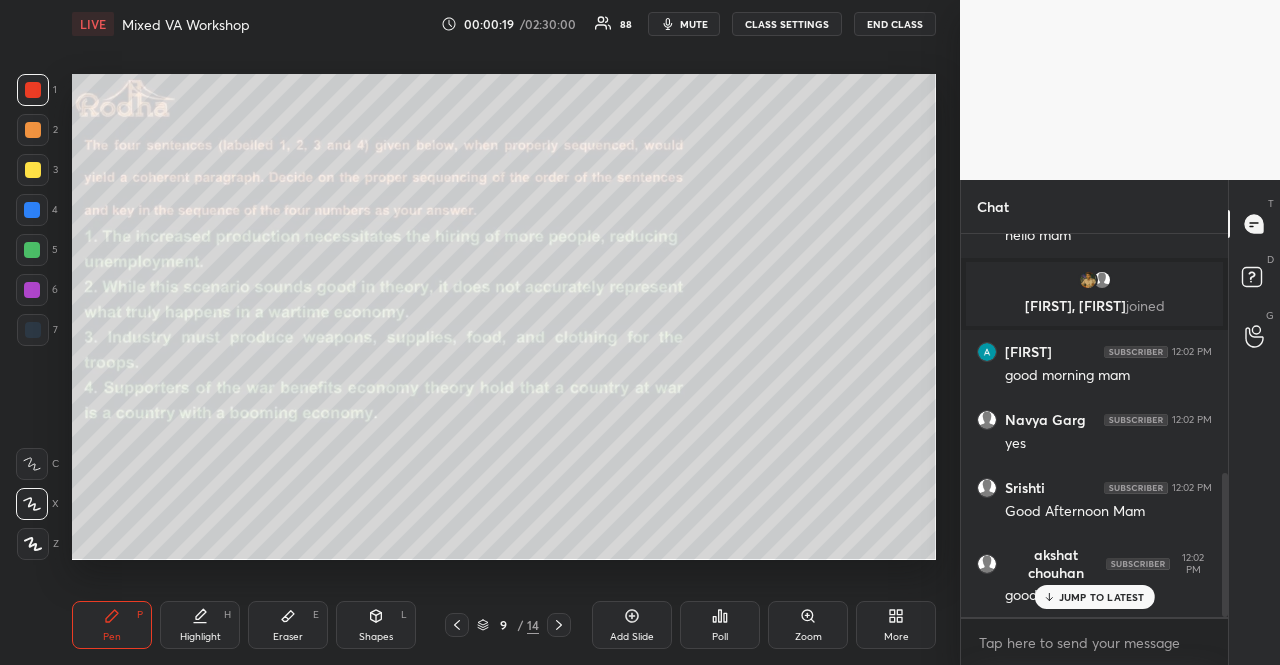 click on "JUMP TO LATEST" at bounding box center (1102, 597) 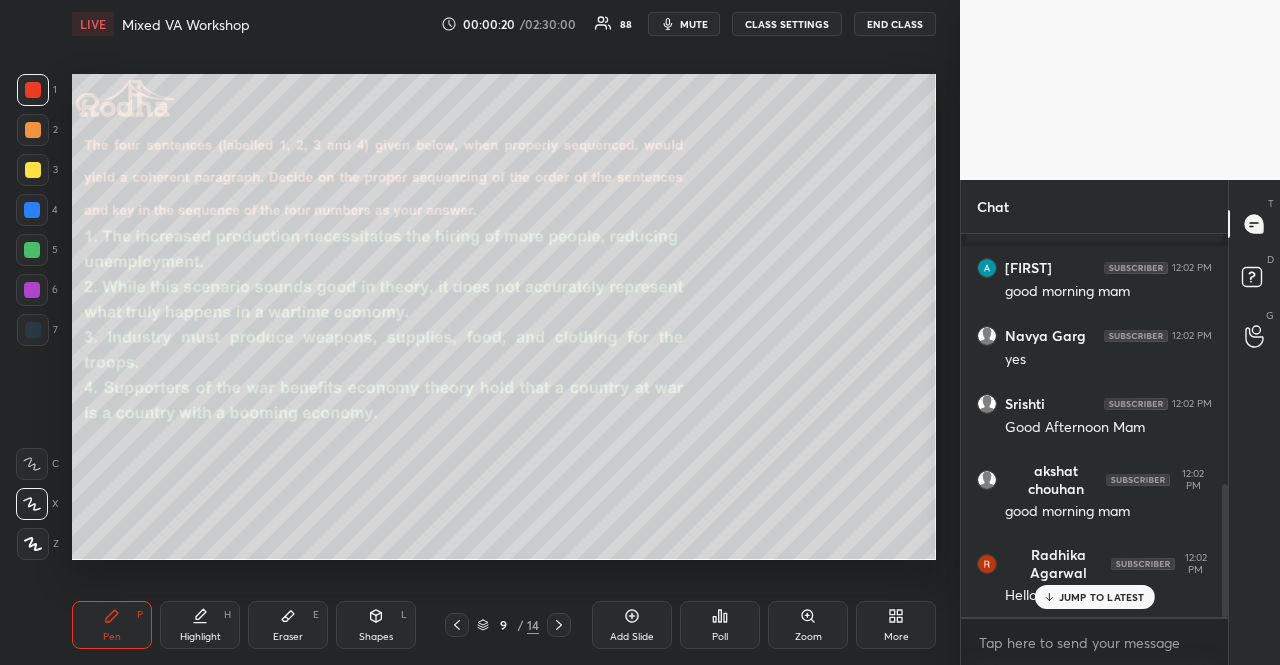 click on "JUMP TO LATEST" at bounding box center [1102, 597] 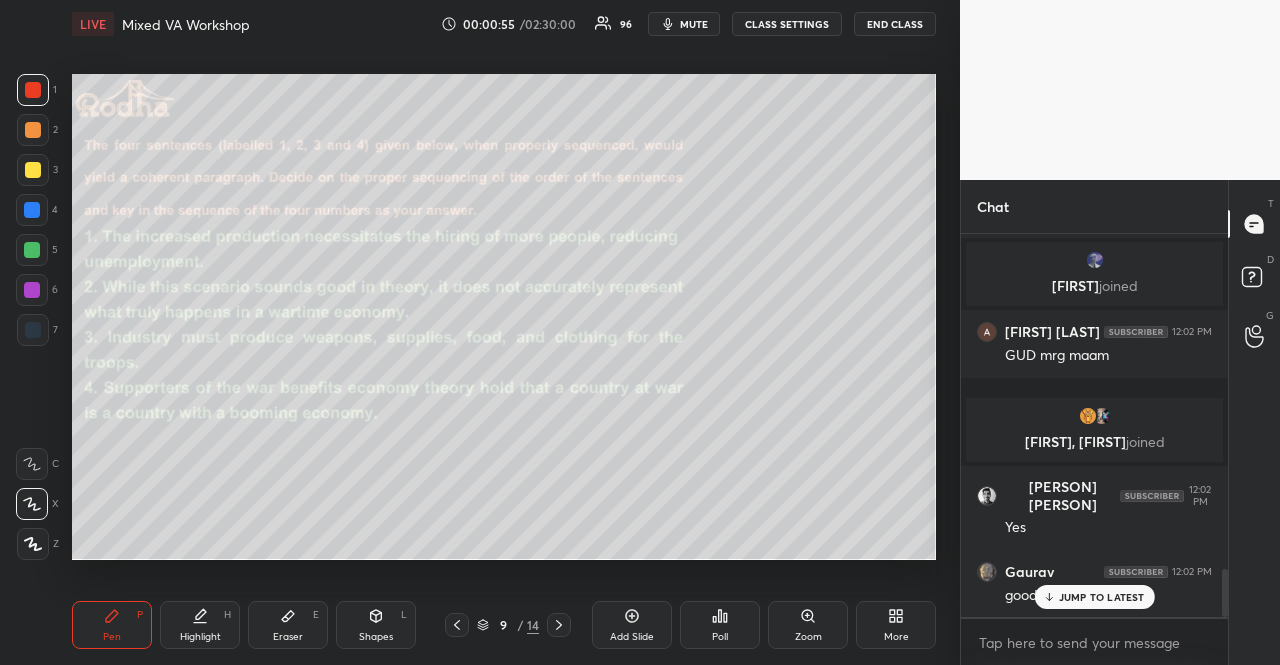 scroll, scrollTop: 2720, scrollLeft: 0, axis: vertical 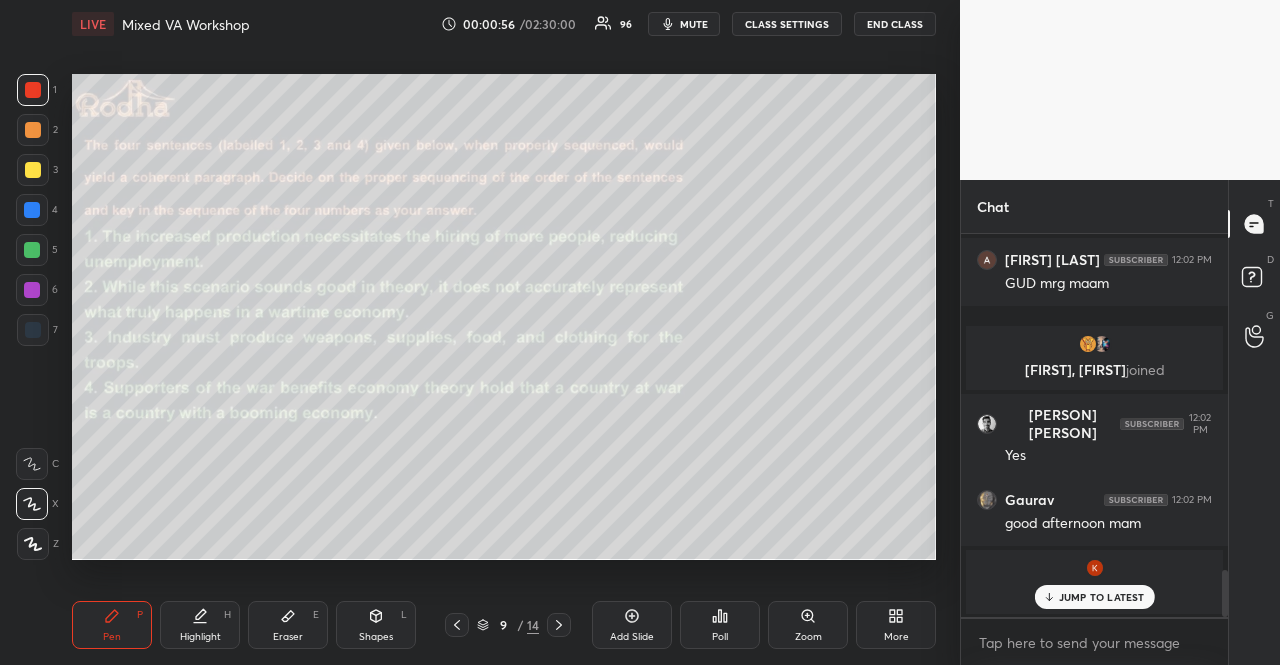 click on "JUMP TO LATEST" at bounding box center [1102, 597] 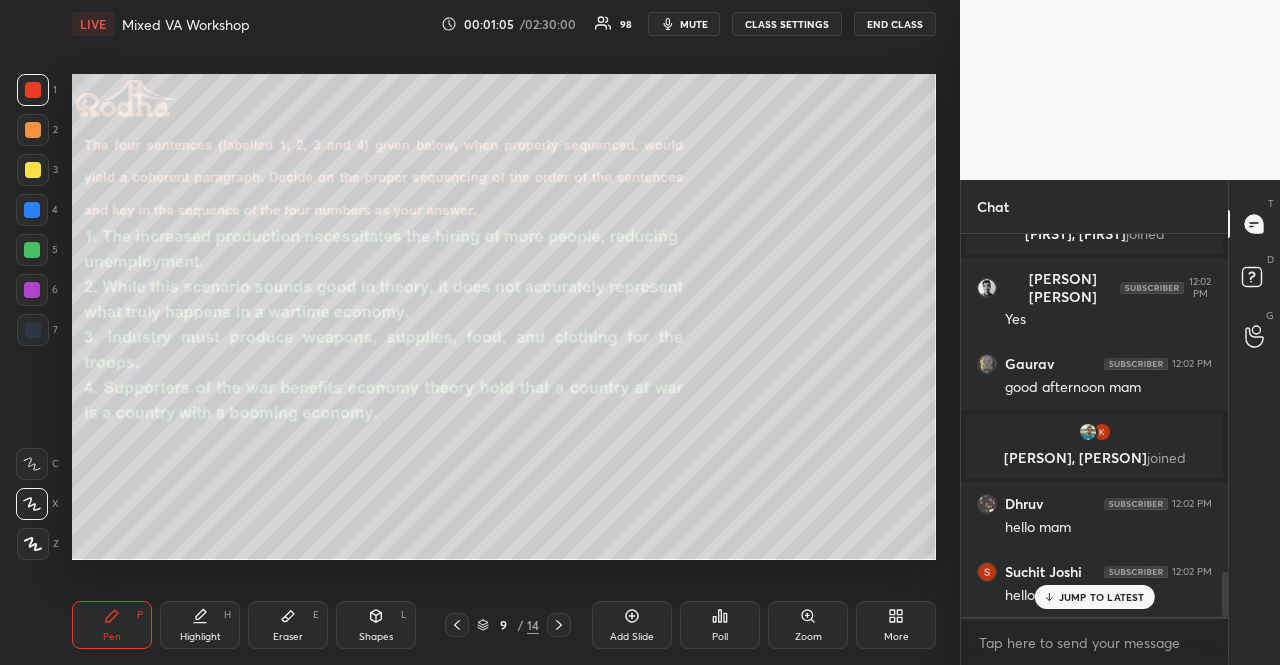 scroll, scrollTop: 2928, scrollLeft: 0, axis: vertical 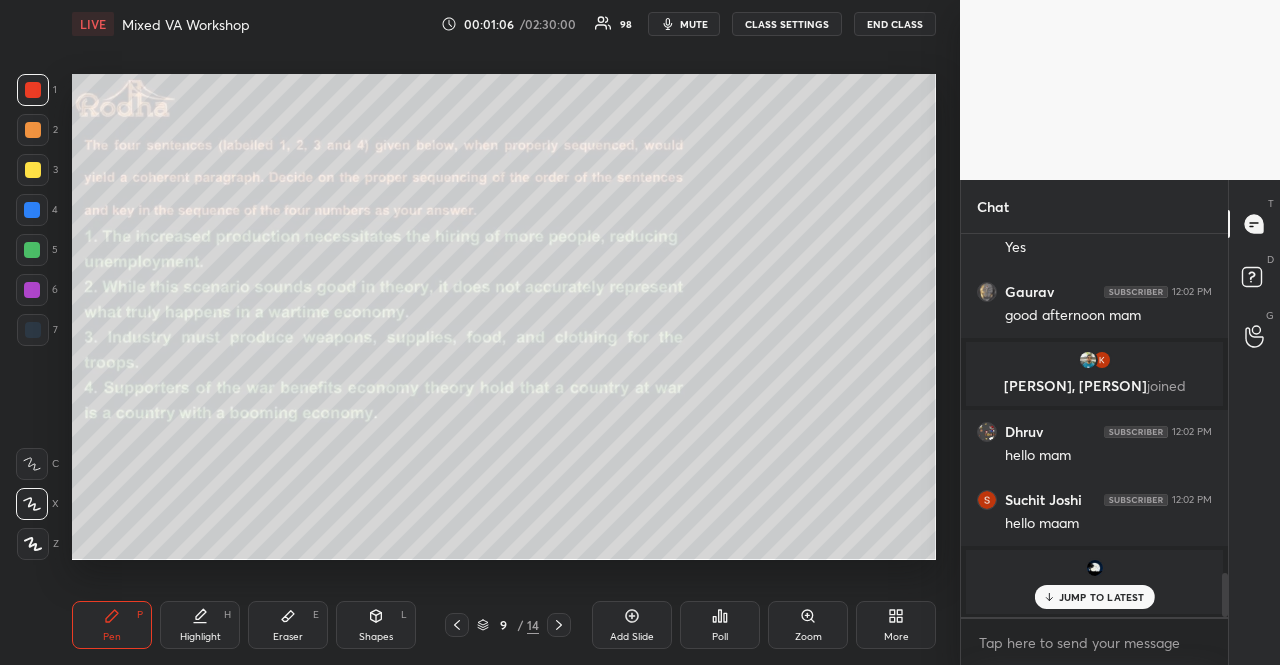 click on "JUMP TO LATEST" at bounding box center (1102, 597) 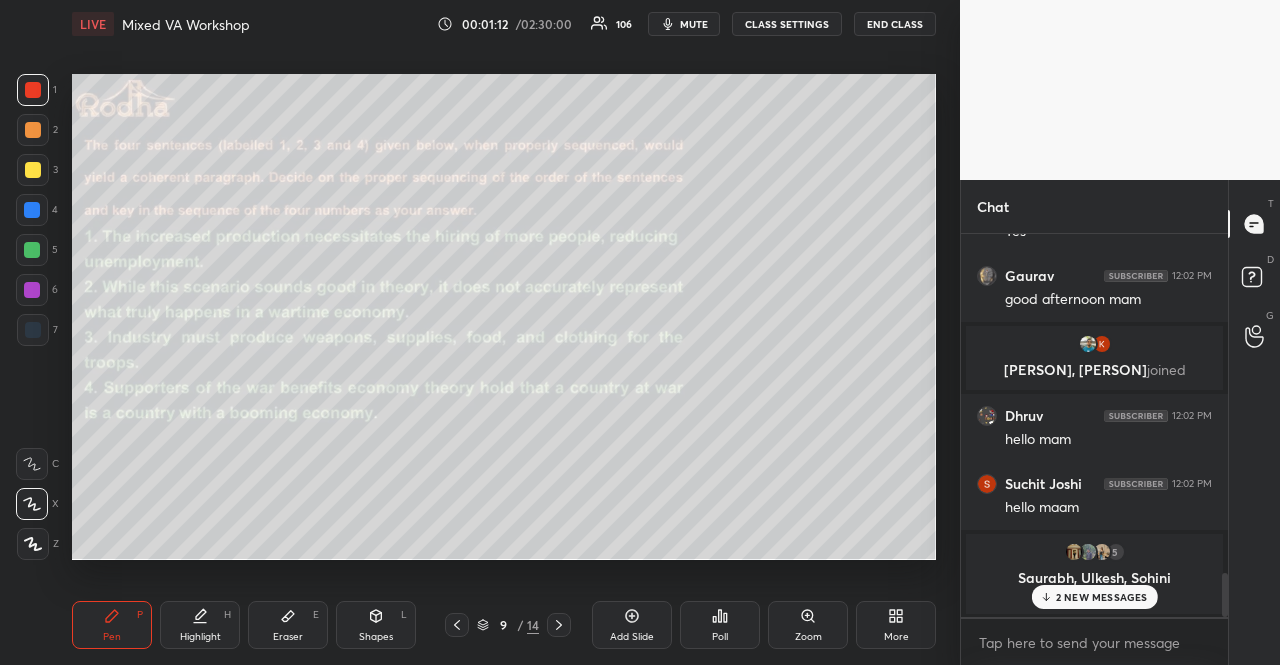 scroll, scrollTop: 2410, scrollLeft: 0, axis: vertical 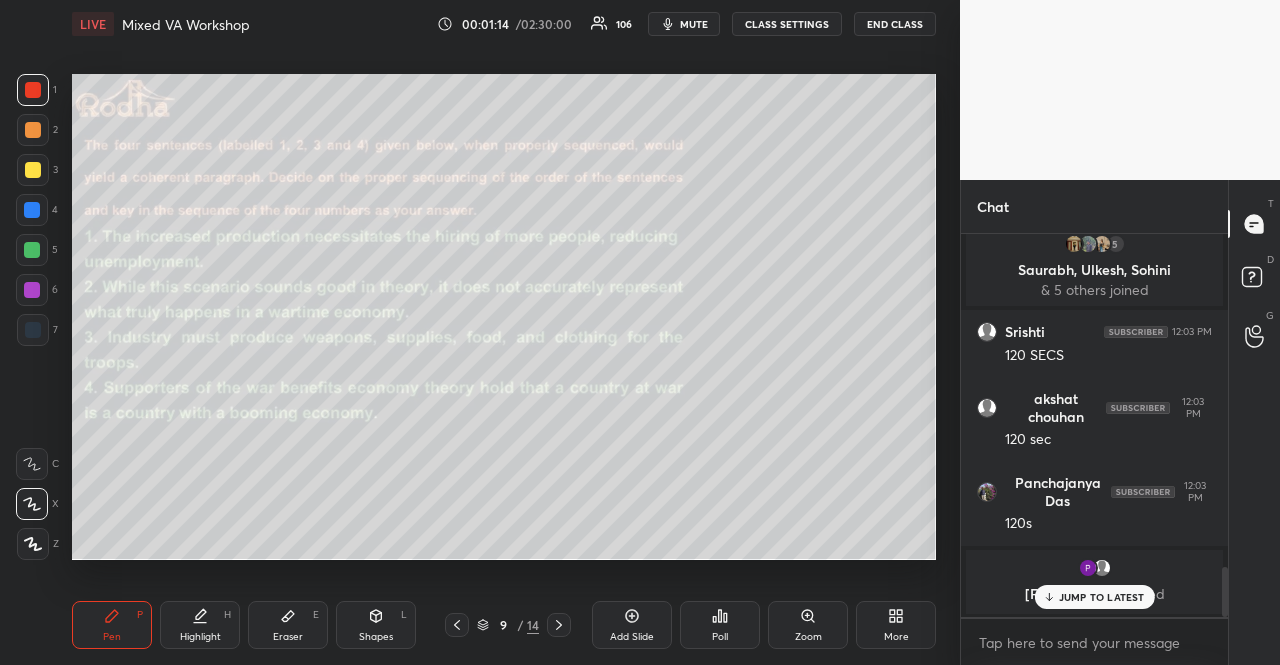 click on "JUMP TO LATEST" at bounding box center (1102, 597) 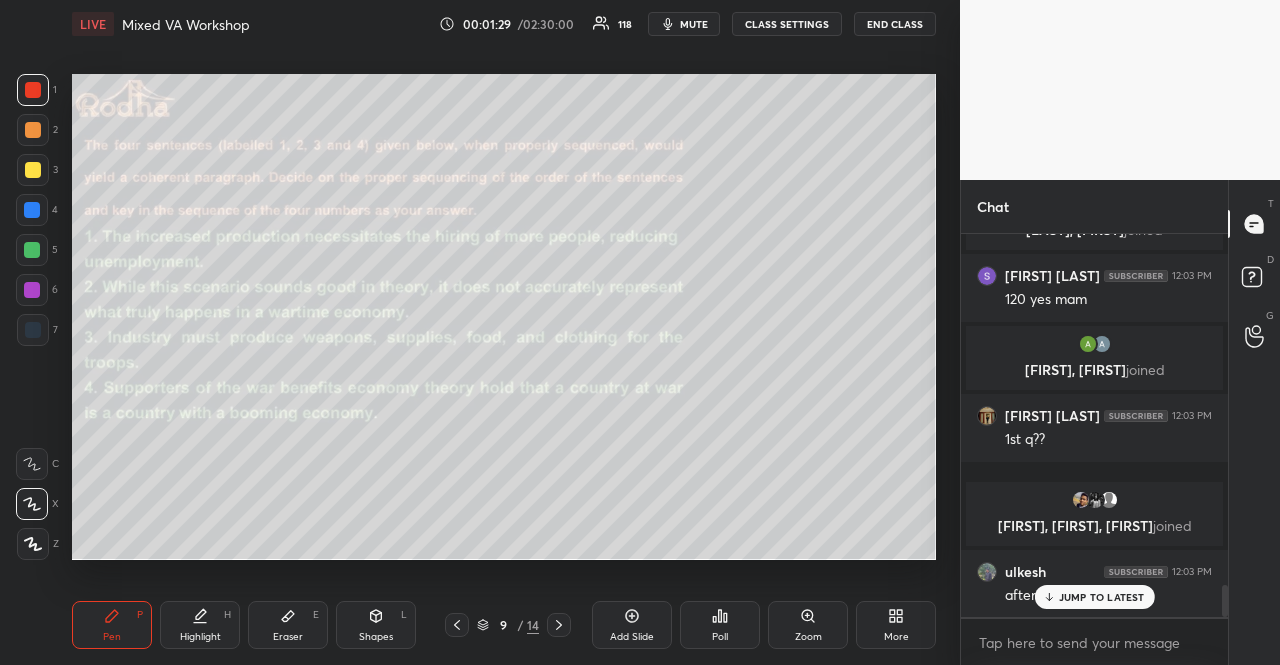 scroll, scrollTop: 4218, scrollLeft: 0, axis: vertical 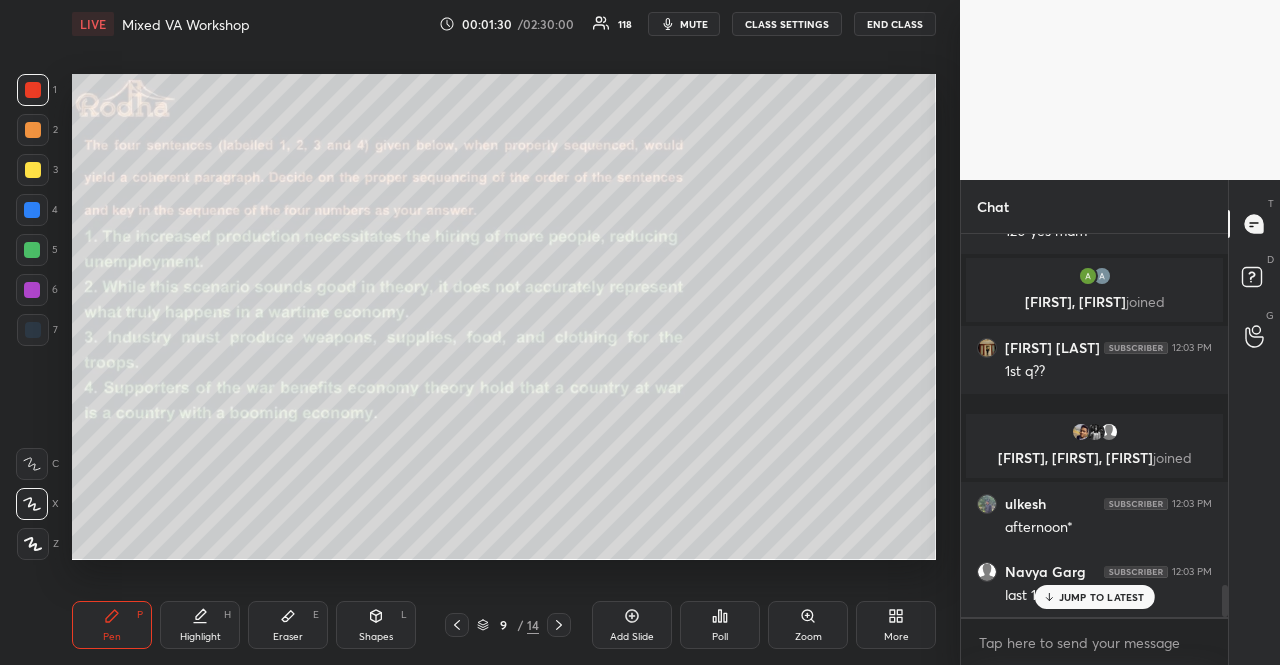 click 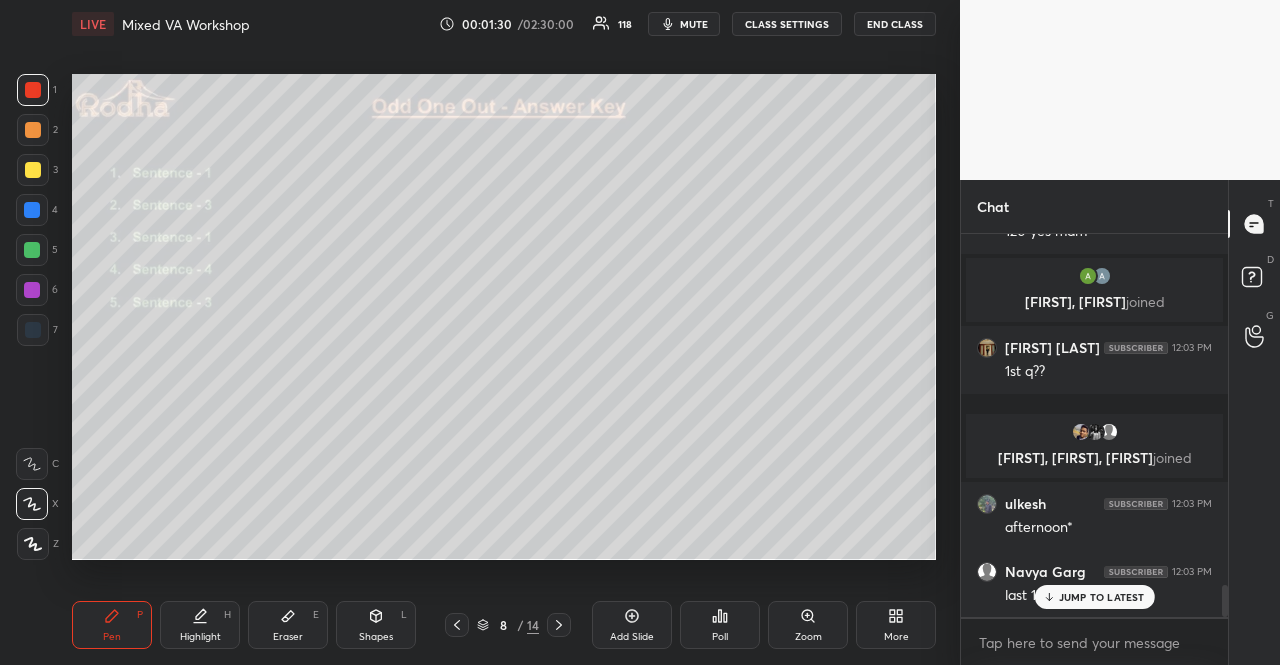 scroll, scrollTop: 4290, scrollLeft: 0, axis: vertical 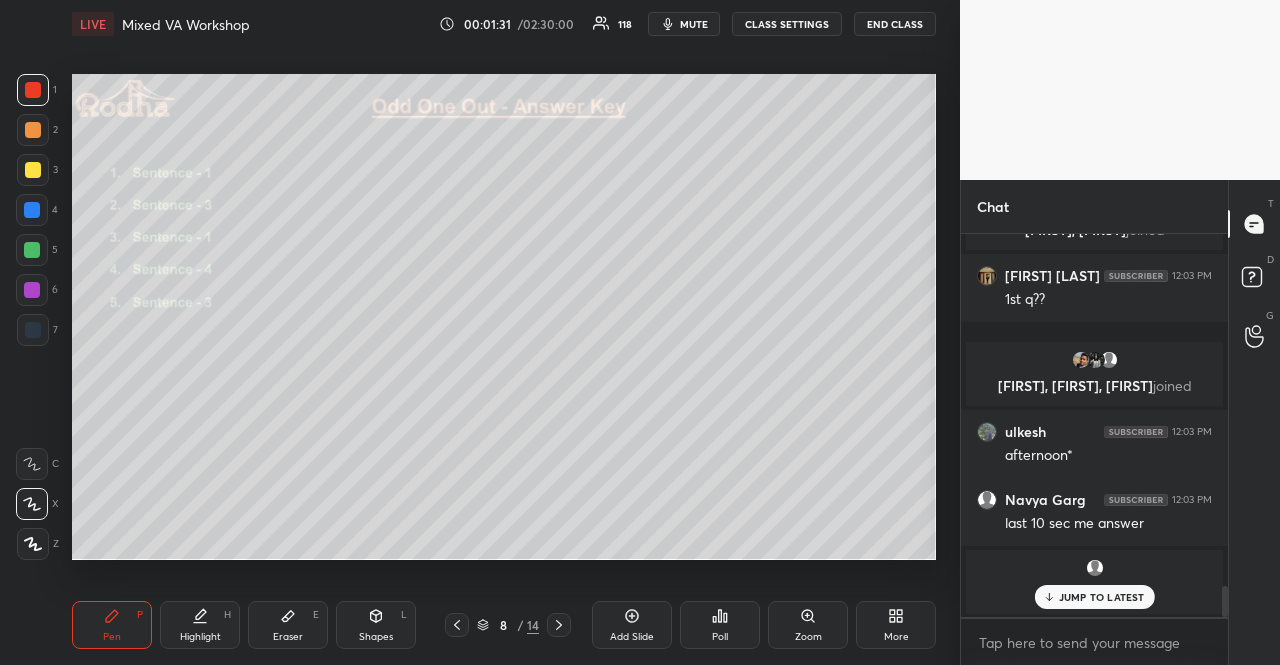 click 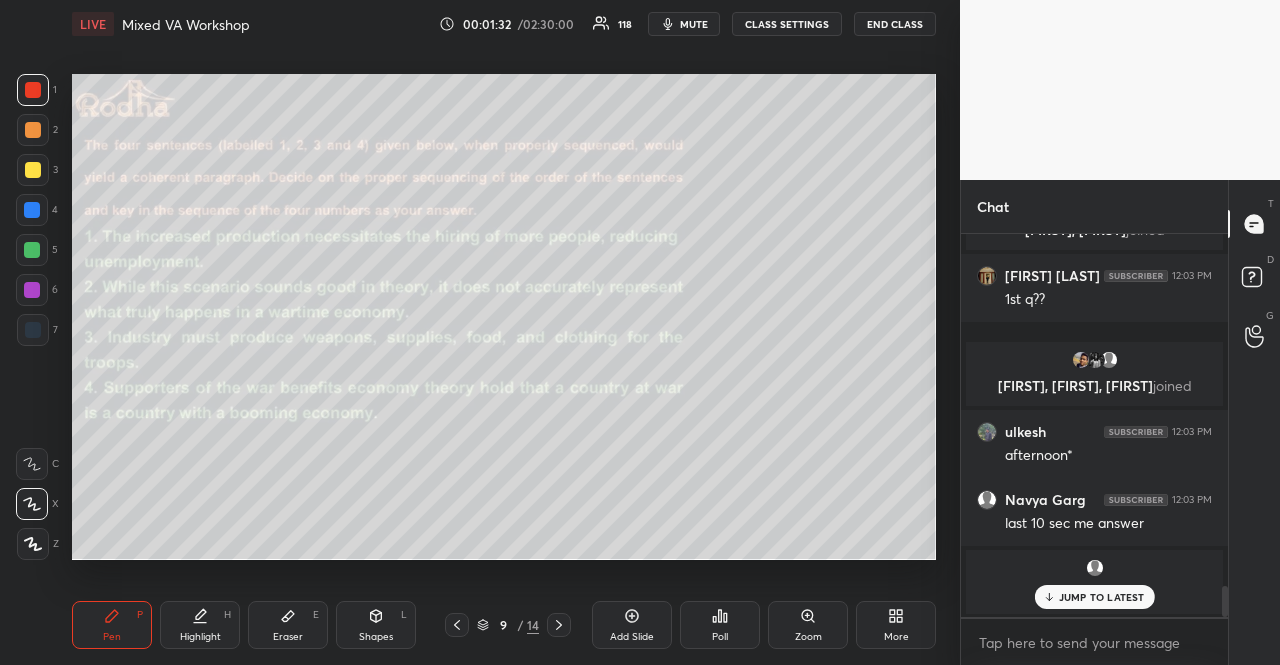 scroll, scrollTop: 4430, scrollLeft: 0, axis: vertical 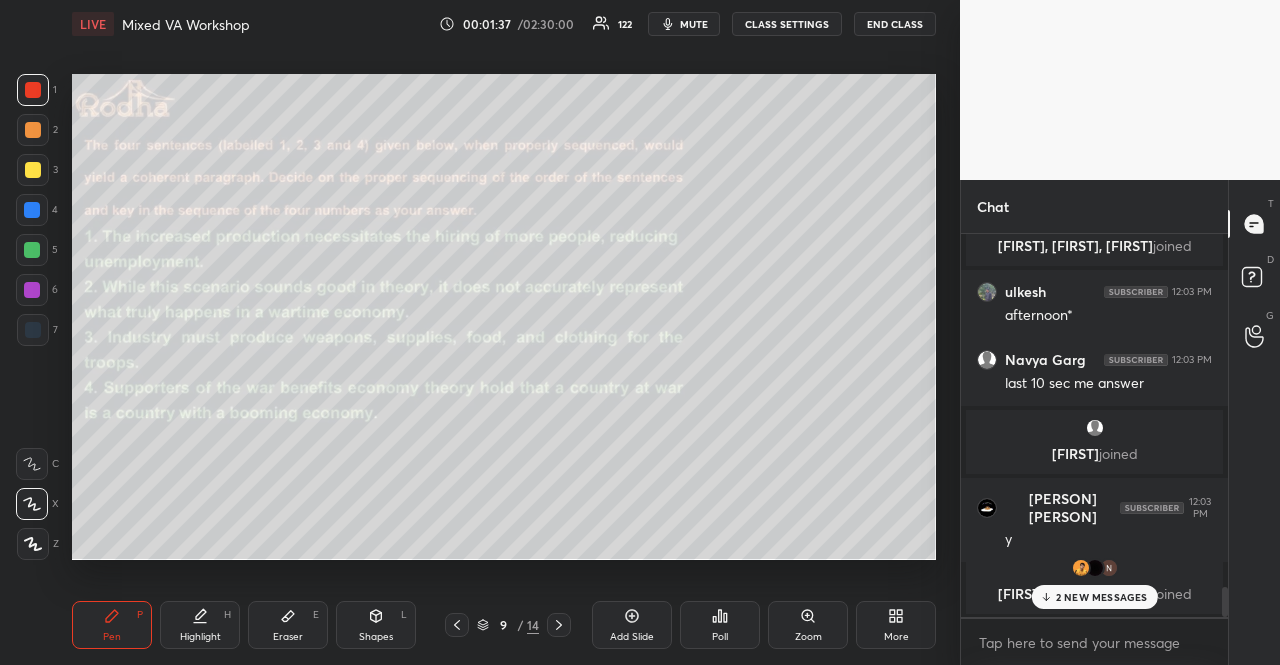 click on "Poll" at bounding box center (720, 625) 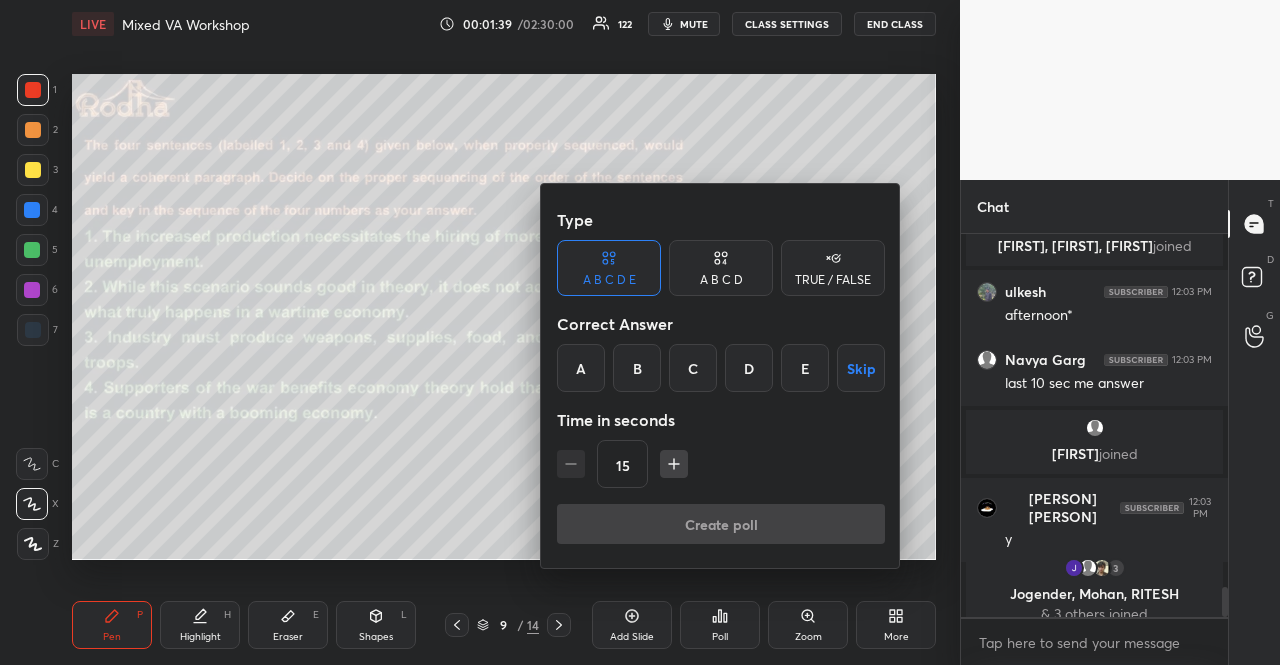 click on "Skip" at bounding box center [861, 368] 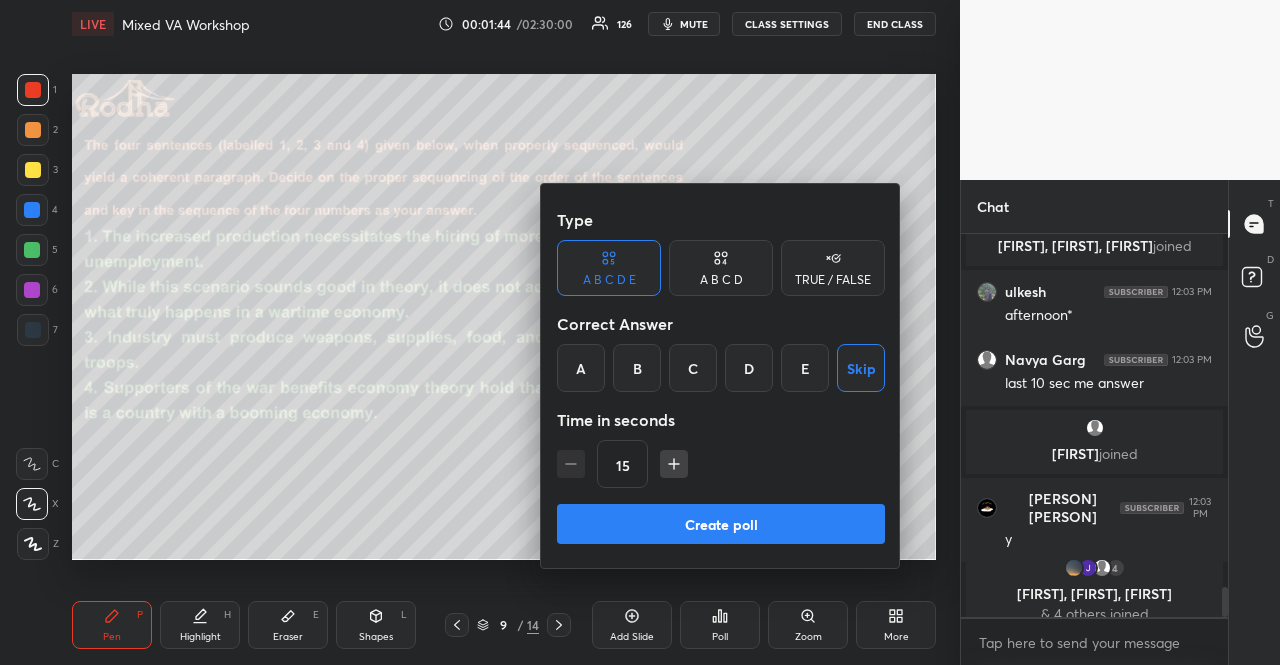 click 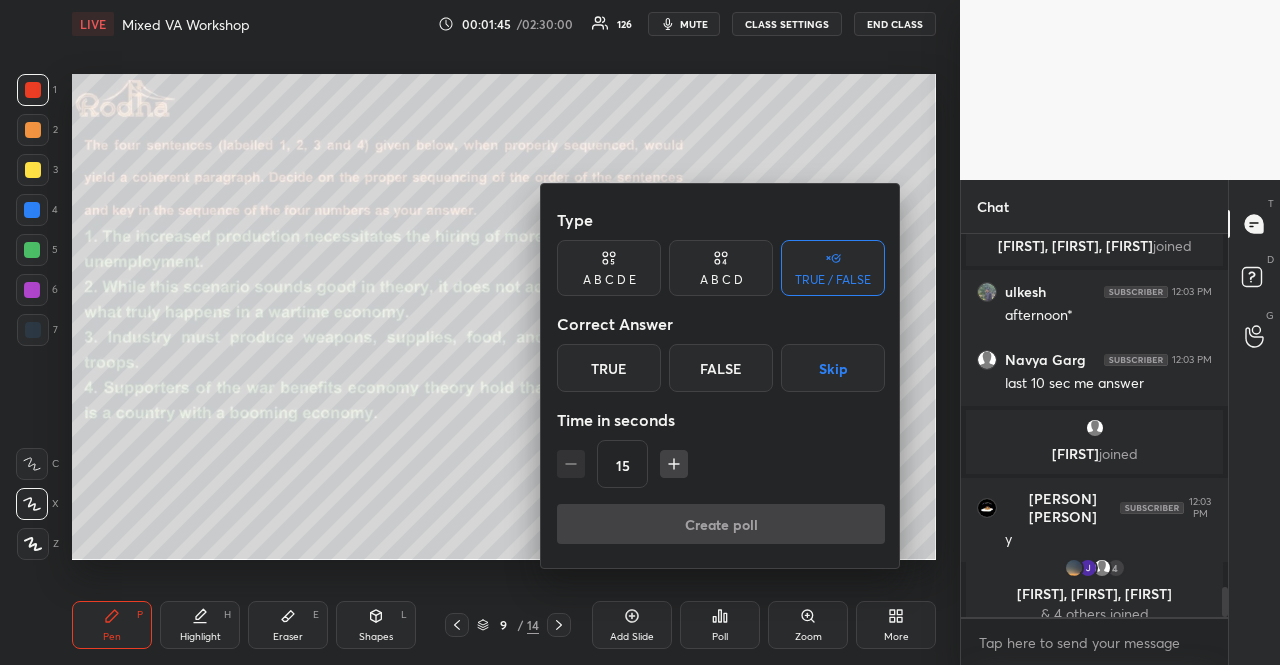 click on "A B C D" at bounding box center (721, 268) 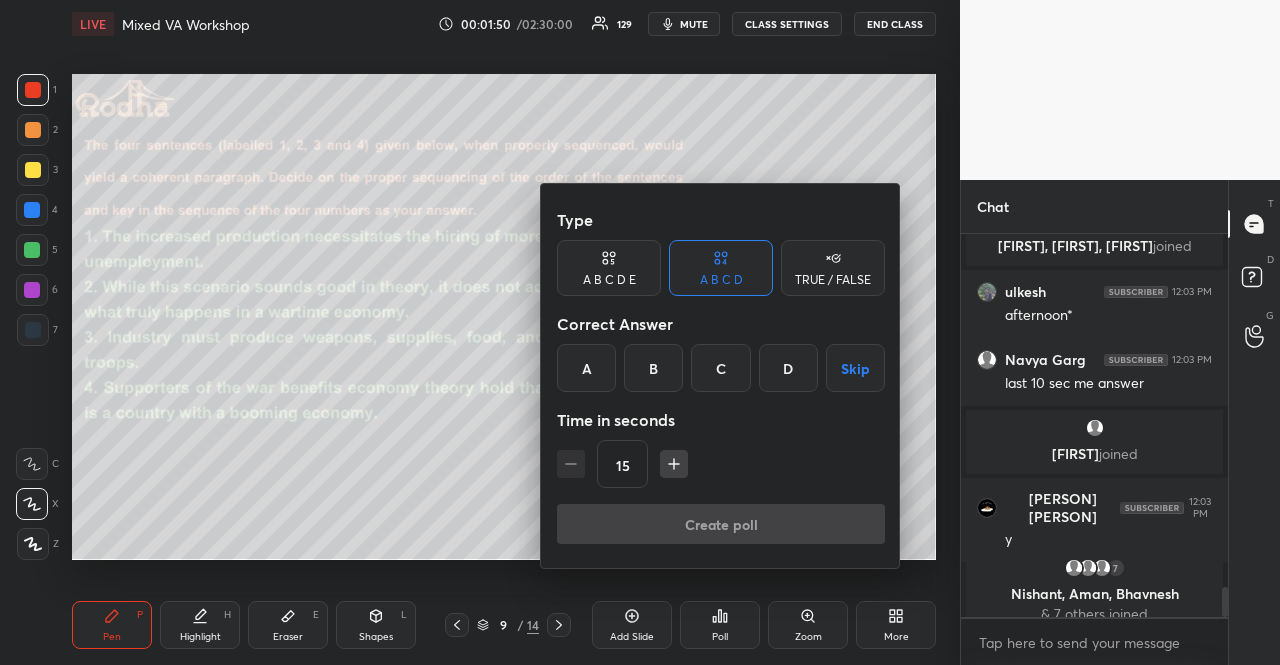 click on "TRUE / FALSE" at bounding box center [833, 280] 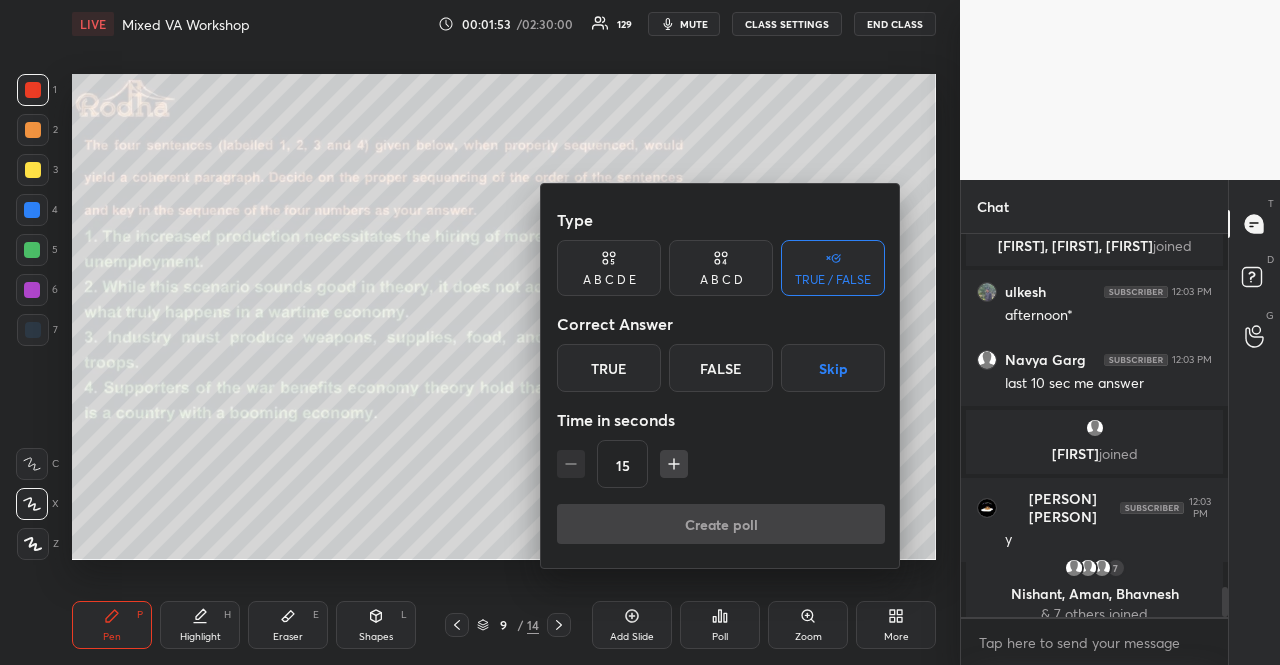 click on "Skip" at bounding box center (833, 368) 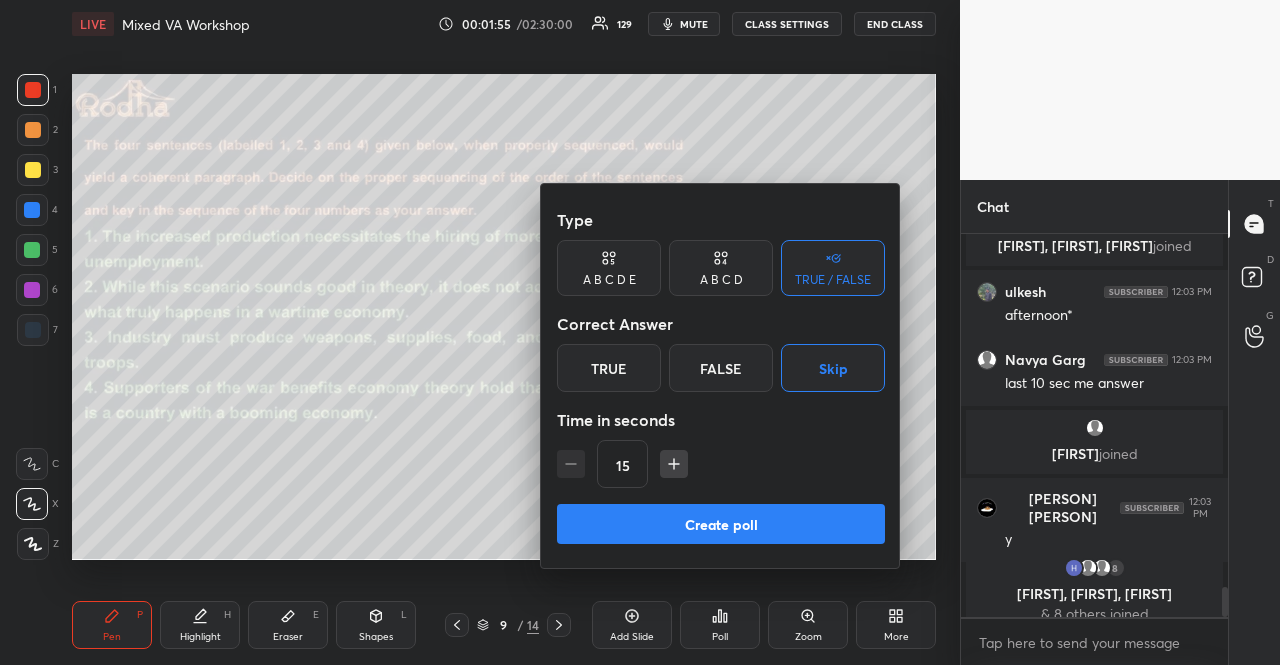 scroll, scrollTop: 4498, scrollLeft: 0, axis: vertical 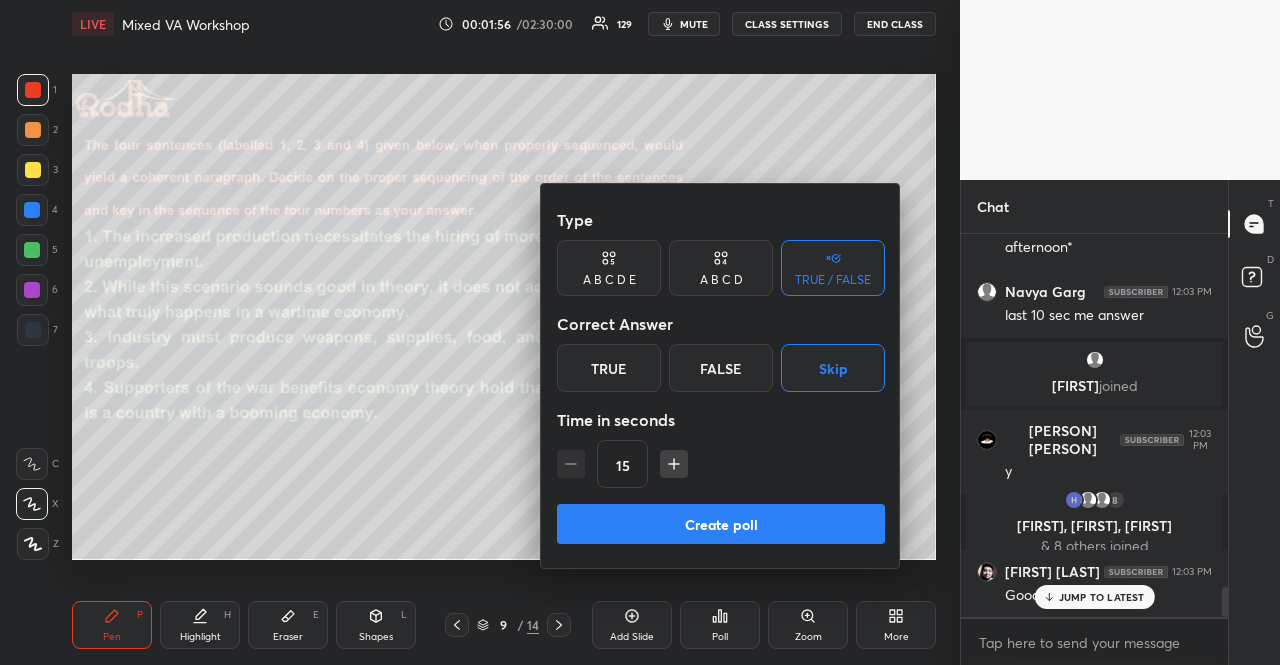 click on "A B C D" at bounding box center [721, 280] 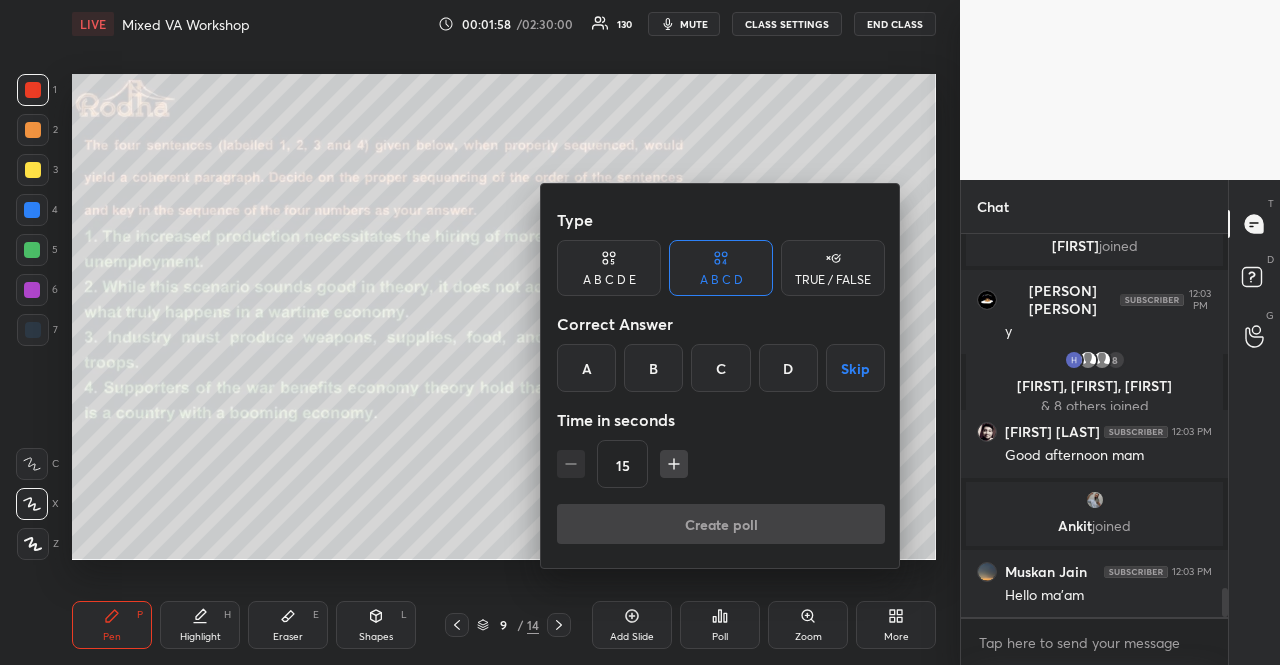 scroll, scrollTop: 4710, scrollLeft: 0, axis: vertical 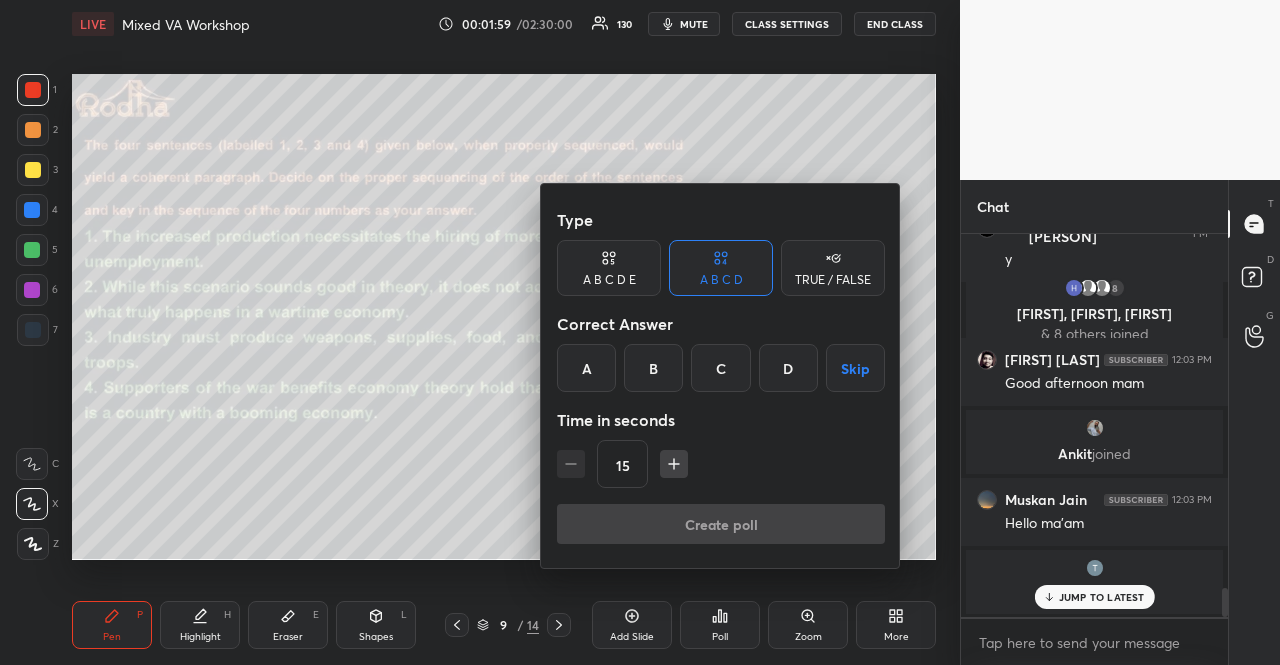 click 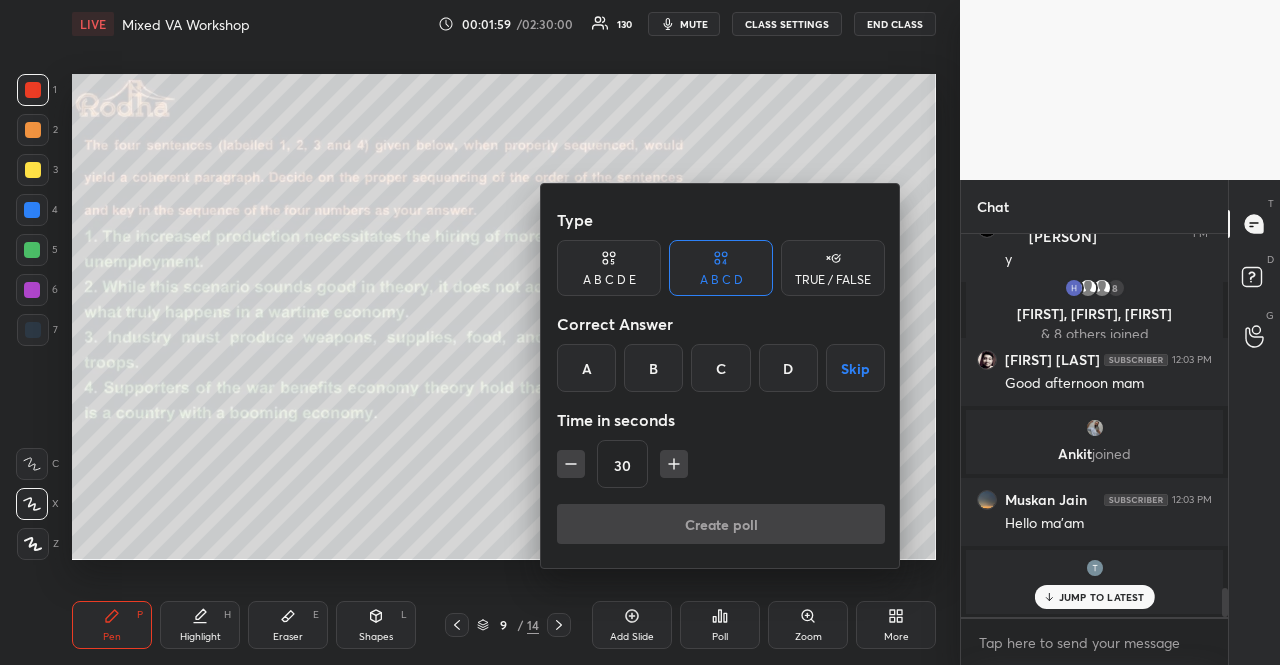 click 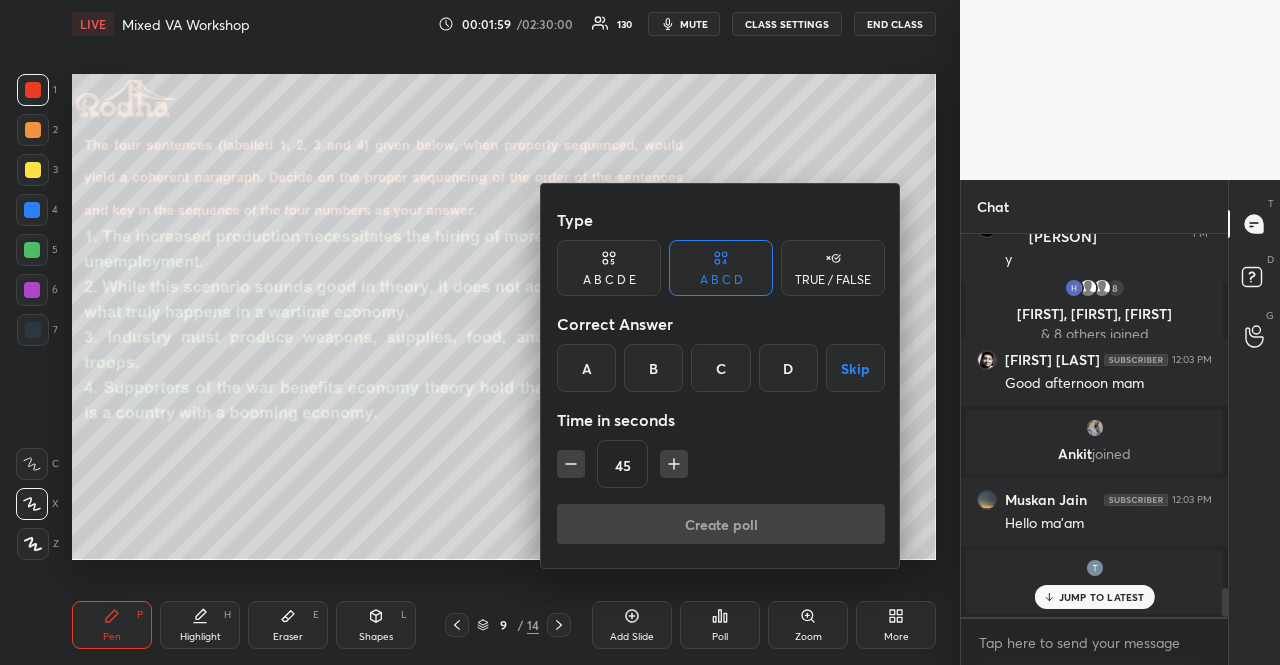 click 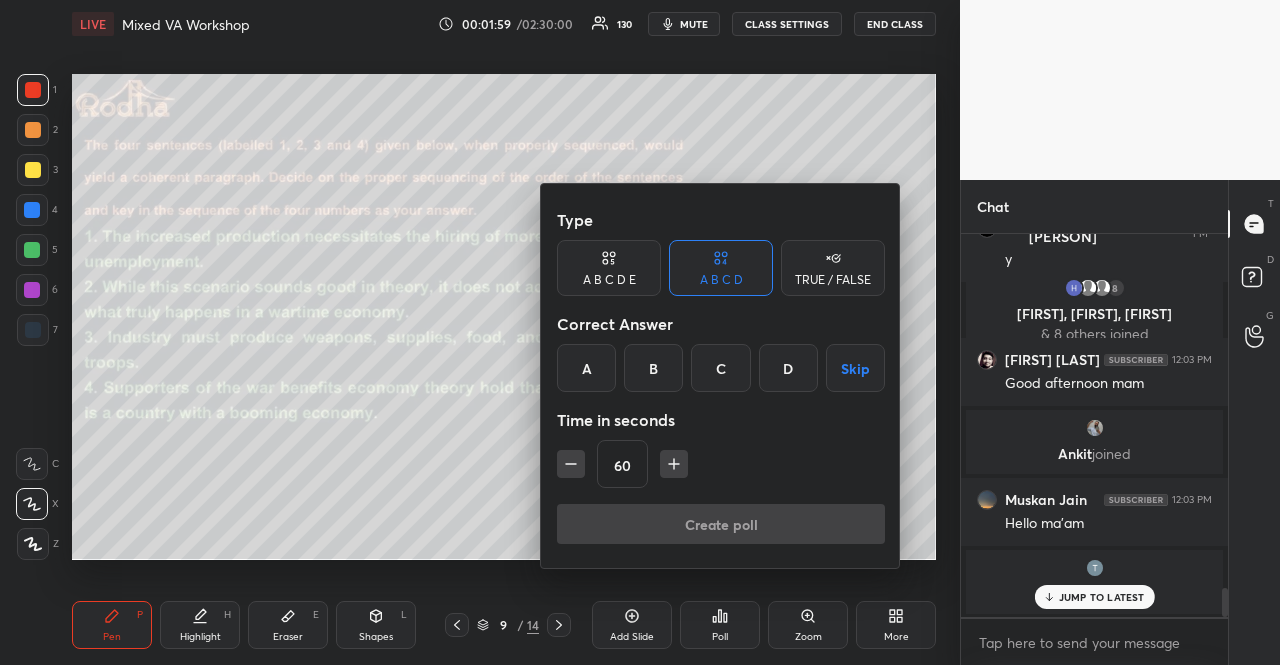 click 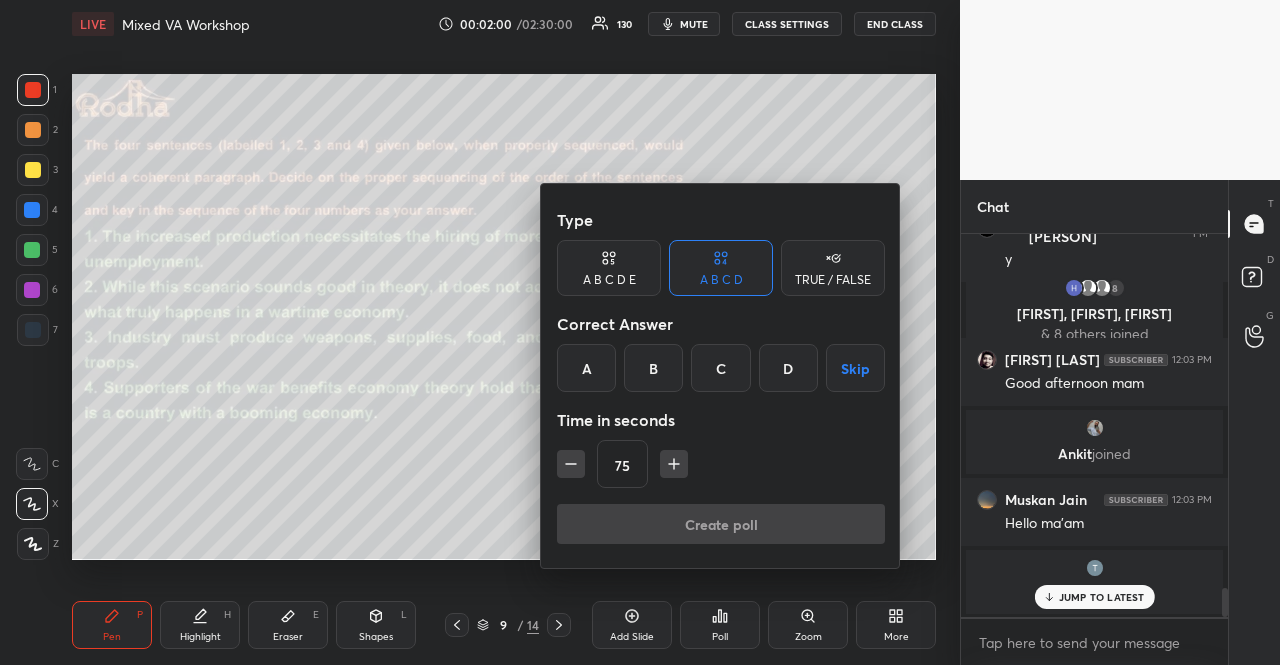click 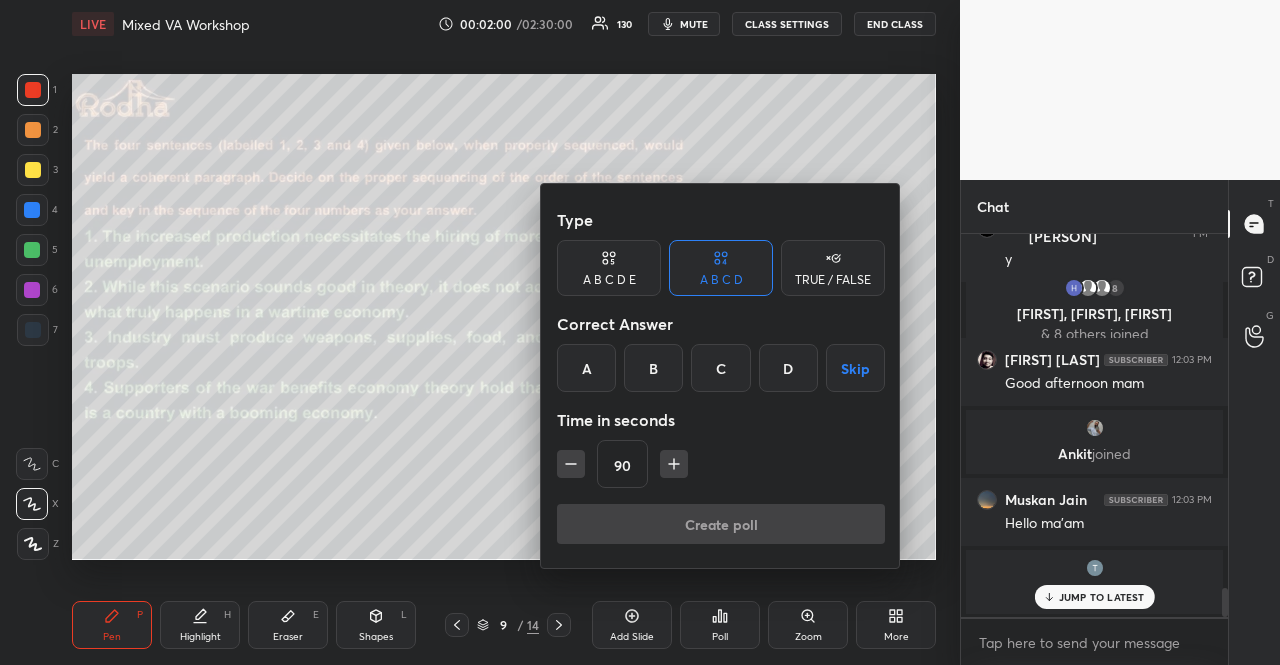 click 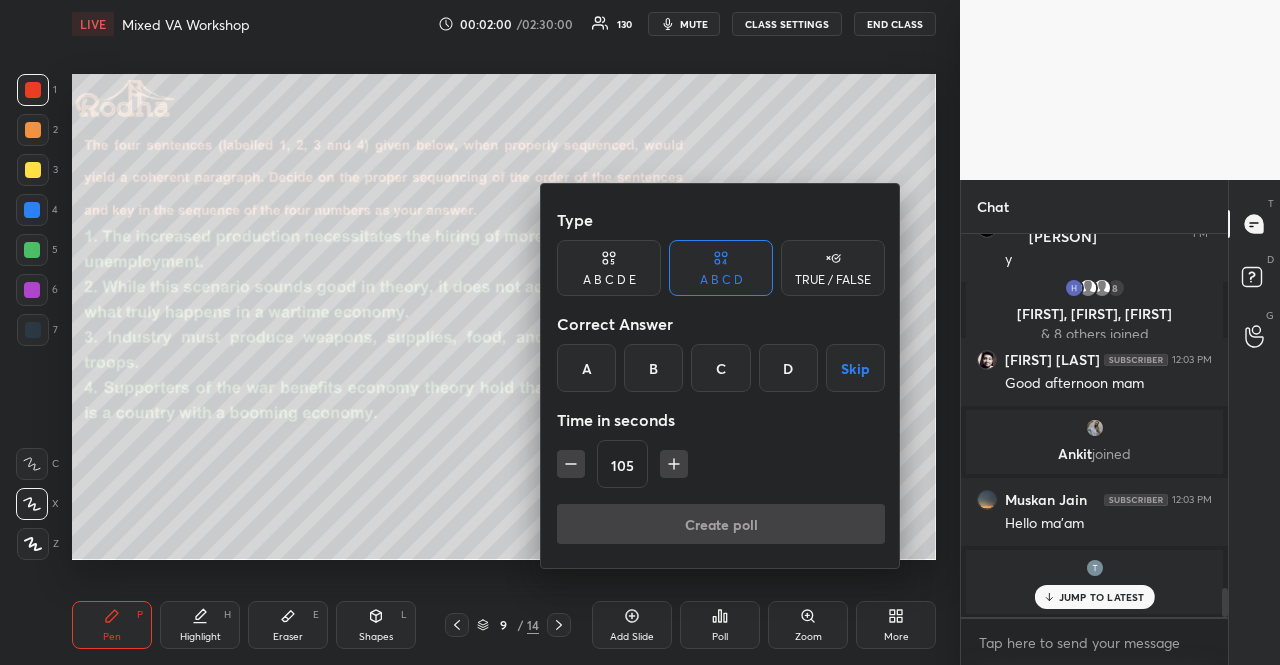 click 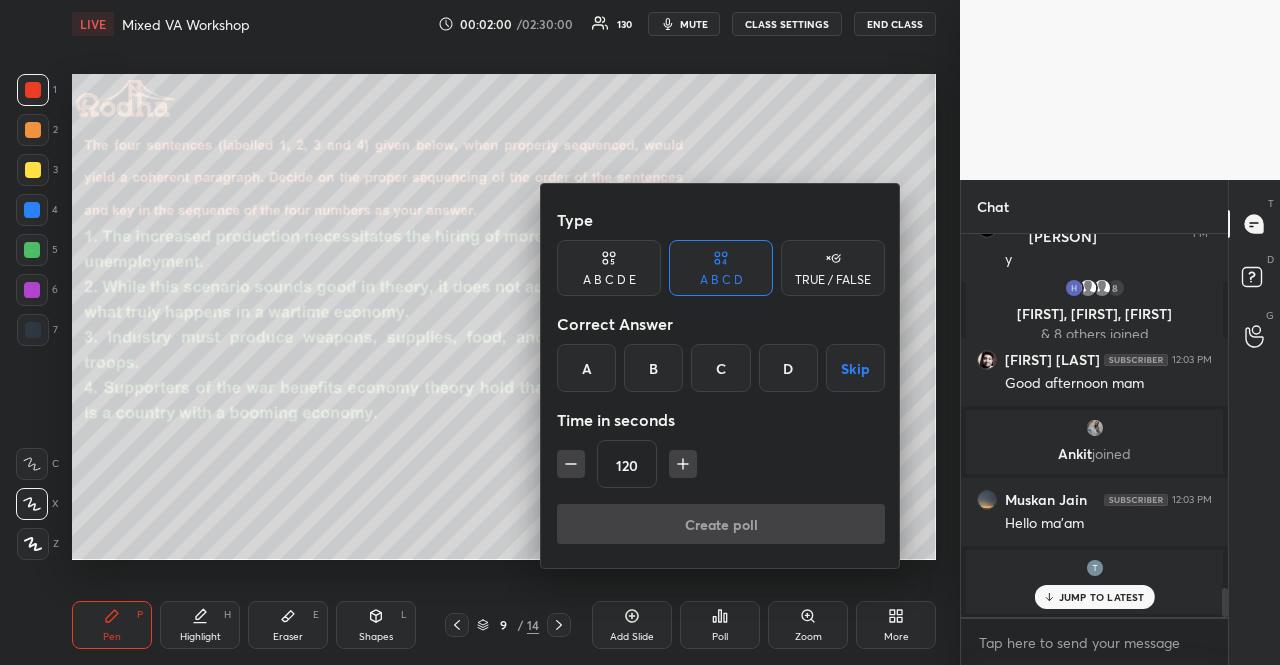 click 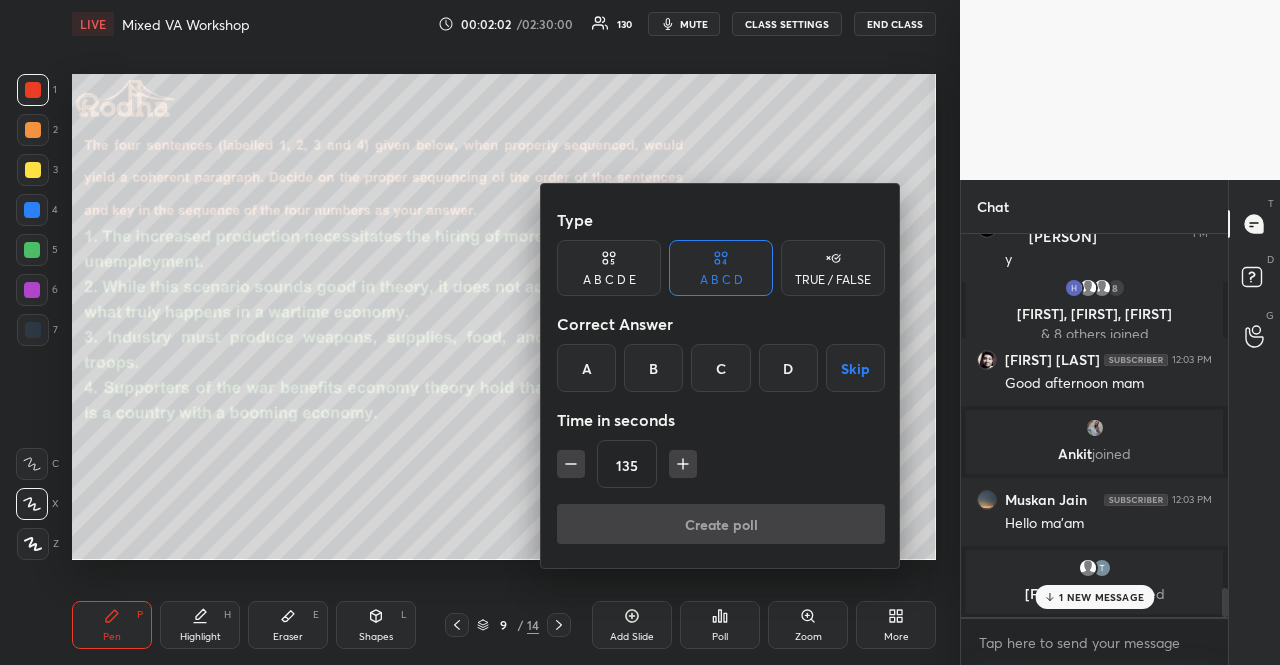 click 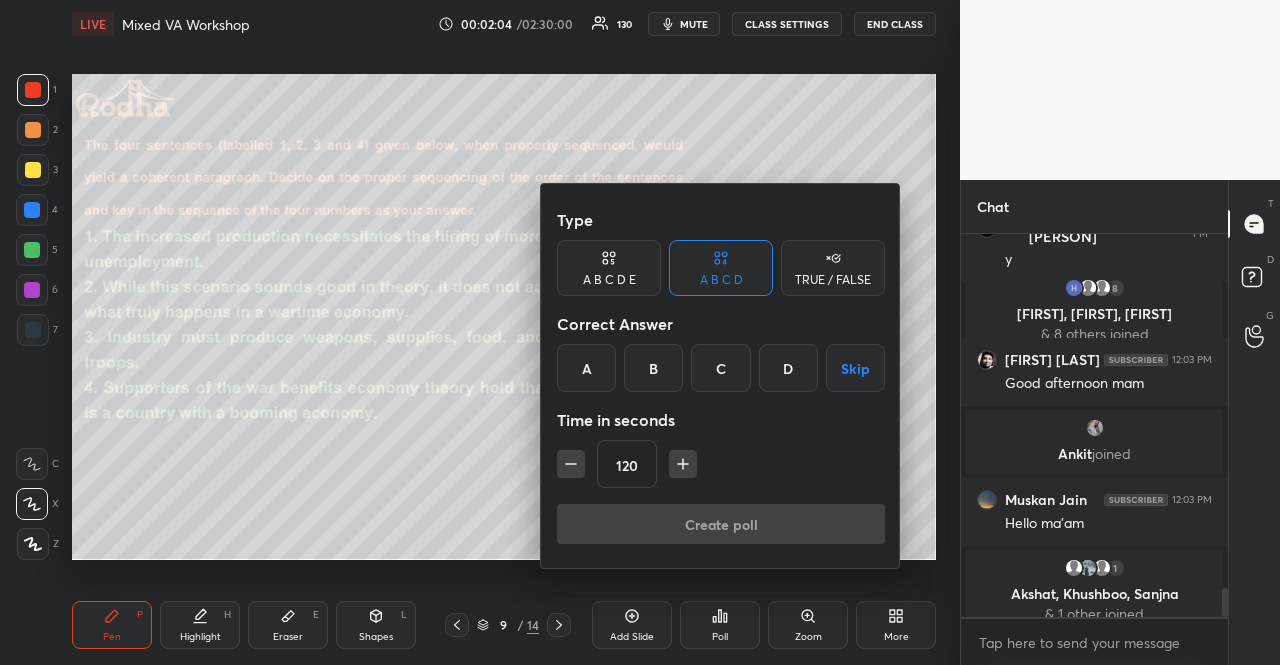 click on "A" at bounding box center [586, 368] 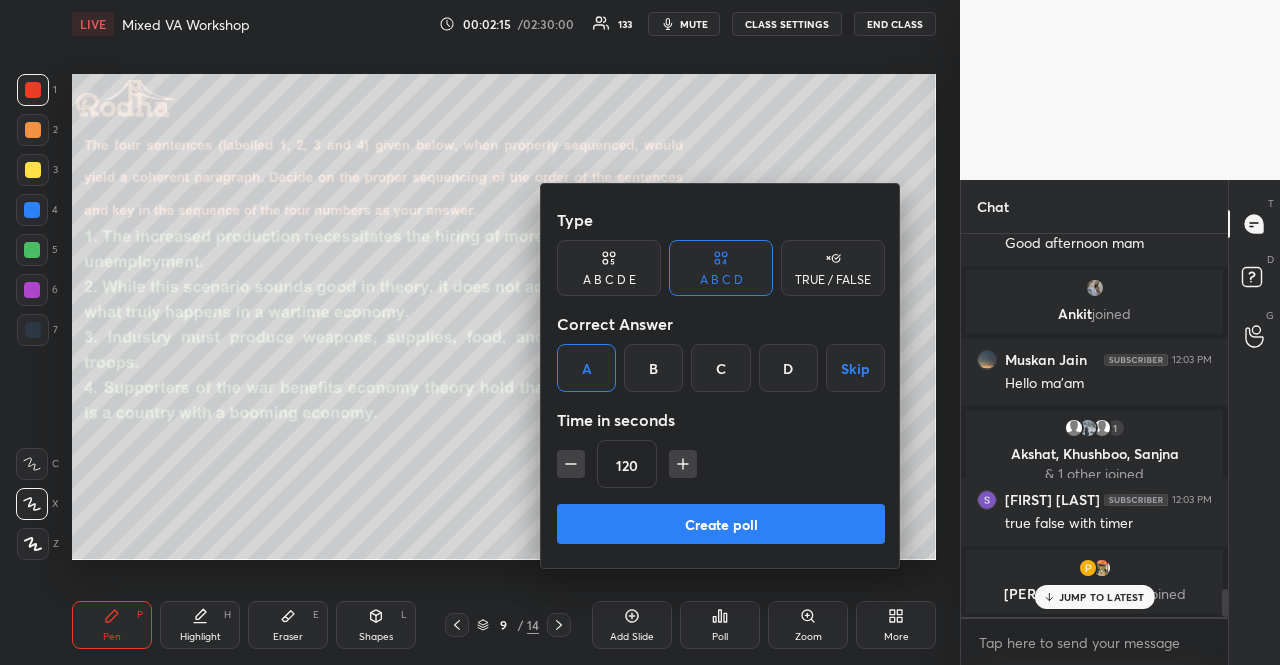 scroll, scrollTop: 4934, scrollLeft: 0, axis: vertical 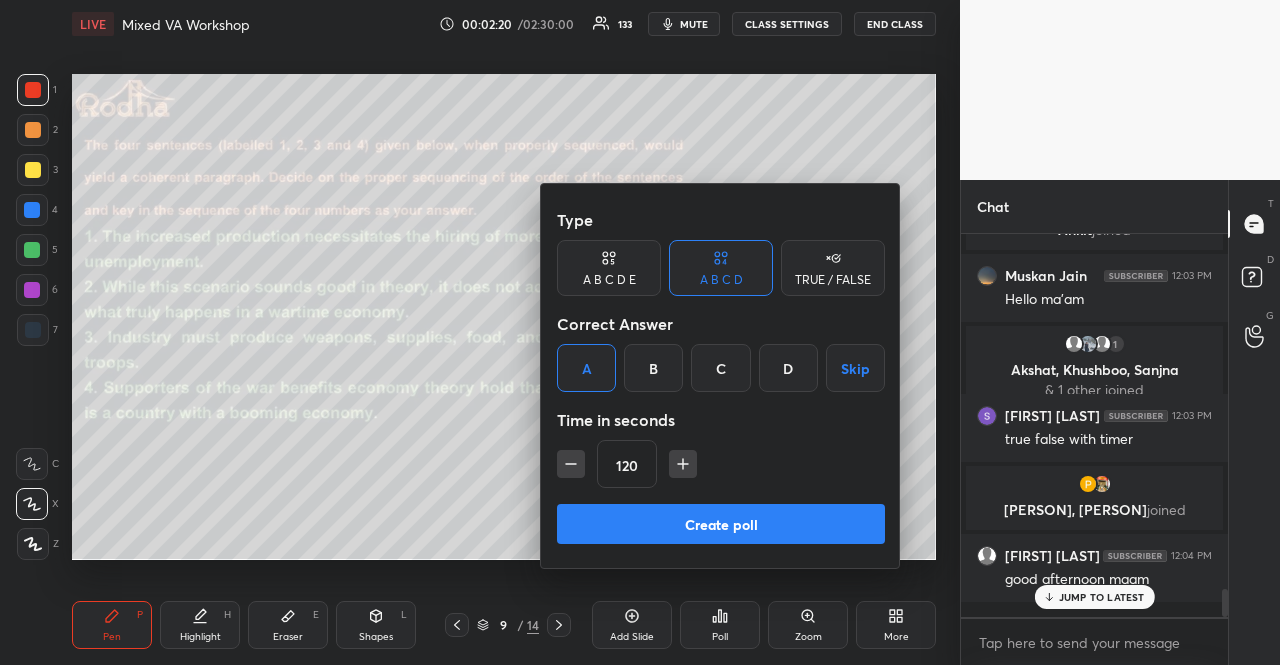 click on "TRUE / FALSE" at bounding box center [833, 268] 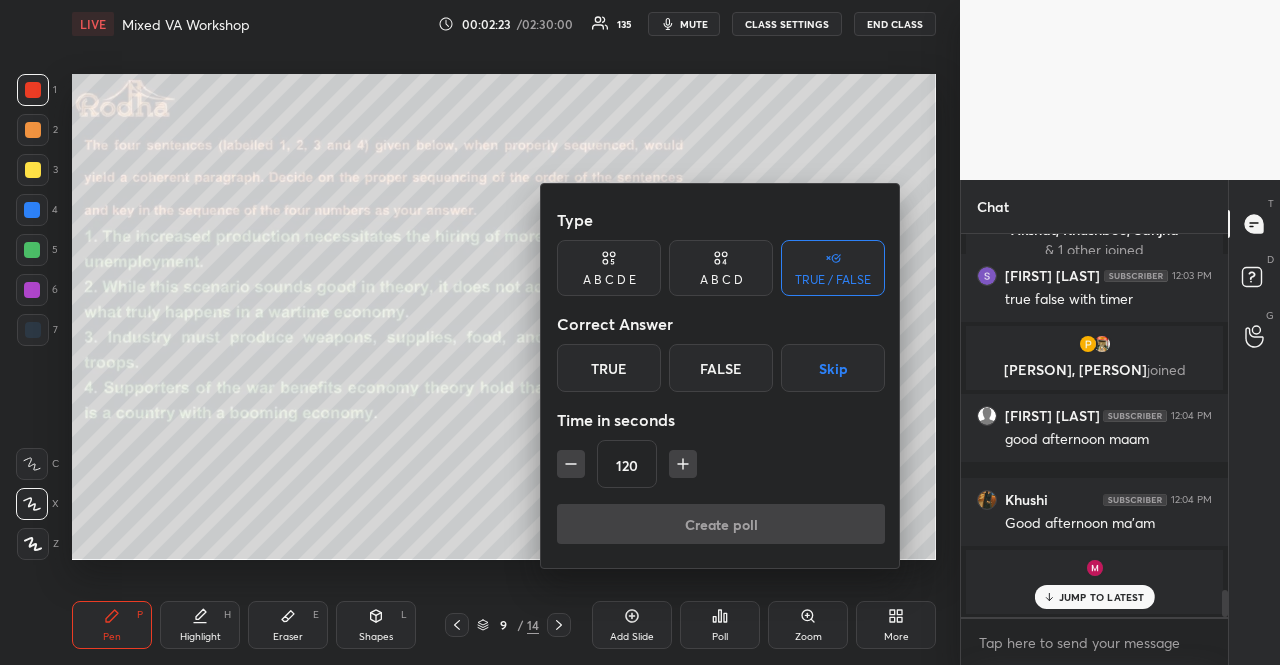 scroll, scrollTop: 5210, scrollLeft: 0, axis: vertical 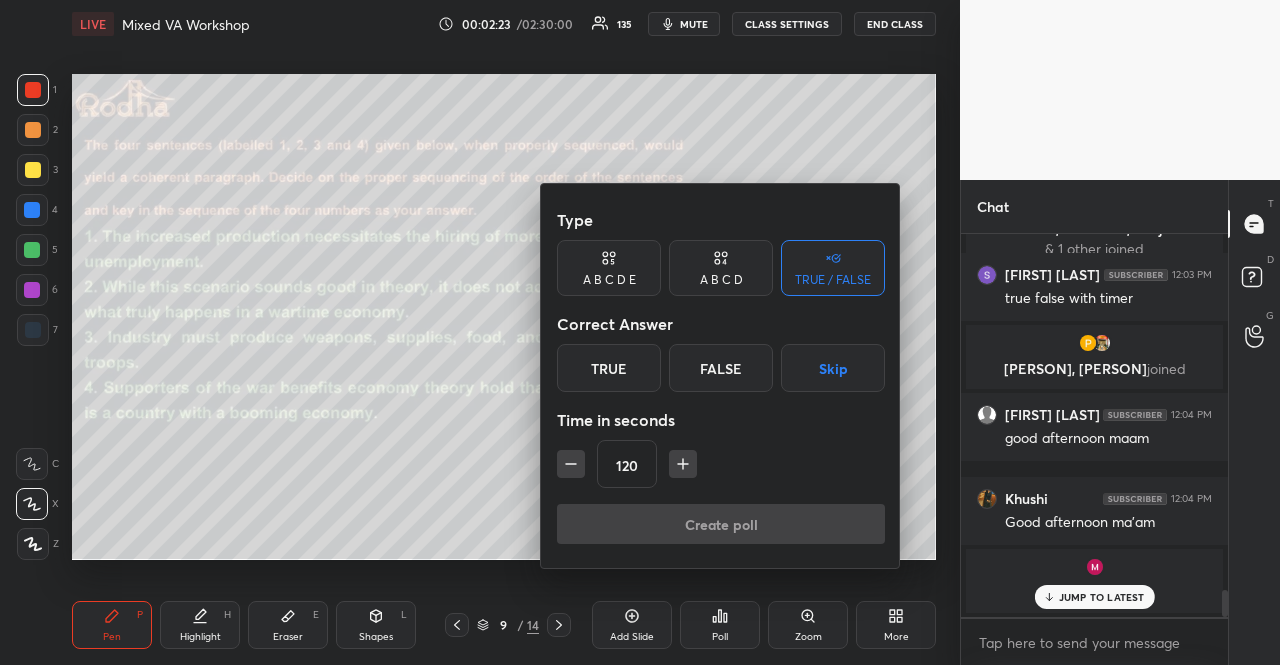 click on "True" at bounding box center (609, 368) 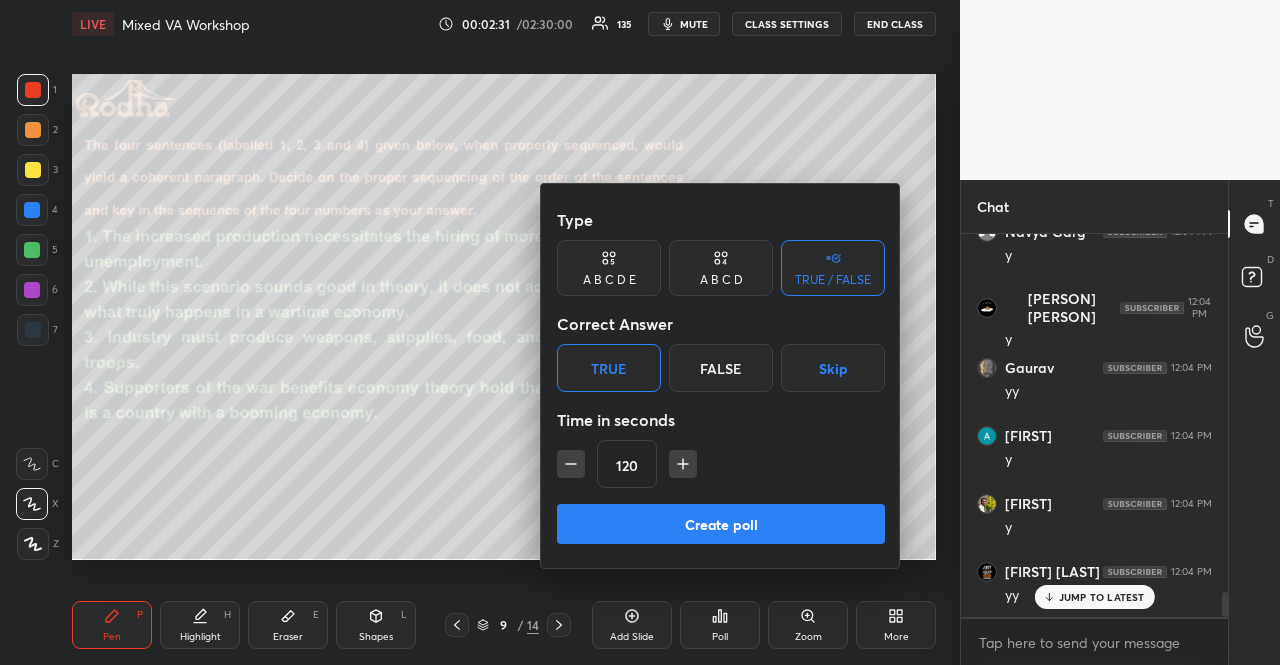 scroll, scrollTop: 5554, scrollLeft: 0, axis: vertical 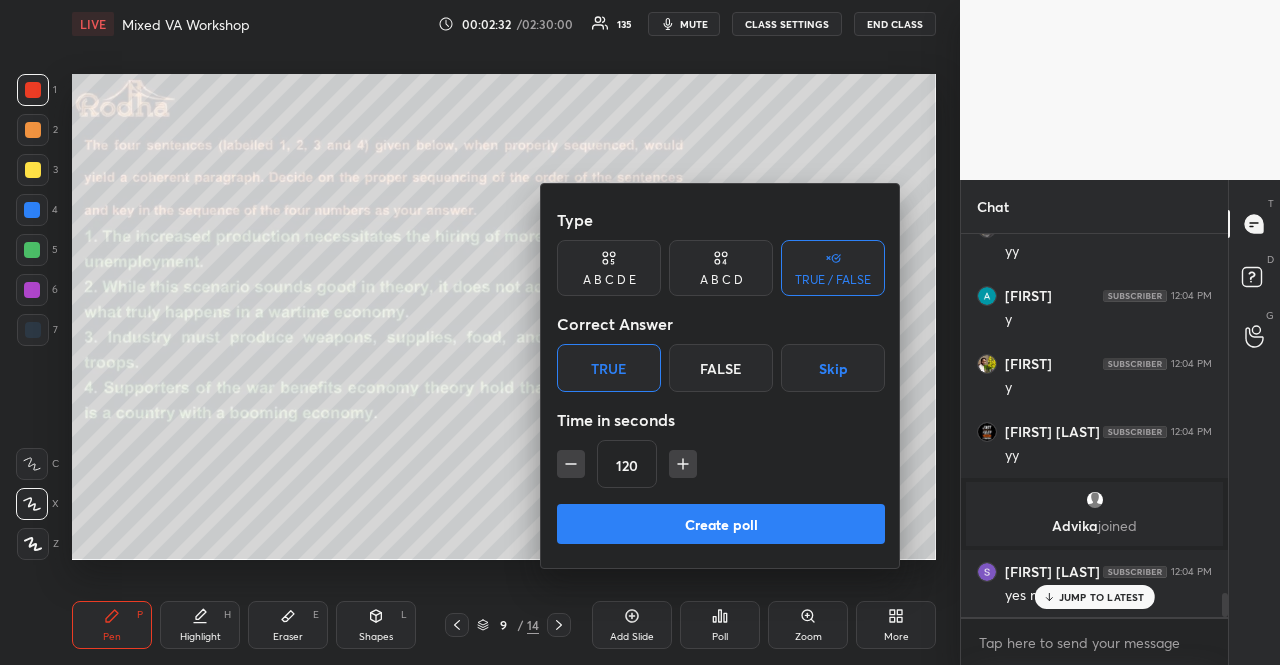 click on "Create poll" at bounding box center [721, 524] 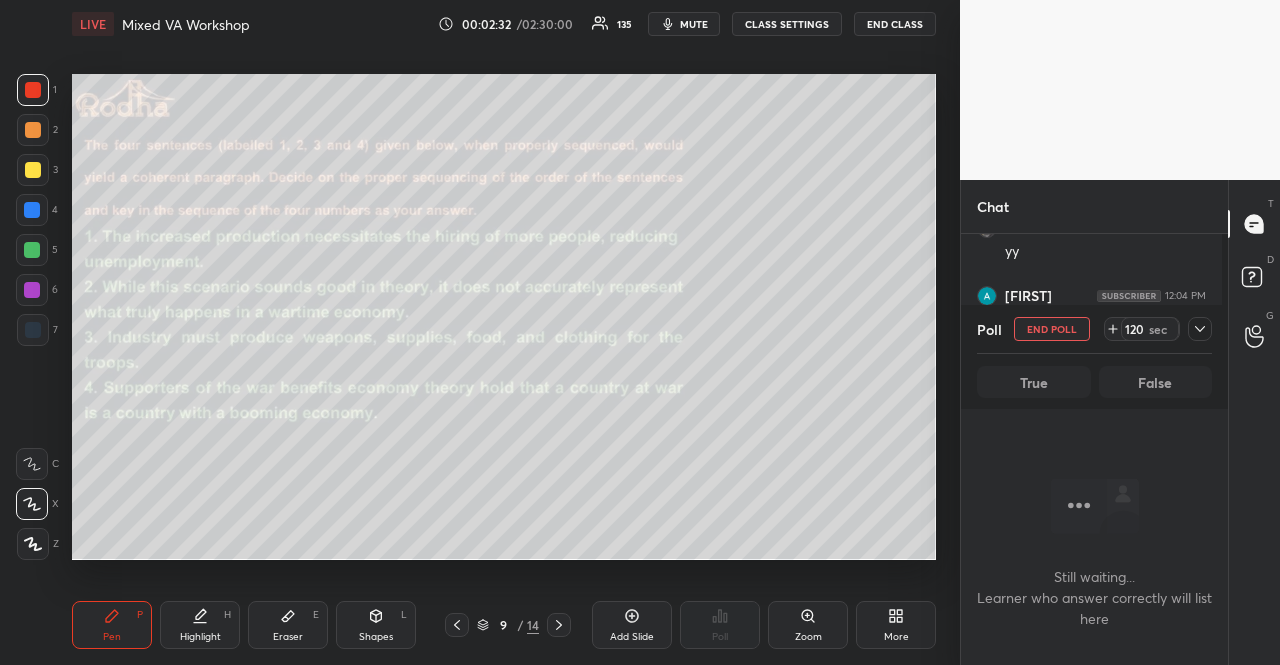 scroll, scrollTop: 7, scrollLeft: 6, axis: both 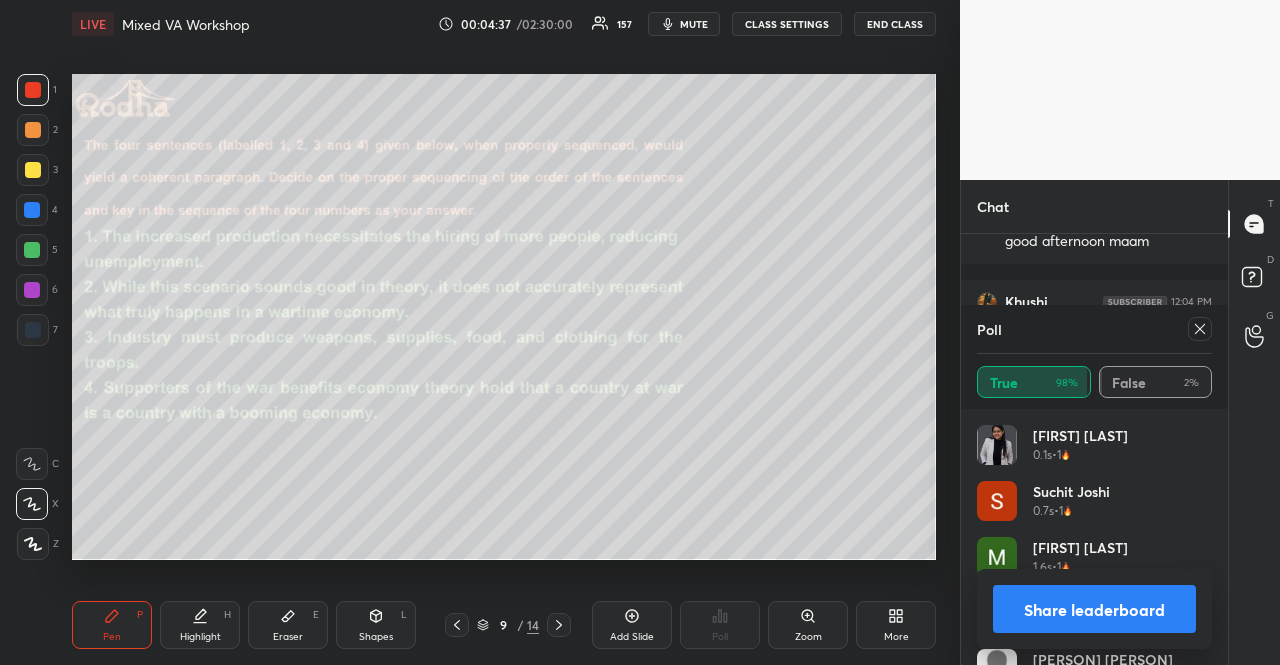click 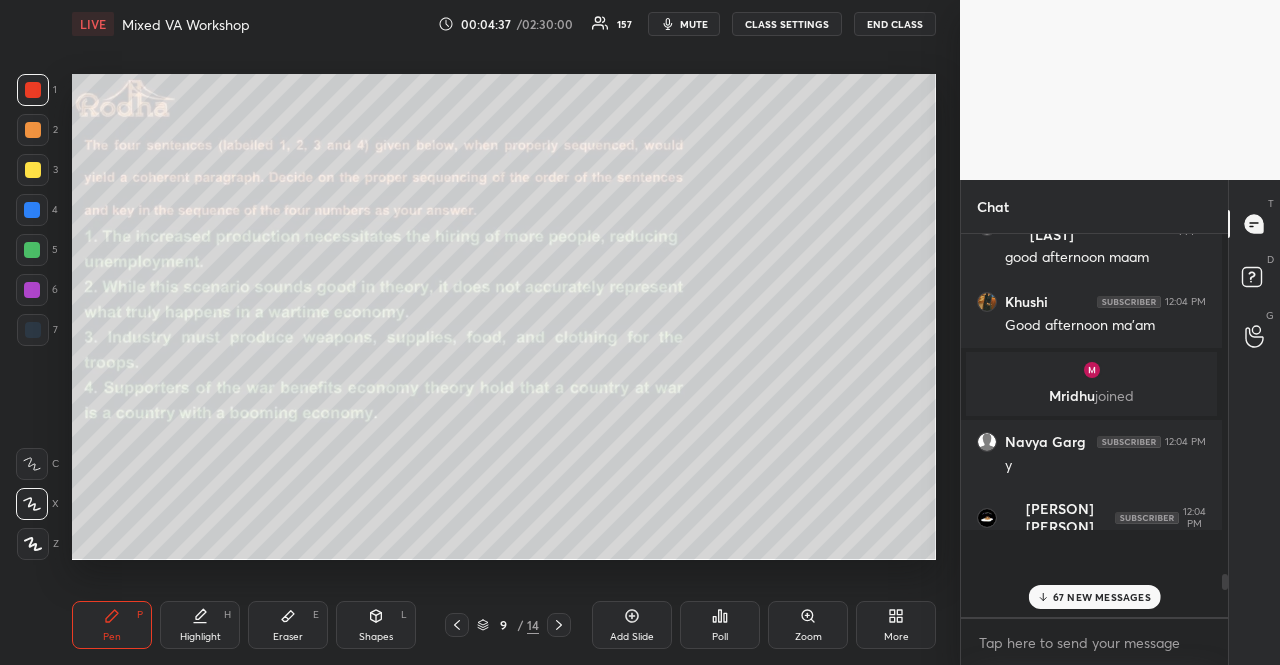 scroll, scrollTop: 371, scrollLeft: 255, axis: both 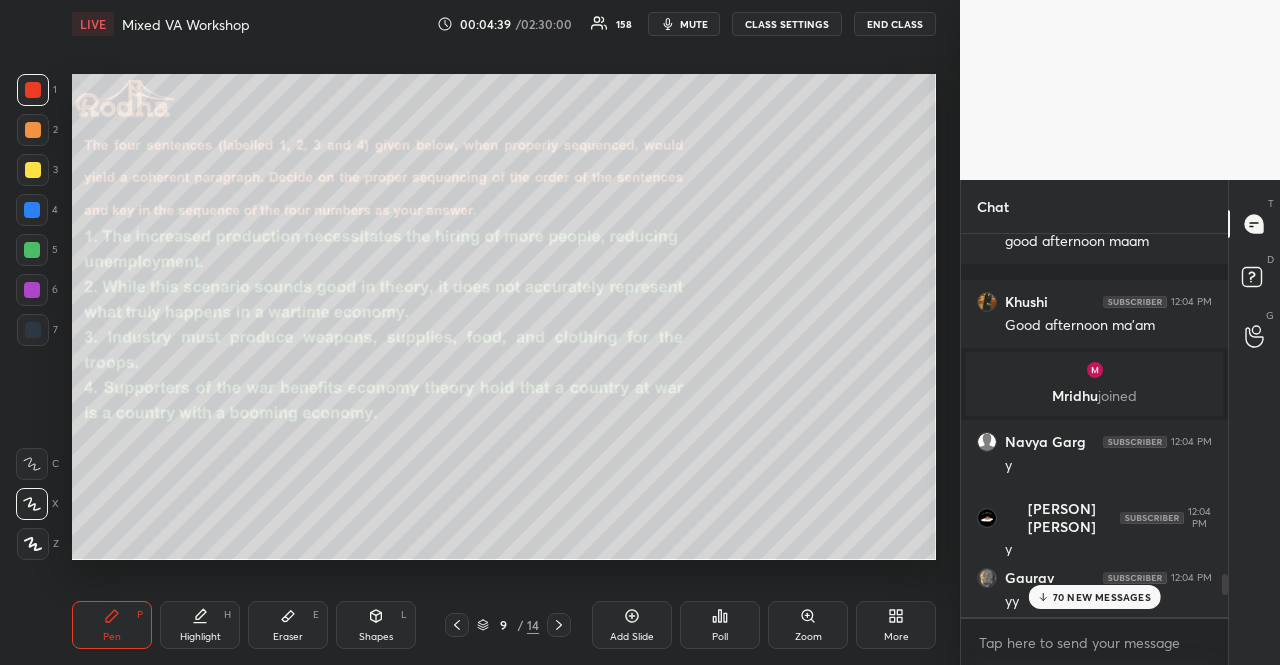 click on "70 NEW MESSAGES" at bounding box center (1102, 597) 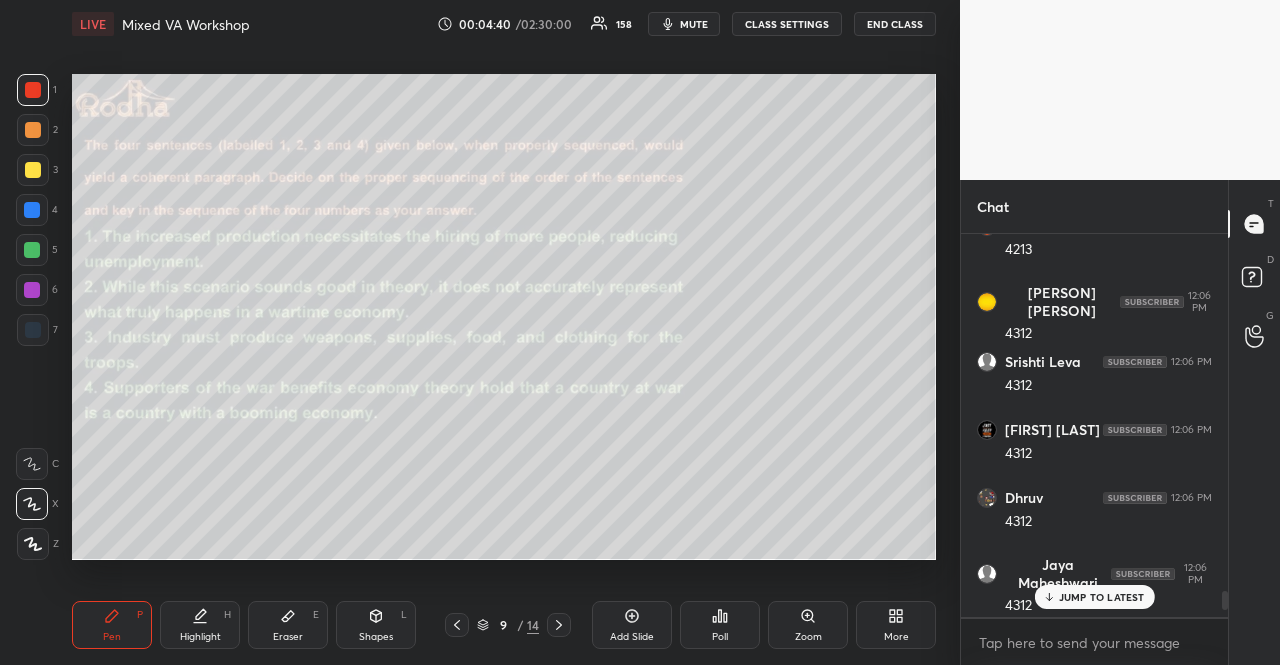 click on "JUMP TO LATEST" at bounding box center (1102, 597) 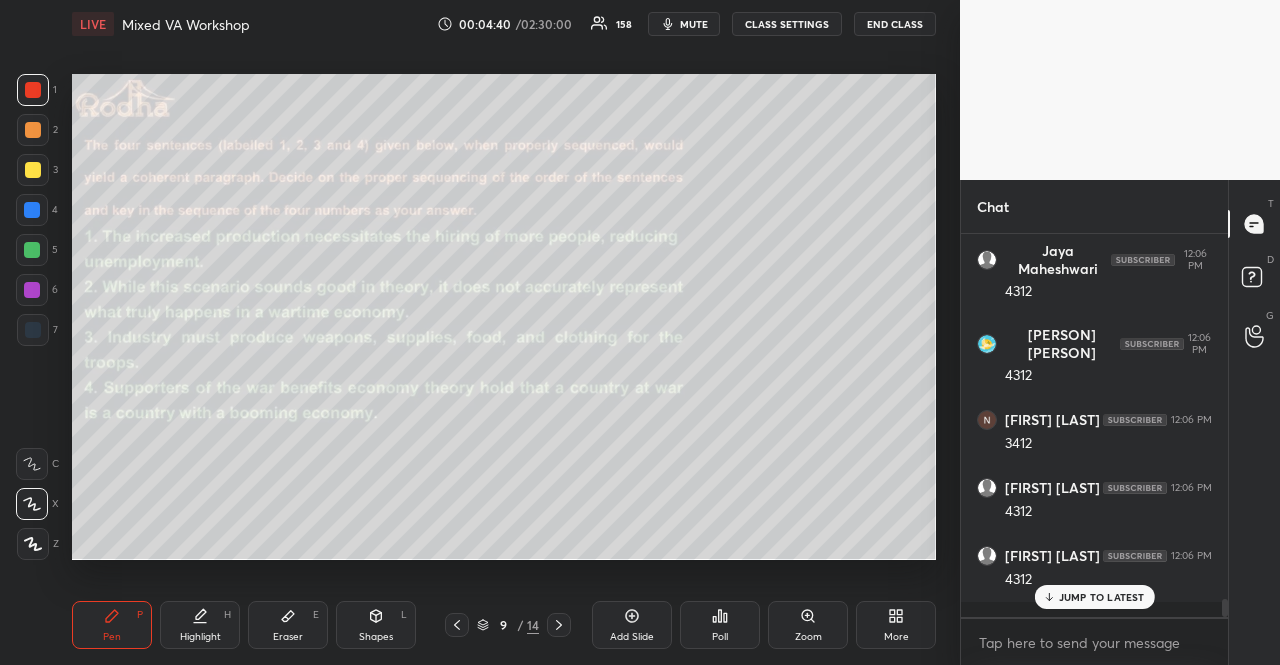 click on "JUMP TO LATEST" at bounding box center [1102, 597] 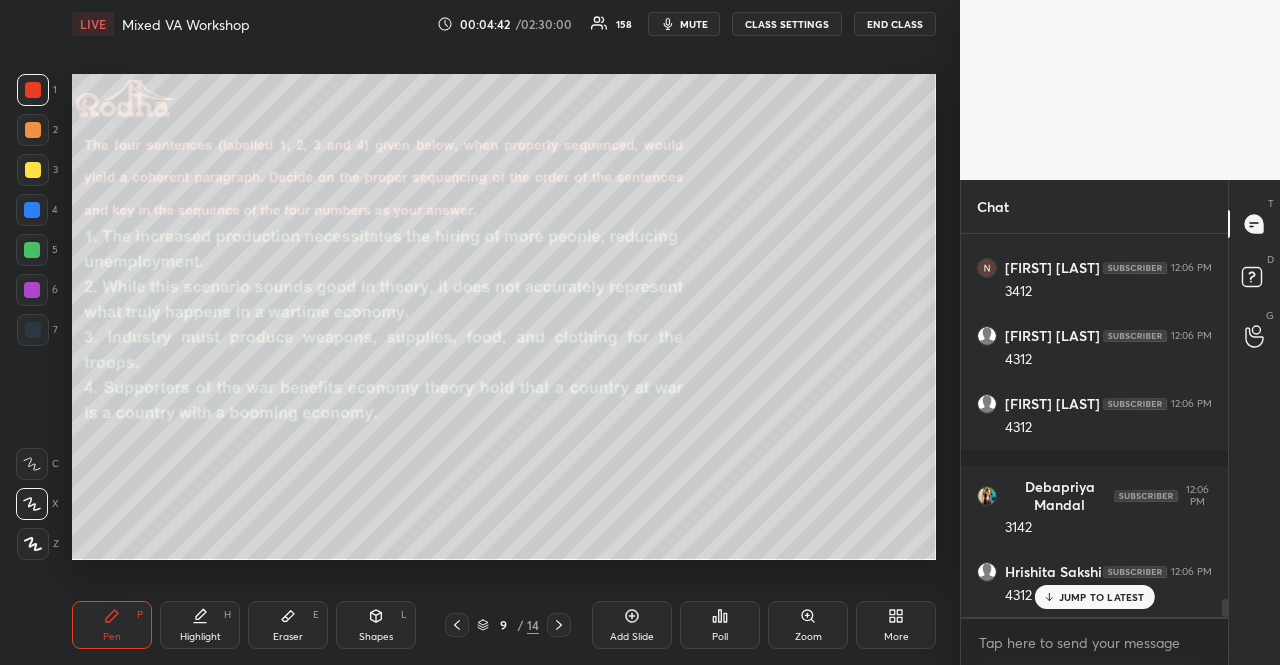 click on "JUMP TO LATEST" at bounding box center (1102, 597) 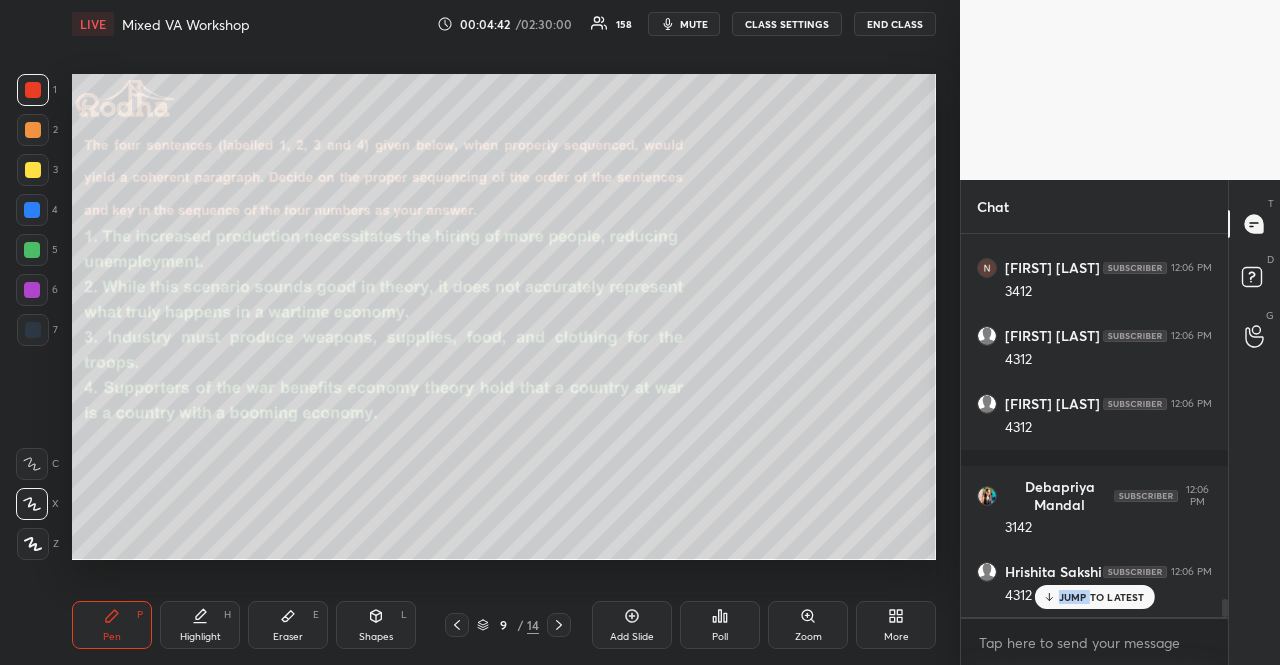scroll, scrollTop: 7962, scrollLeft: 0, axis: vertical 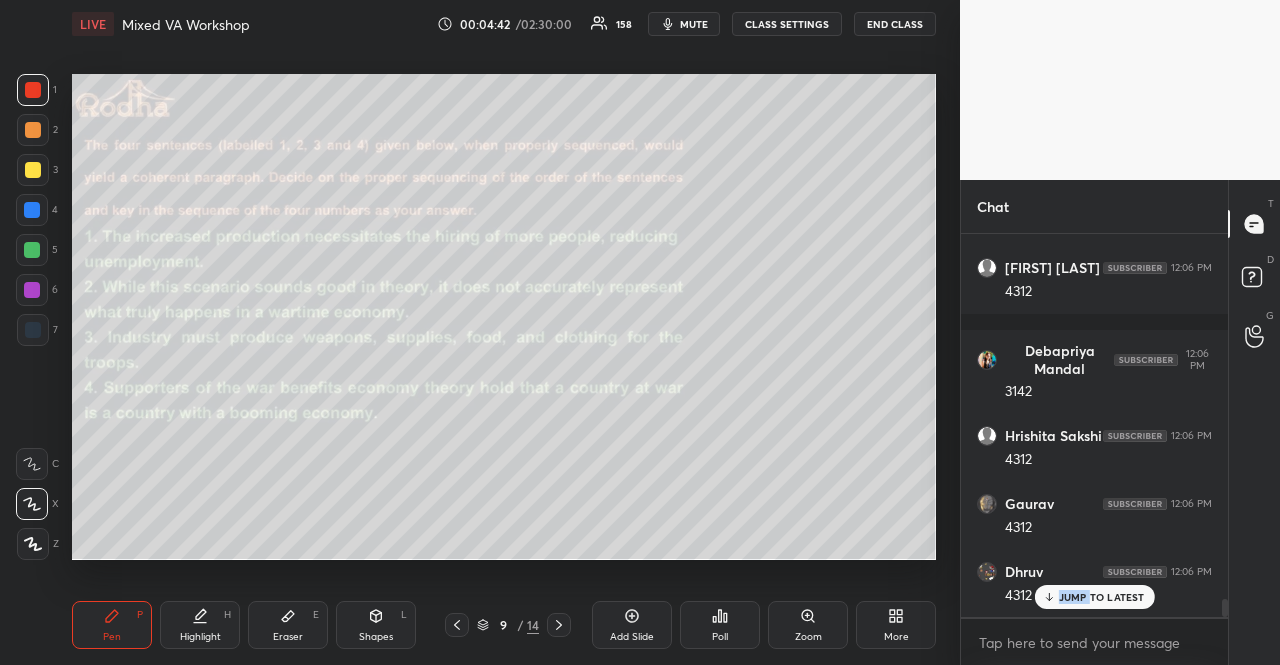 click on "JUMP TO LATEST" at bounding box center (1102, 597) 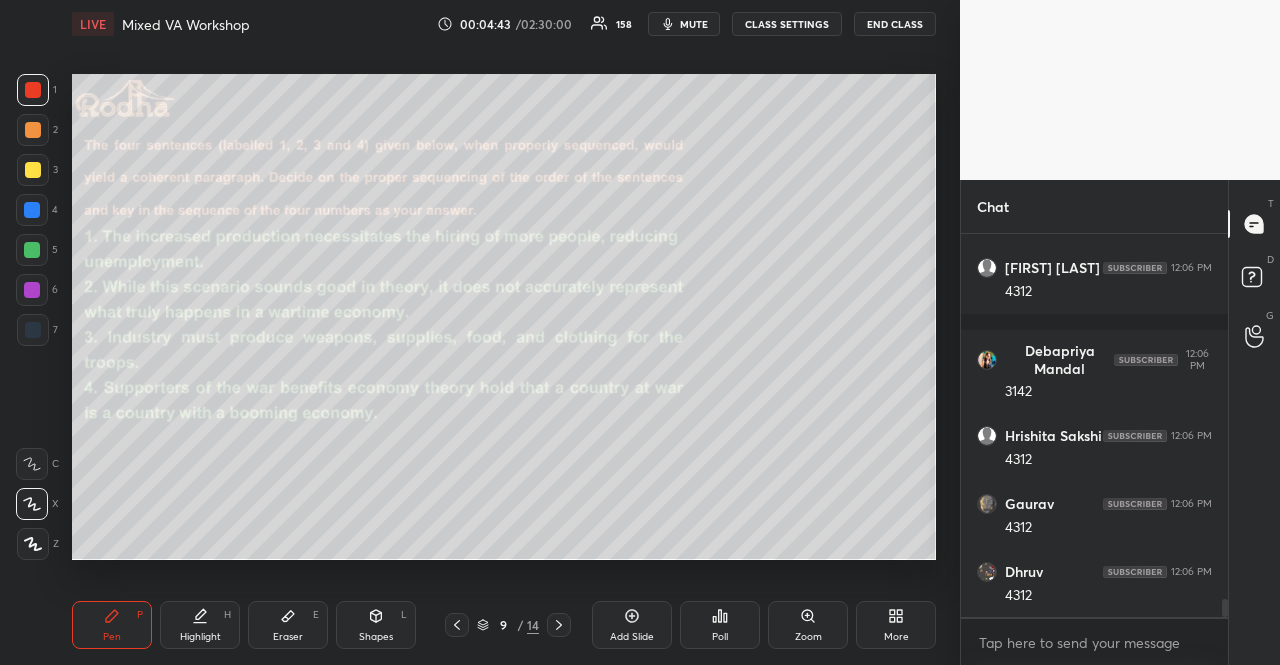 click on "4312" at bounding box center (1108, 596) 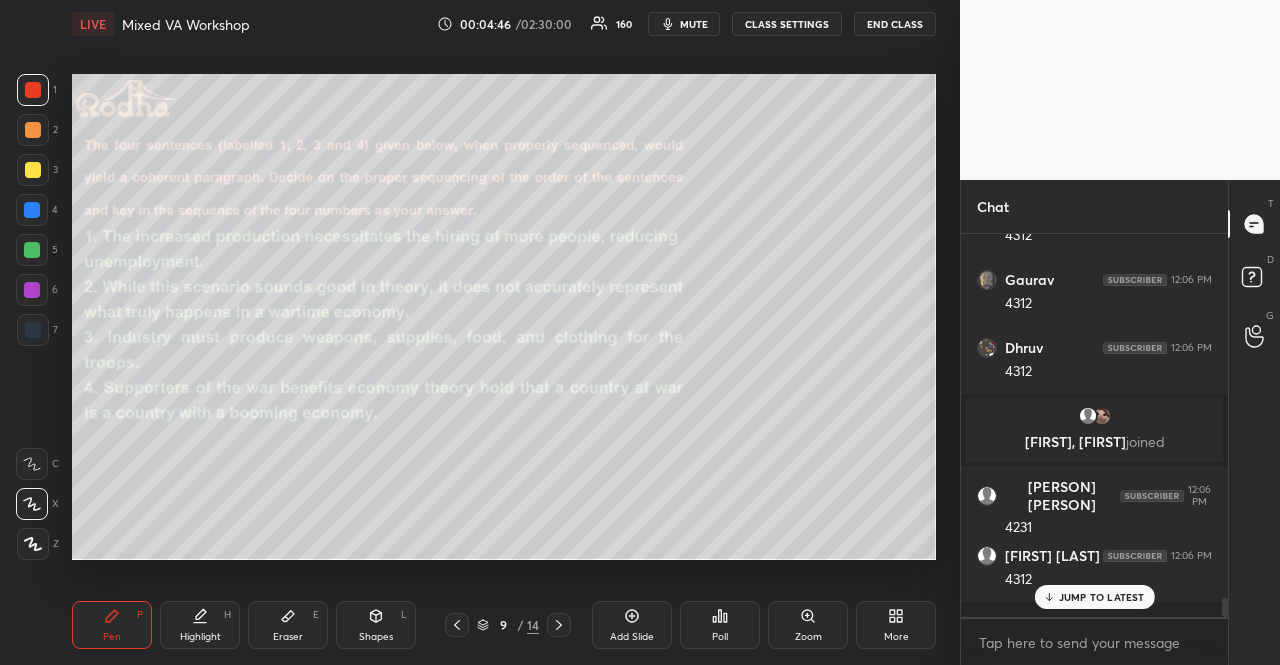 scroll, scrollTop: 7662, scrollLeft: 0, axis: vertical 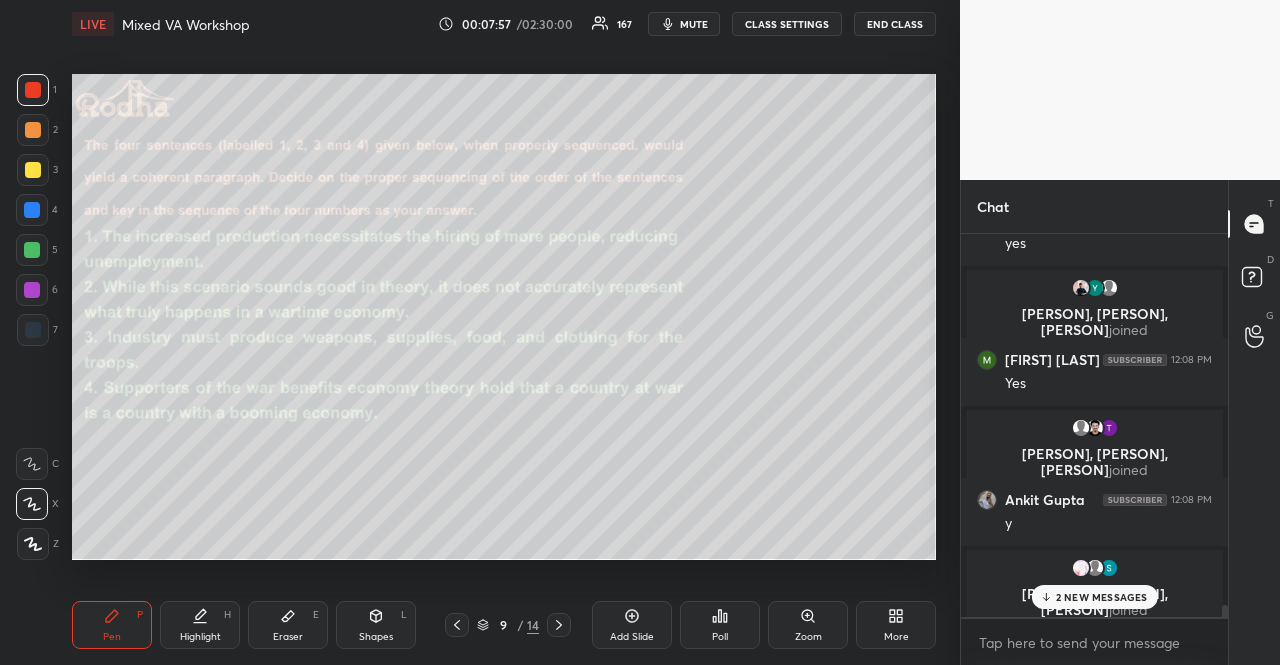 click on "2 NEW MESSAGES" at bounding box center (1102, 597) 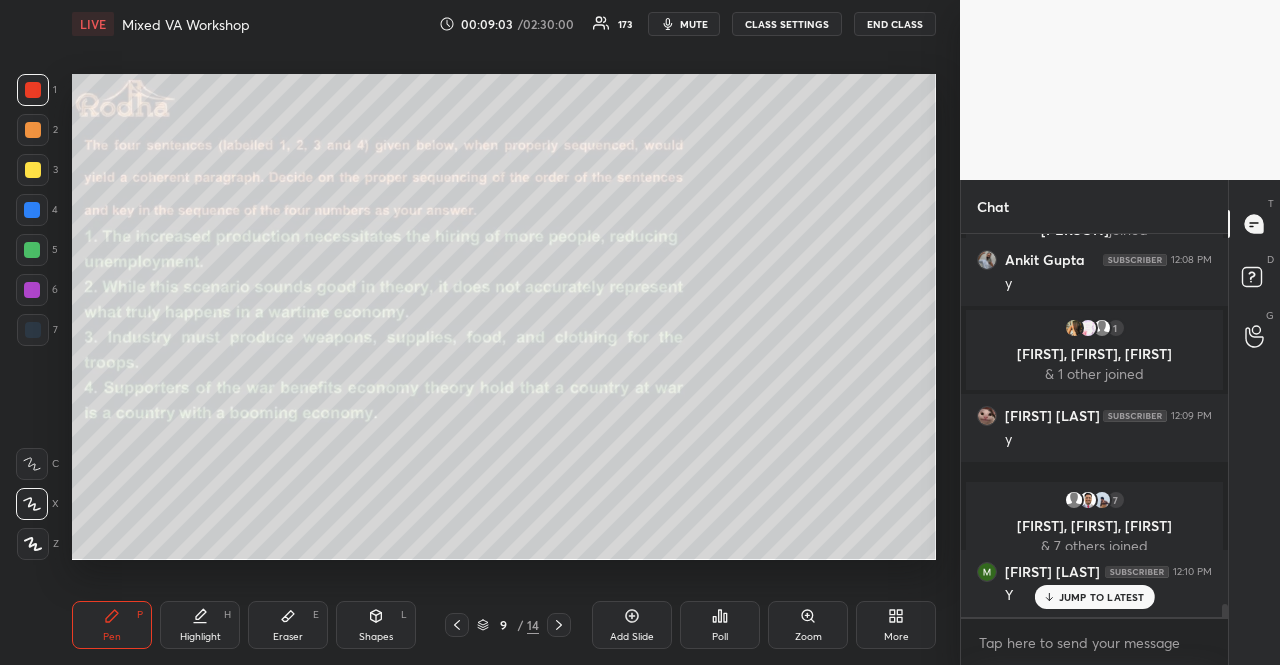 scroll, scrollTop: 10850, scrollLeft: 0, axis: vertical 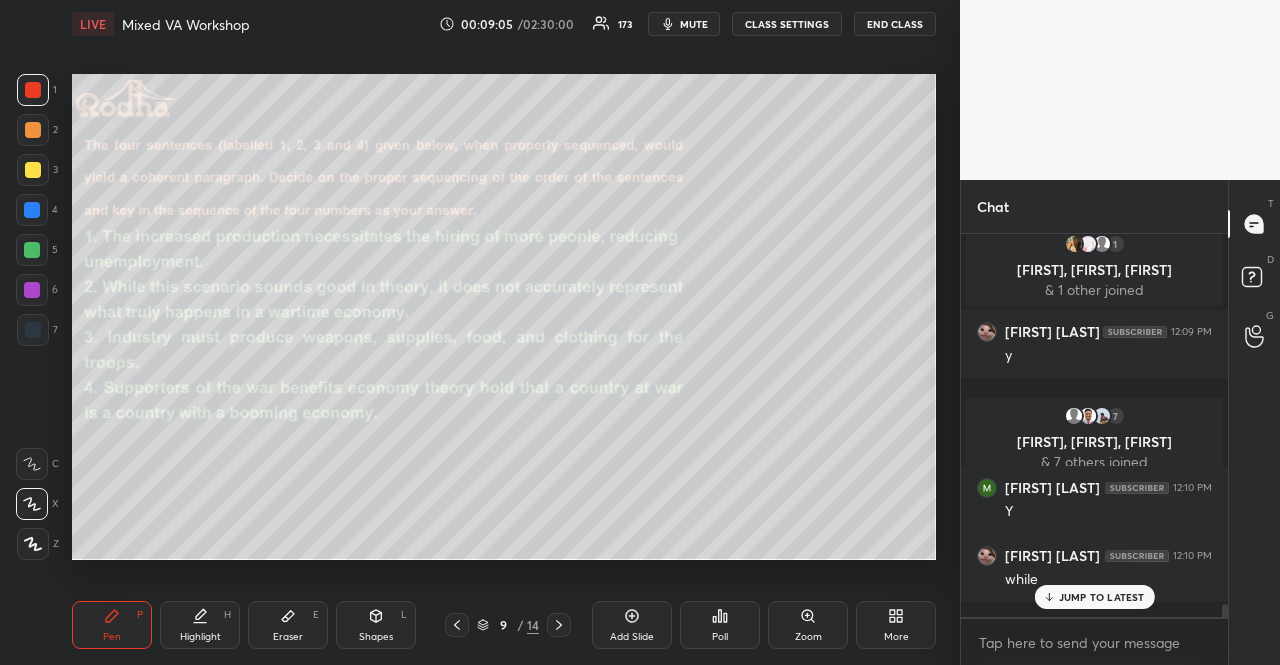 click on "JUMP TO LATEST" at bounding box center [1102, 597] 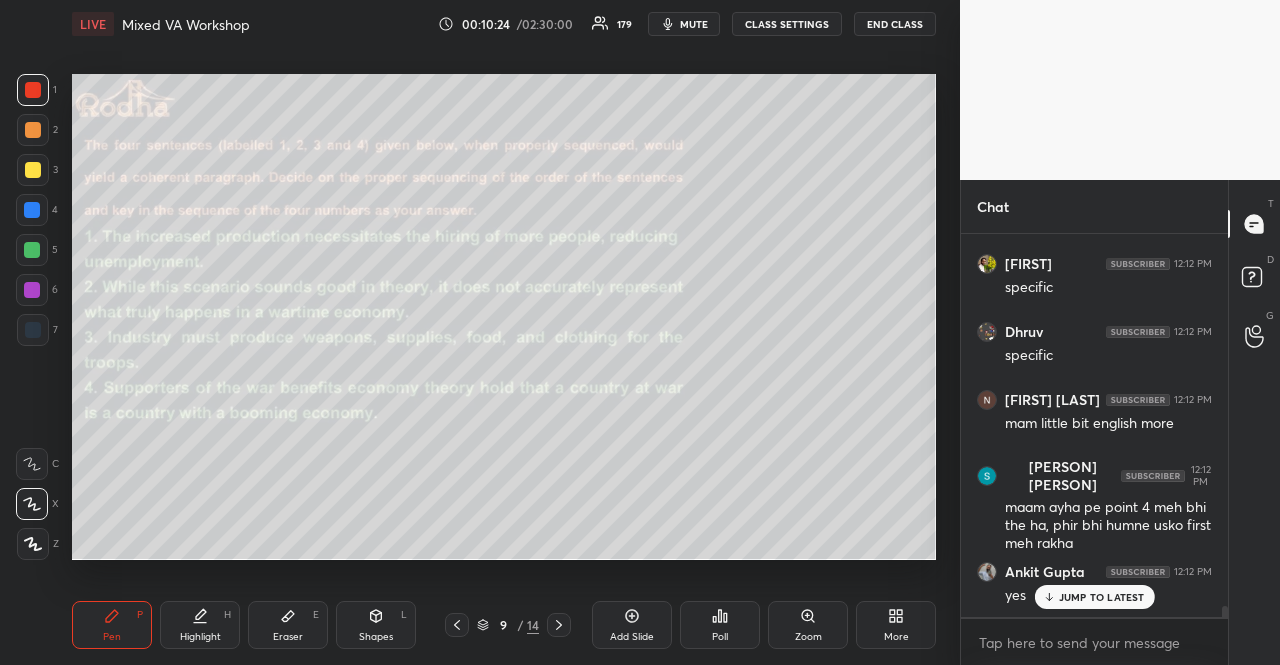 scroll, scrollTop: 13176, scrollLeft: 0, axis: vertical 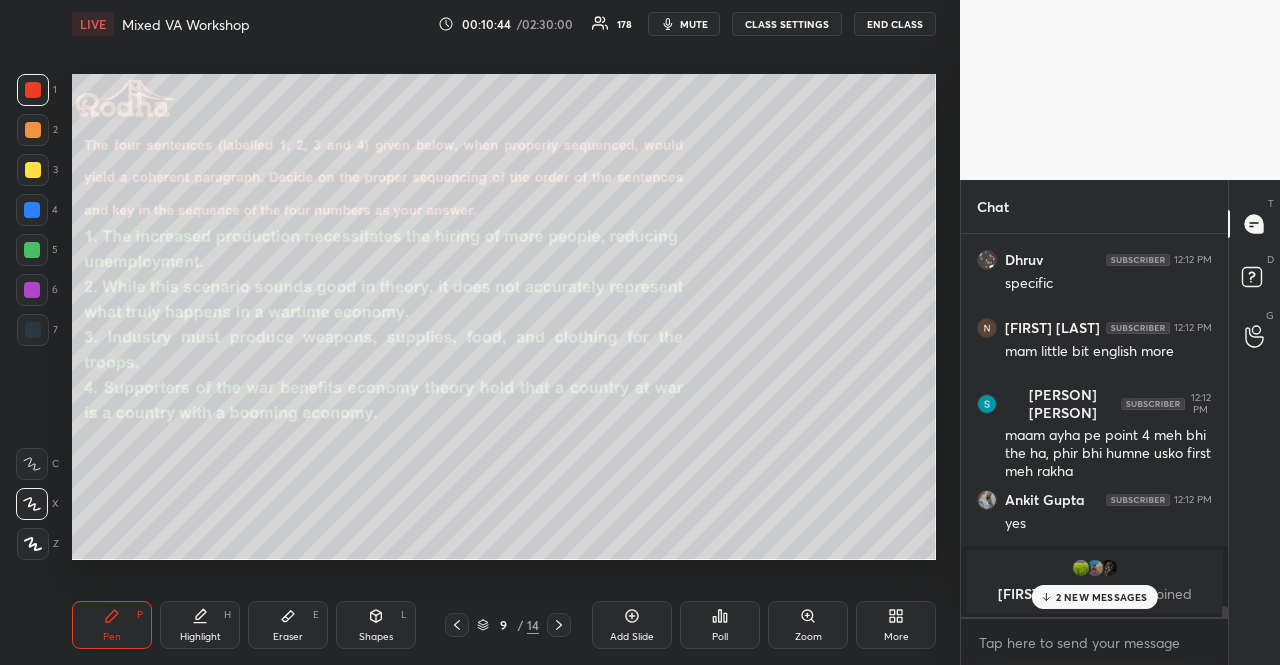 click on "2 NEW MESSAGES" at bounding box center (1102, 597) 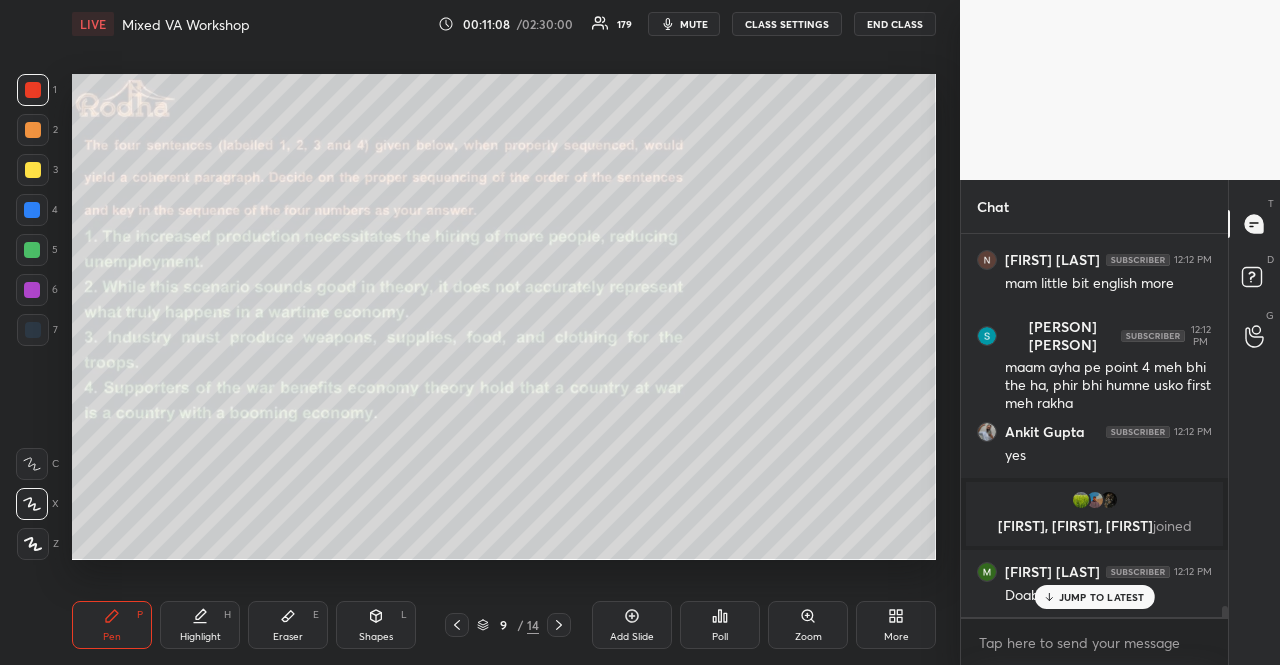 scroll, scrollTop: 13316, scrollLeft: 0, axis: vertical 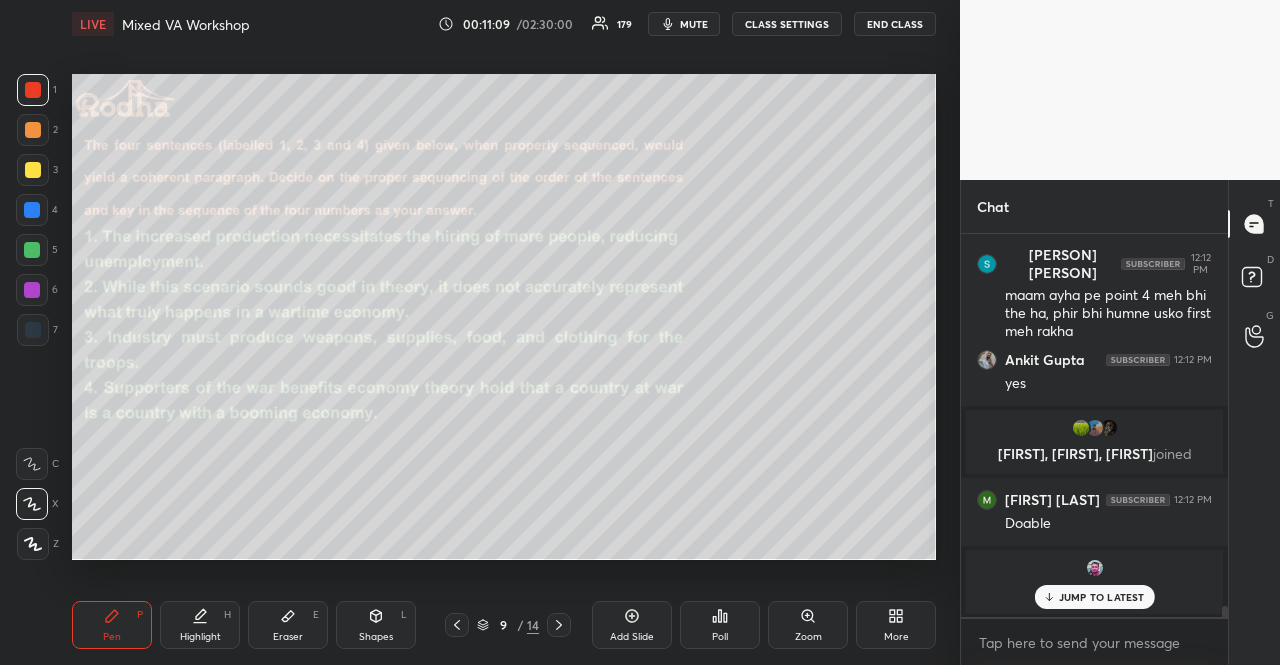 click on "JUMP TO LATEST" at bounding box center (1102, 597) 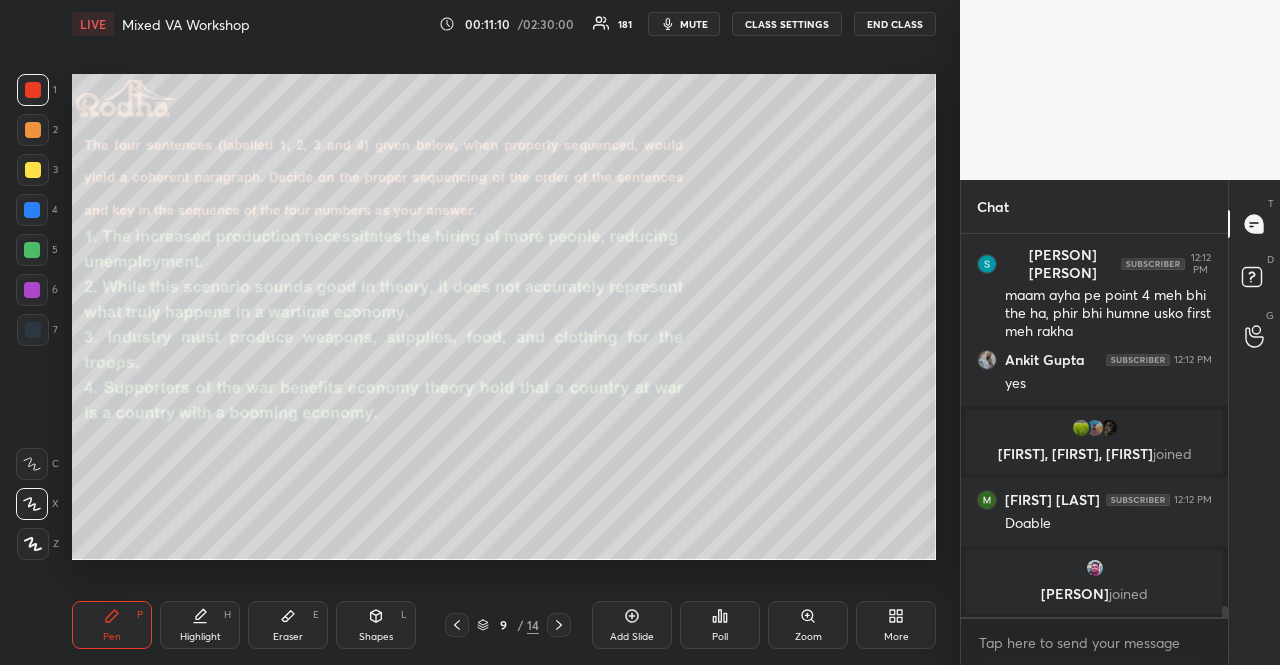 scroll, scrollTop: 13402, scrollLeft: 0, axis: vertical 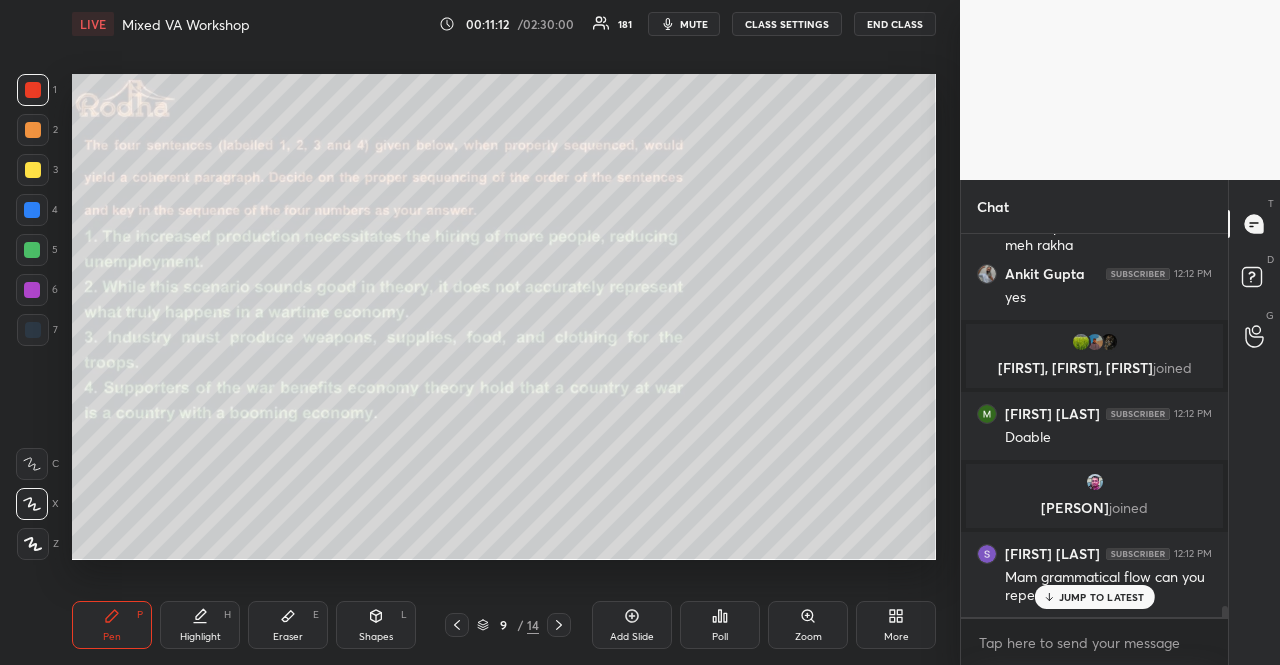 click on "JUMP TO LATEST" at bounding box center (1102, 597) 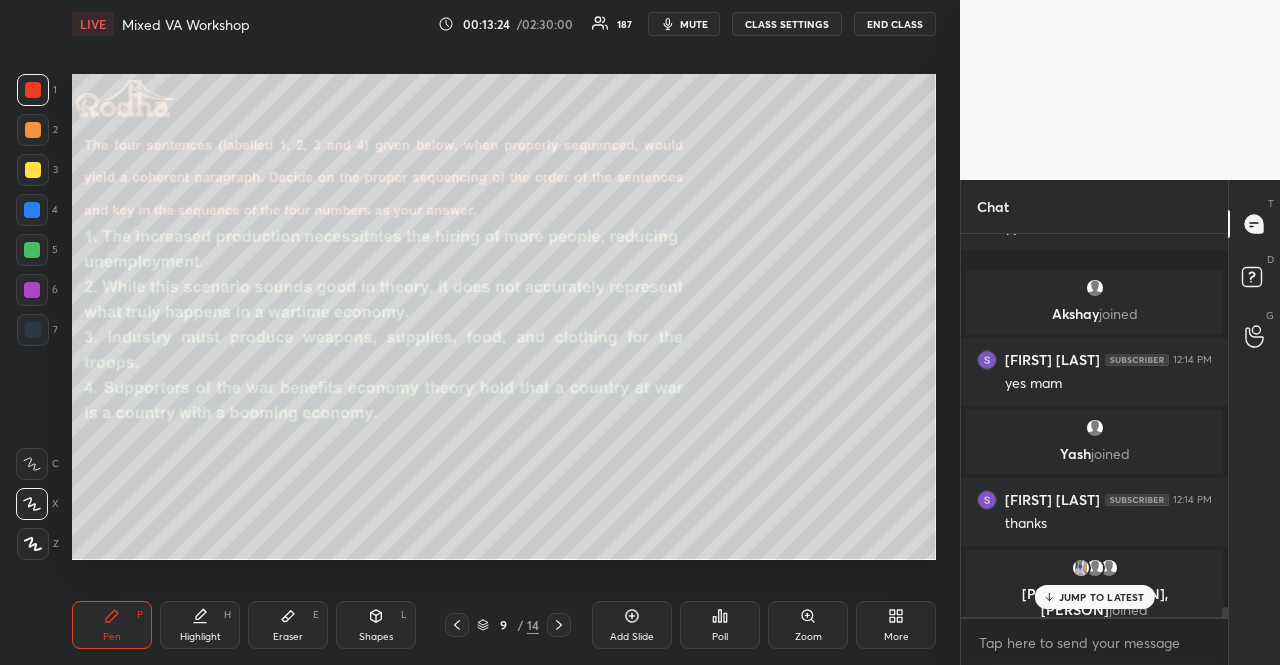 scroll, scrollTop: 14326, scrollLeft: 0, axis: vertical 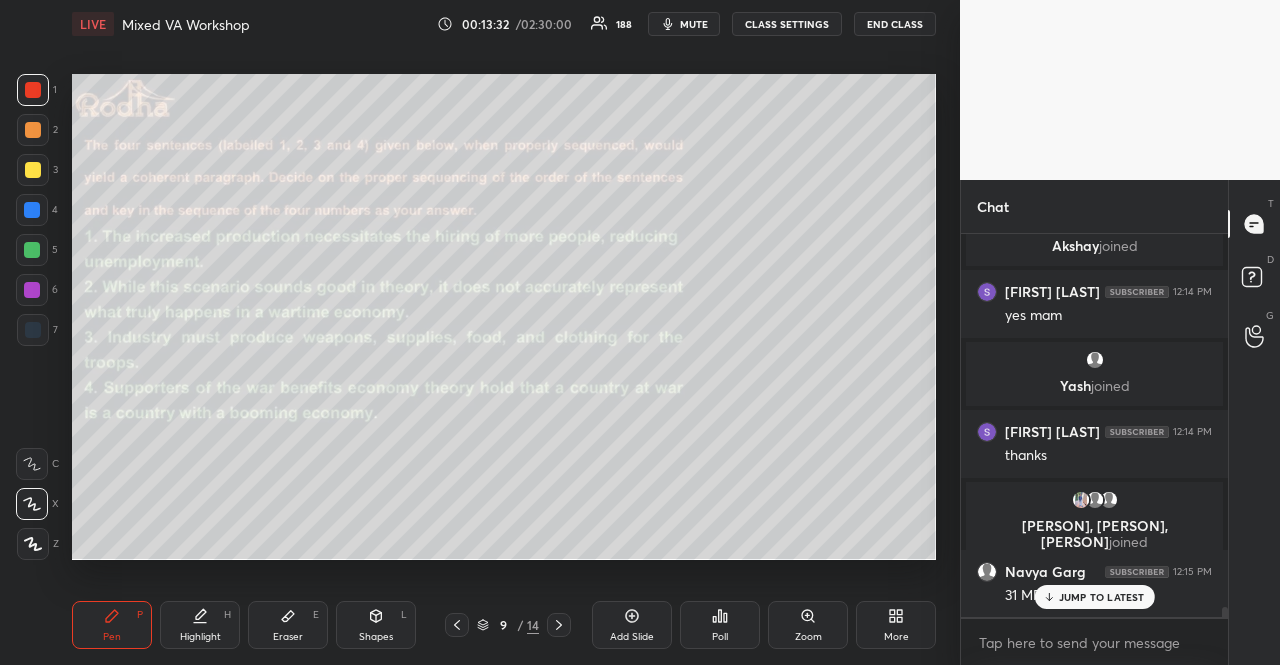 click on "JUMP TO LATEST" at bounding box center (1102, 597) 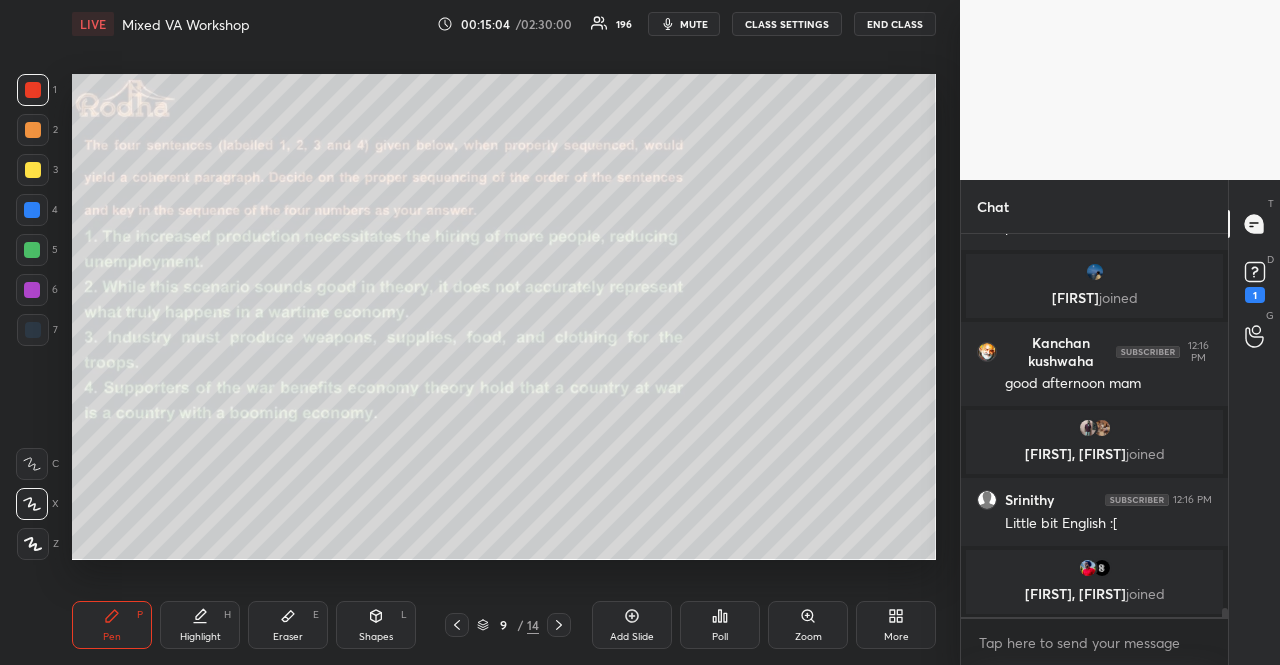 scroll, scrollTop: 15778, scrollLeft: 0, axis: vertical 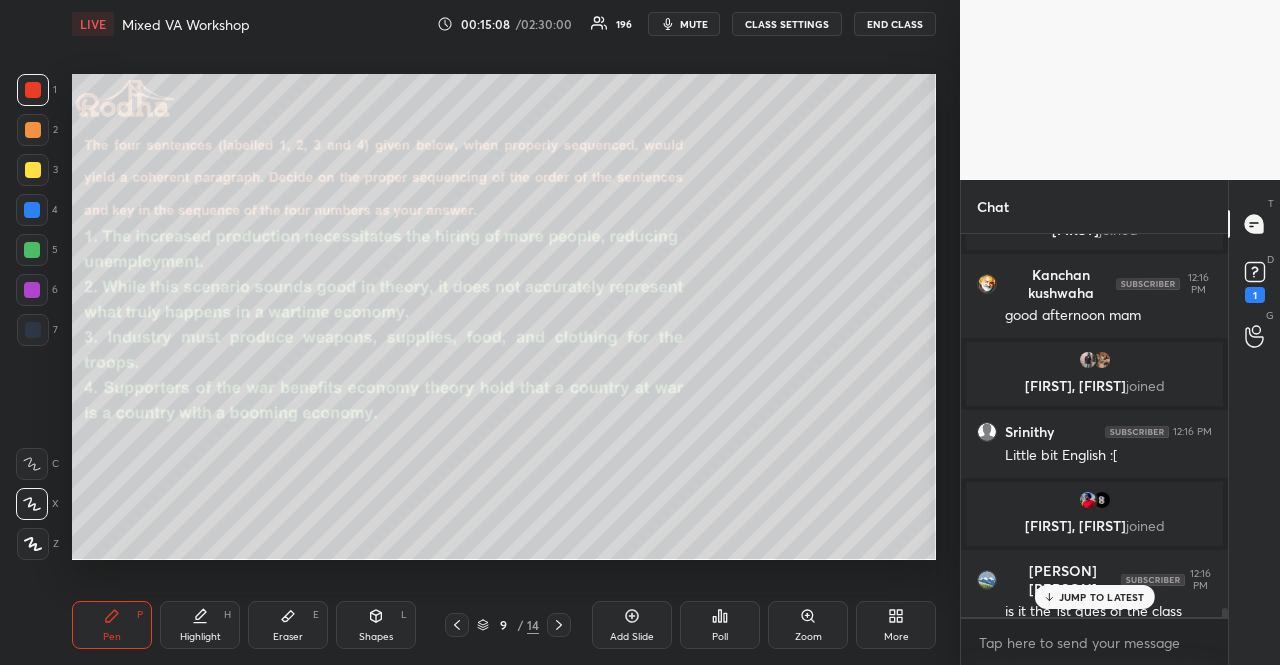 click on "JUMP TO LATEST" at bounding box center (1102, 597) 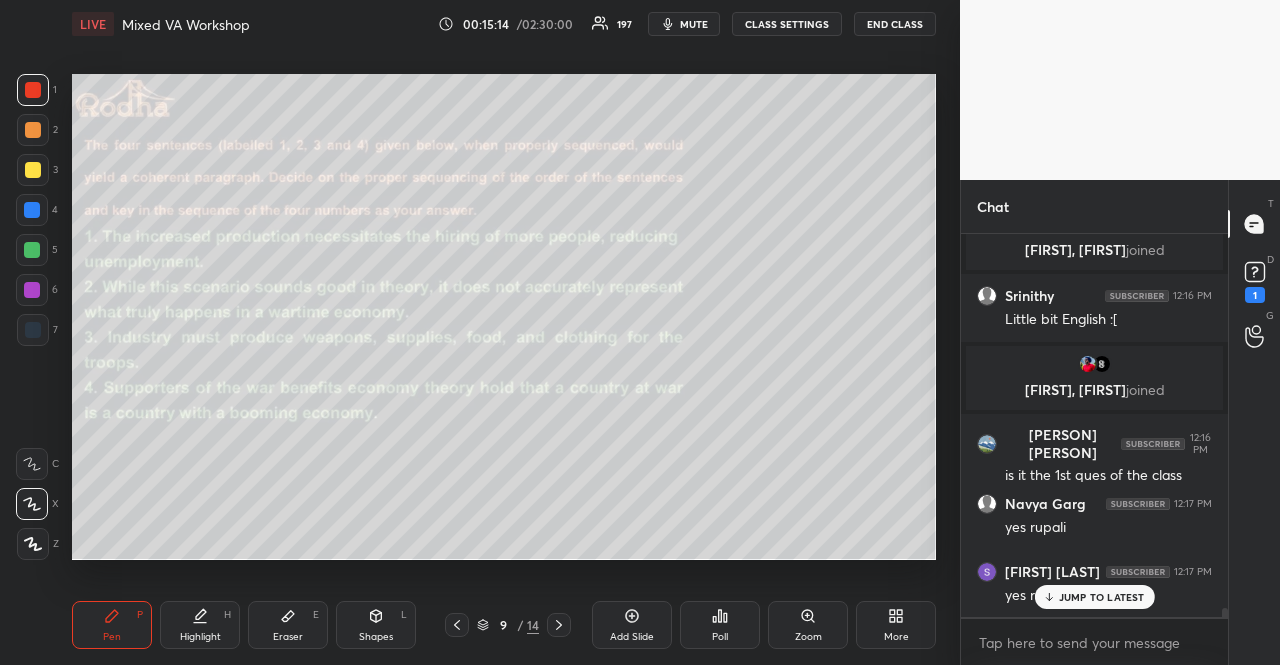 scroll, scrollTop: 15982, scrollLeft: 0, axis: vertical 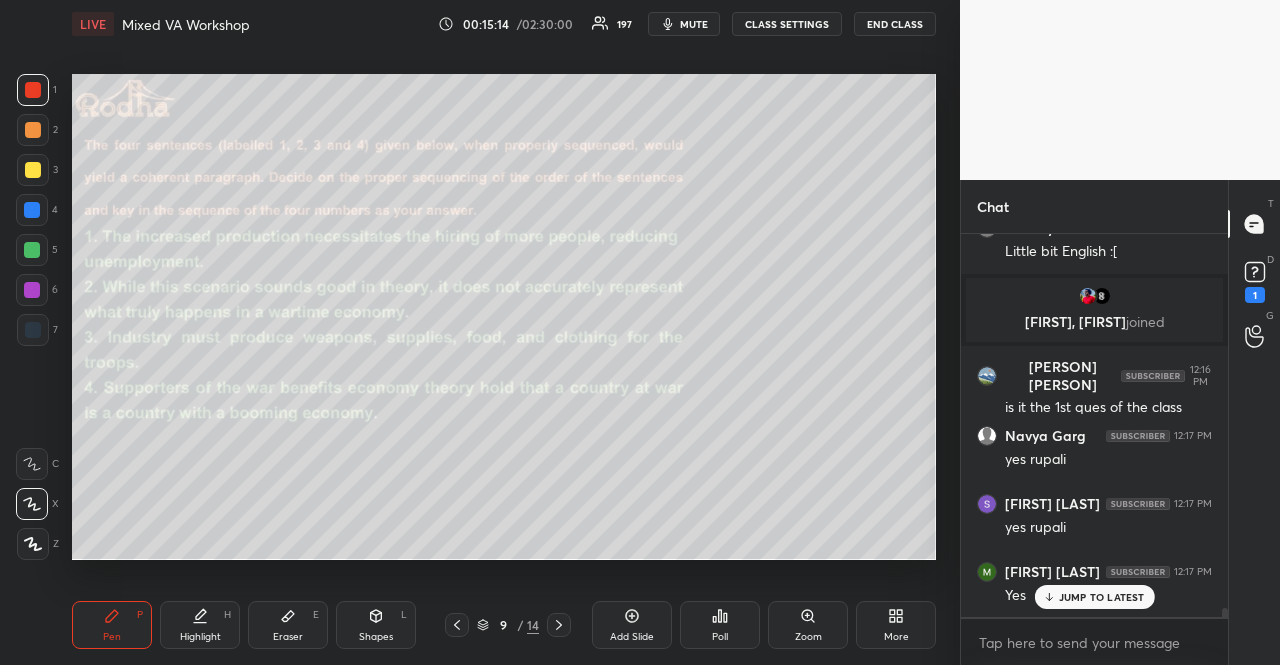 click 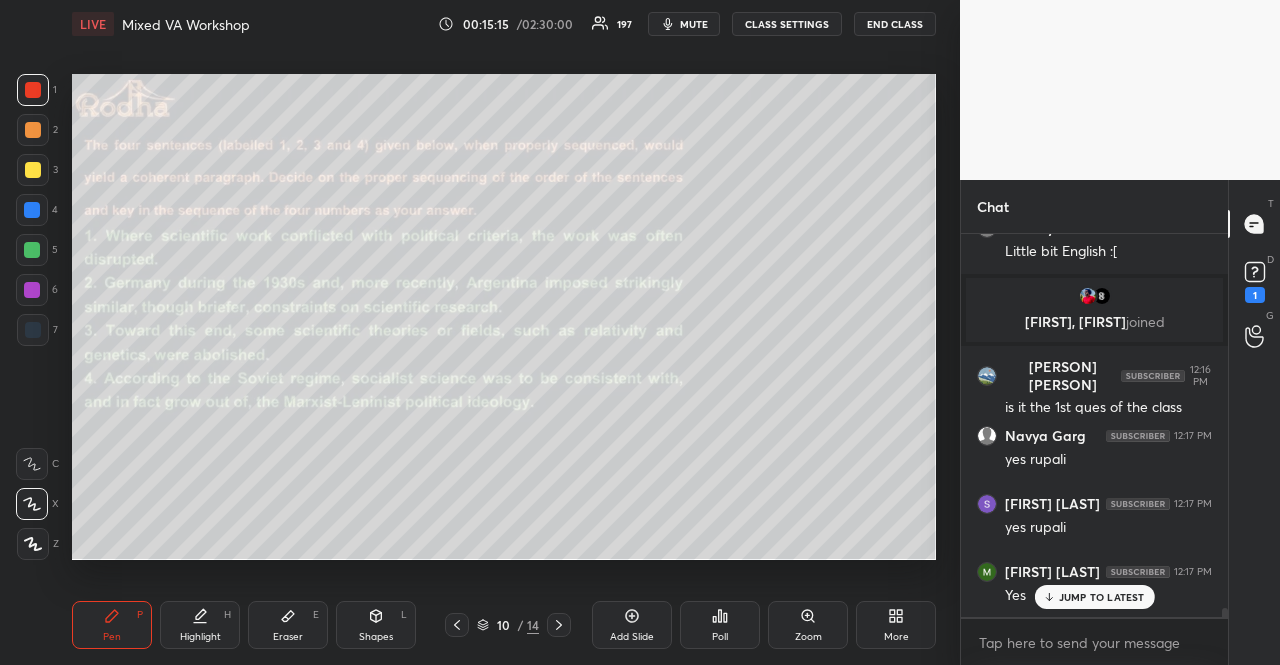 scroll, scrollTop: 16054, scrollLeft: 0, axis: vertical 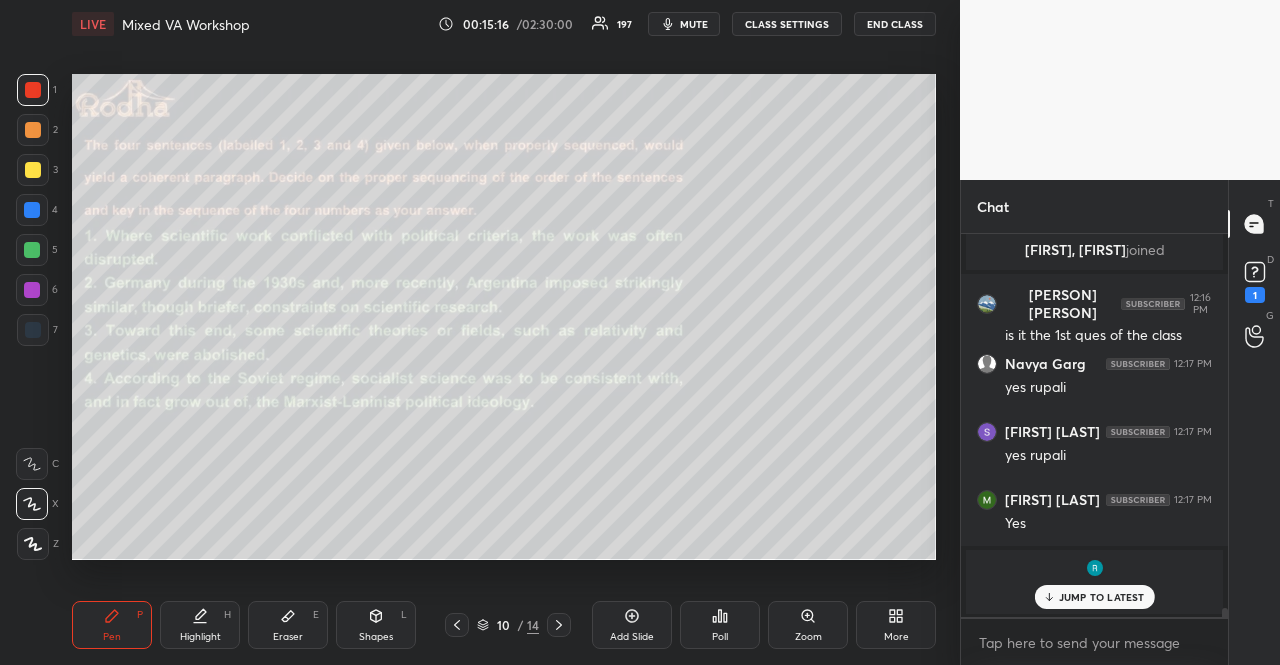 click on "Poll" at bounding box center (720, 637) 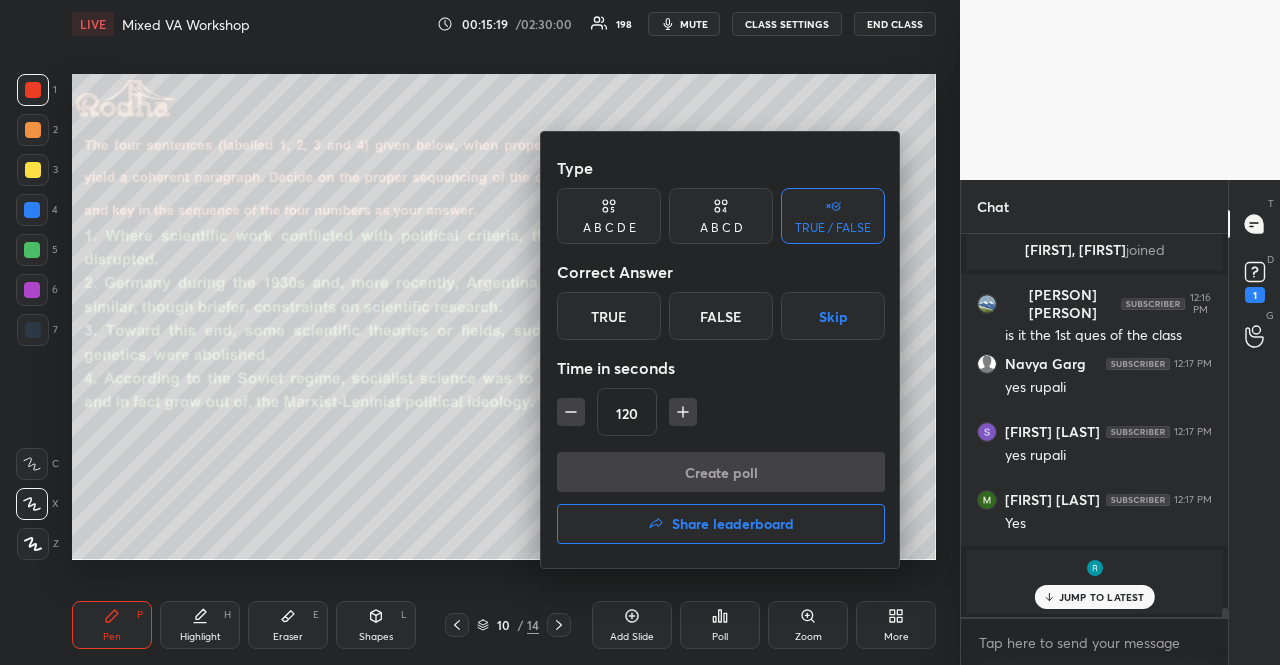 click on "True" at bounding box center [609, 316] 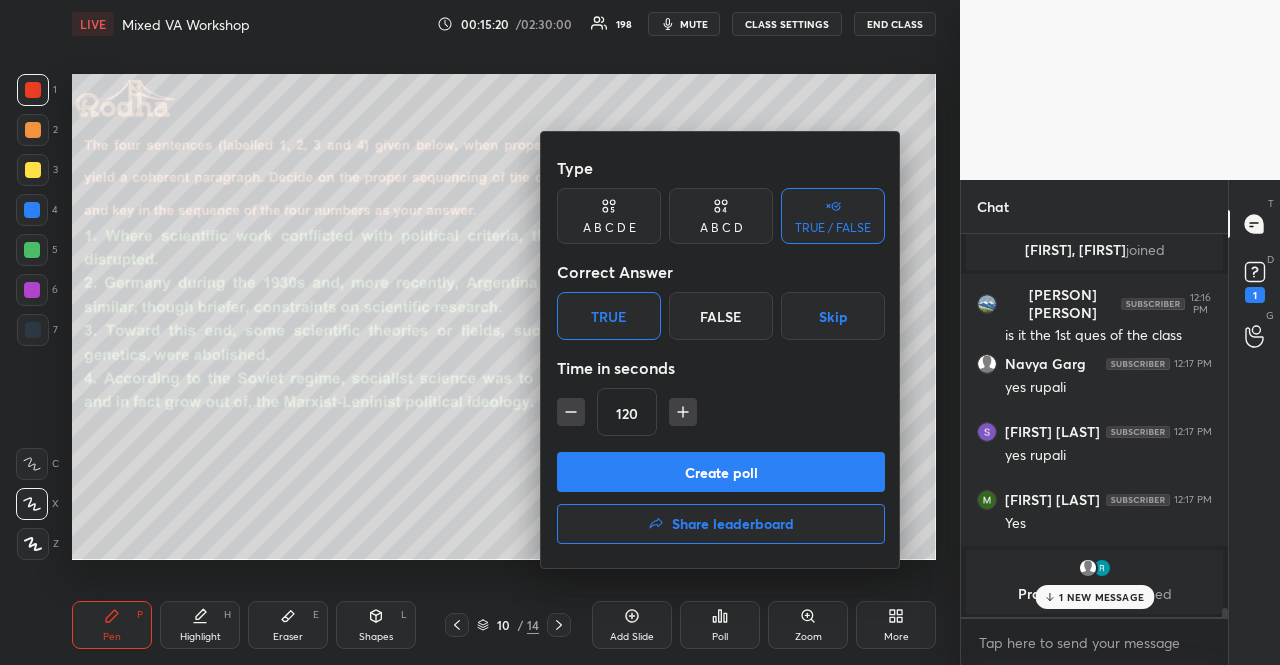 click on "Create poll" at bounding box center [721, 472] 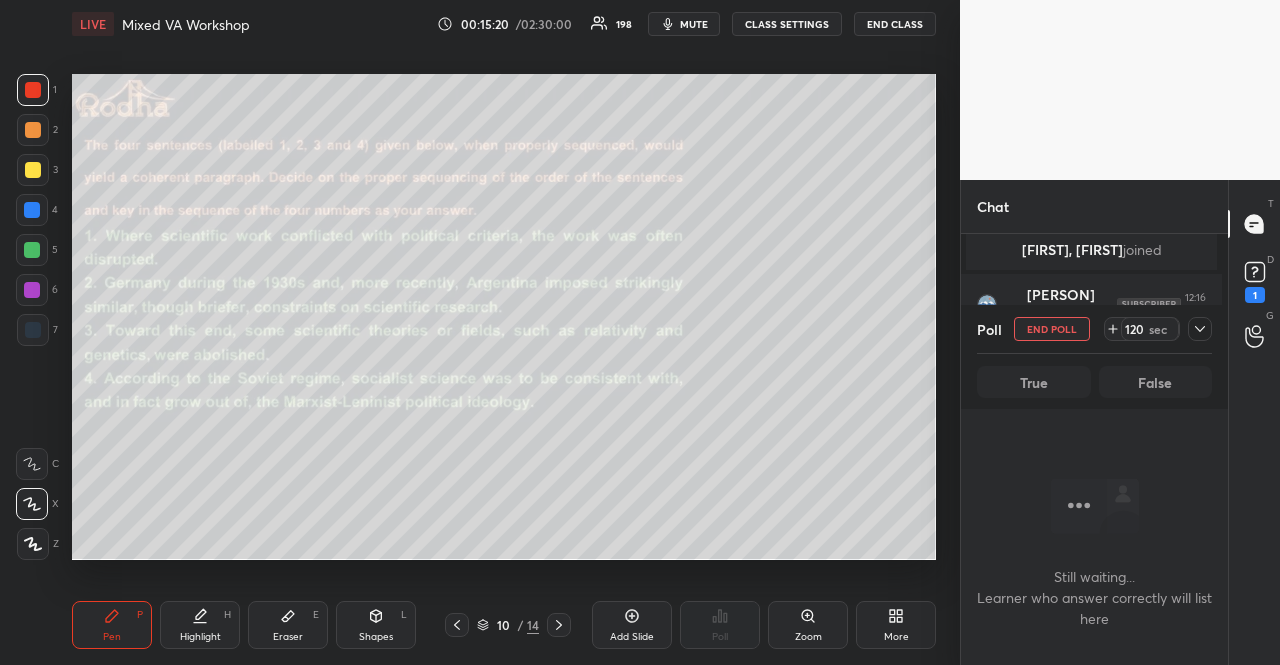 scroll, scrollTop: 7, scrollLeft: 6, axis: both 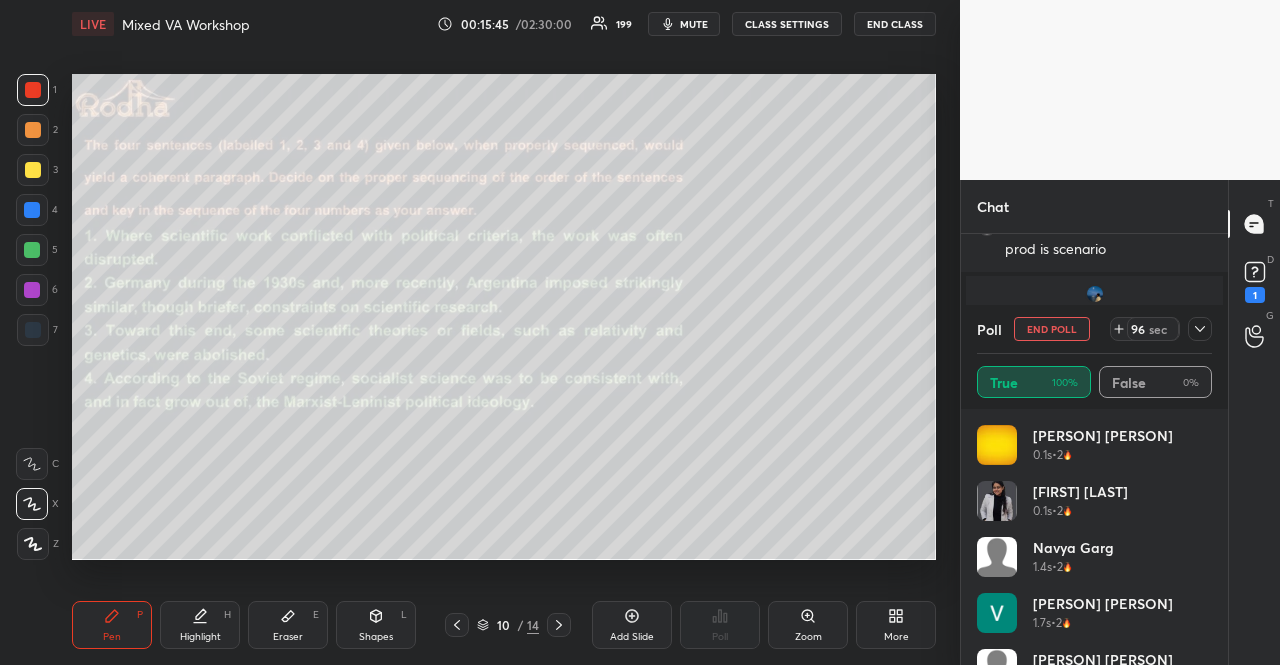 click on "mute" at bounding box center [694, 24] 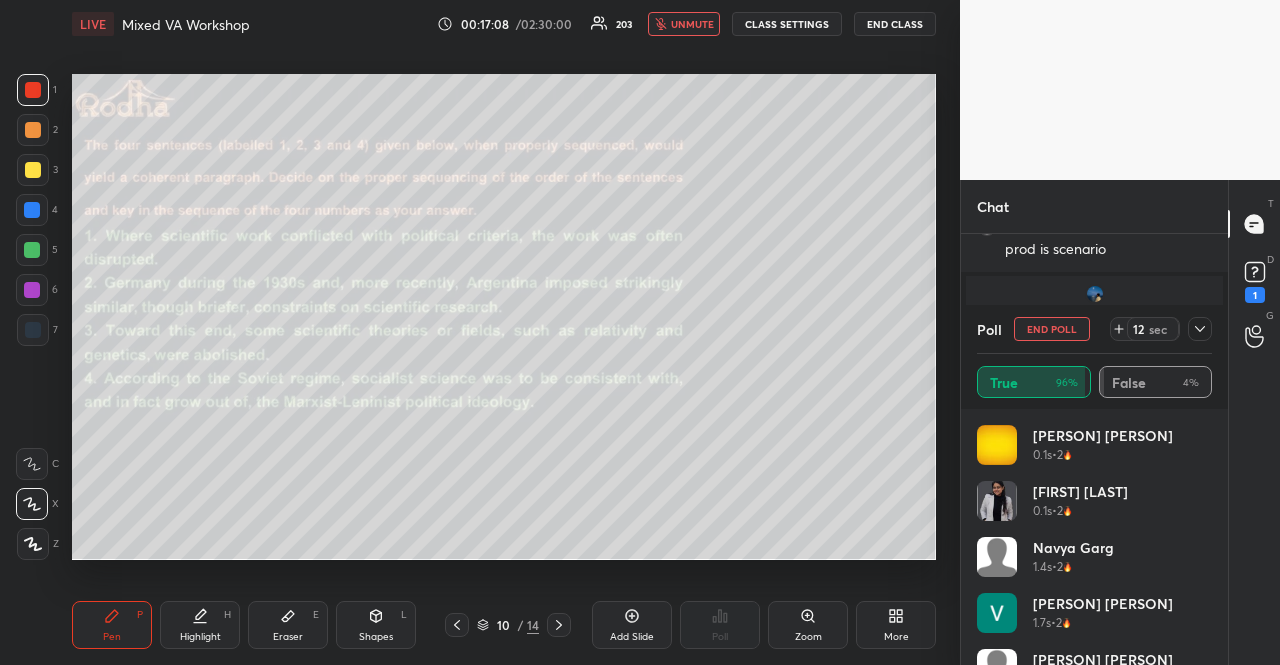 click on "unmute" at bounding box center (692, 24) 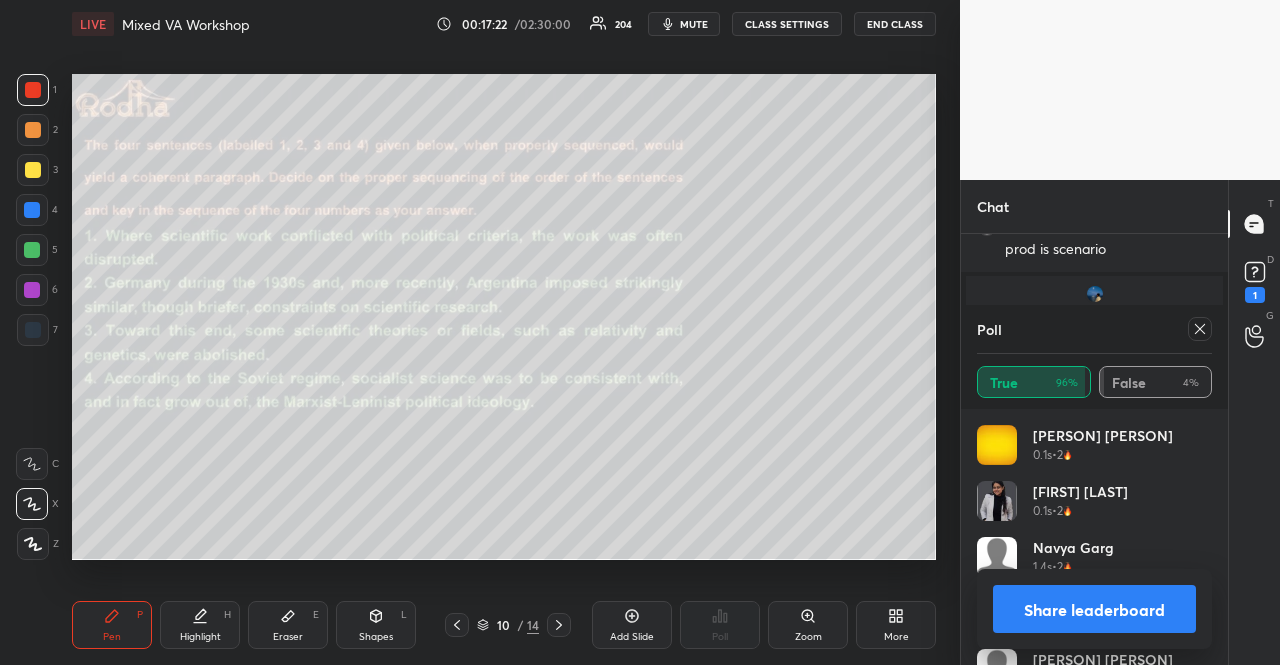 click 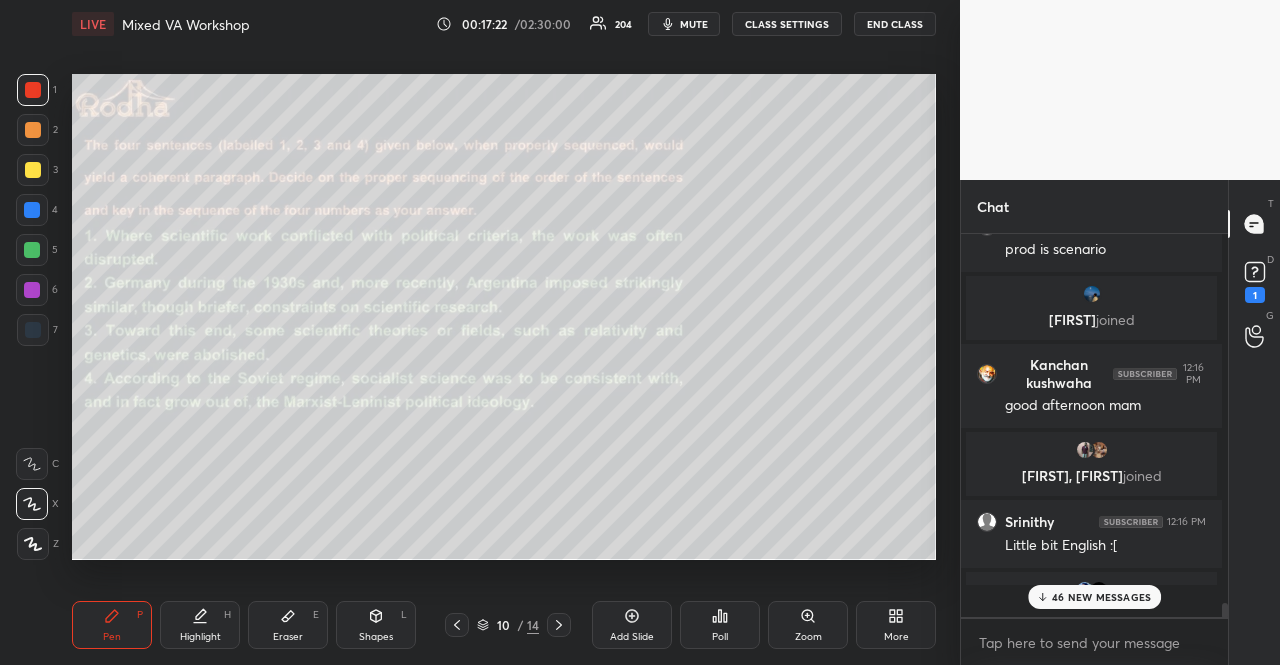 scroll, scrollTop: 0, scrollLeft: 0, axis: both 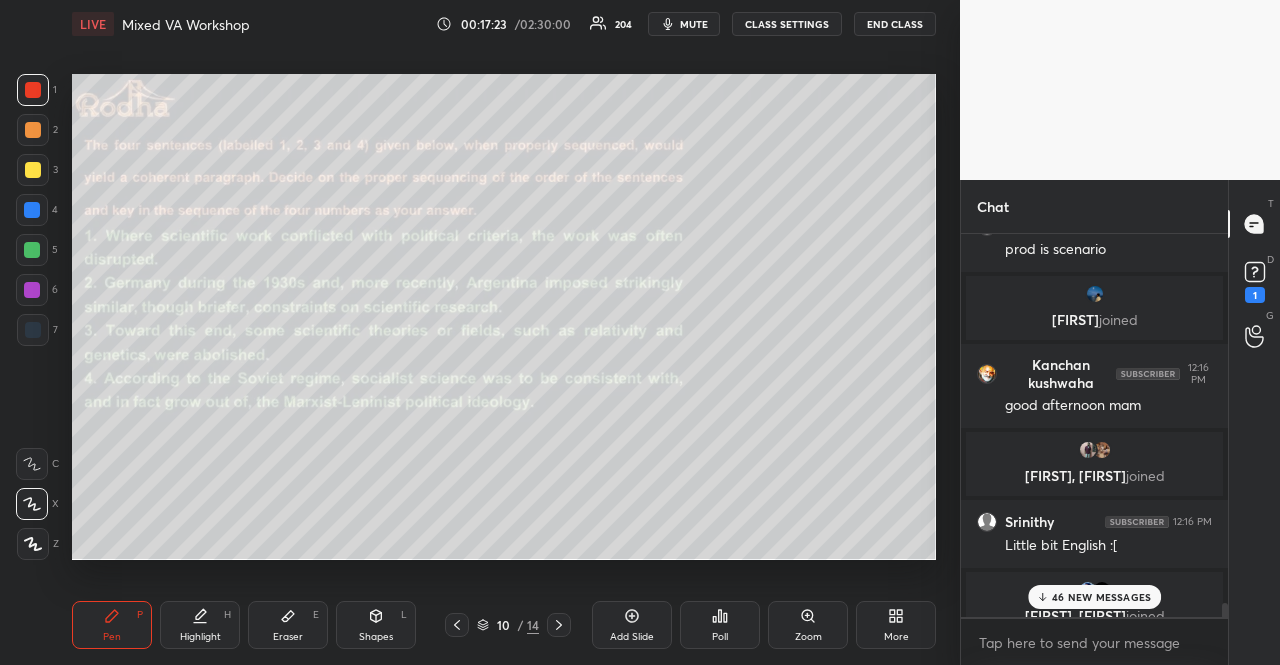 click on "46 NEW MESSAGES" at bounding box center [1101, 597] 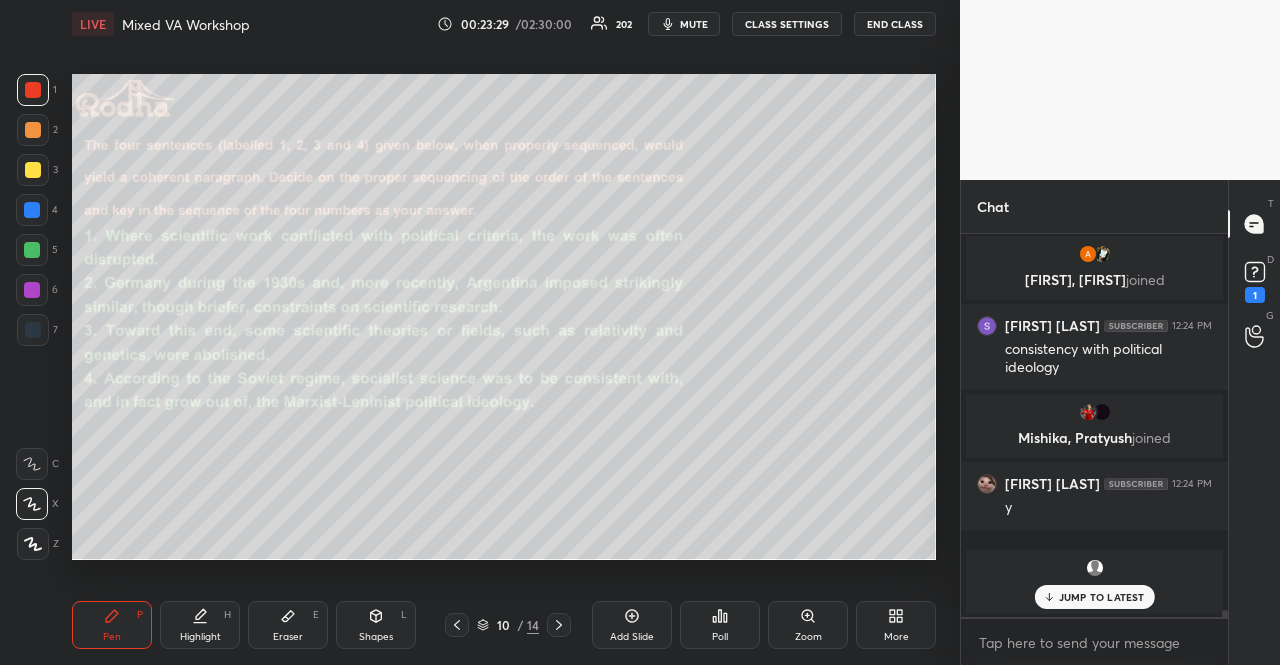scroll, scrollTop: 19544, scrollLeft: 0, axis: vertical 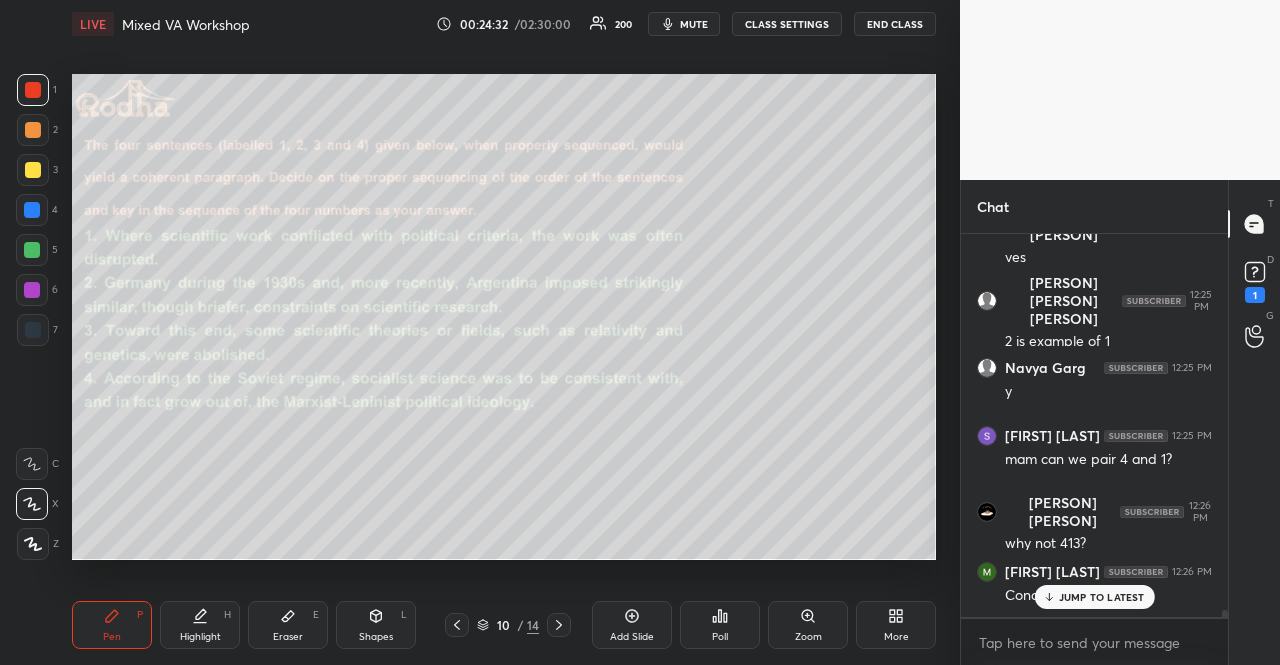 click on "JUMP TO LATEST" at bounding box center [1102, 597] 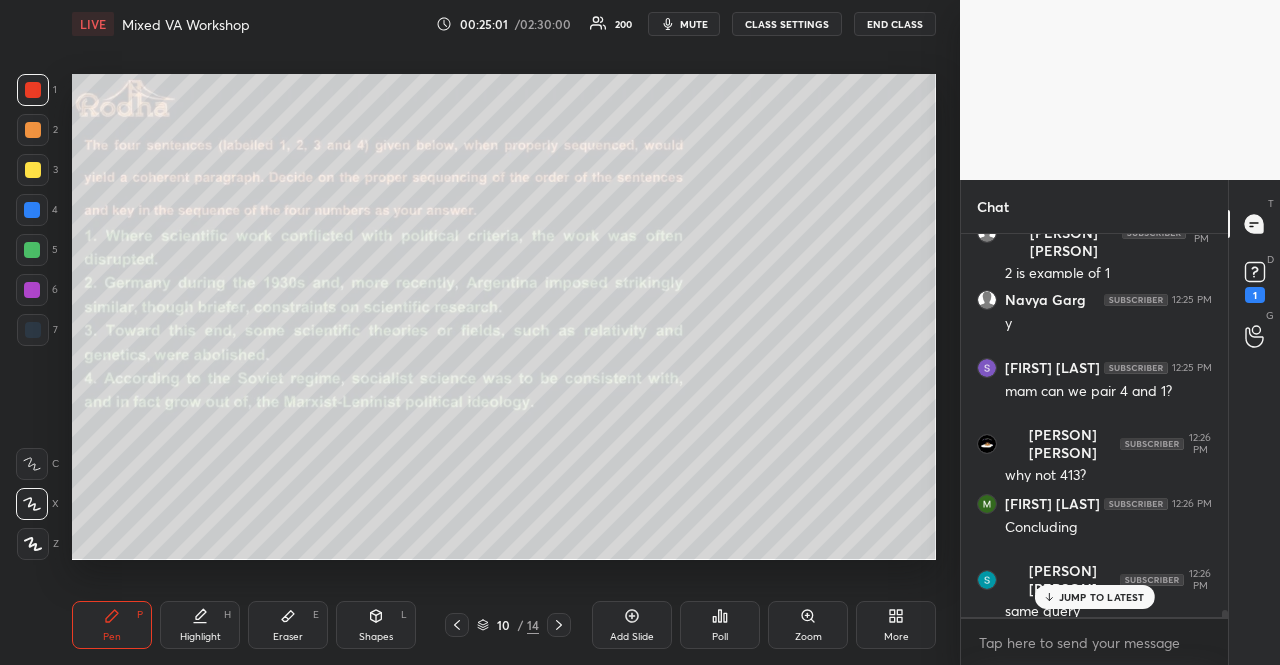 scroll, scrollTop: 20052, scrollLeft: 0, axis: vertical 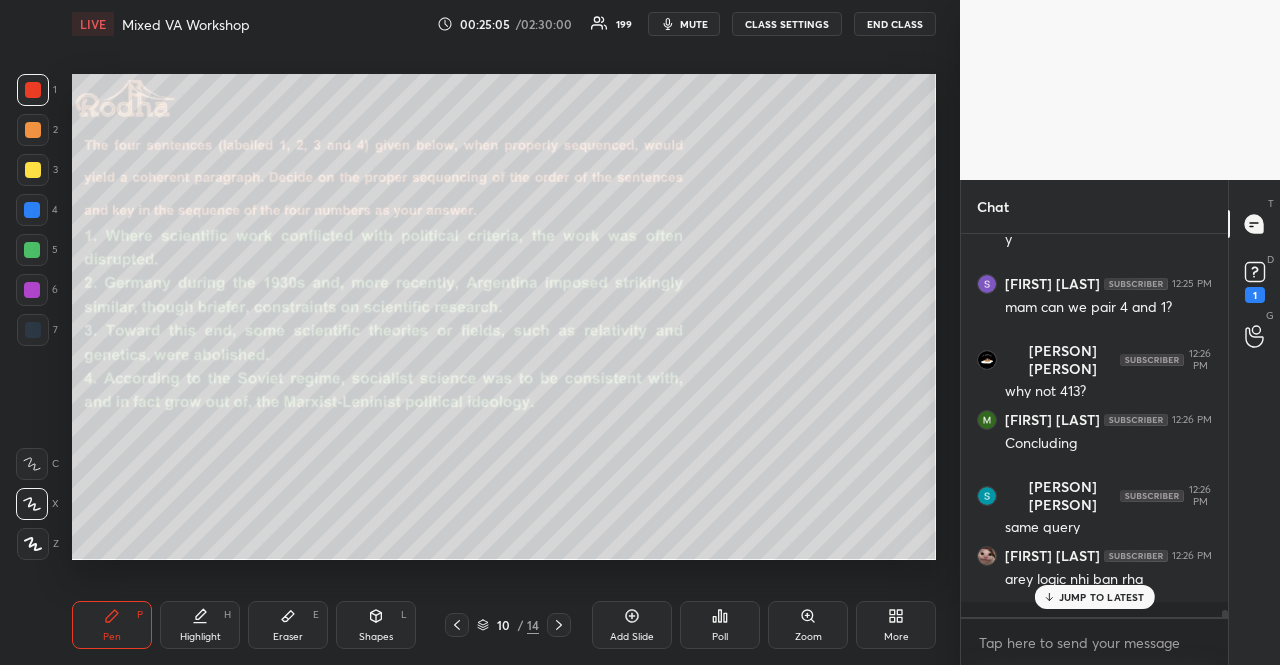 click on "JUMP TO LATEST" at bounding box center (1102, 597) 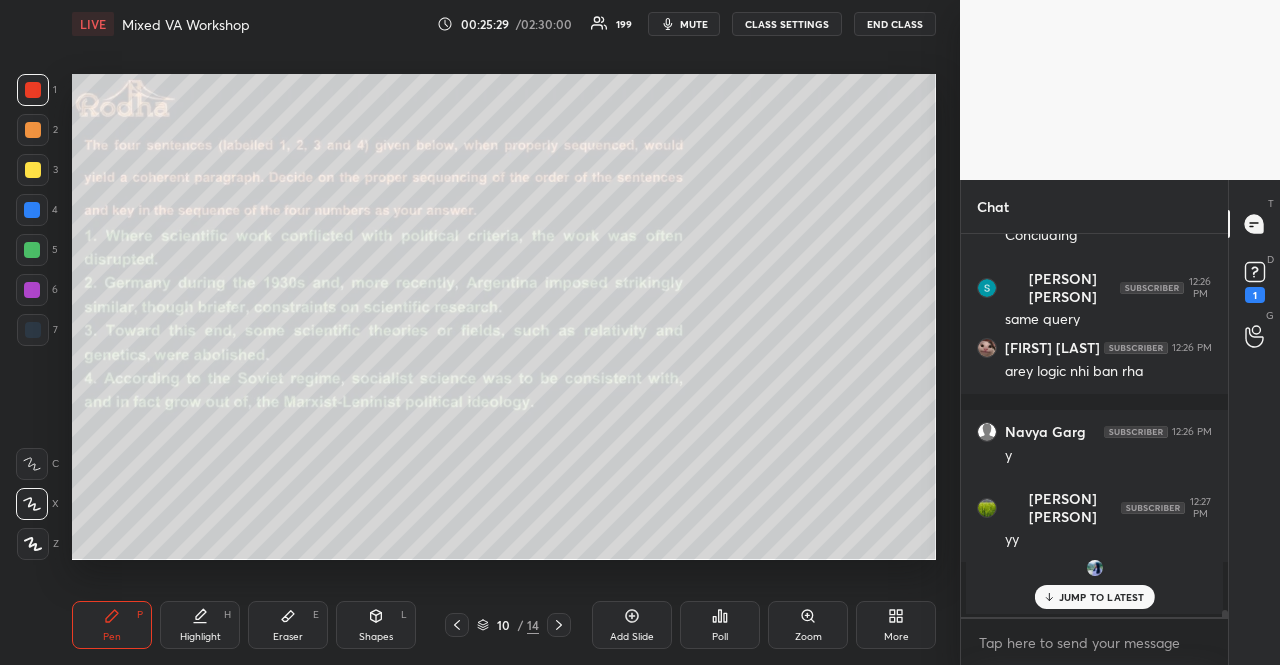 scroll, scrollTop: 20328, scrollLeft: 0, axis: vertical 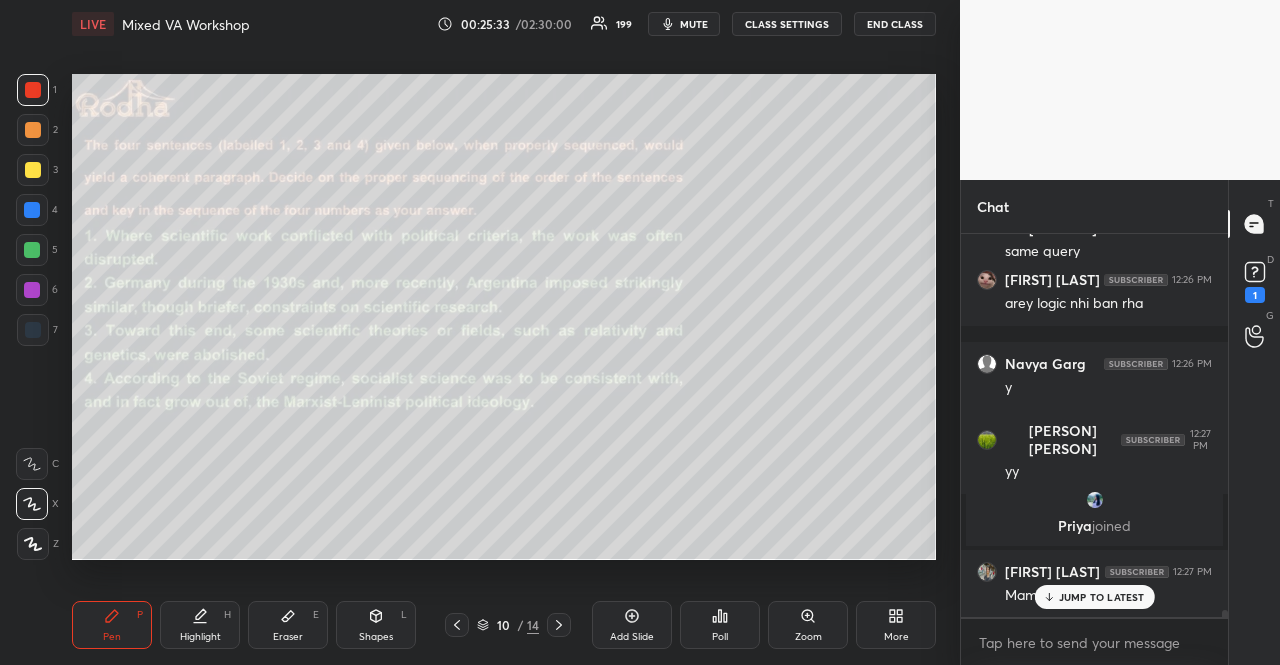 click on "JUMP TO LATEST" at bounding box center (1102, 597) 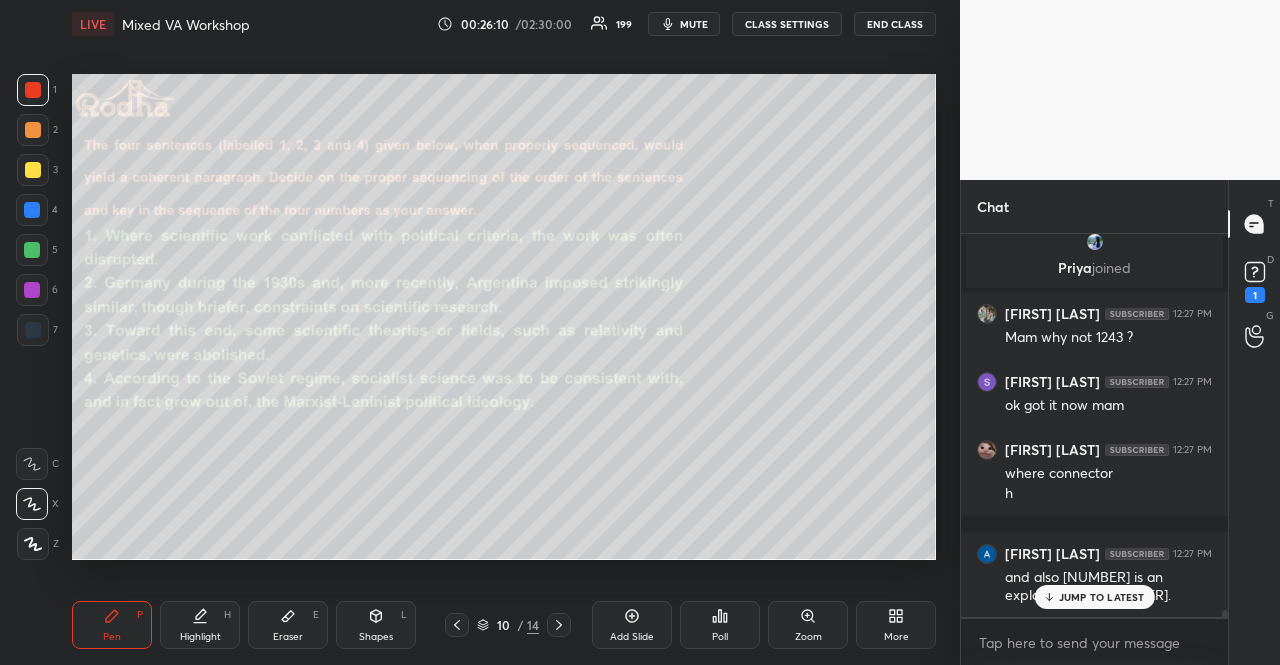 scroll, scrollTop: 20658, scrollLeft: 0, axis: vertical 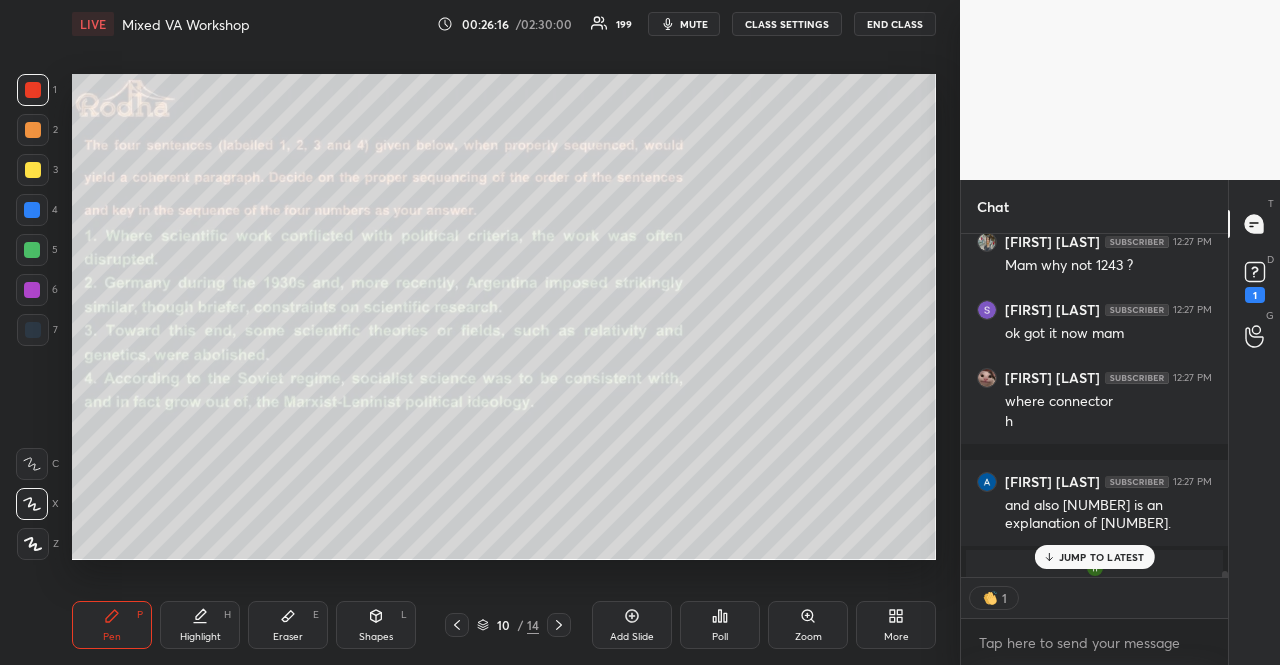 click on "JUMP TO LATEST" at bounding box center (1102, 557) 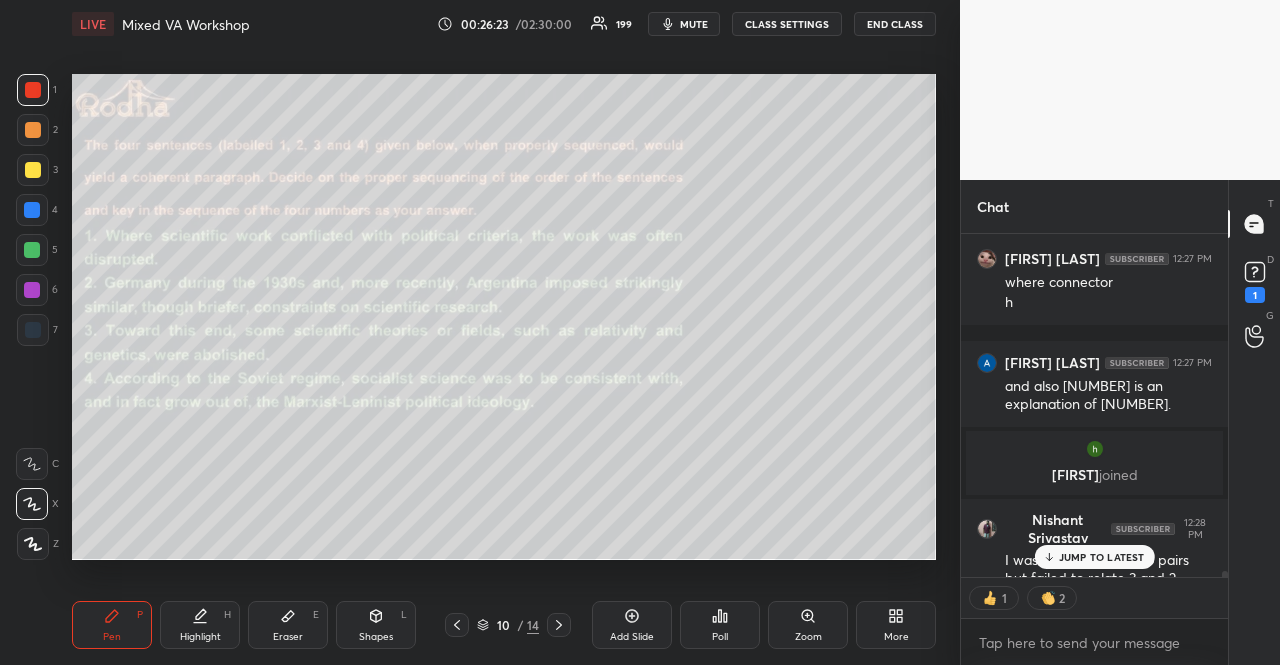 scroll, scrollTop: 20800, scrollLeft: 0, axis: vertical 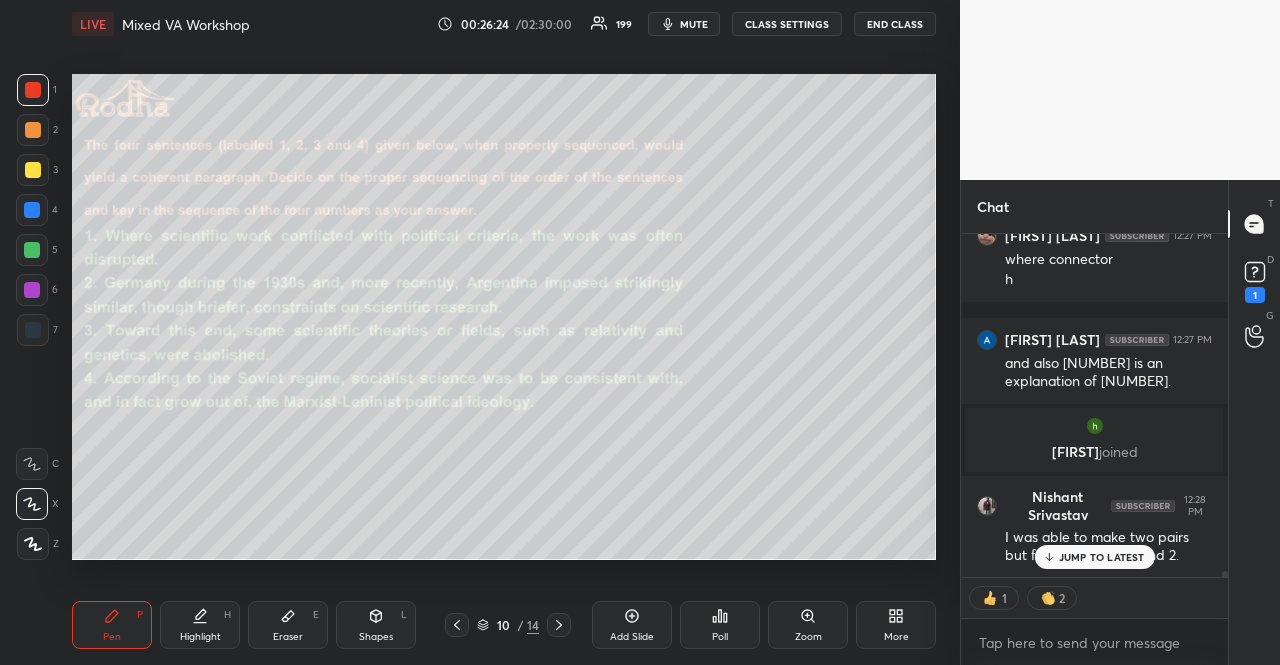 click on "JUMP TO LATEST" at bounding box center [1102, 557] 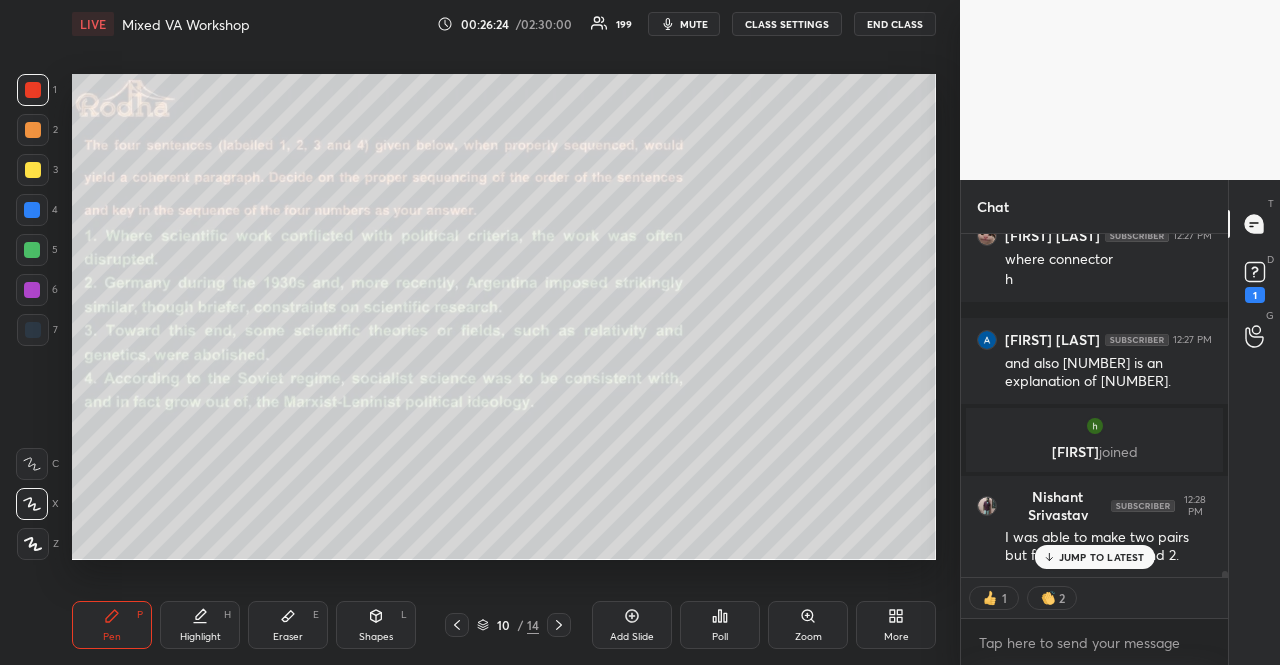 scroll, scrollTop: 20868, scrollLeft: 0, axis: vertical 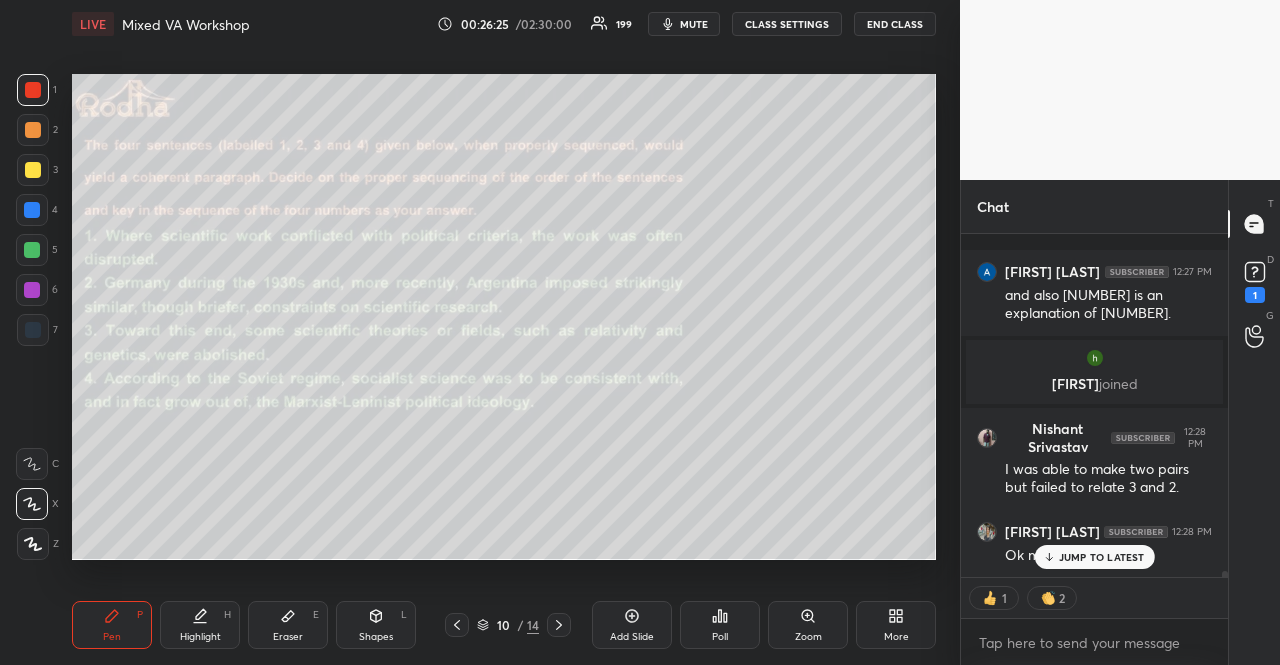 click on "JUMP TO LATEST" at bounding box center [1102, 557] 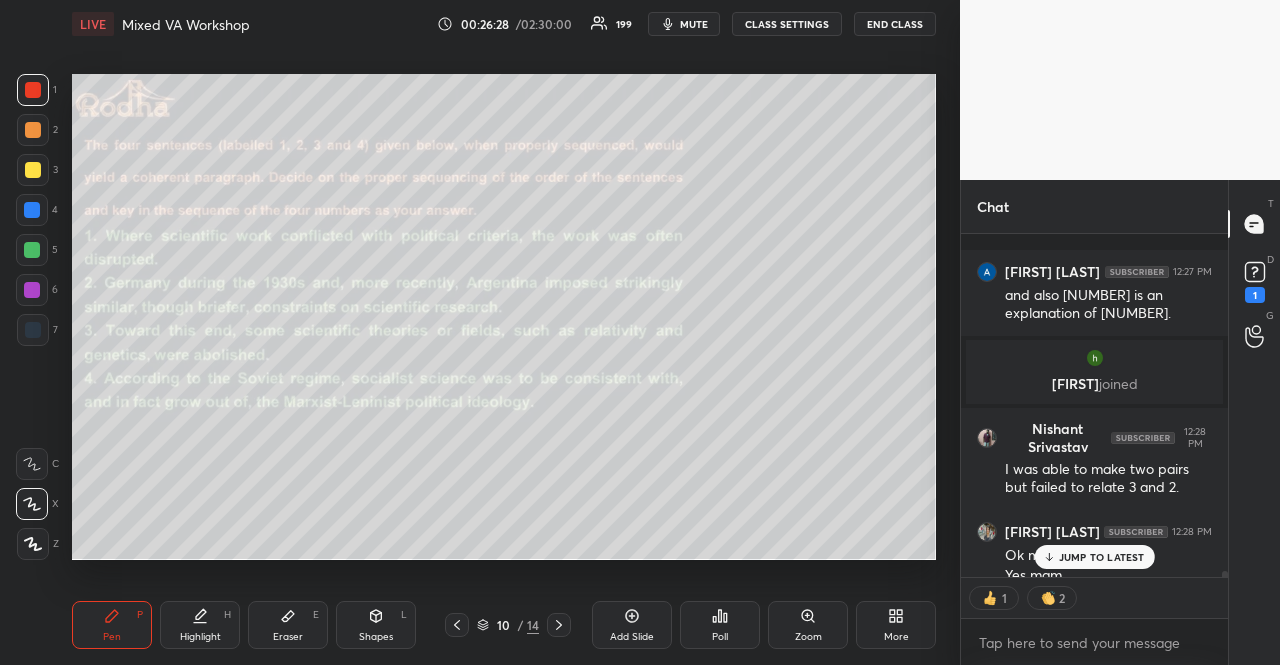 scroll, scrollTop: 20888, scrollLeft: 0, axis: vertical 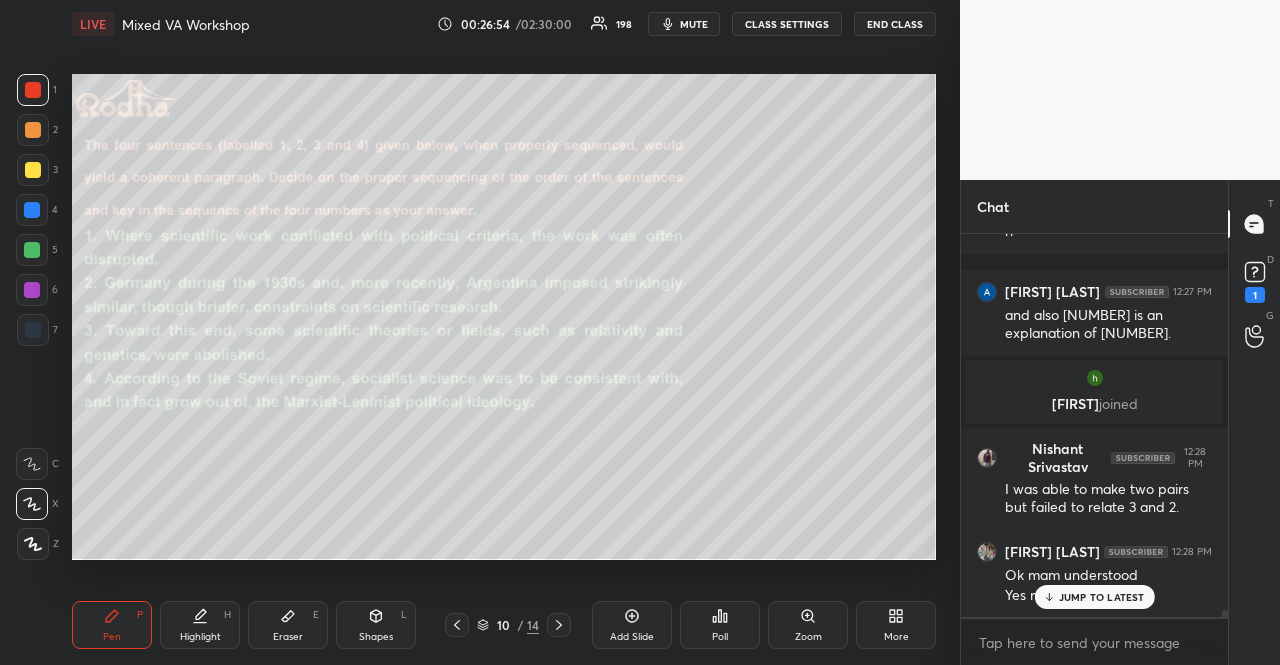 click on "JUMP TO LATEST" at bounding box center [1102, 597] 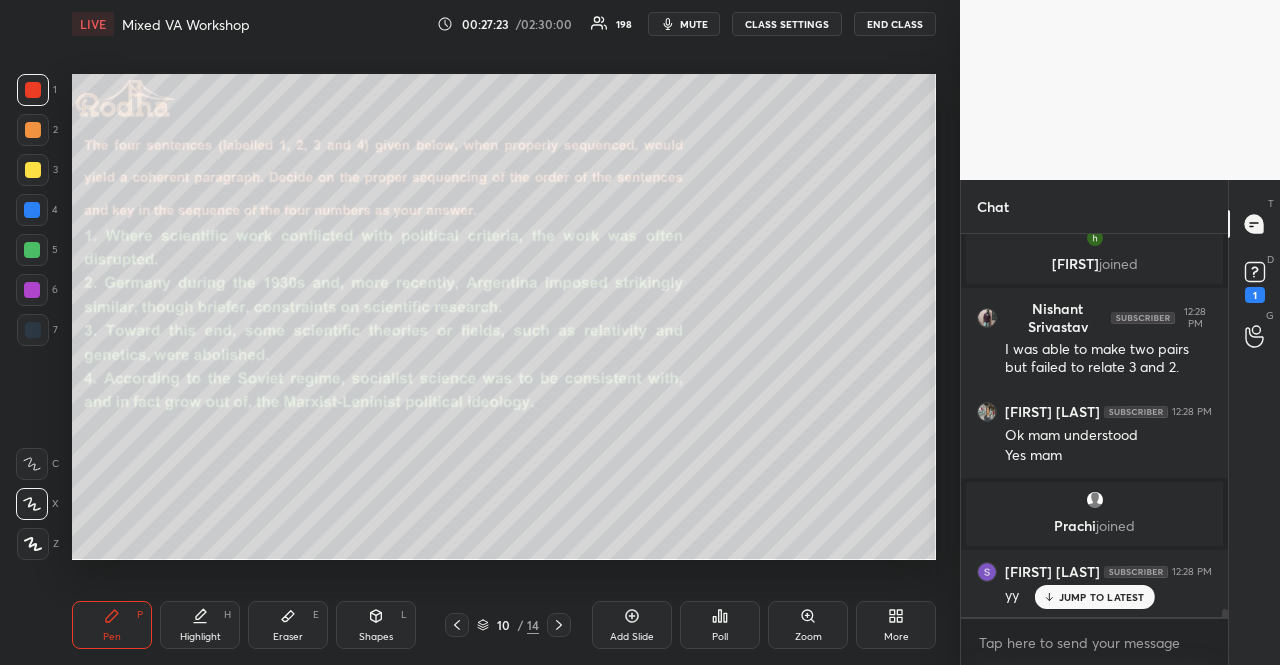 scroll, scrollTop: 19158, scrollLeft: 0, axis: vertical 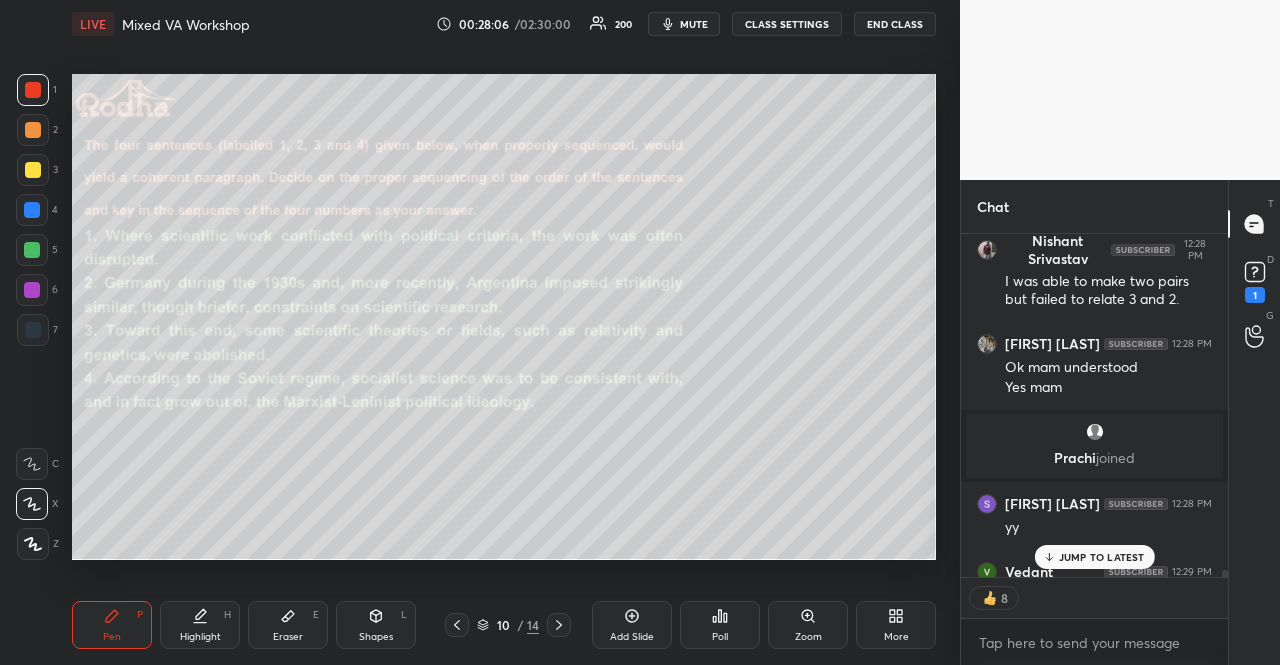 click on "JUMP TO LATEST" at bounding box center [1102, 557] 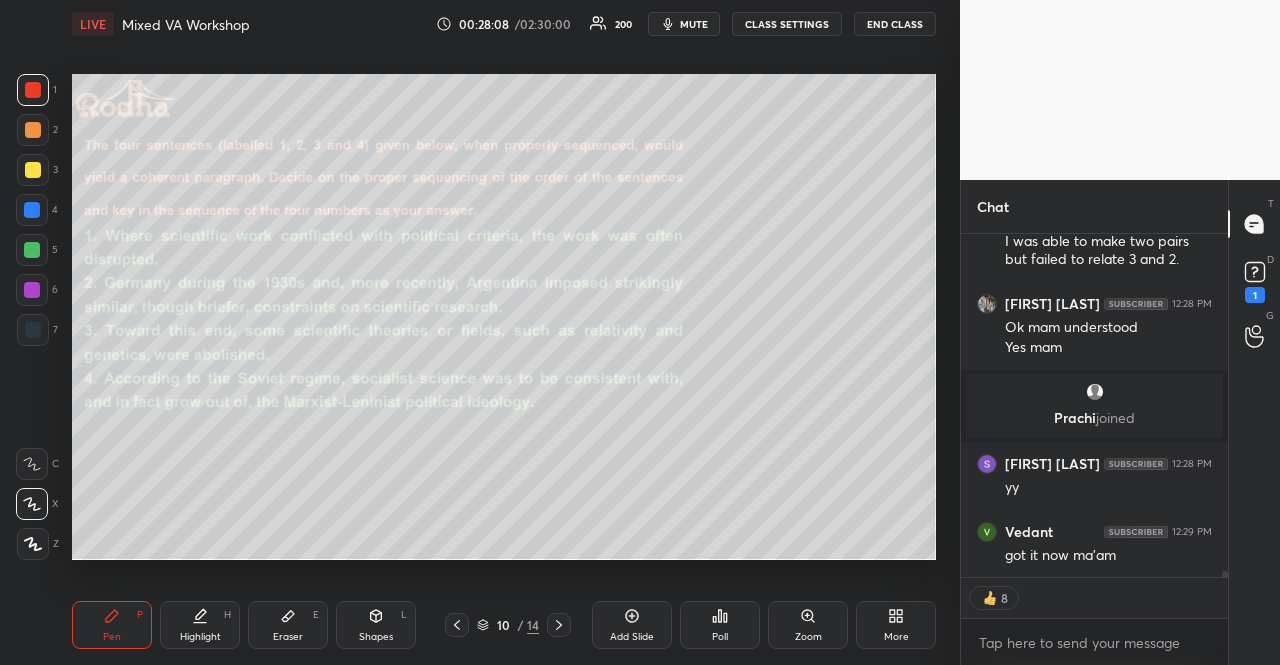scroll, scrollTop: 7, scrollLeft: 6, axis: both 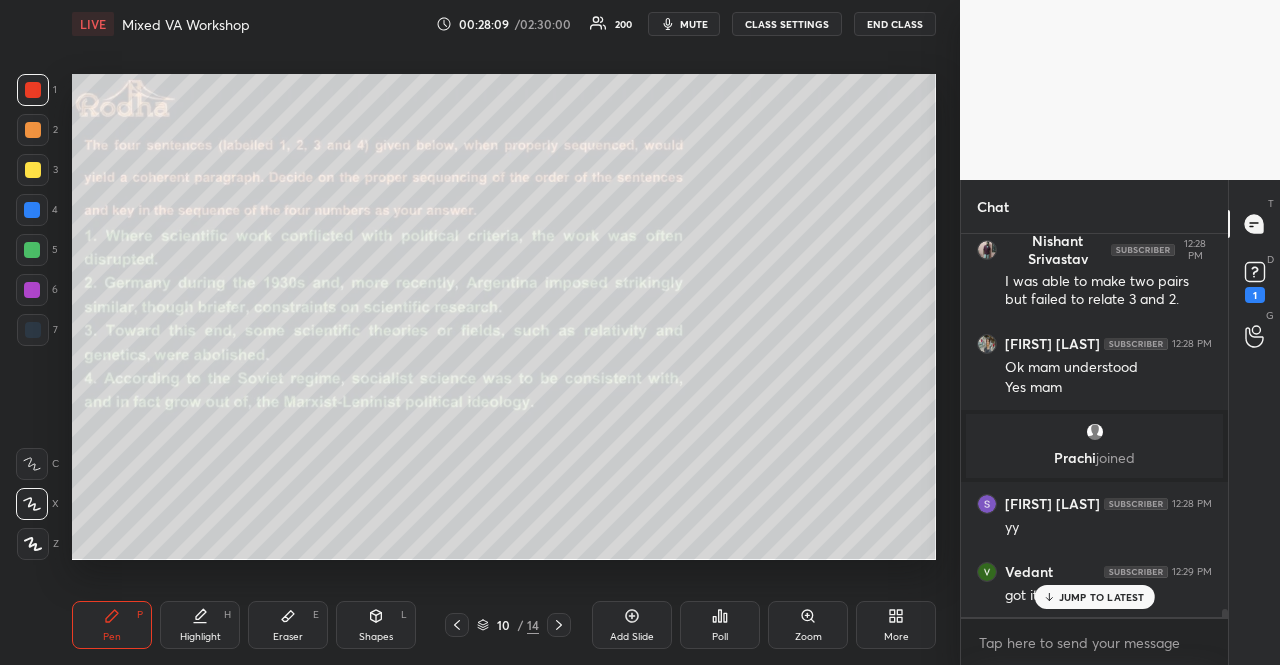 click 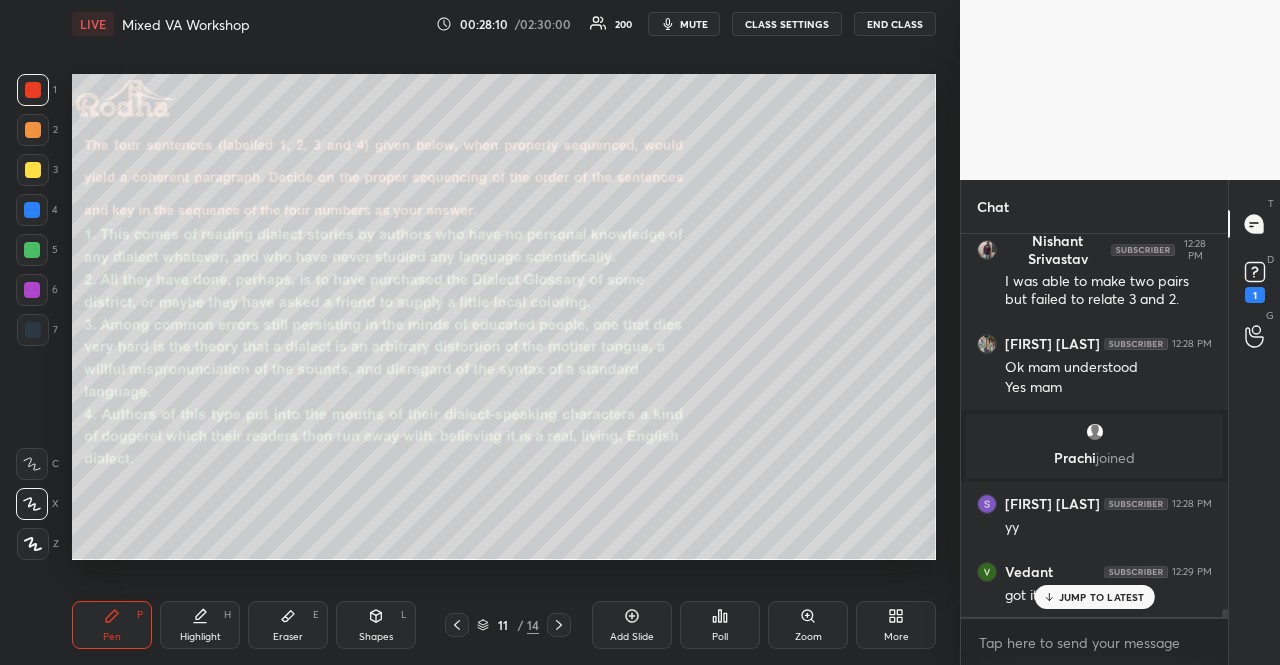 click on "Poll" at bounding box center (720, 625) 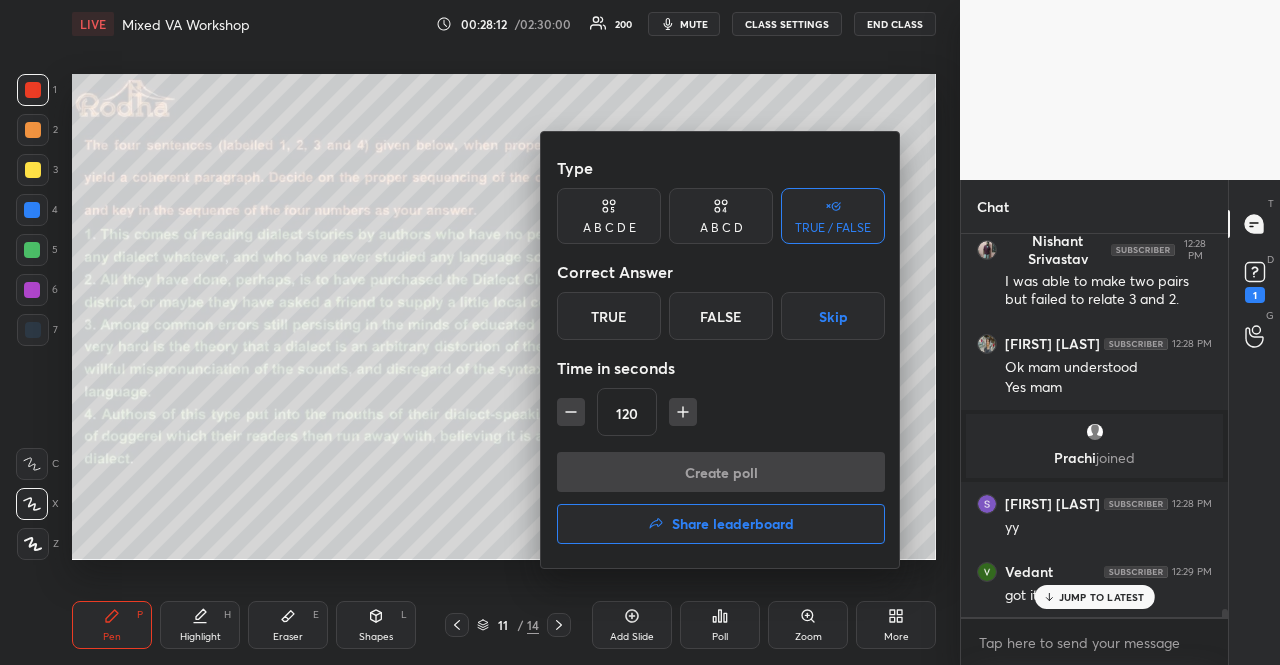 click on "True" at bounding box center (609, 316) 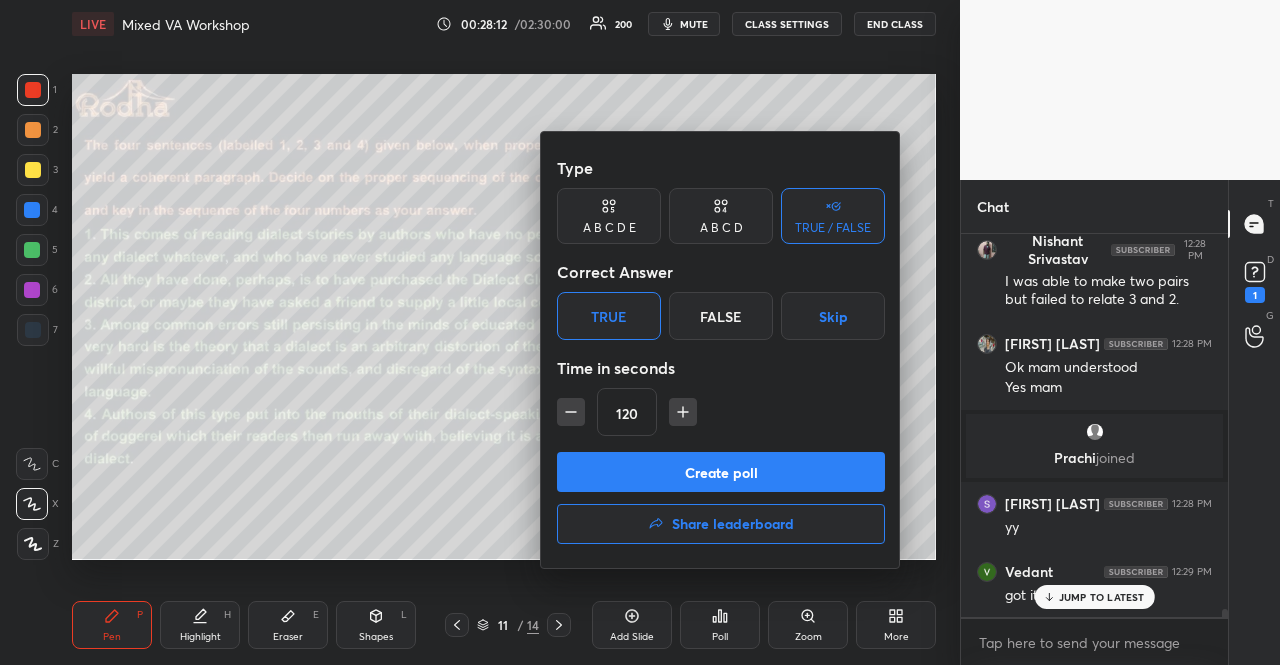 click on "Create poll" at bounding box center (721, 472) 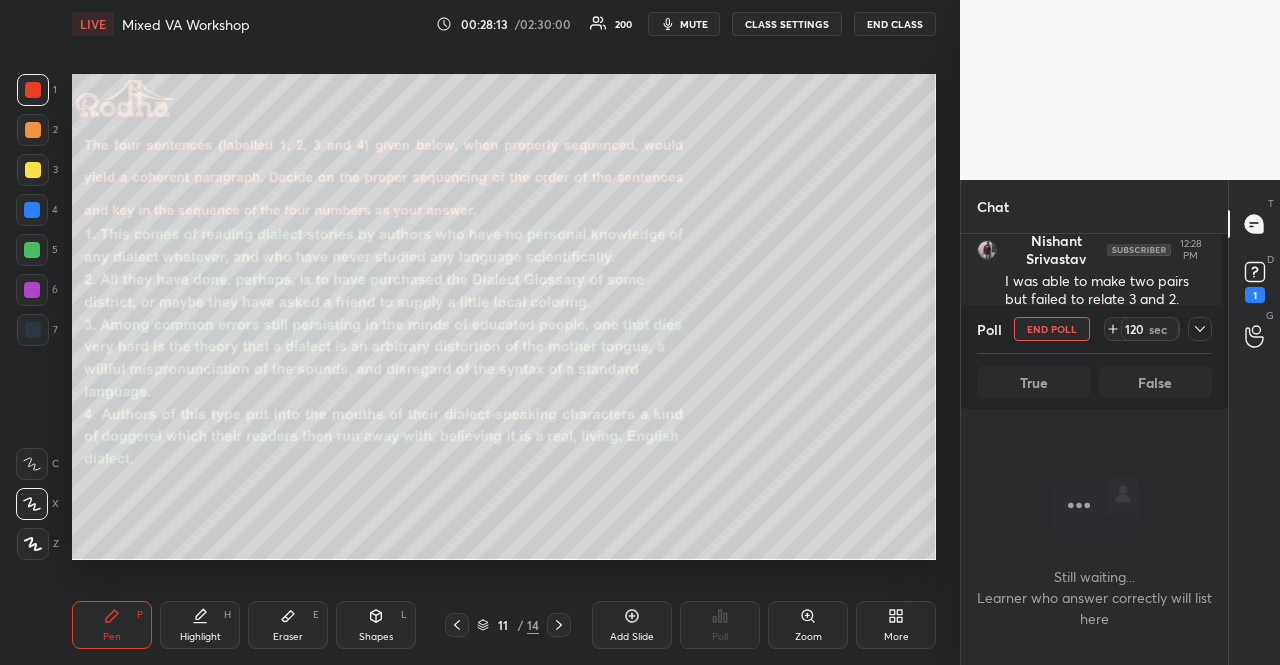 scroll, scrollTop: 290, scrollLeft: 255, axis: both 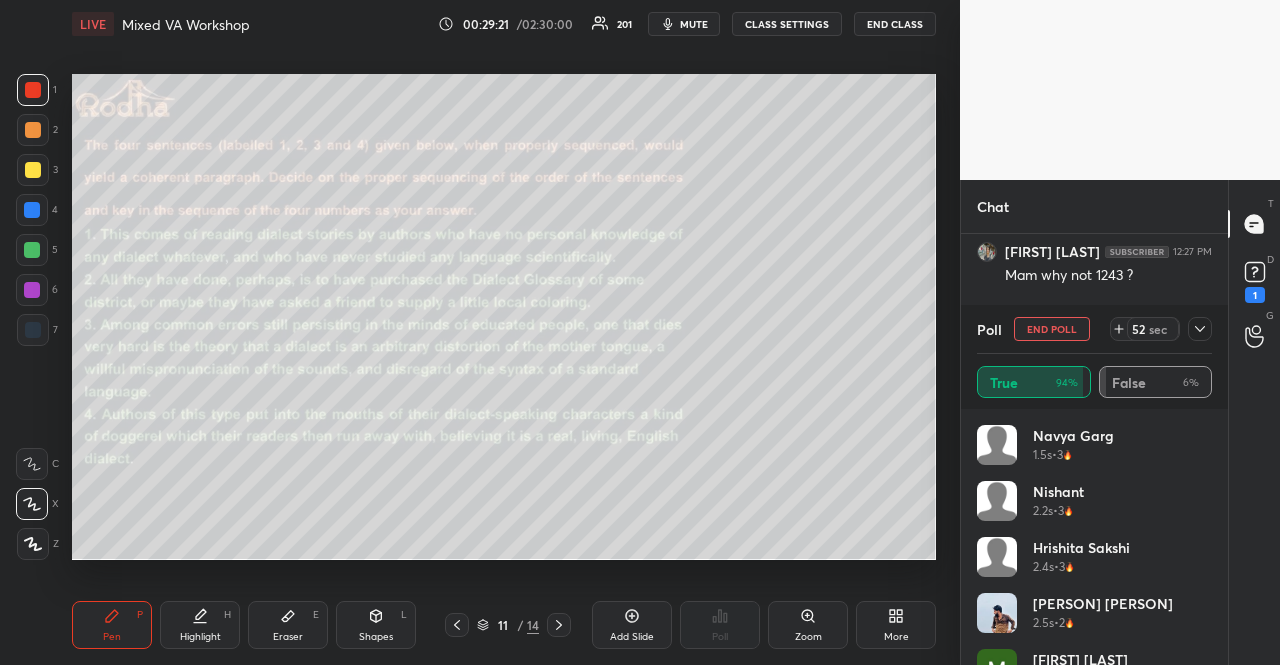 click on "mute" at bounding box center (684, 24) 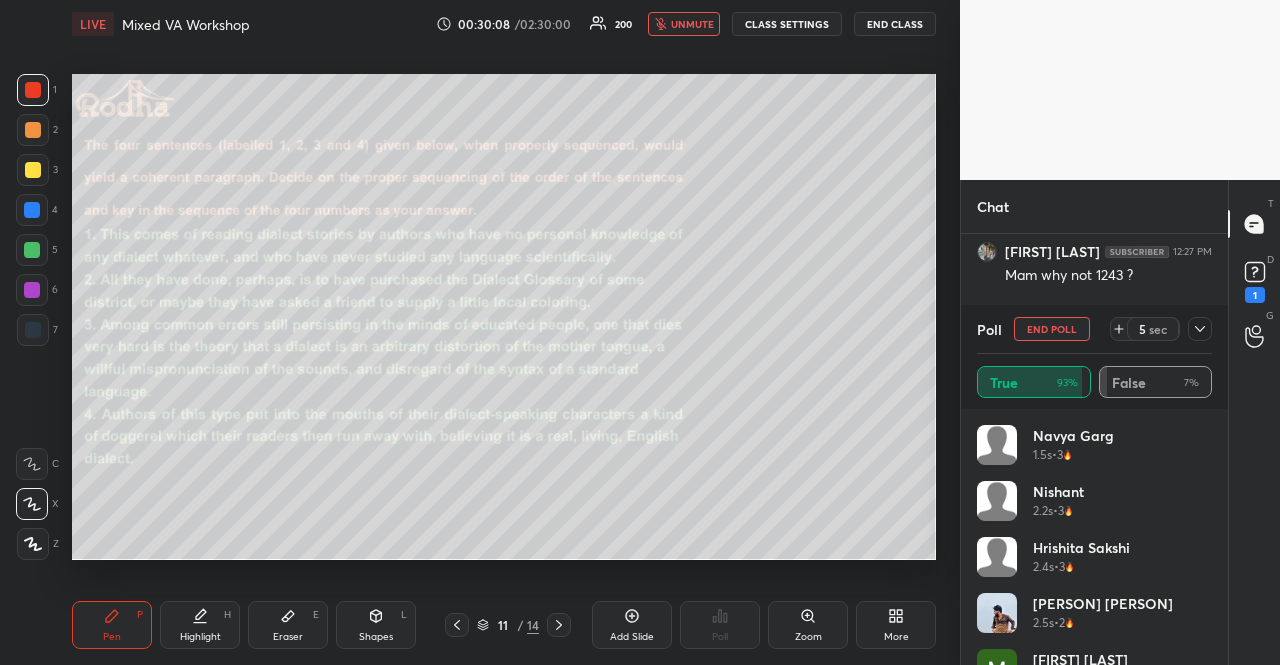 click on "unmute" at bounding box center (692, 24) 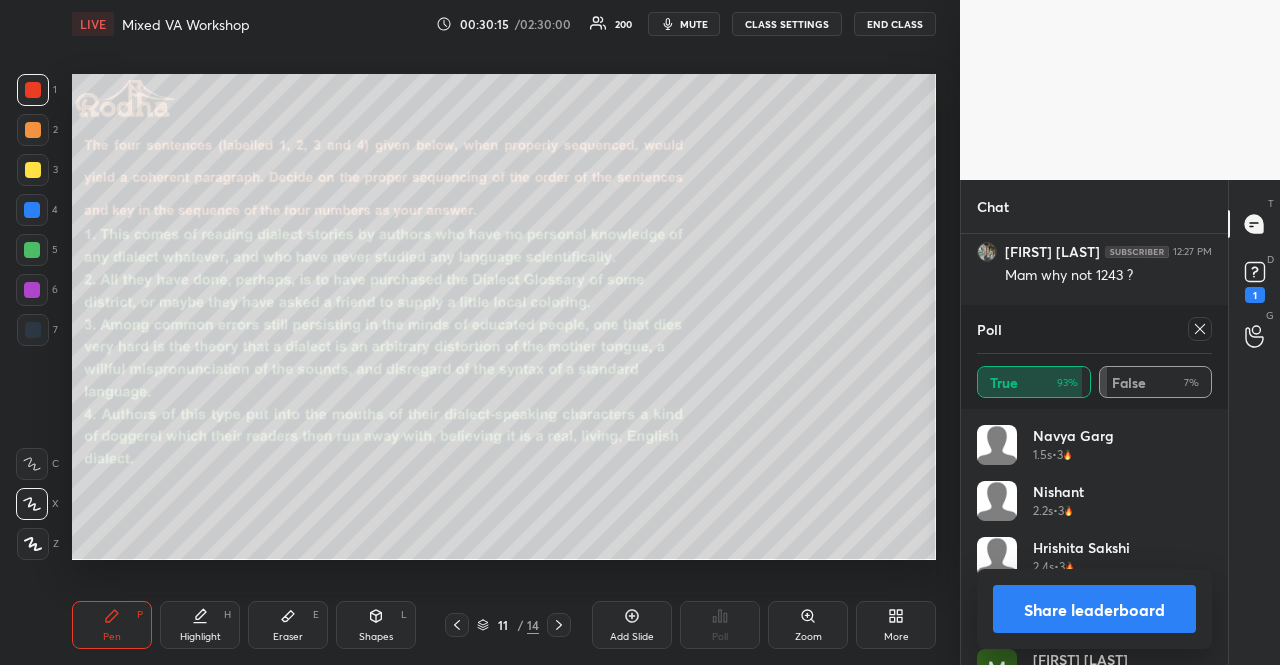 click 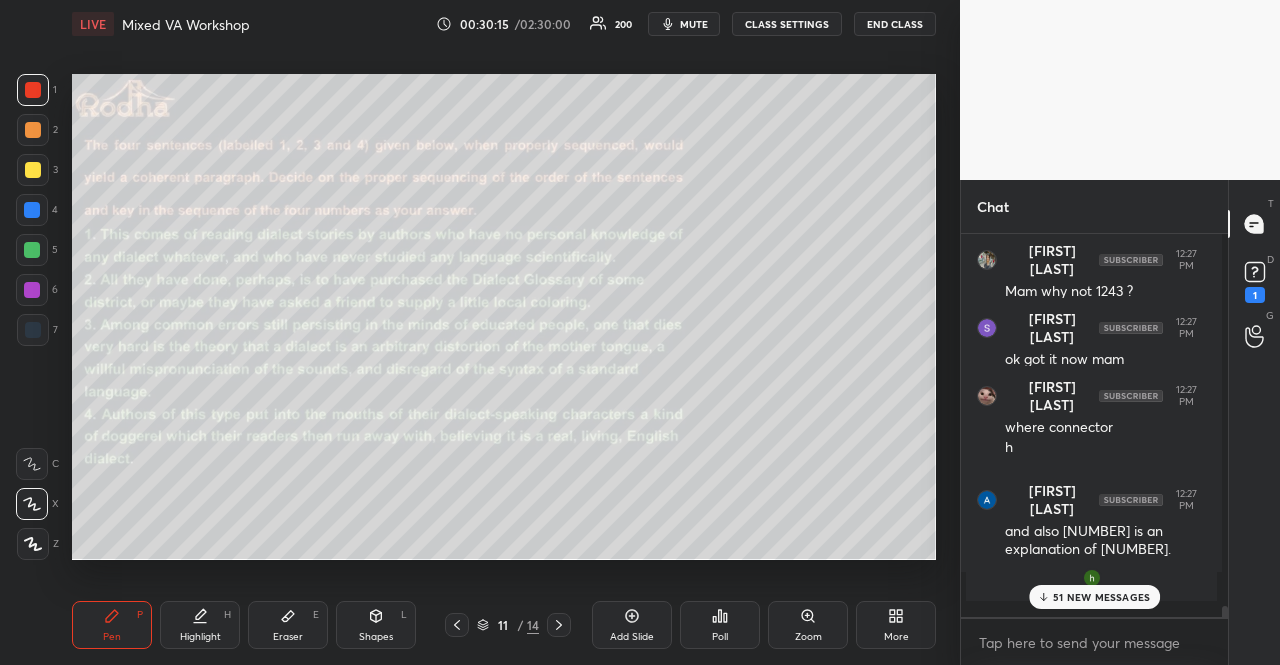 scroll, scrollTop: 0, scrollLeft: 0, axis: both 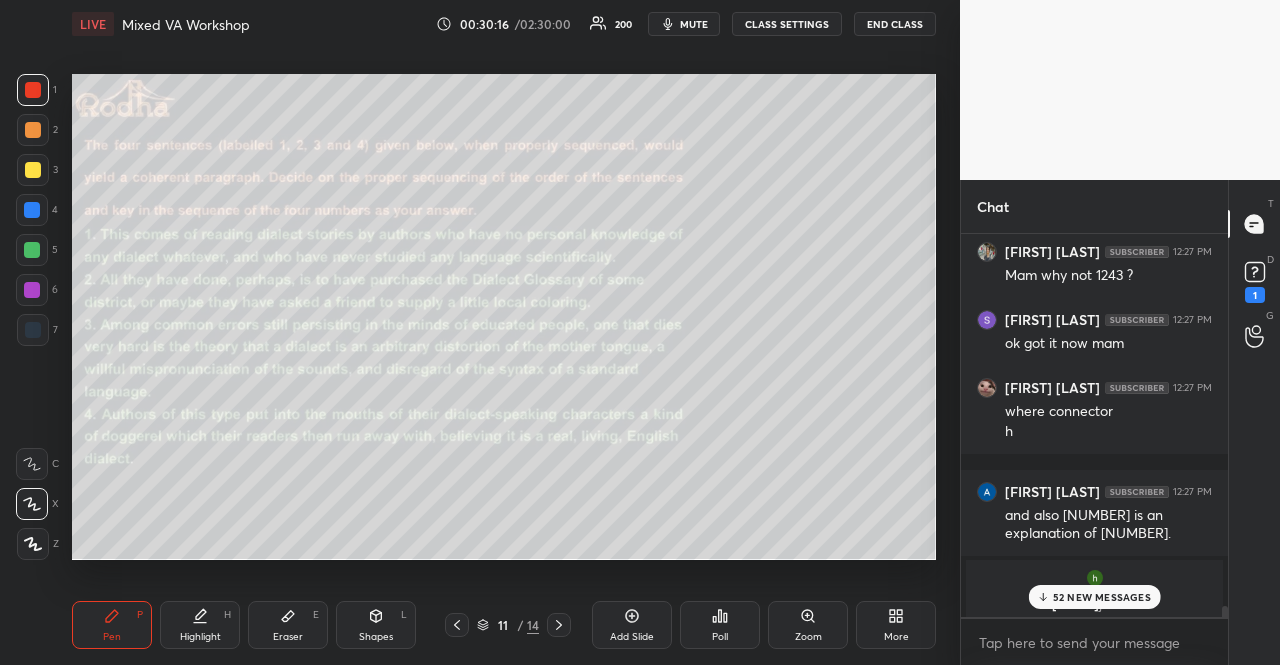 click on "52 NEW MESSAGES" at bounding box center [1102, 597] 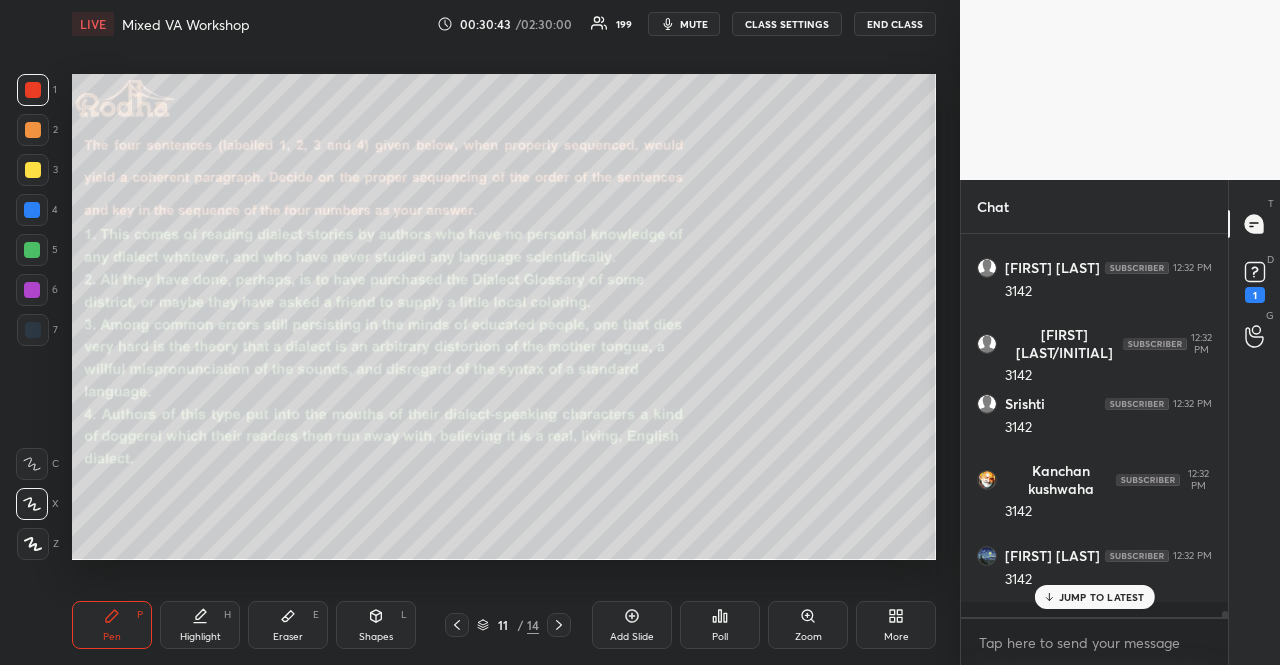 scroll, scrollTop: 25530, scrollLeft: 0, axis: vertical 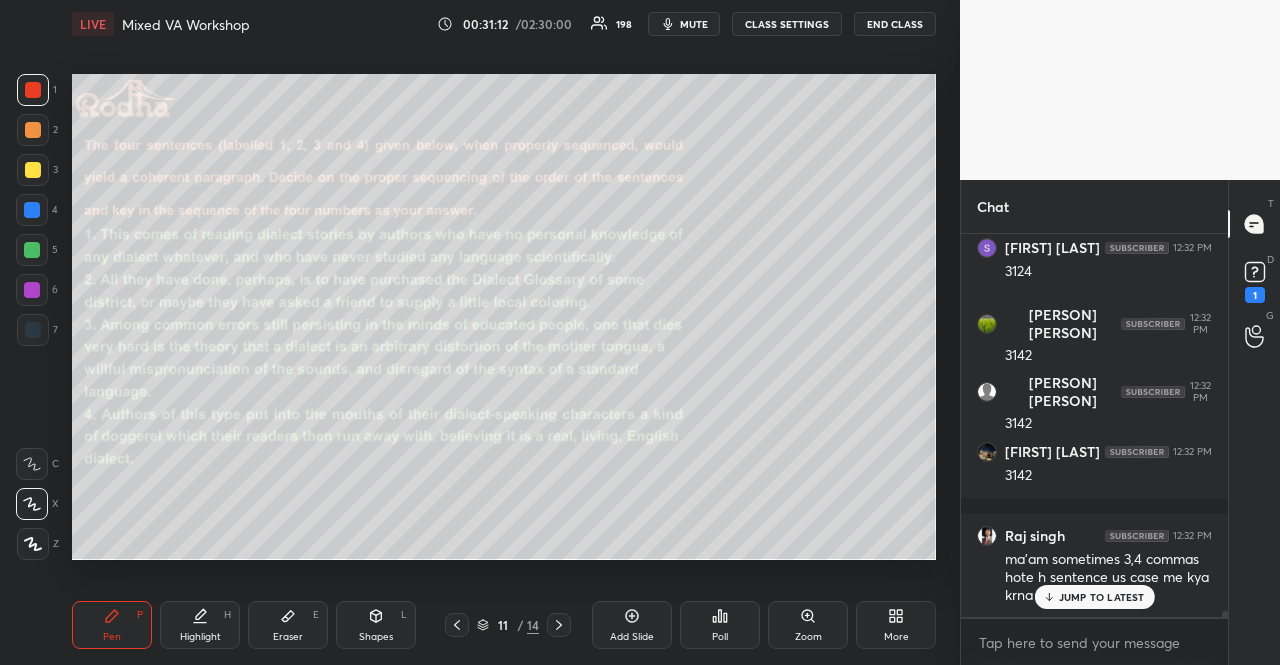 click on "JUMP TO LATEST" at bounding box center [1102, 597] 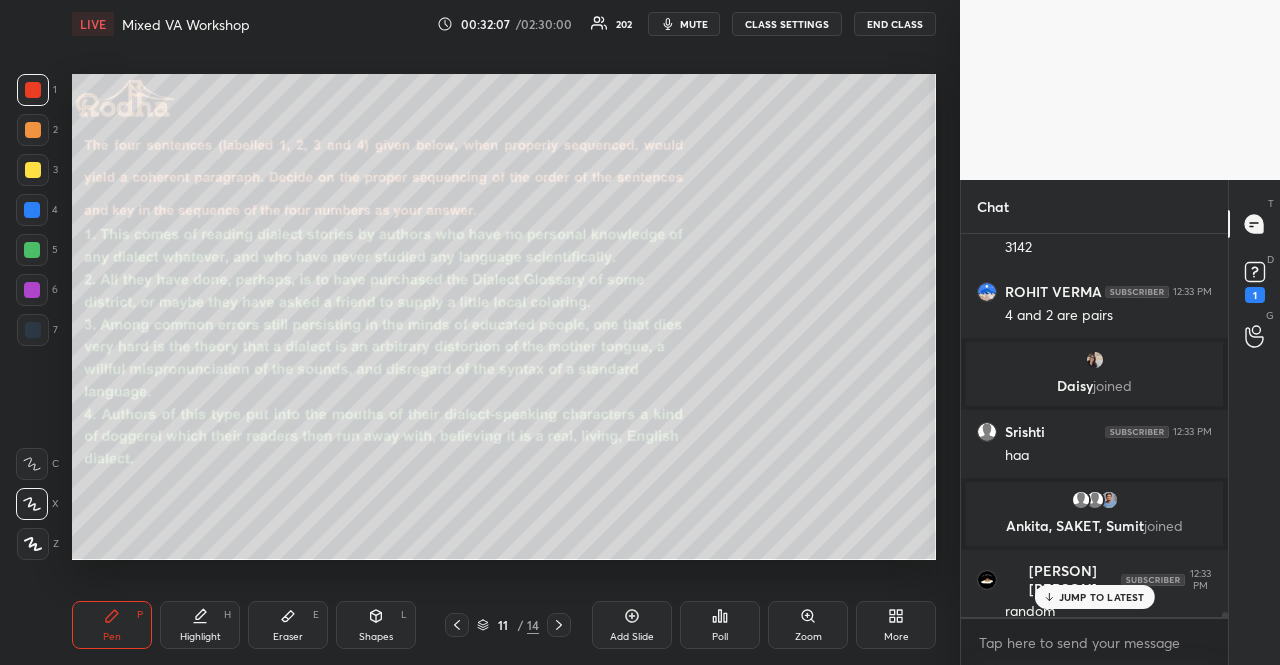 scroll, scrollTop: 26614, scrollLeft: 0, axis: vertical 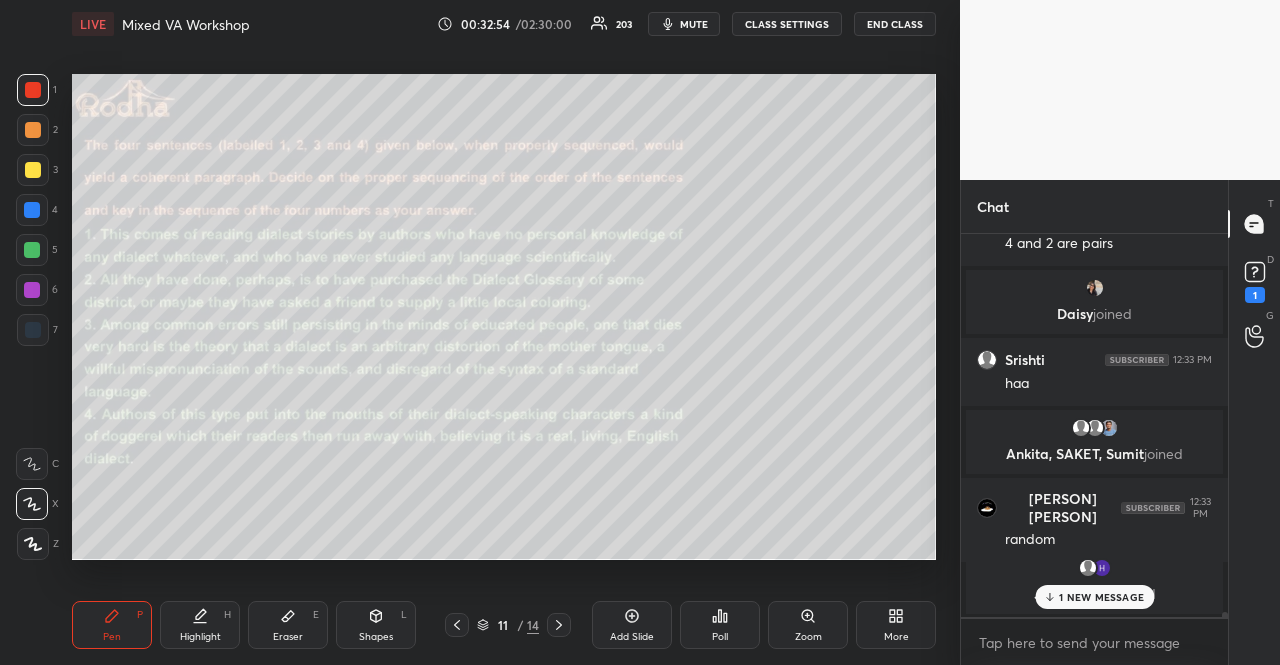 click on "1 NEW MESSAGE" at bounding box center (1101, 597) 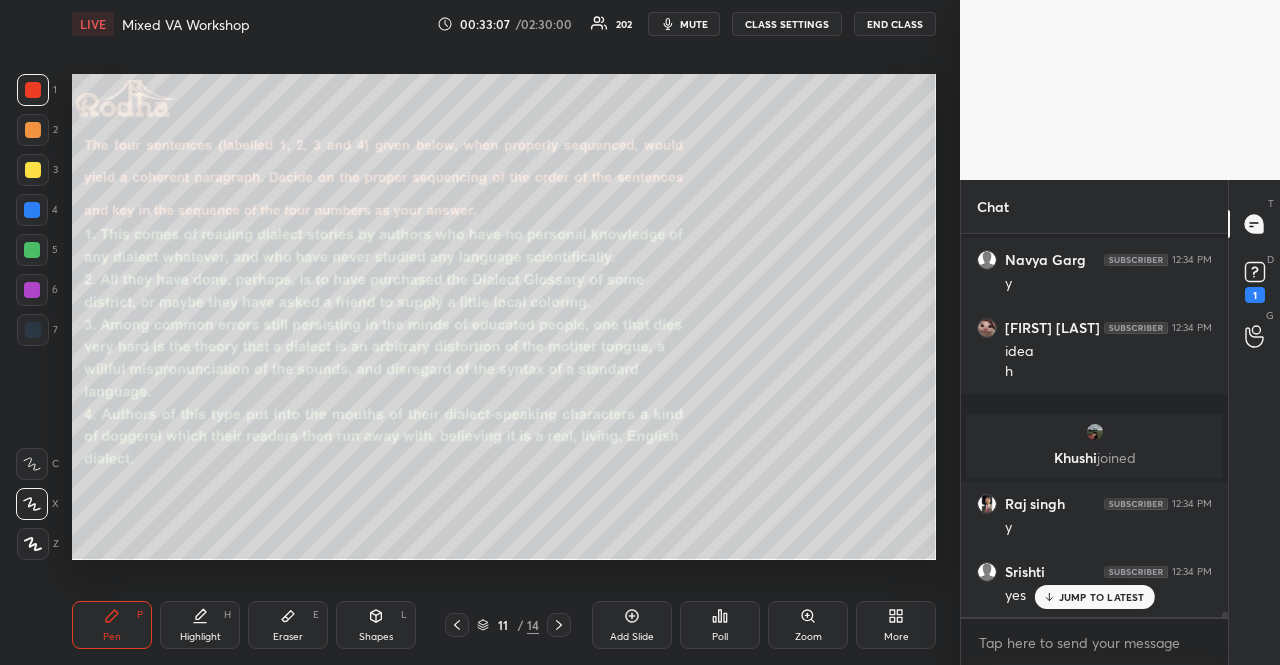 scroll, scrollTop: 27062, scrollLeft: 0, axis: vertical 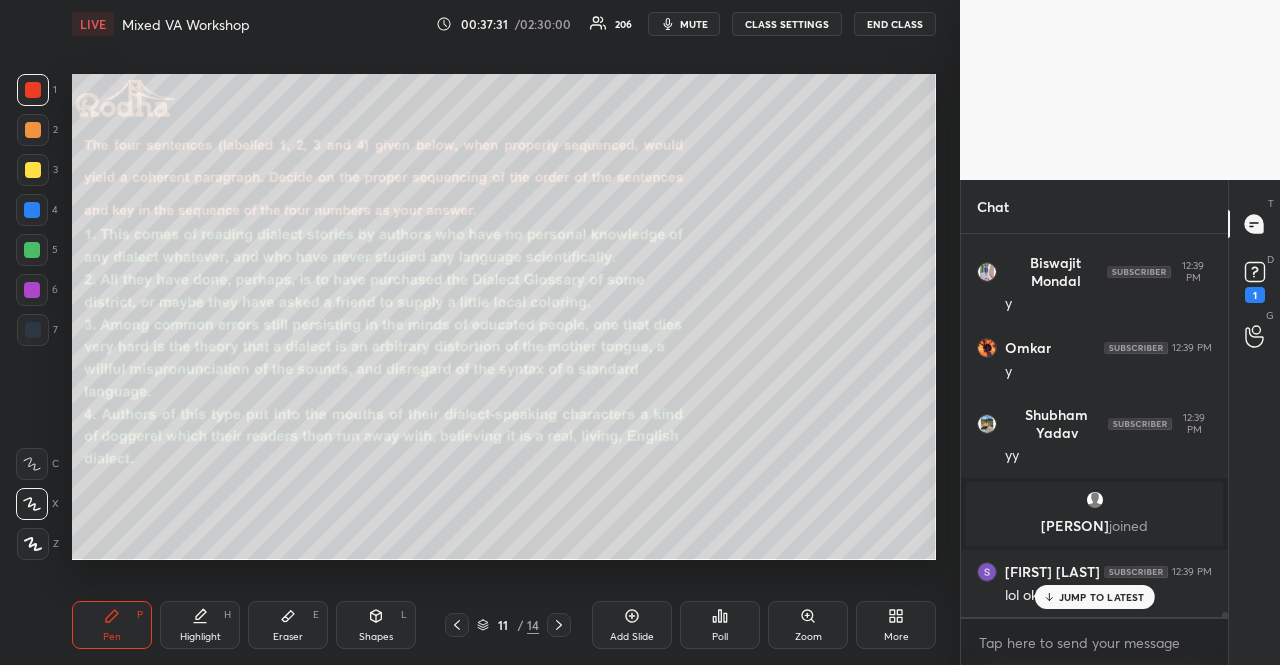 click on "JUMP TO LATEST" at bounding box center [1102, 597] 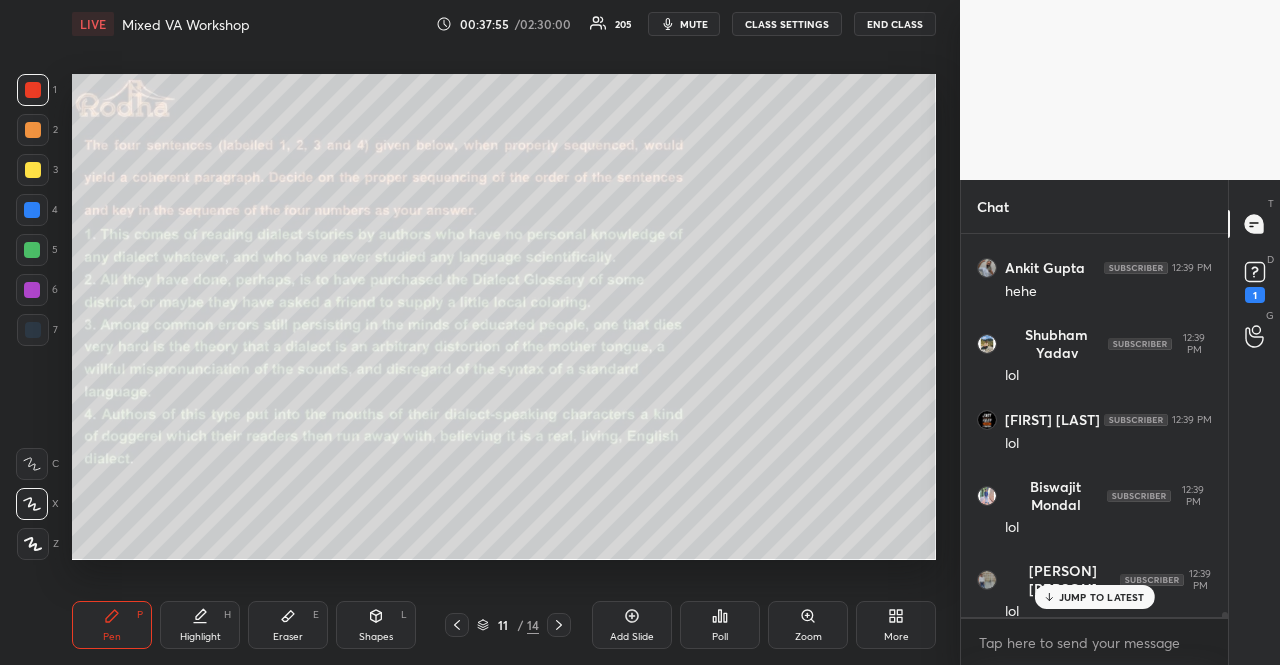 scroll, scrollTop: 31620, scrollLeft: 0, axis: vertical 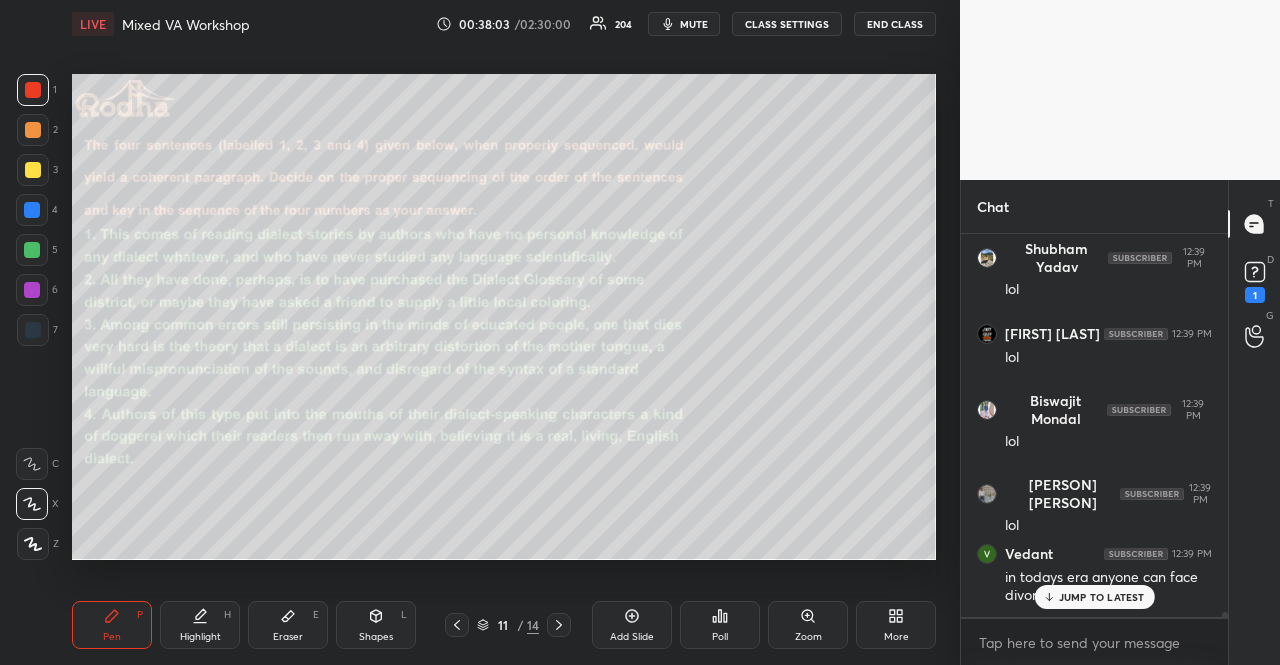 click on "JUMP TO LATEST" at bounding box center [1102, 597] 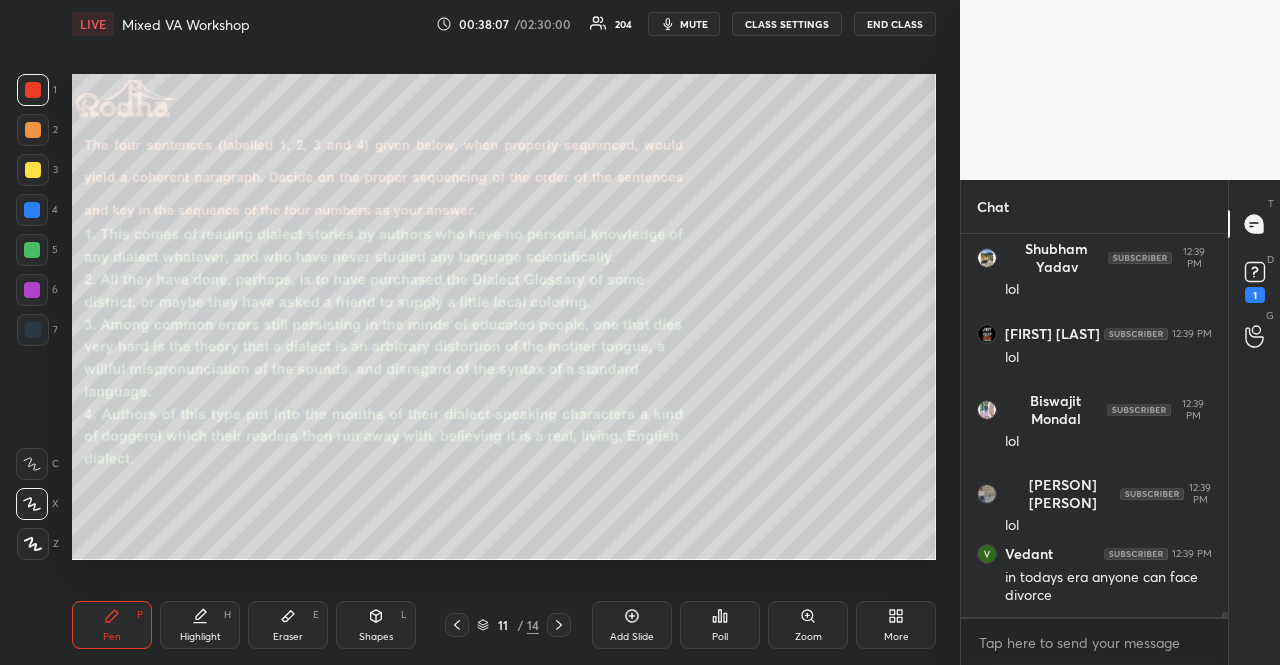 scroll, scrollTop: 31688, scrollLeft: 0, axis: vertical 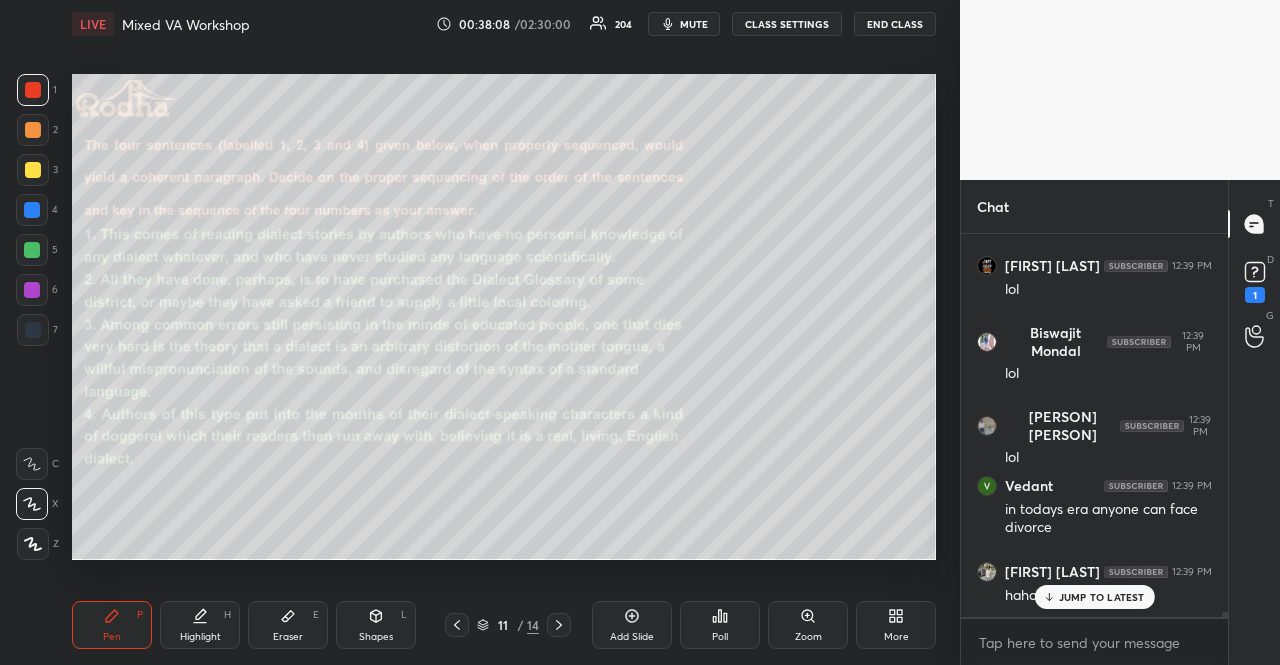 click on "JUMP TO LATEST" at bounding box center [1102, 597] 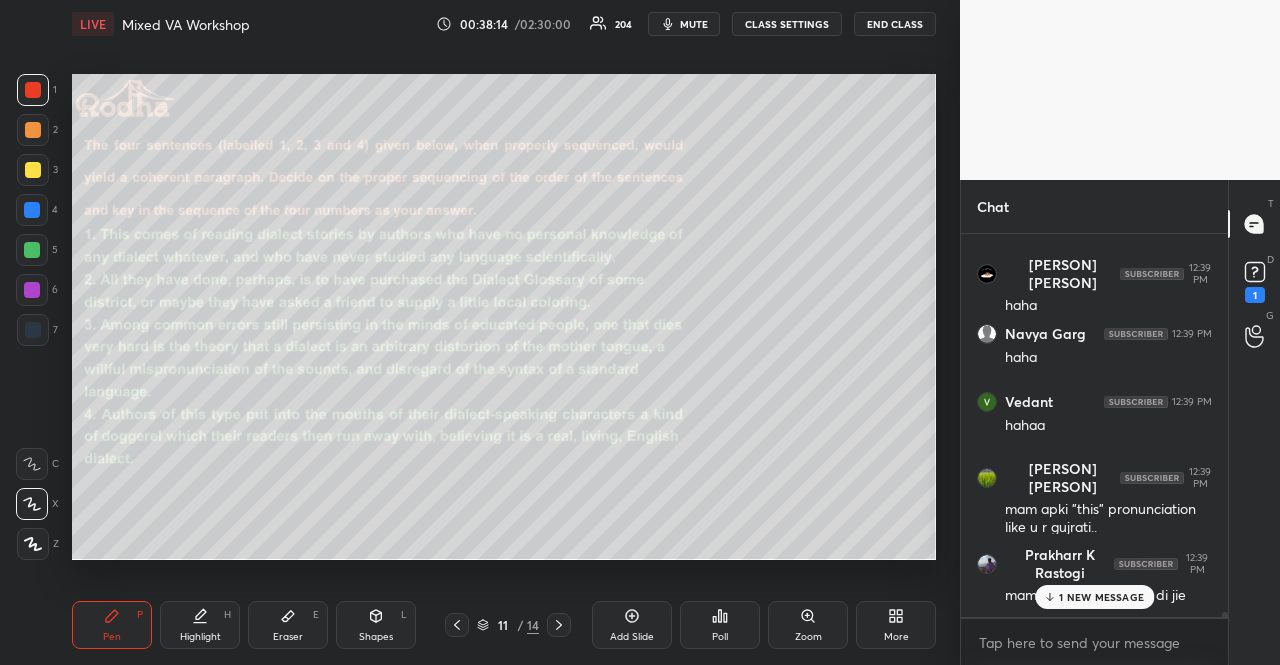 scroll, scrollTop: 32130, scrollLeft: 0, axis: vertical 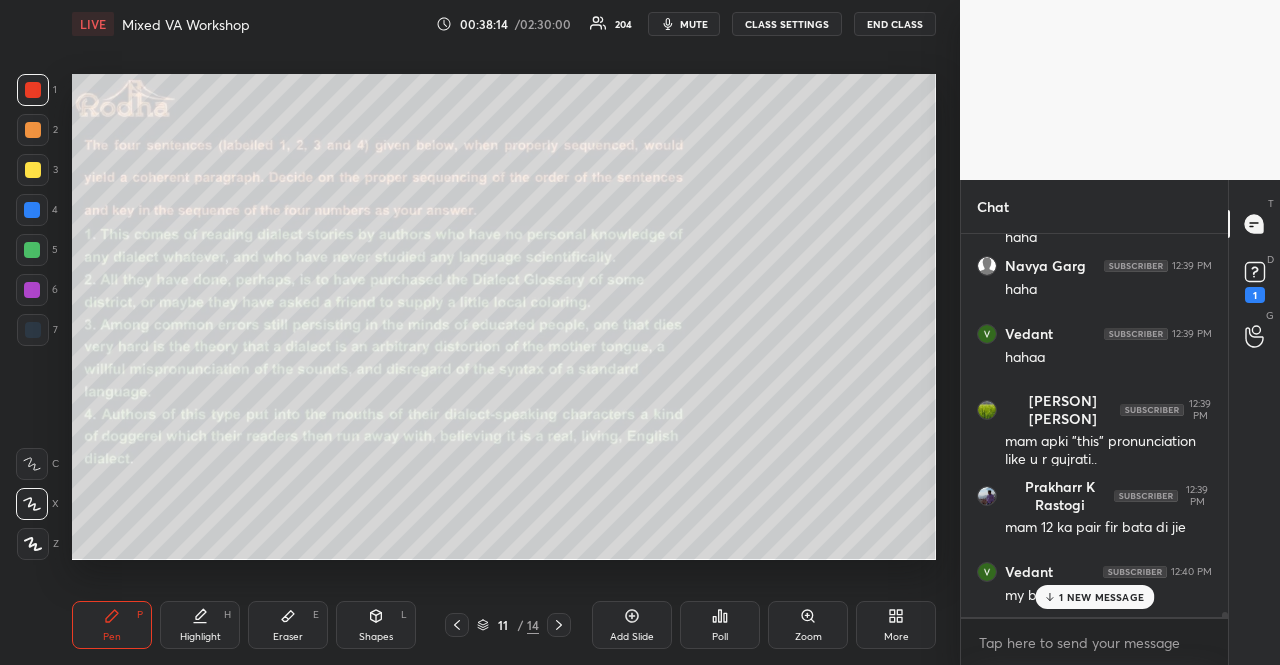 click on "1 NEW MESSAGE" at bounding box center [1101, 597] 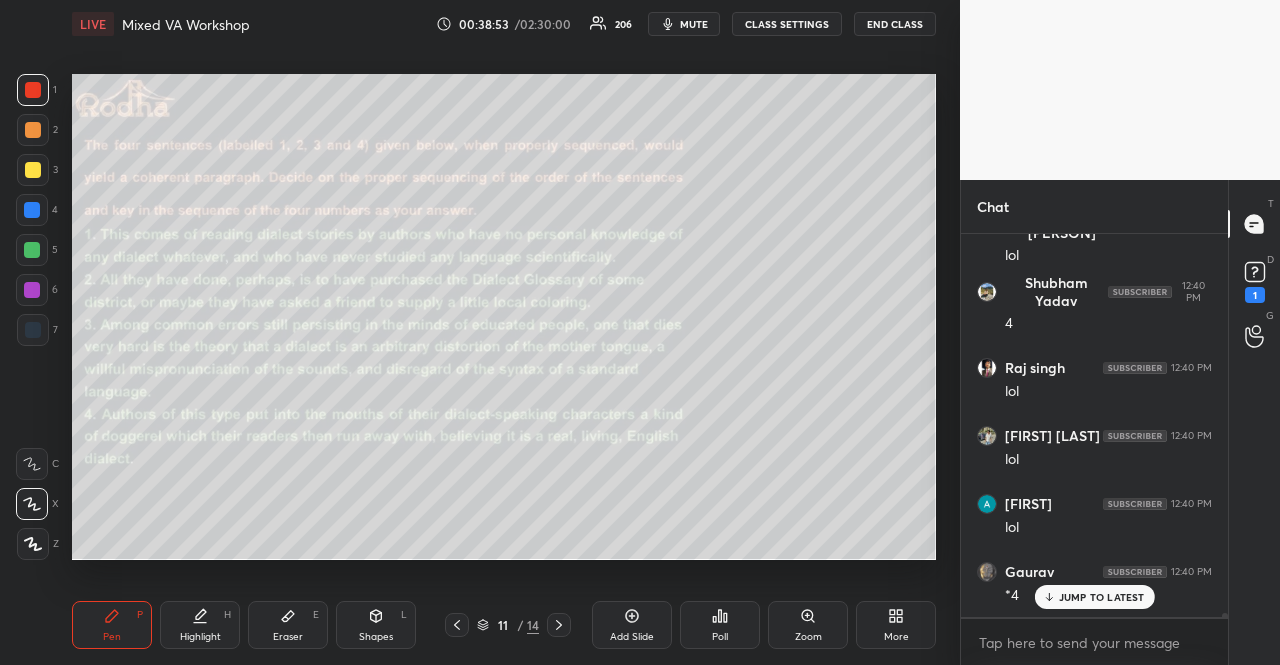scroll, scrollTop: 33010, scrollLeft: 0, axis: vertical 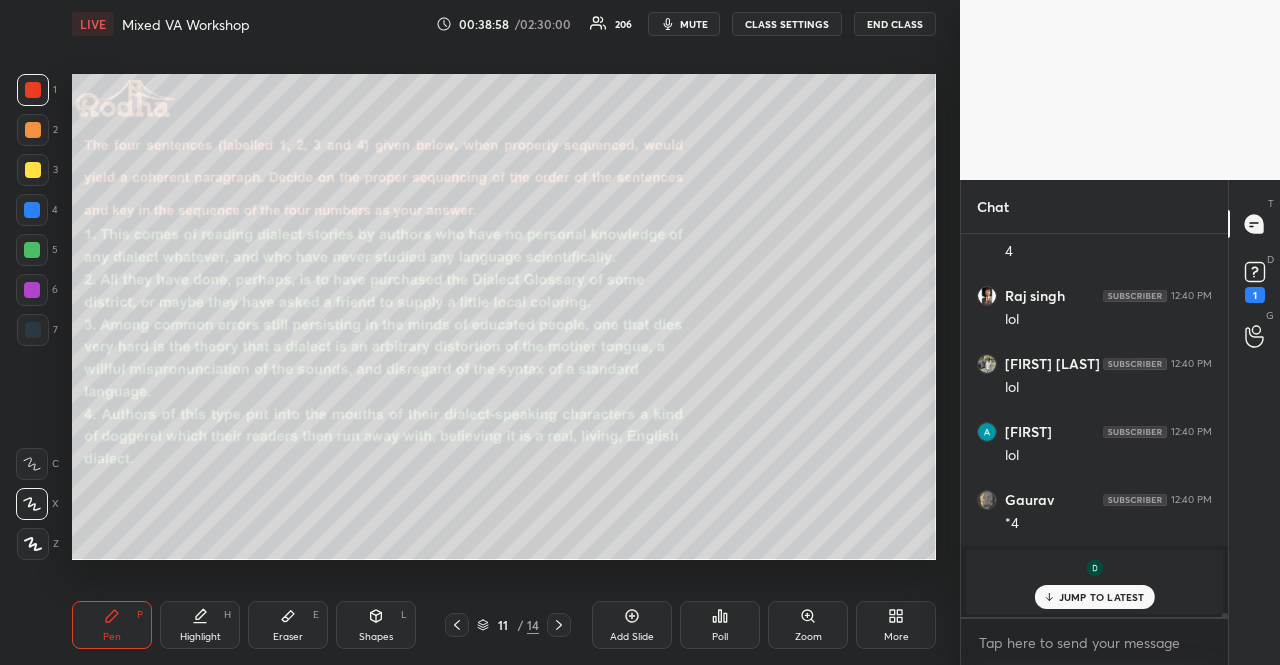 click on "JUMP TO LATEST" at bounding box center [1102, 597] 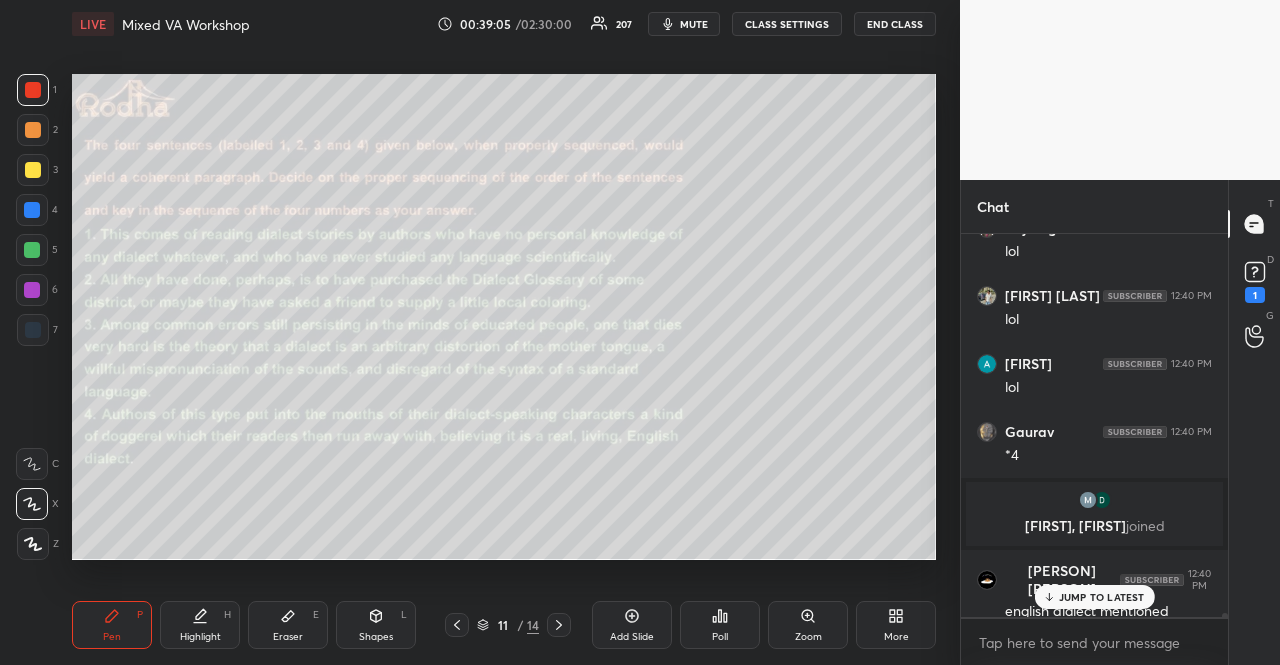 scroll, scrollTop: 33162, scrollLeft: 0, axis: vertical 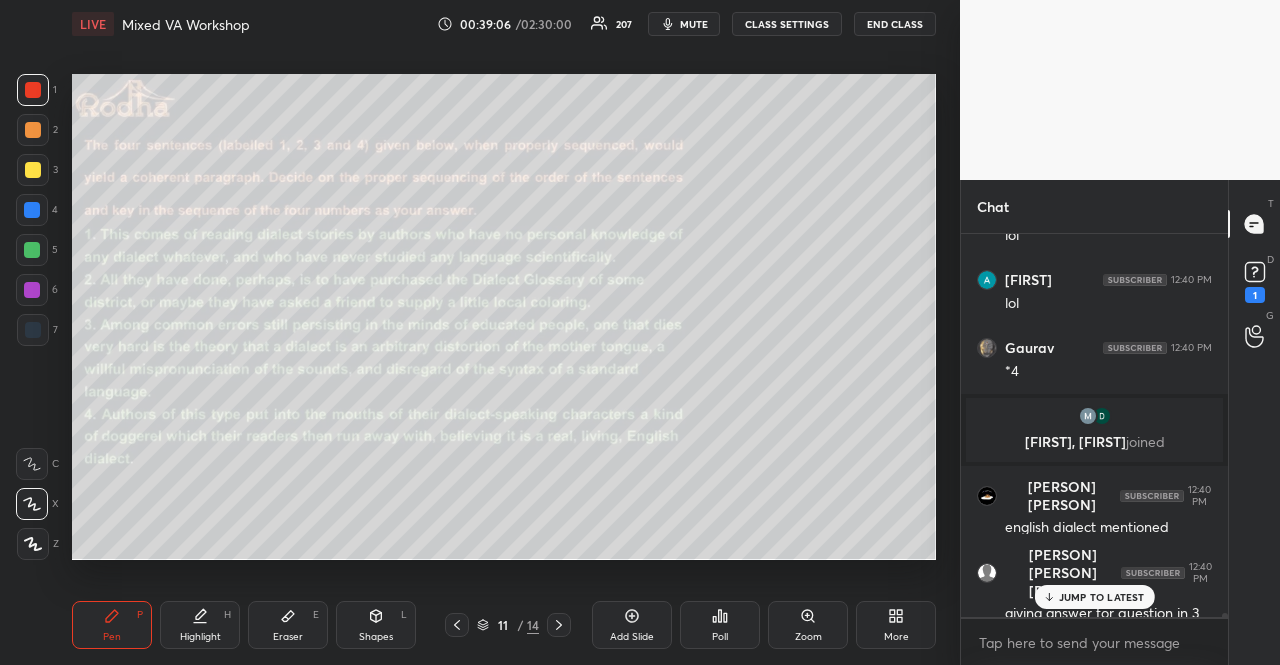 click on "JUMP TO LATEST" at bounding box center [1102, 597] 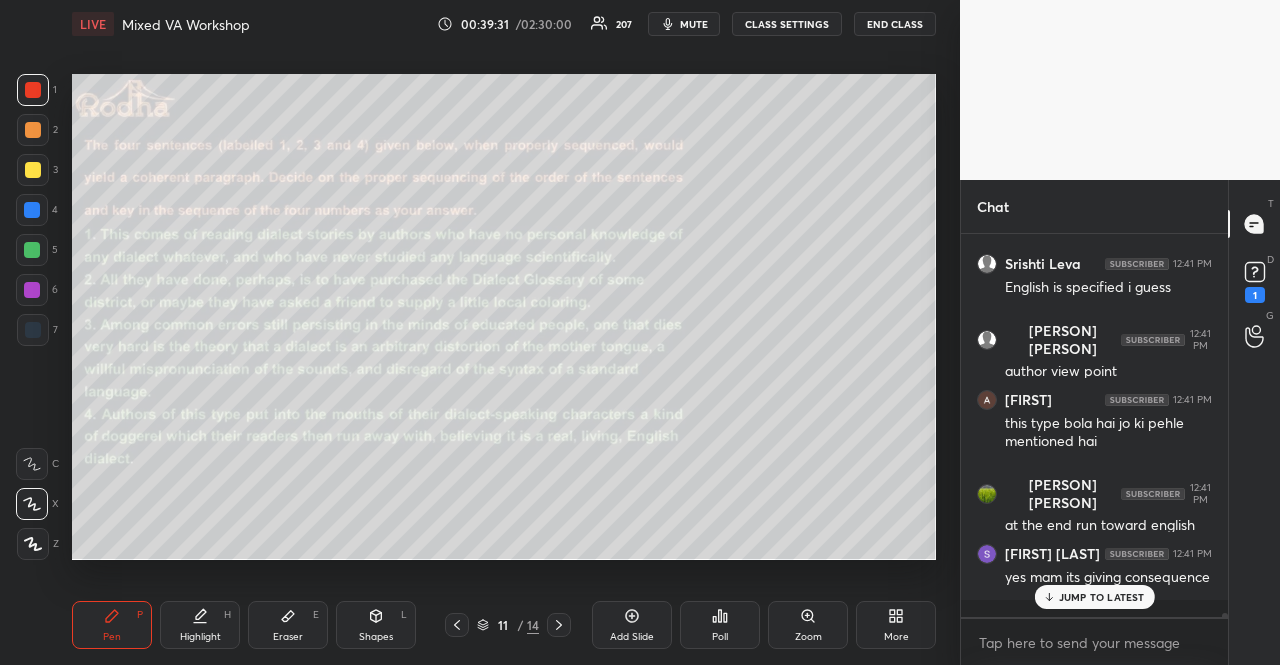scroll, scrollTop: 33626, scrollLeft: 0, axis: vertical 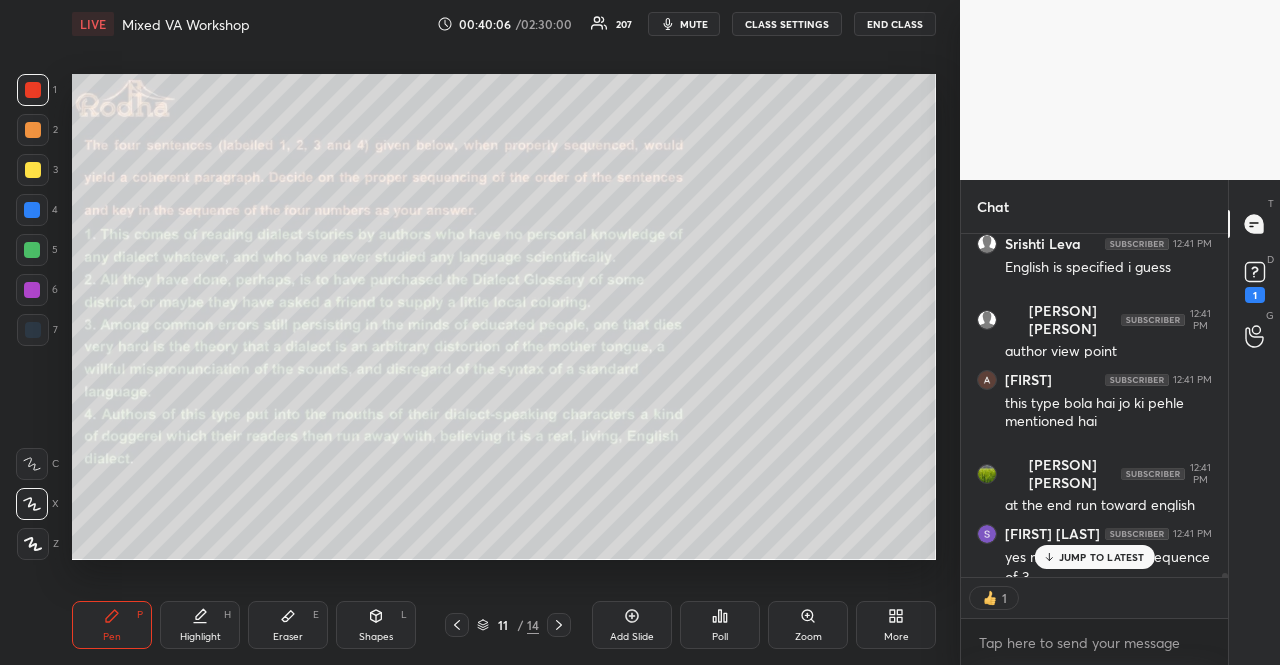 click on "JUMP TO LATEST" at bounding box center (1102, 557) 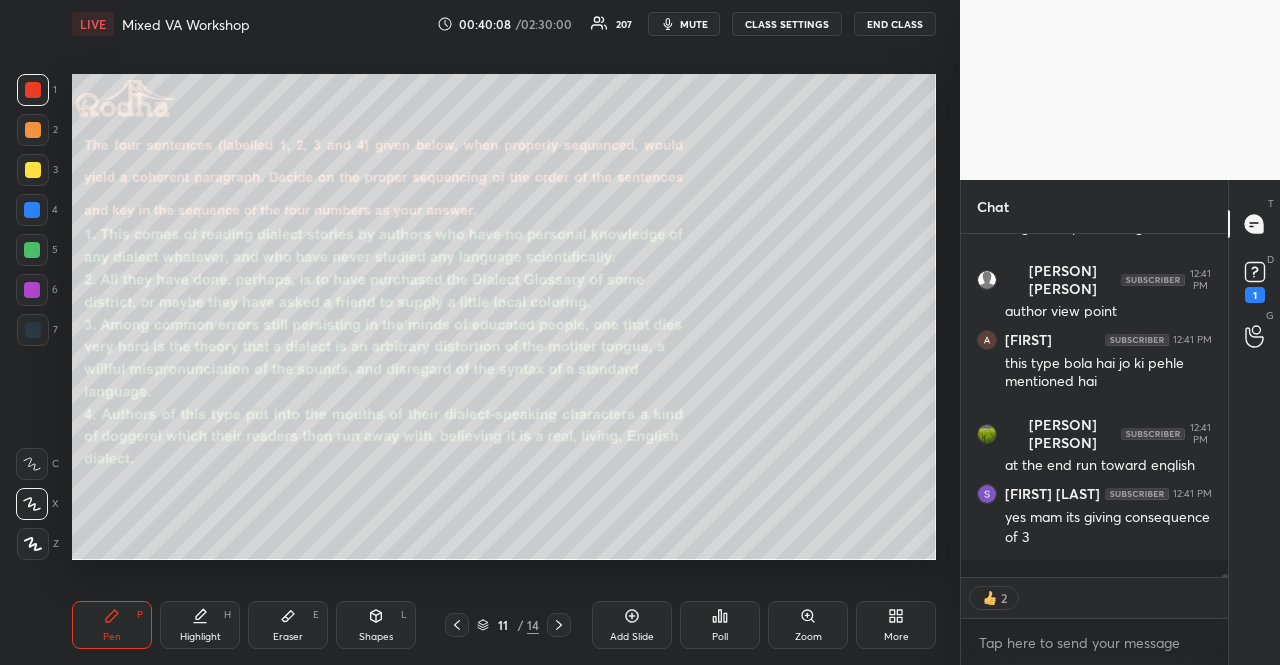 scroll, scrollTop: 33734, scrollLeft: 0, axis: vertical 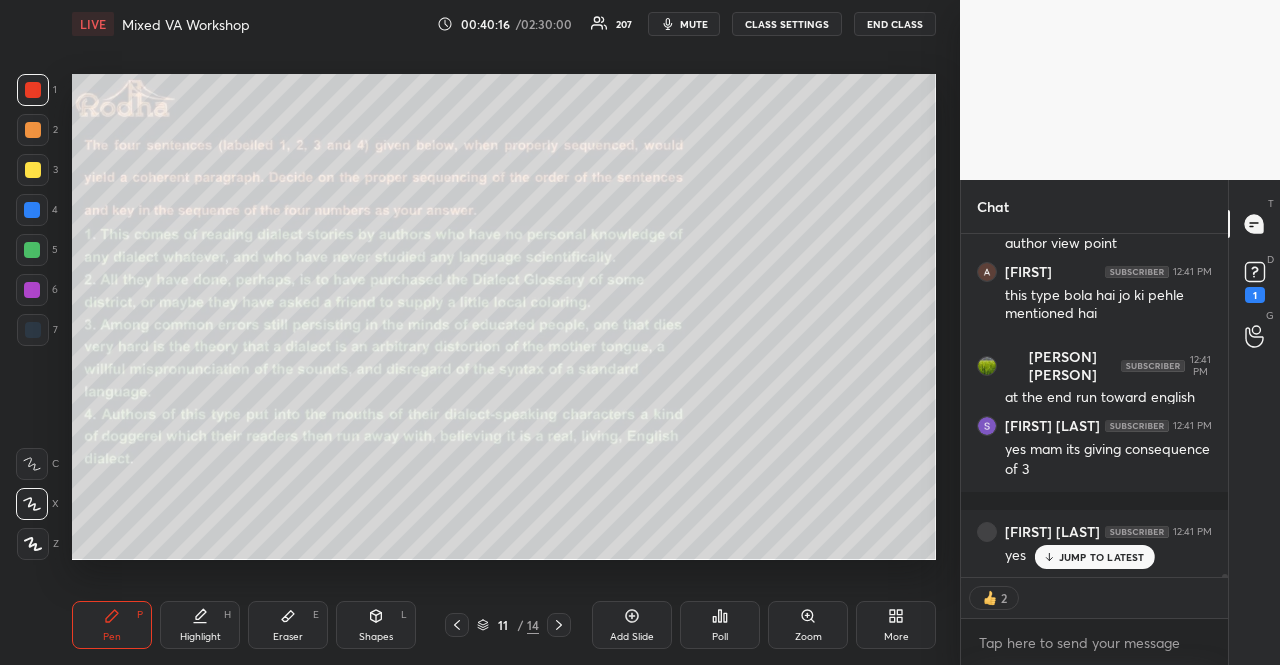 click 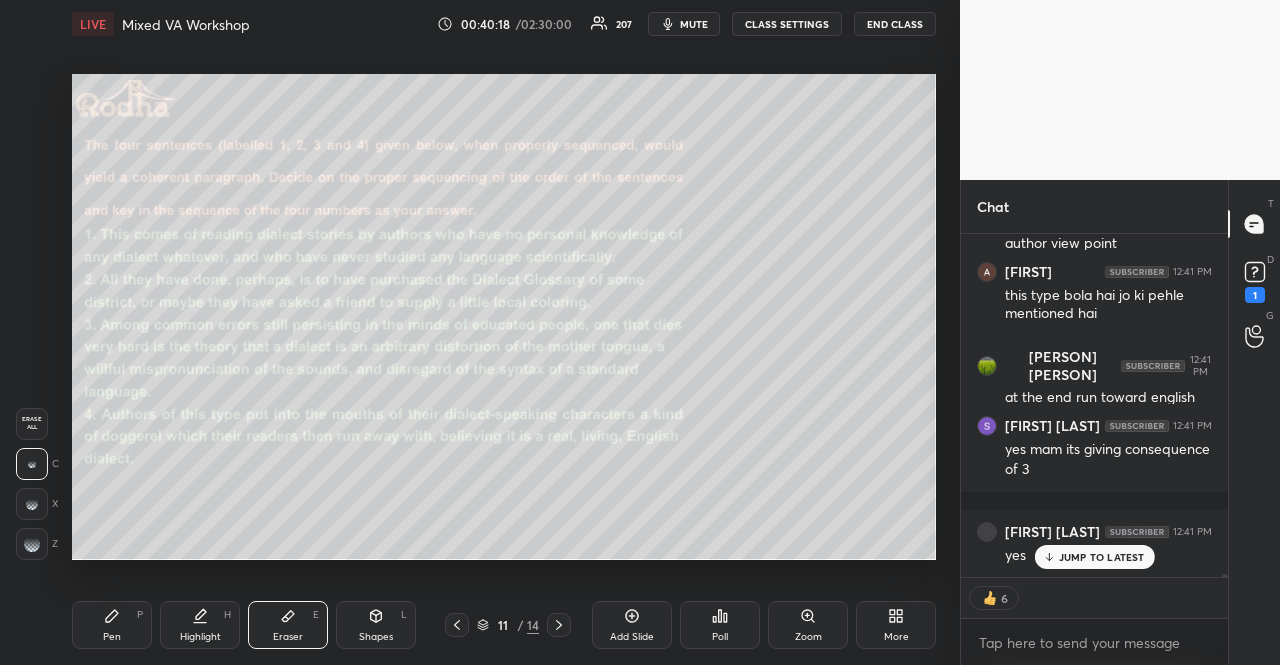 click 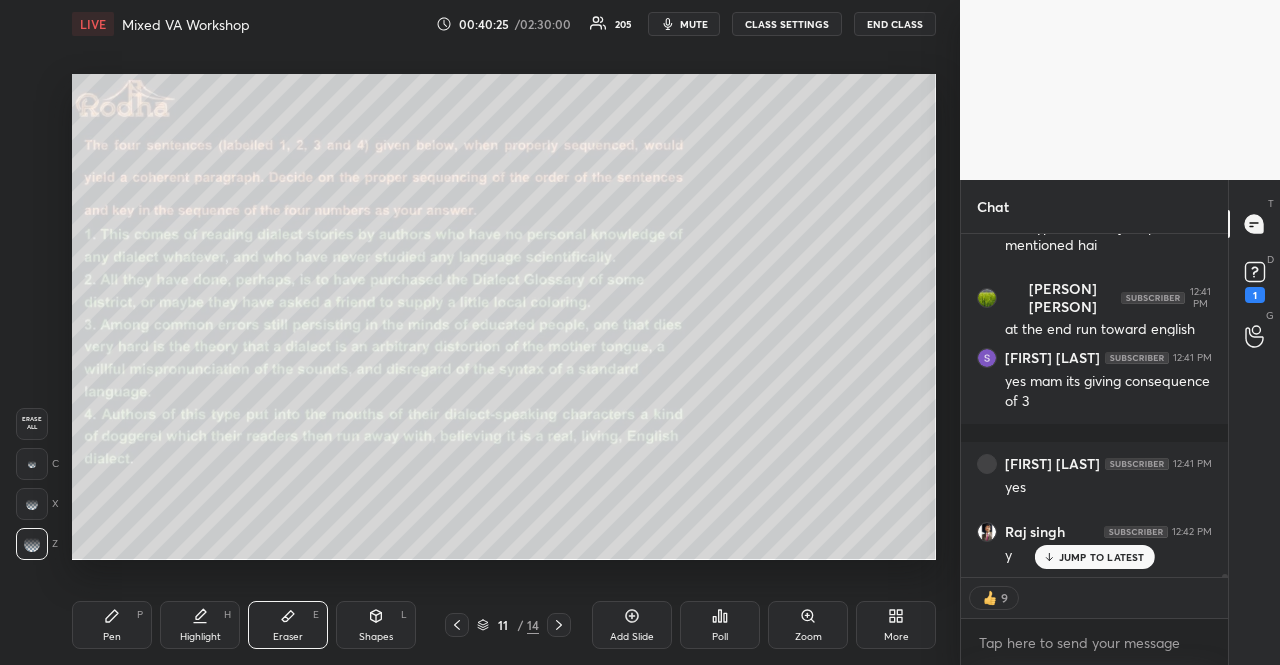 scroll, scrollTop: 33886, scrollLeft: 0, axis: vertical 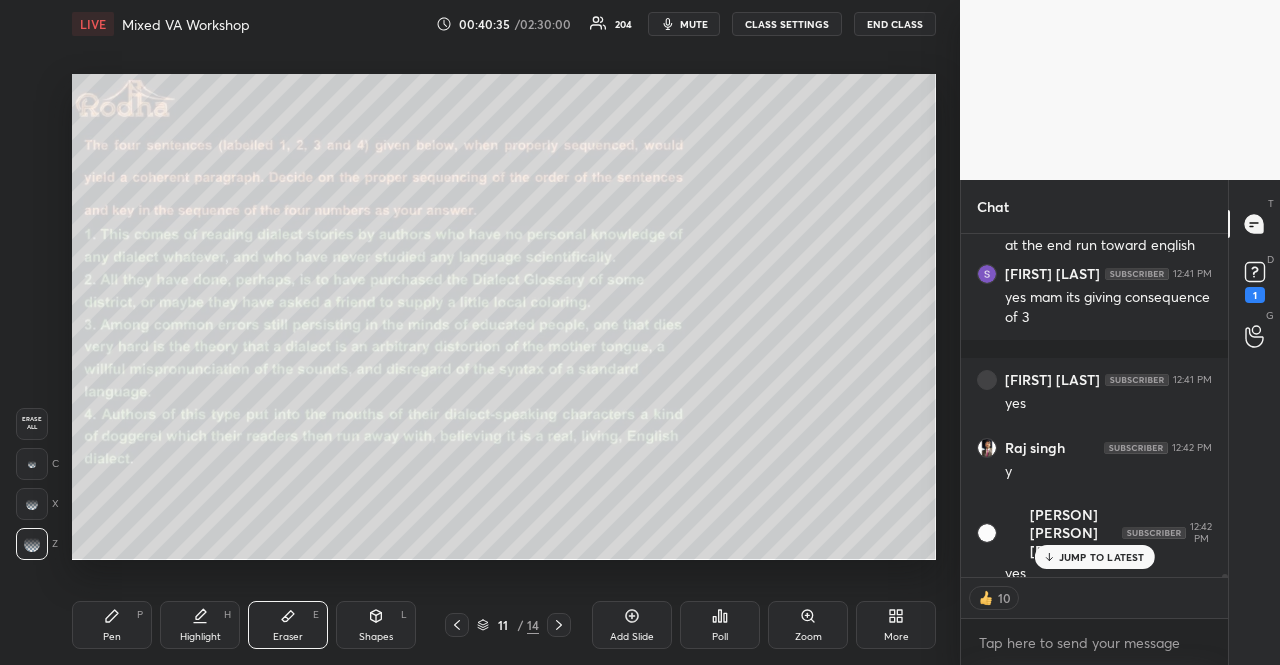 click on "Pen" at bounding box center (112, 637) 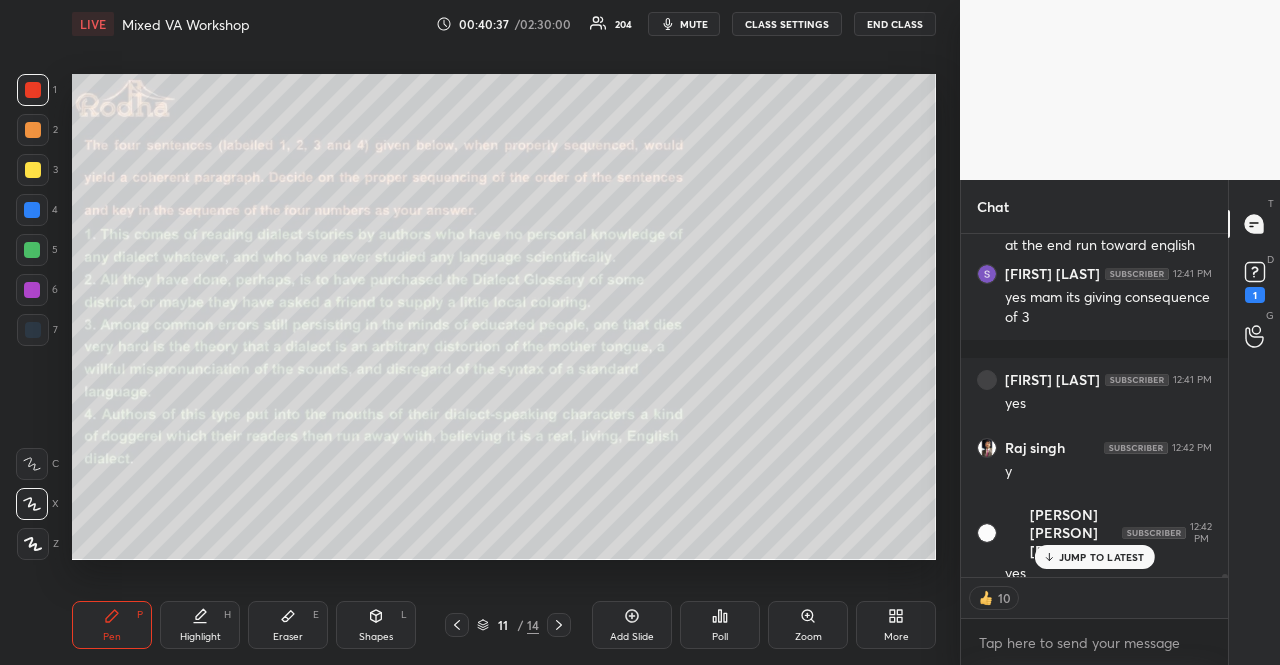 scroll, scrollTop: 6, scrollLeft: 6, axis: both 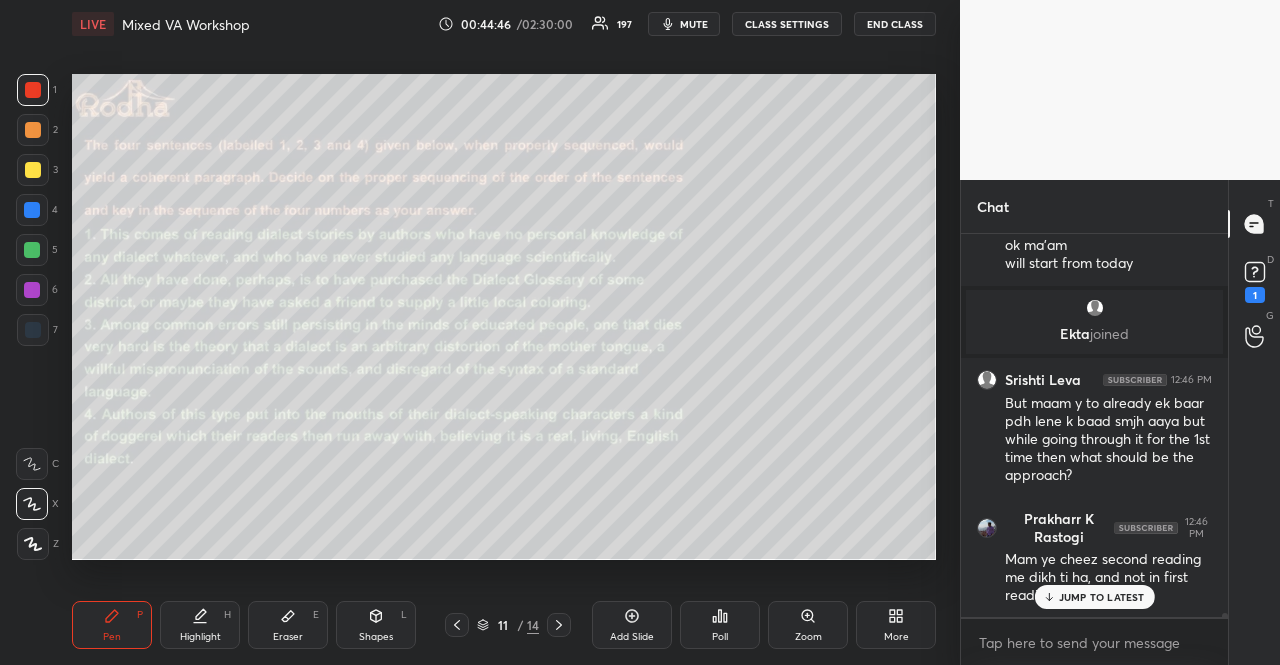 click on "JUMP TO LATEST" at bounding box center (1102, 597) 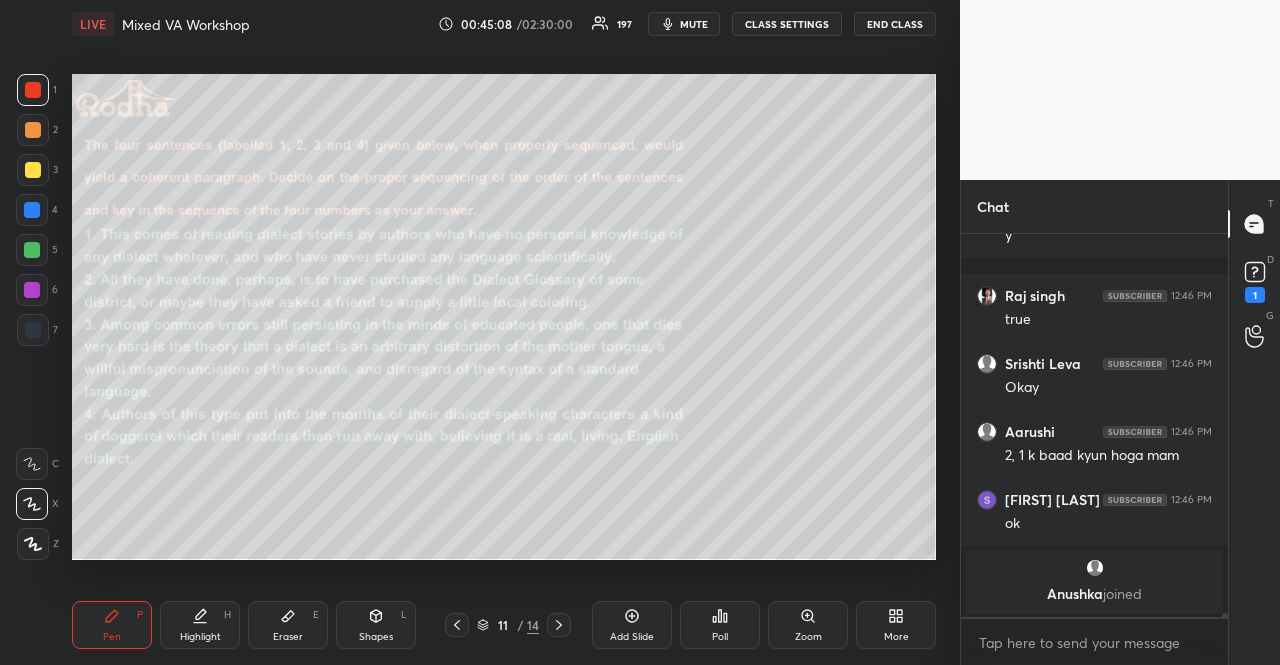scroll, scrollTop: 35574, scrollLeft: 0, axis: vertical 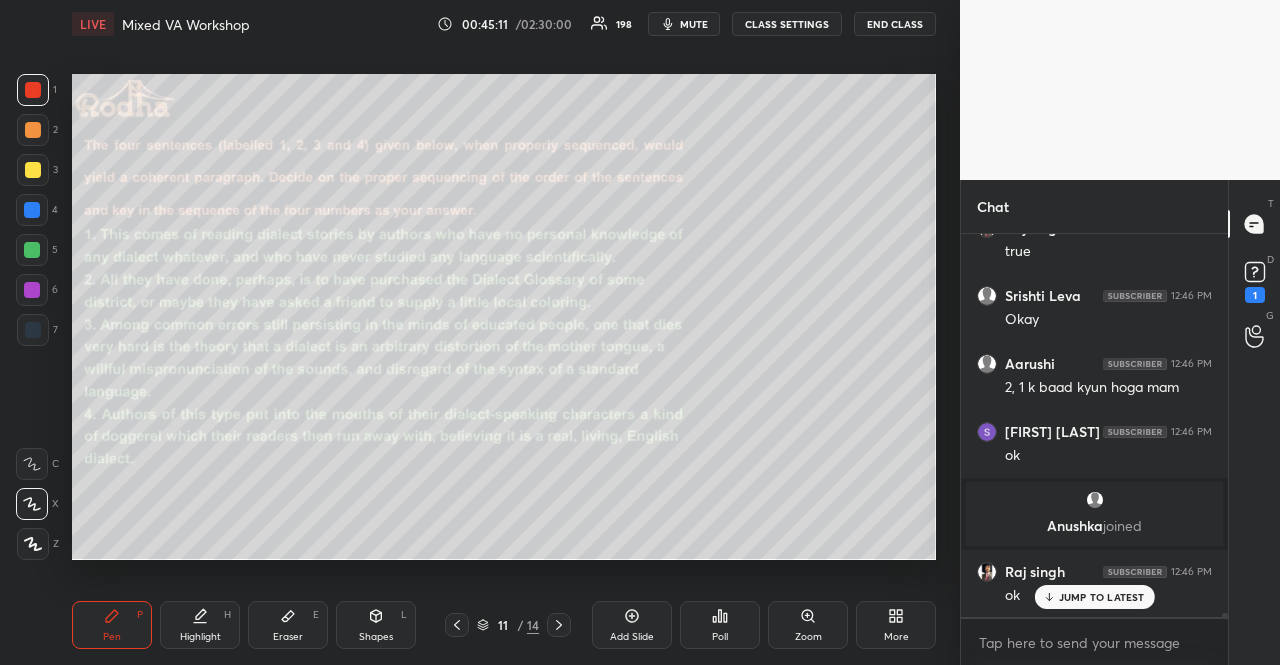 click 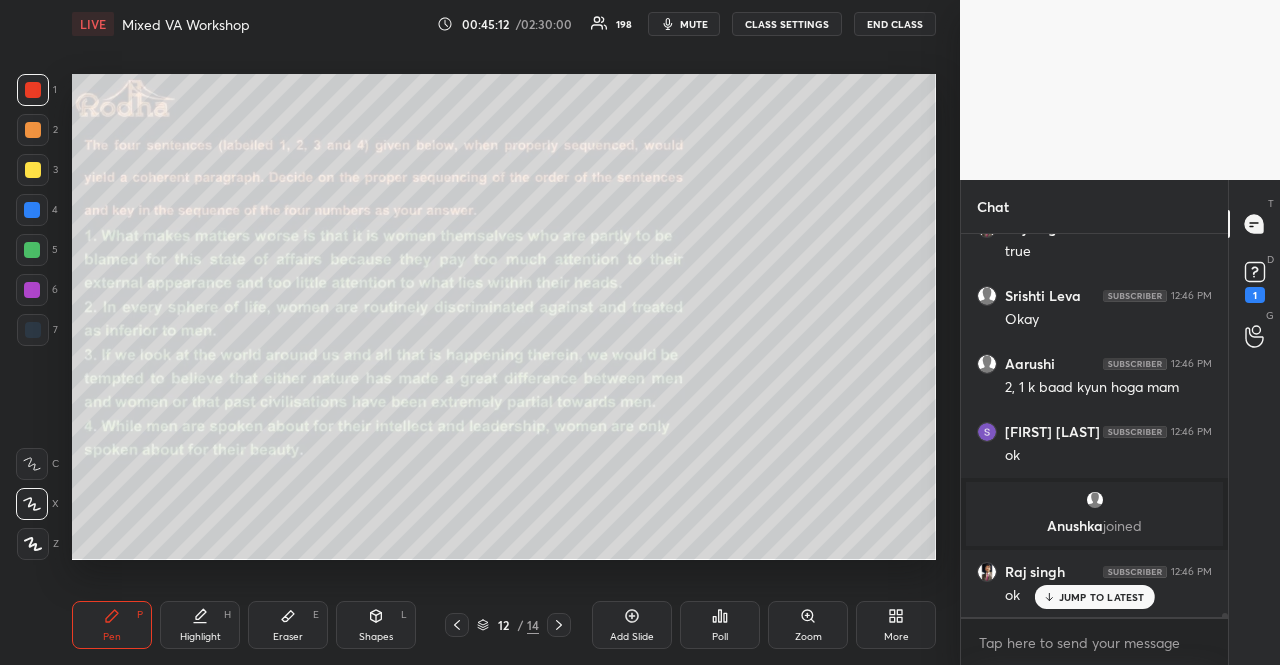 click 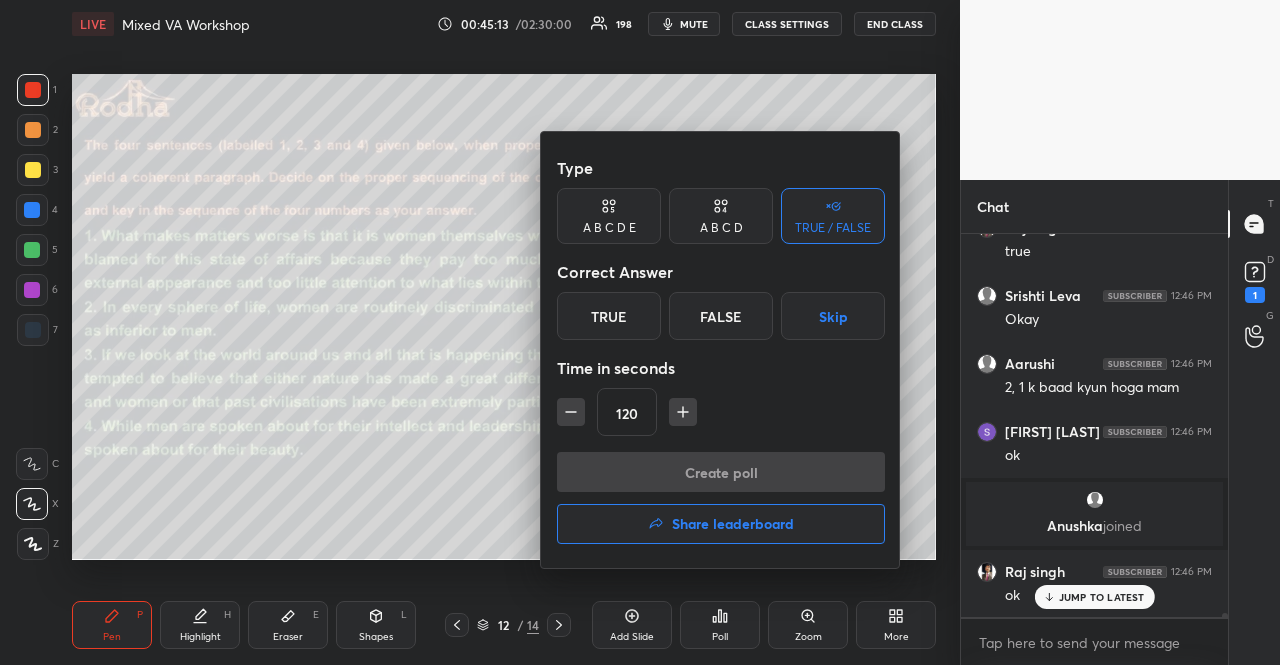 click on "True" at bounding box center [609, 316] 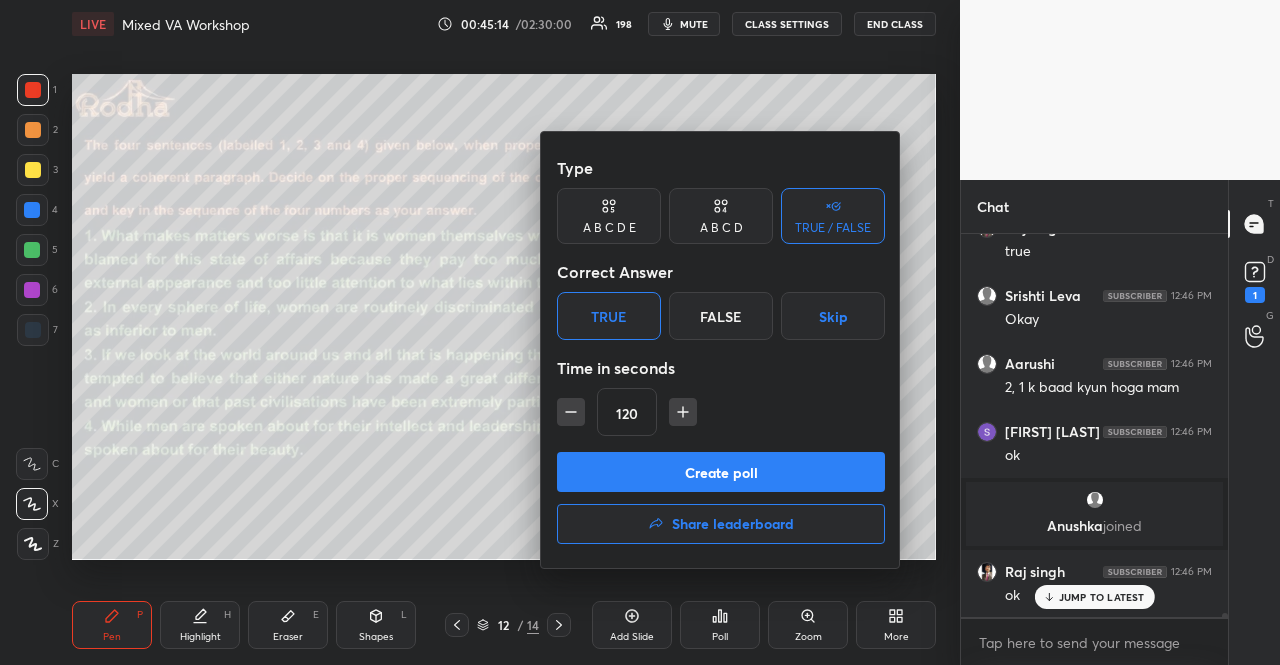 click on "Create poll" at bounding box center [721, 472] 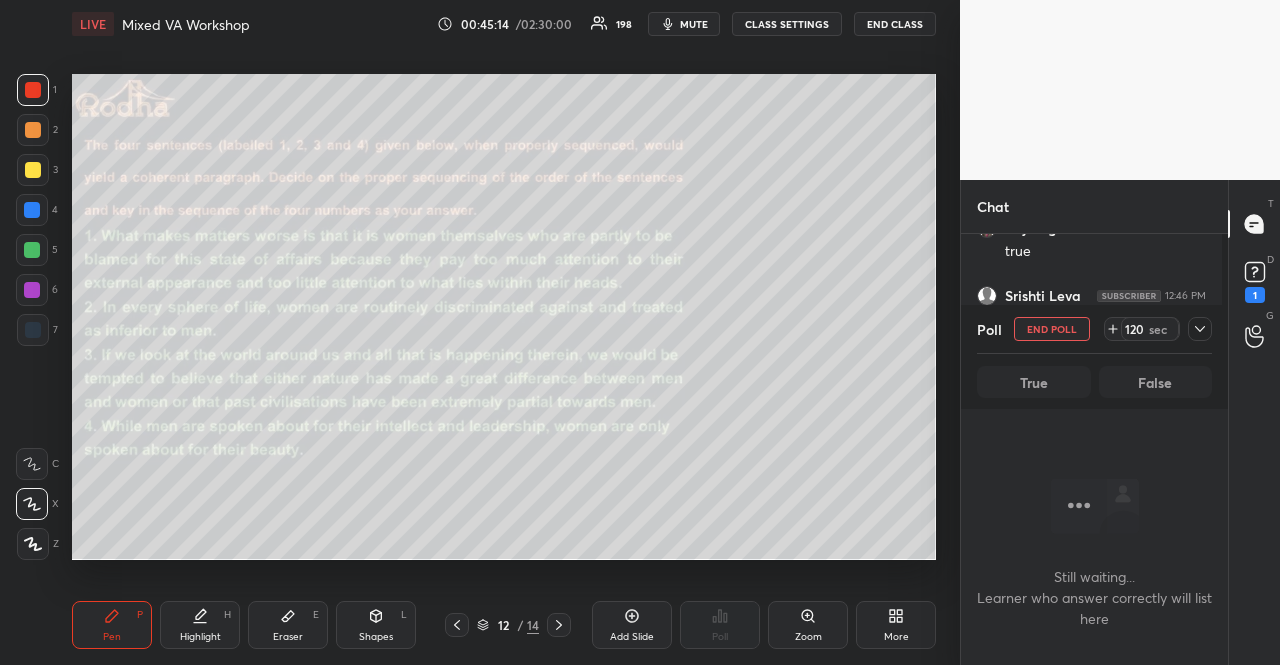 scroll, scrollTop: 353, scrollLeft: 255, axis: both 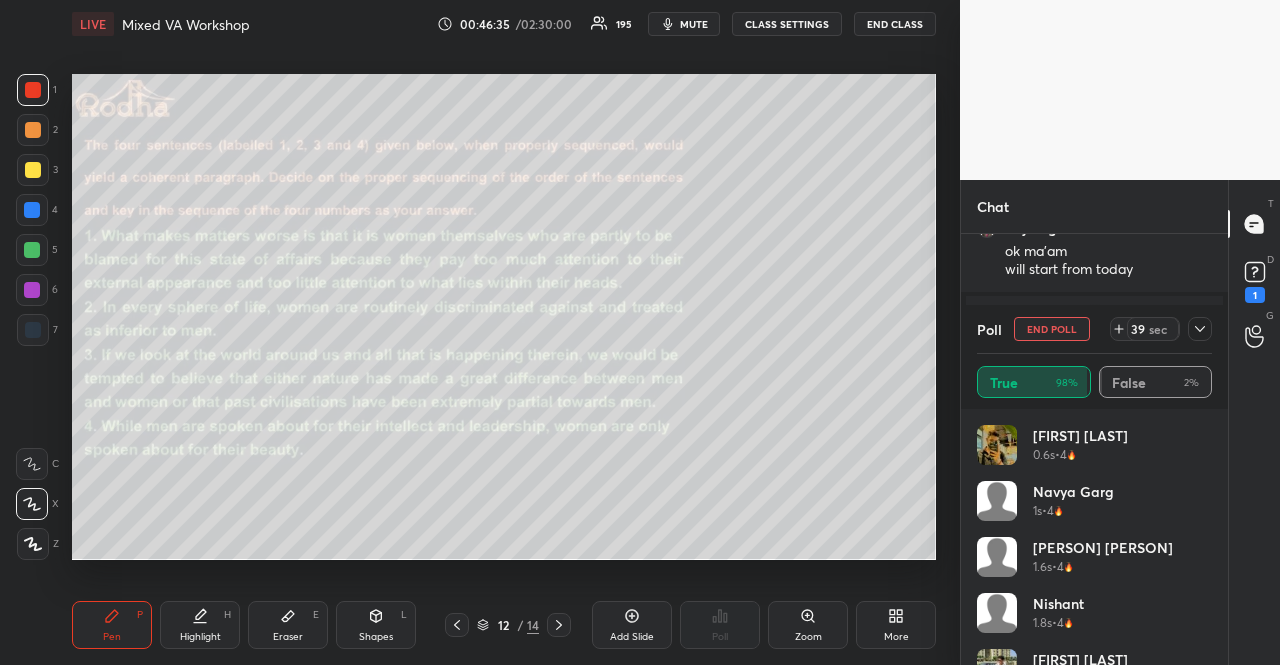 click on "mute" at bounding box center [694, 24] 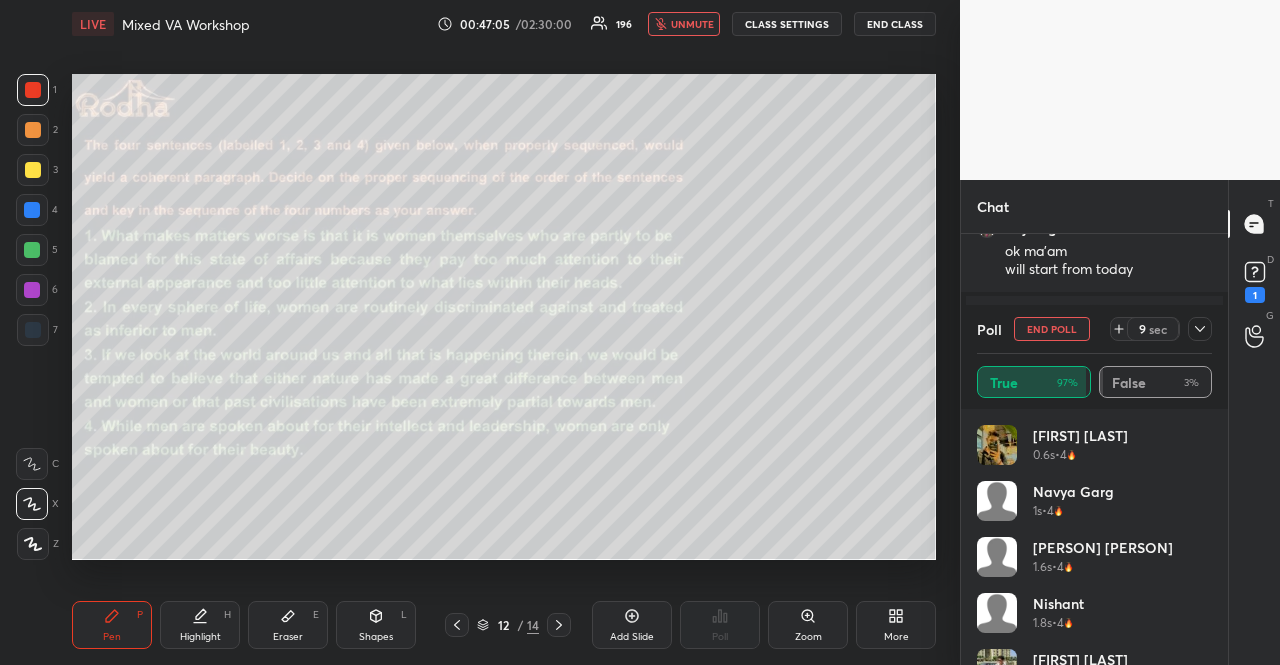 click on "unmute" at bounding box center [692, 24] 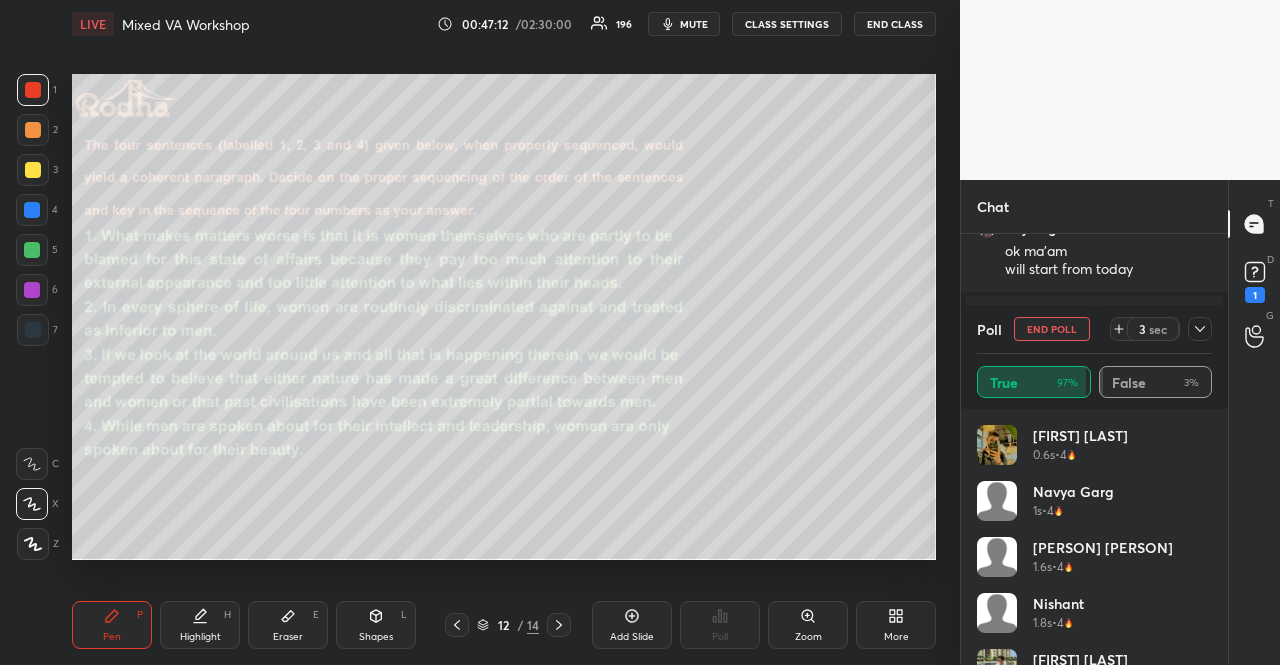 scroll, scrollTop: 233, scrollLeft: 261, axis: both 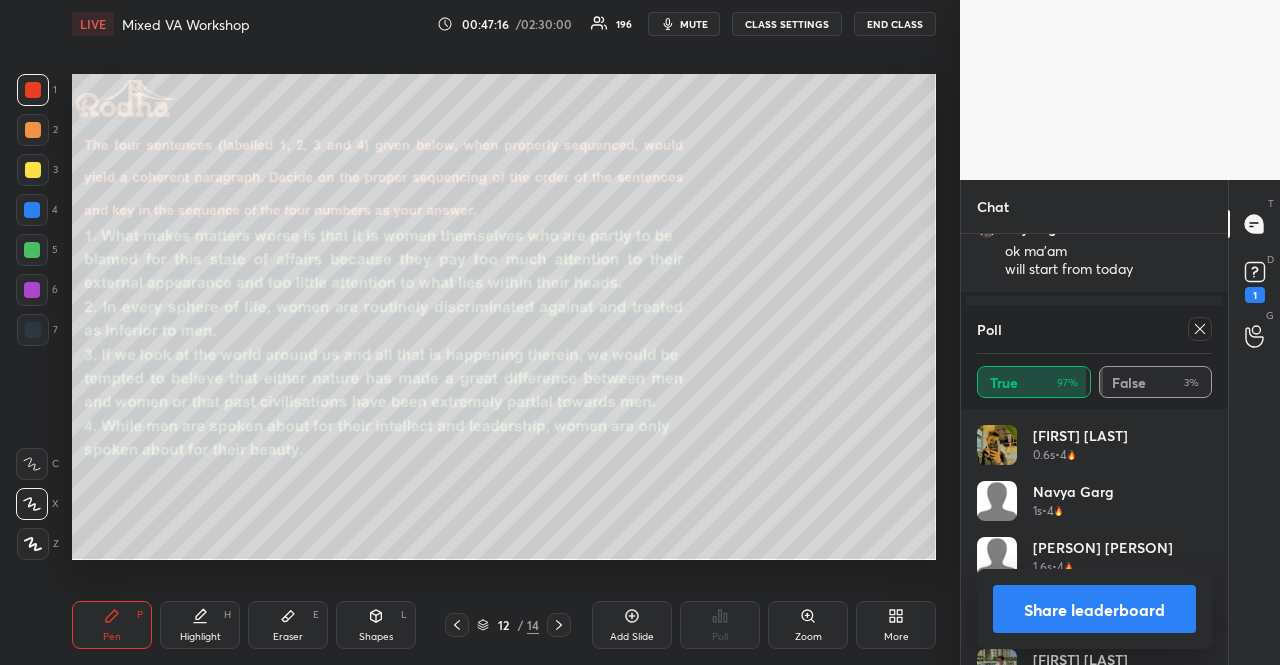 click 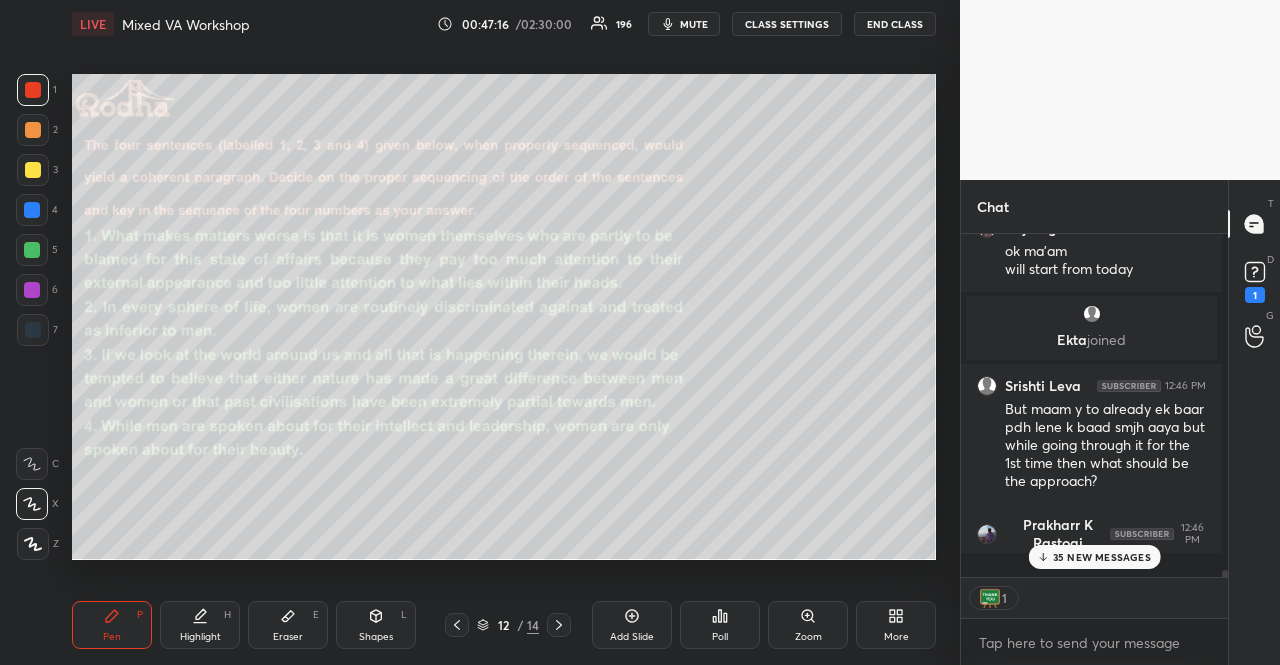 scroll, scrollTop: 0, scrollLeft: 0, axis: both 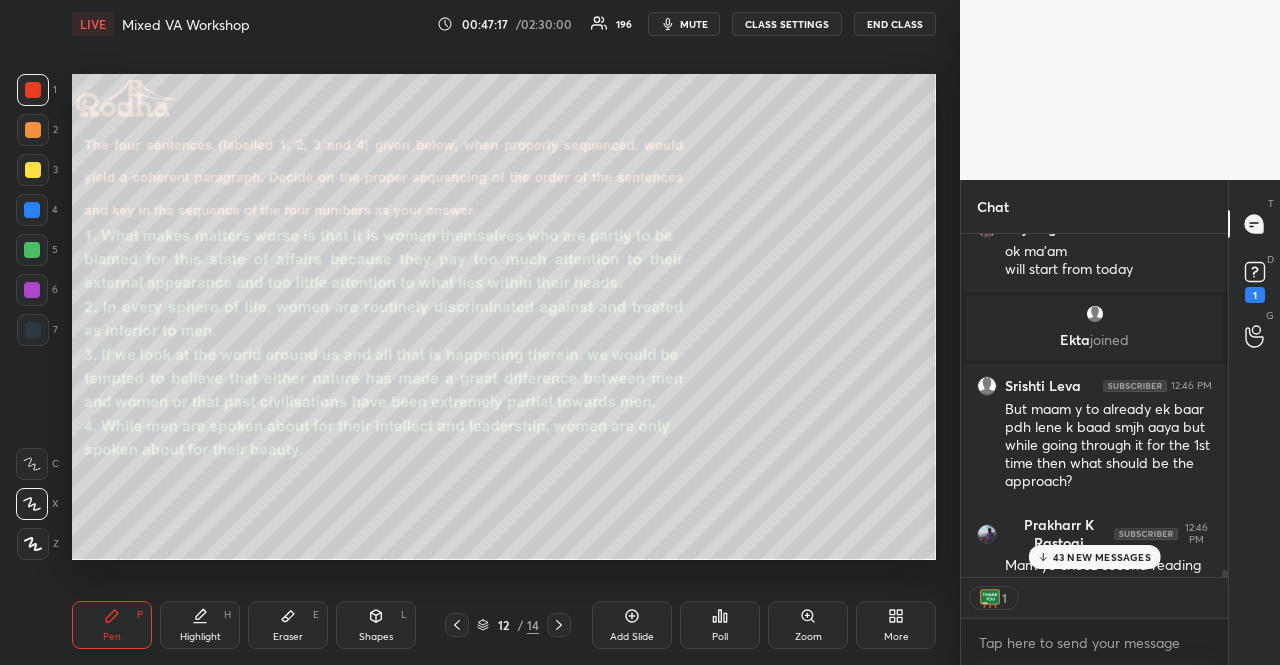 click on "43 NEW MESSAGES" at bounding box center [1102, 557] 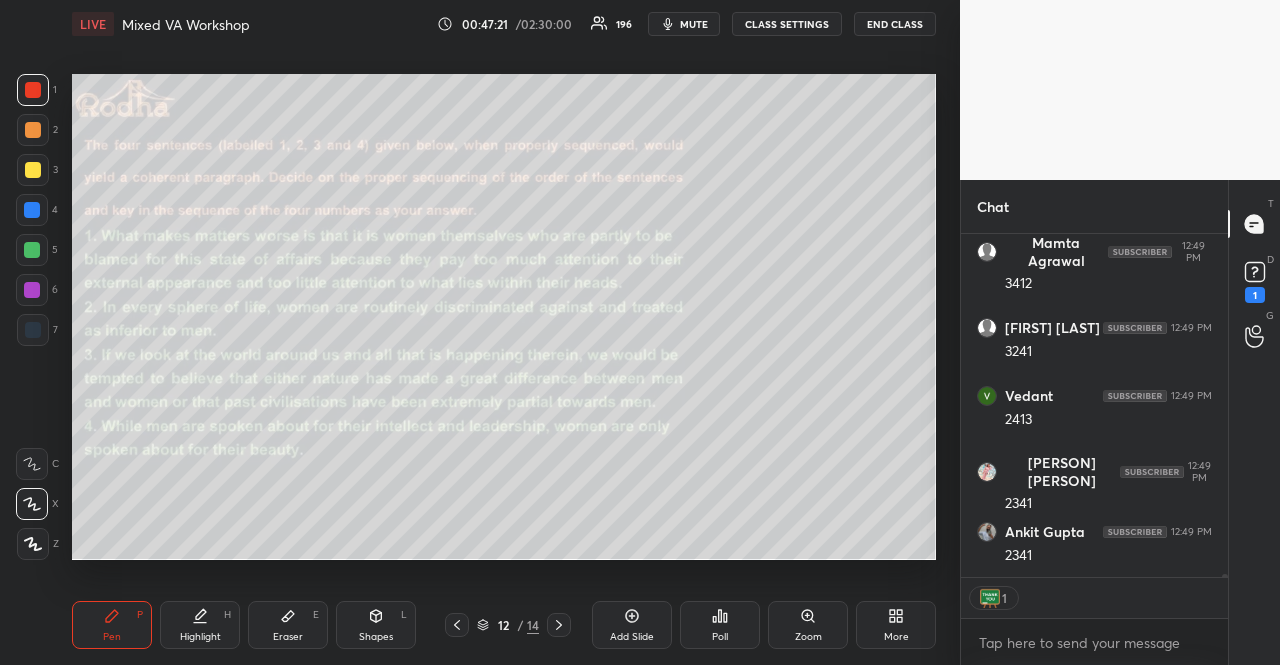 scroll, scrollTop: 34314, scrollLeft: 0, axis: vertical 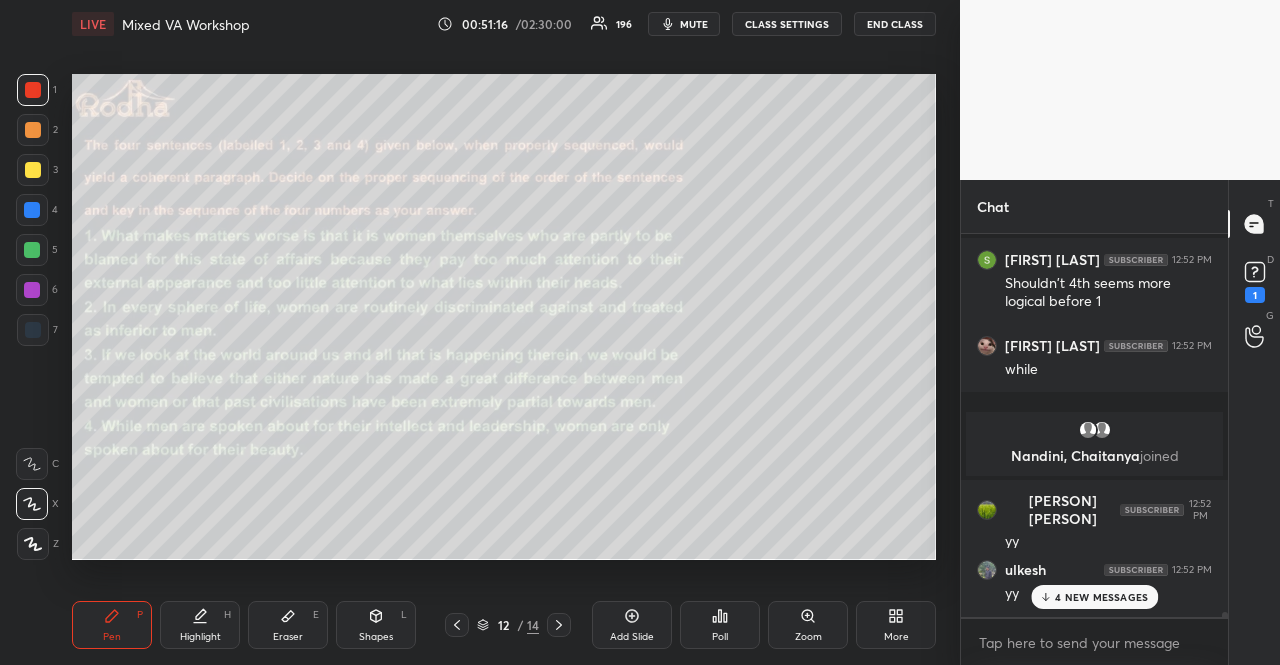 click on "ulkesh [TIME]" at bounding box center [1094, 570] 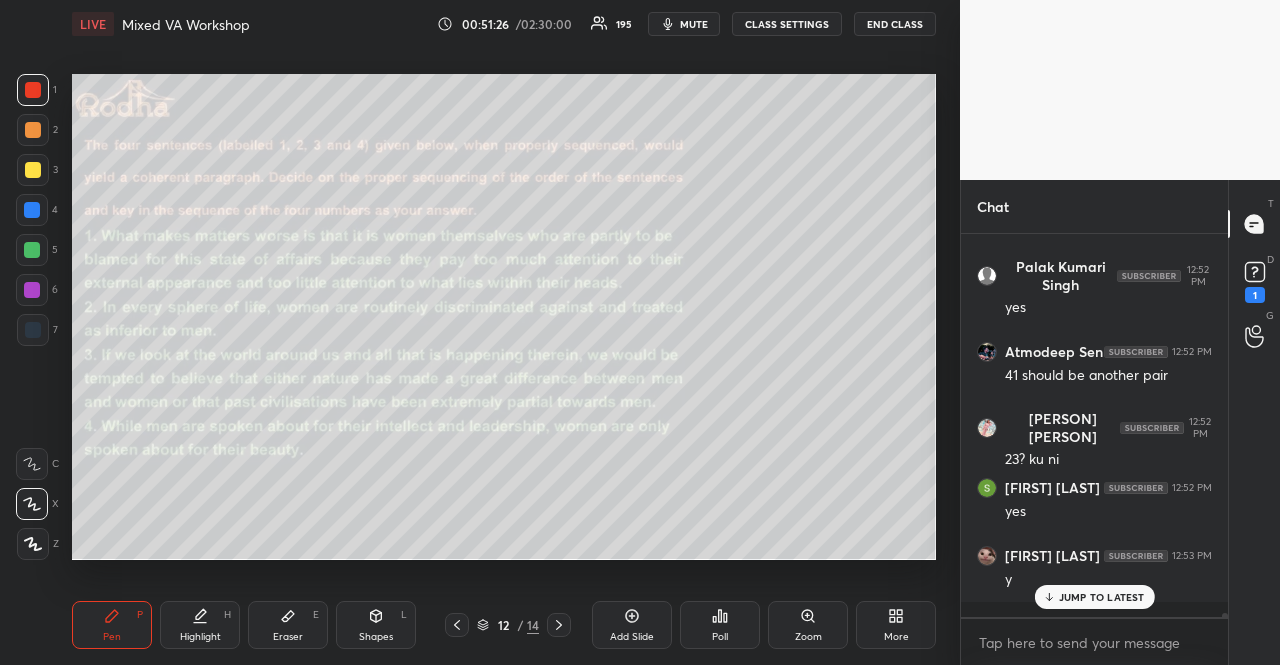 scroll, scrollTop: 39466, scrollLeft: 0, axis: vertical 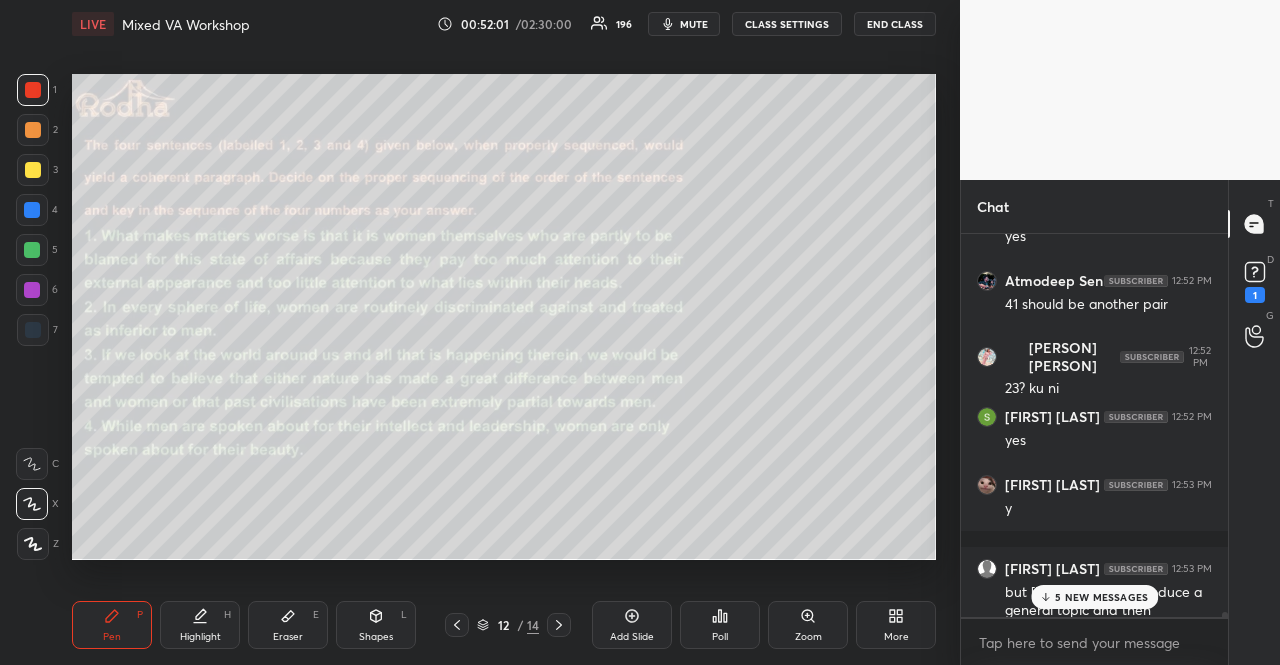 click on "5 NEW MESSAGES" at bounding box center (1101, 597) 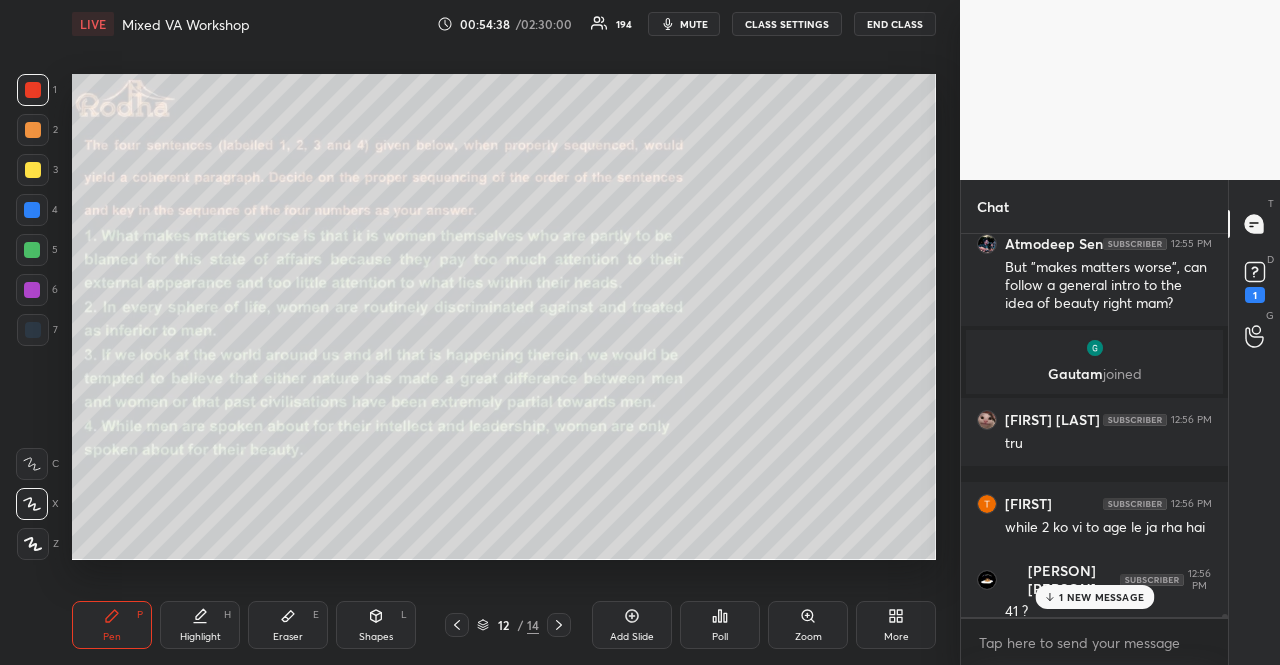 scroll, scrollTop: 42144, scrollLeft: 0, axis: vertical 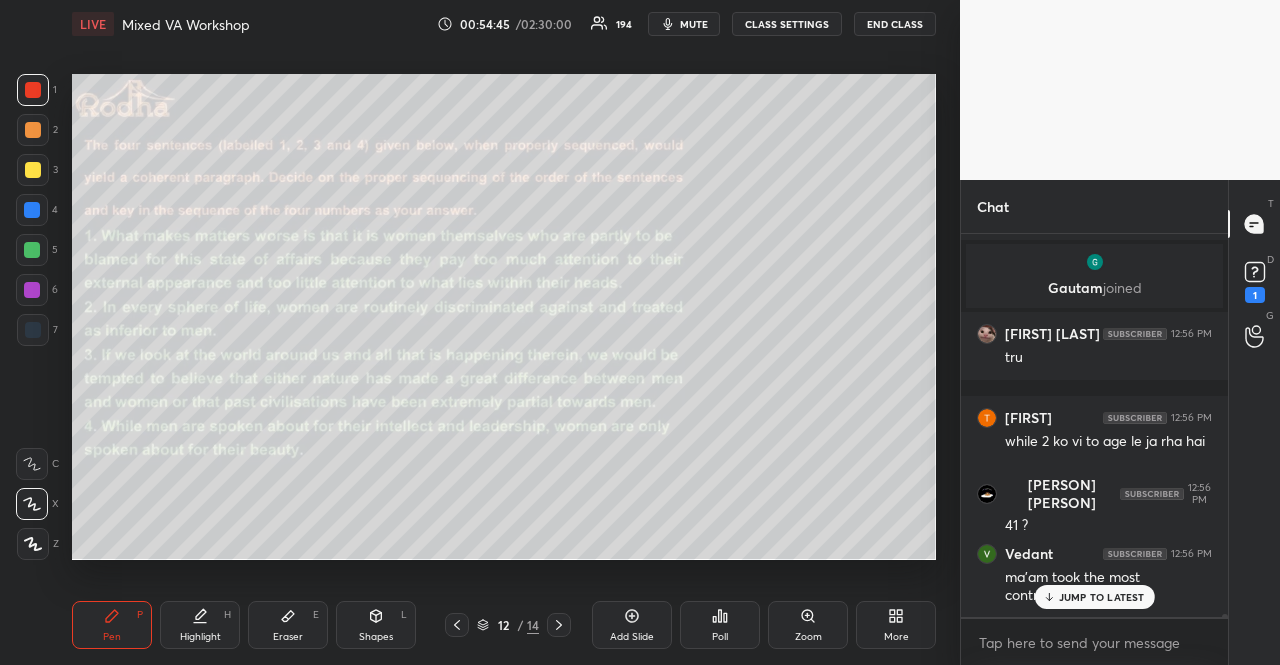 click on "JUMP TO LATEST" at bounding box center [1102, 597] 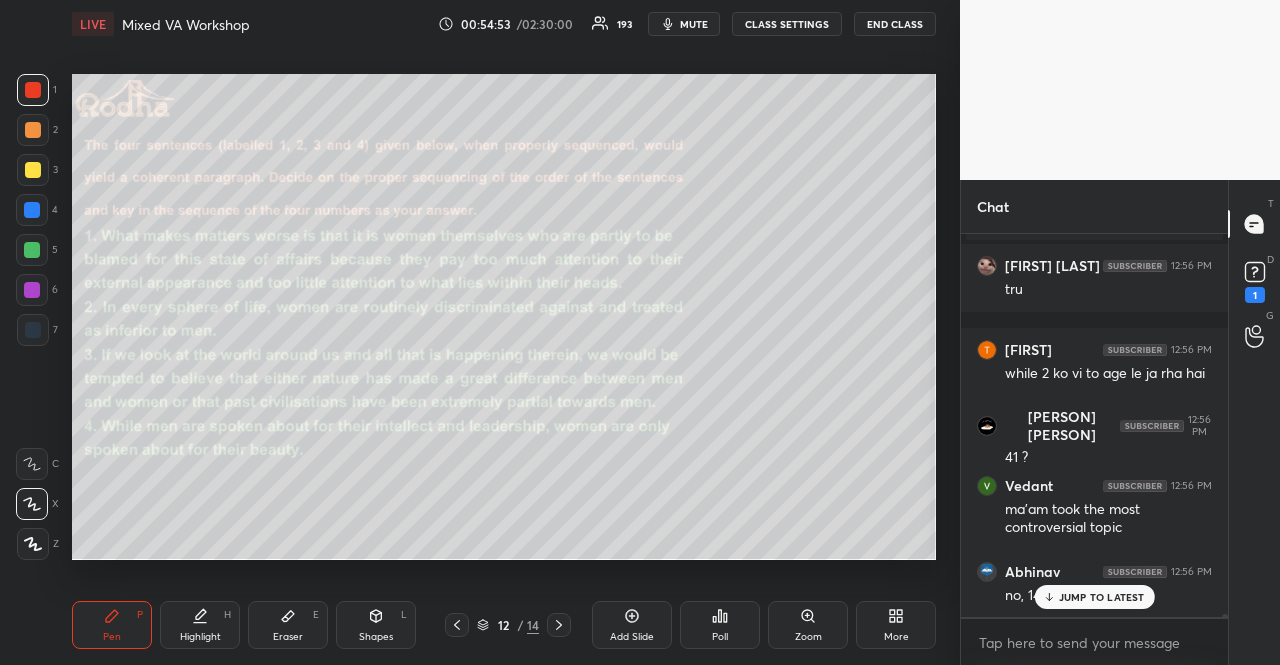 scroll, scrollTop: 42296, scrollLeft: 0, axis: vertical 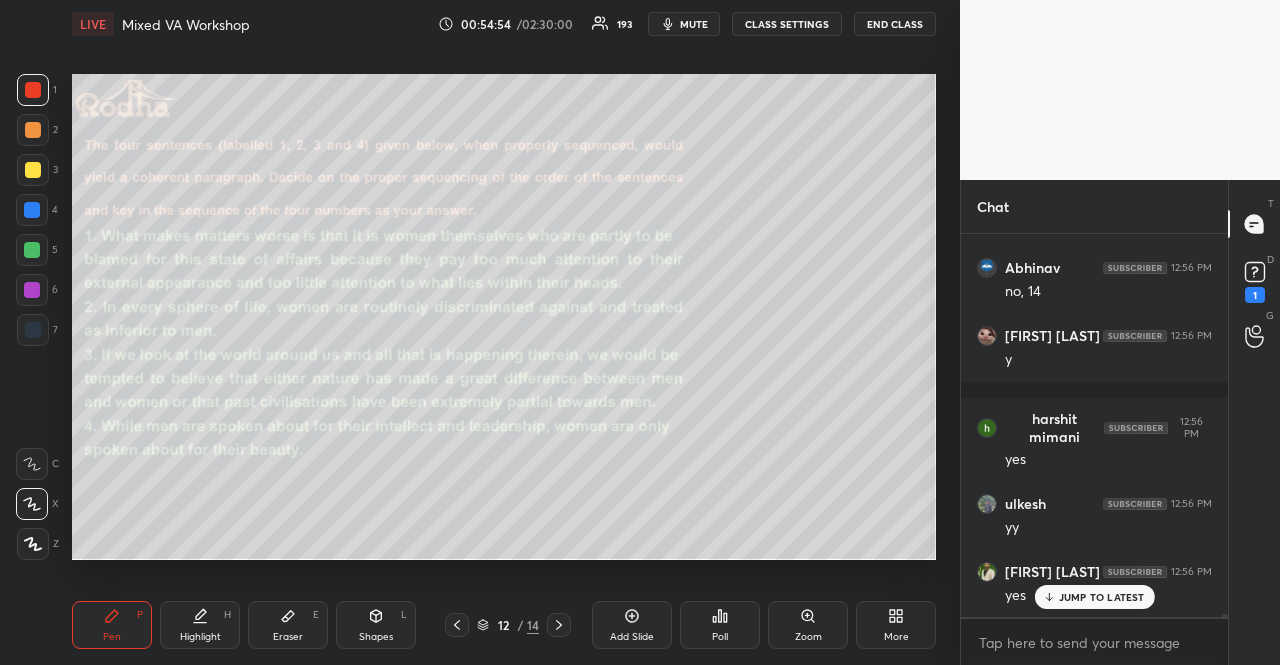 click on "JUMP TO LATEST" at bounding box center [1102, 597] 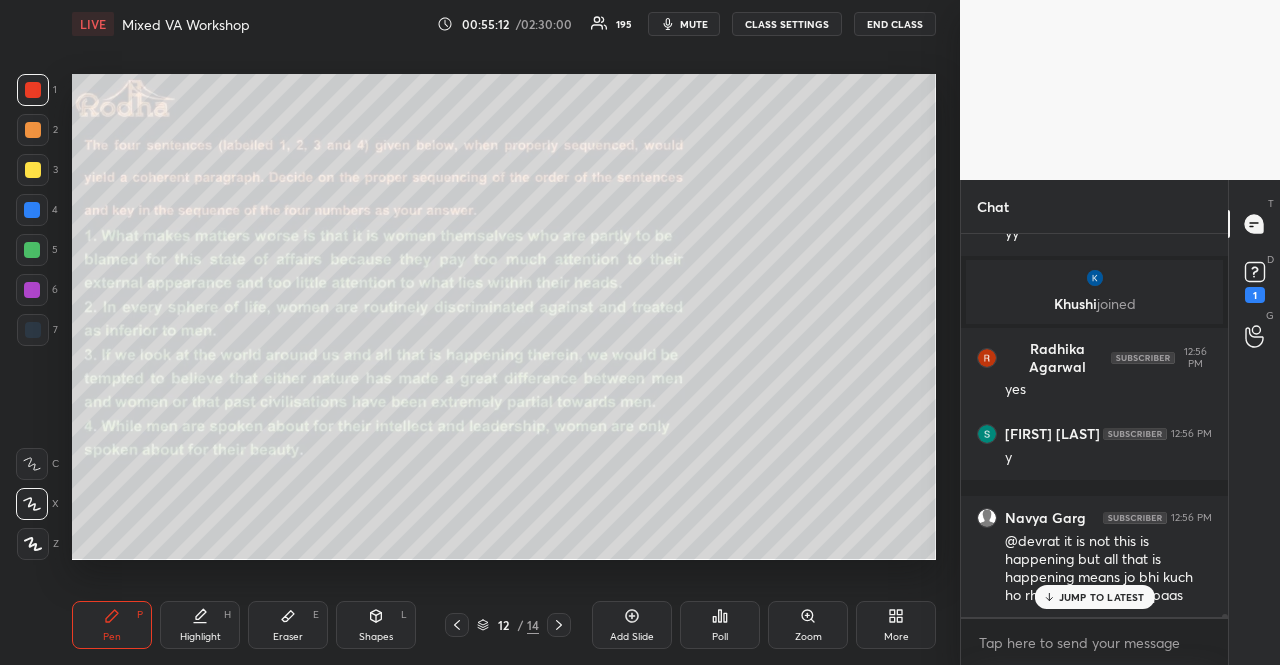 scroll, scrollTop: 43492, scrollLeft: 0, axis: vertical 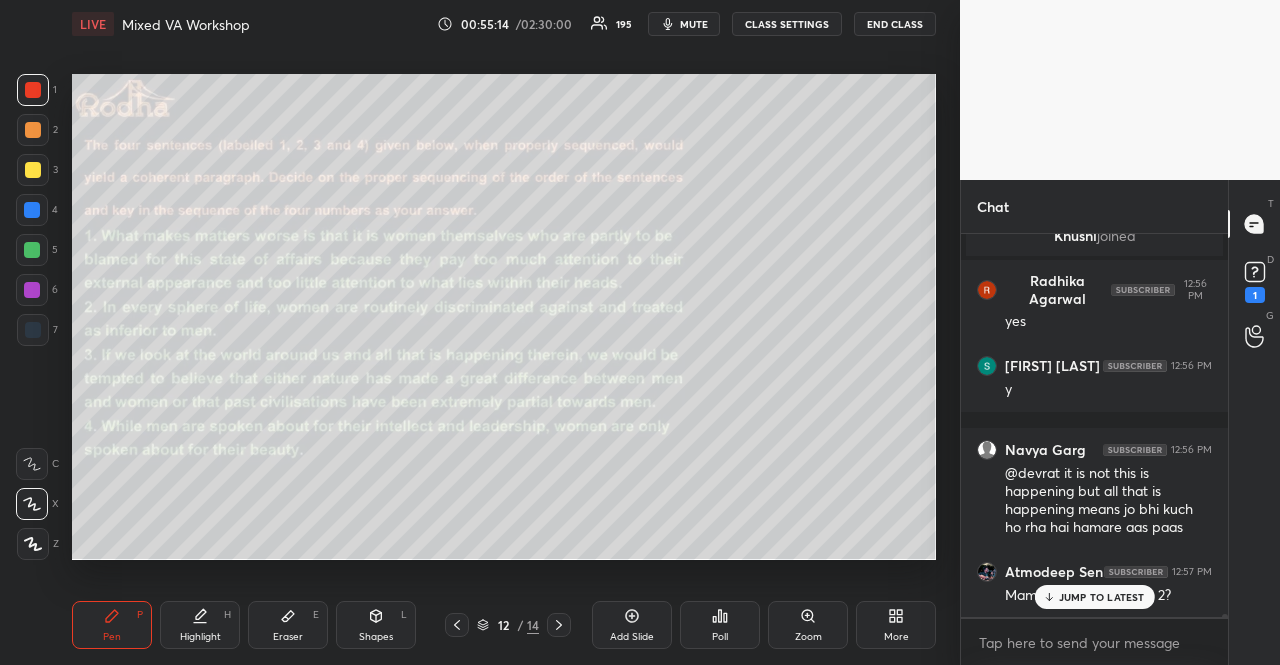 click on "JUMP TO LATEST" at bounding box center [1102, 597] 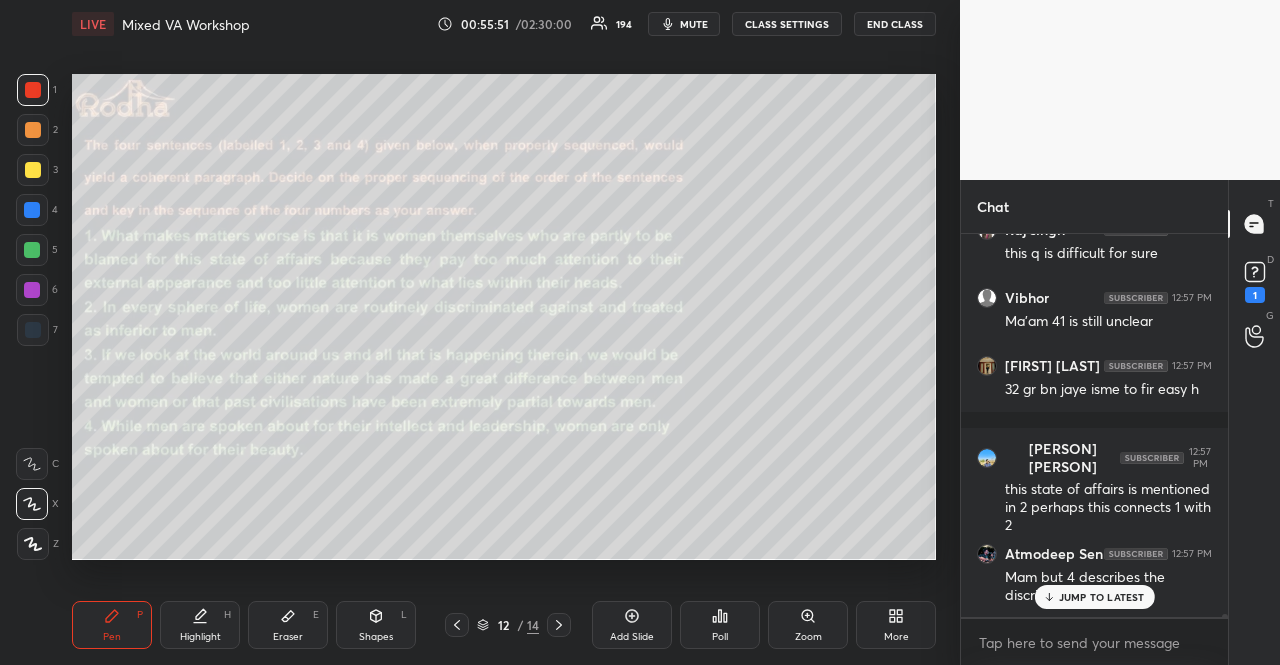 scroll, scrollTop: 44042, scrollLeft: 0, axis: vertical 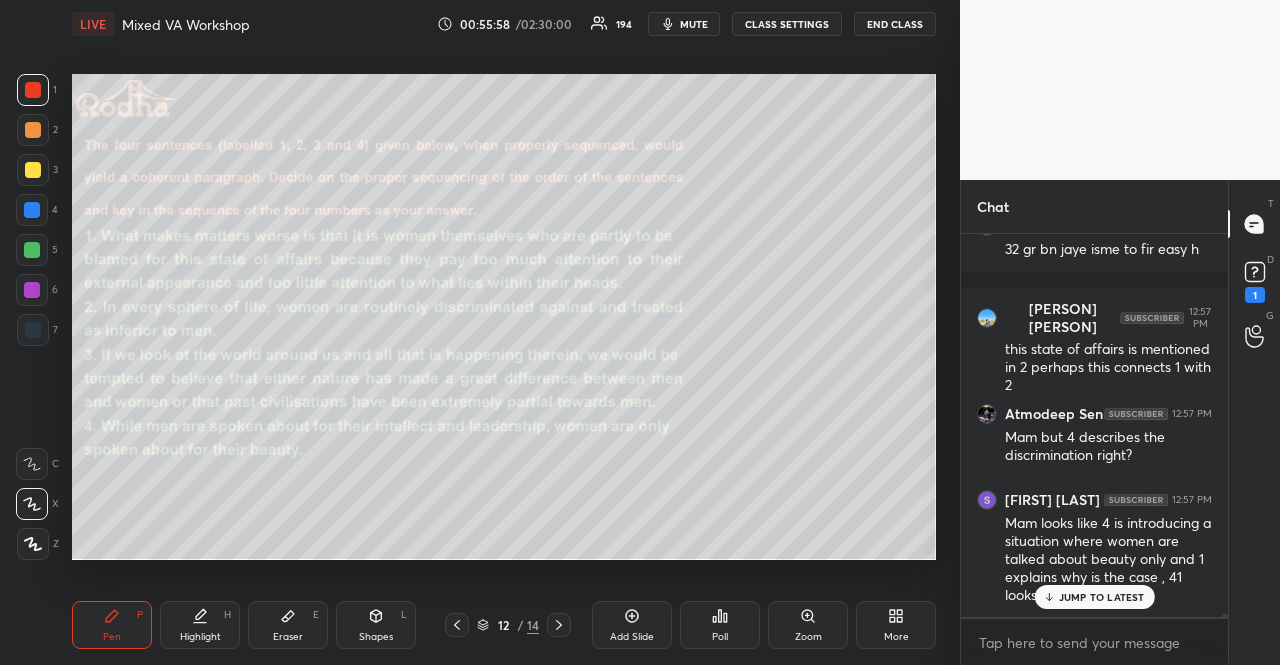 click on "JUMP TO LATEST" at bounding box center [1102, 597] 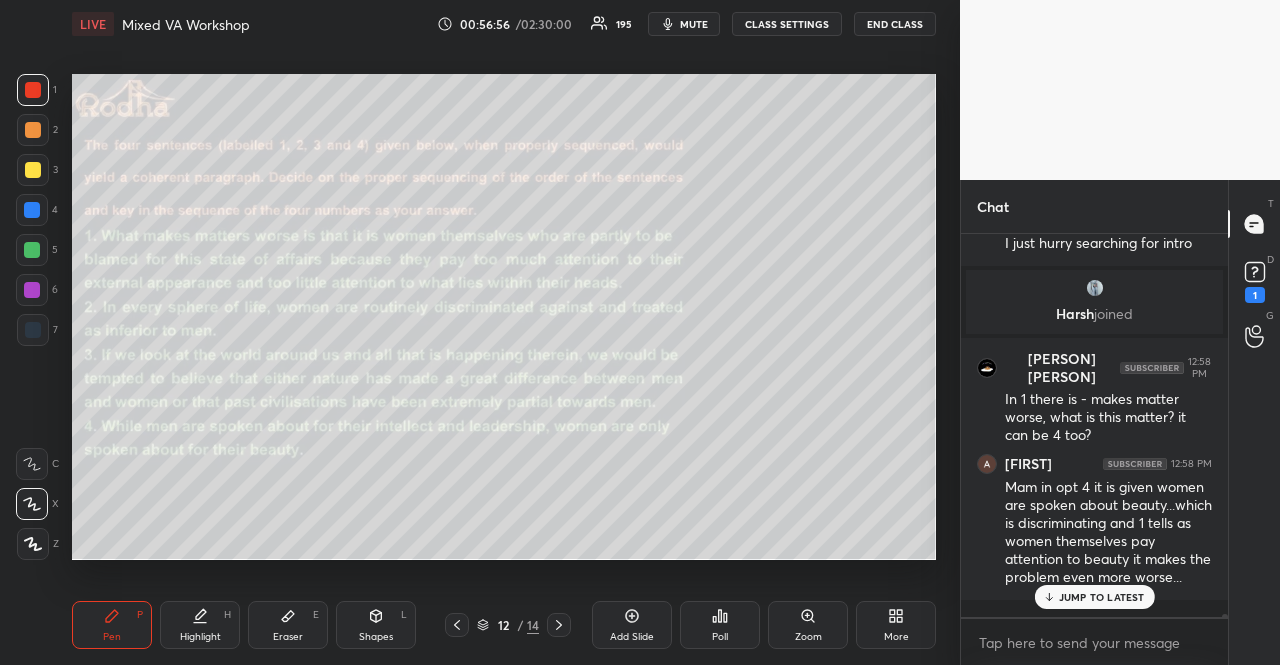 scroll, scrollTop: 44784, scrollLeft: 0, axis: vertical 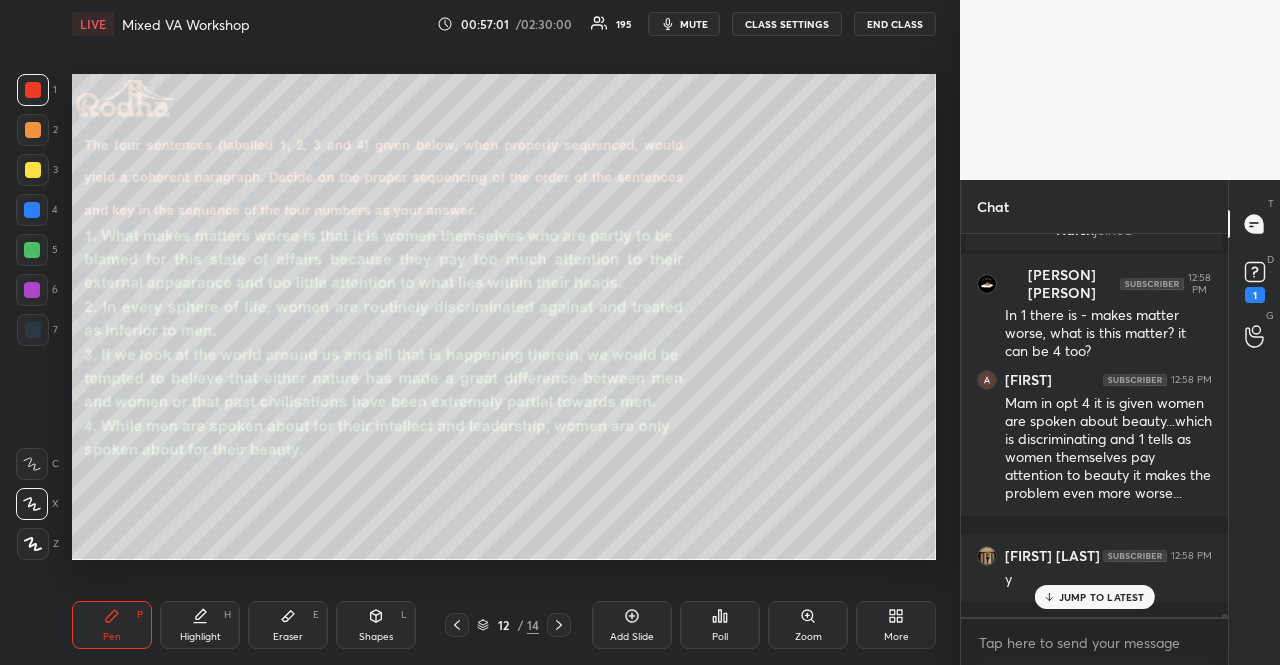 click on "JUMP TO LATEST" at bounding box center (1102, 597) 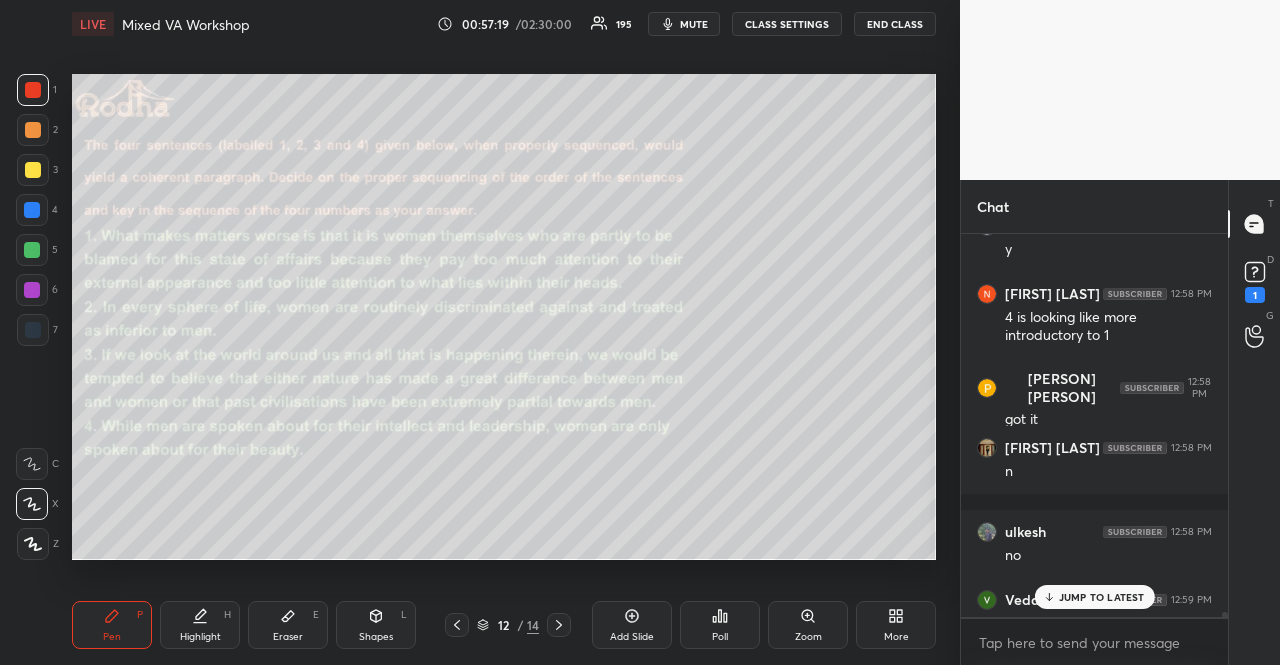 scroll, scrollTop: 45259, scrollLeft: 0, axis: vertical 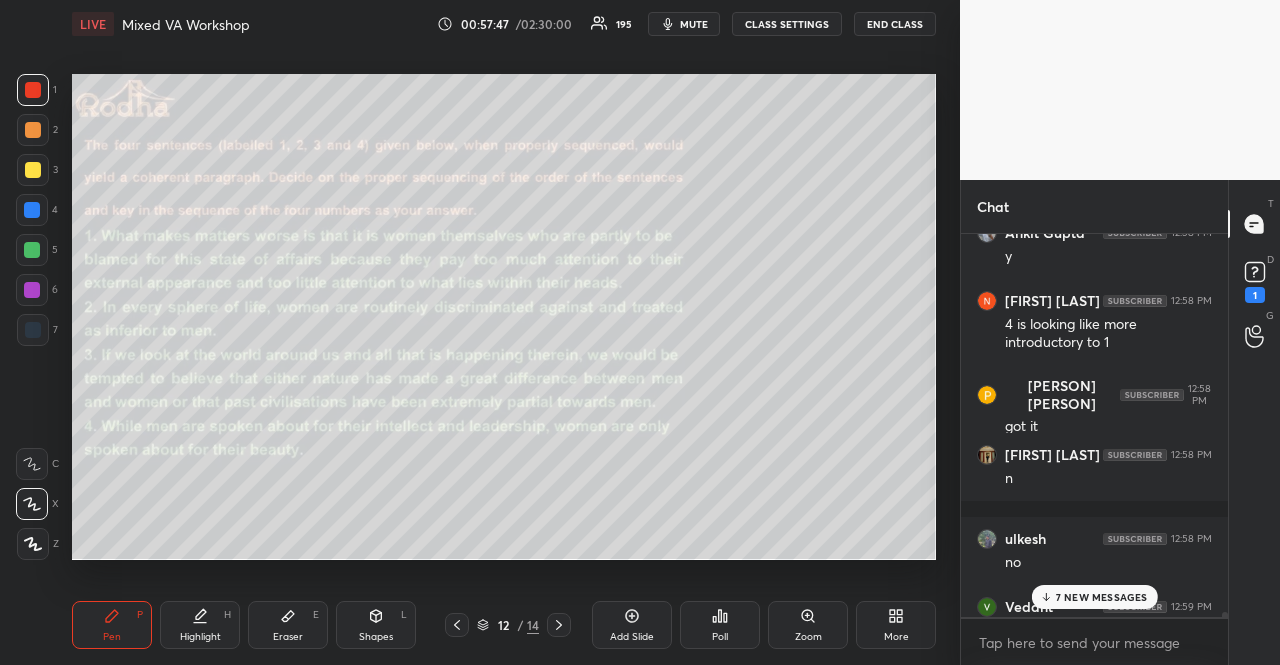 click on "7 NEW MESSAGES" at bounding box center (1102, 597) 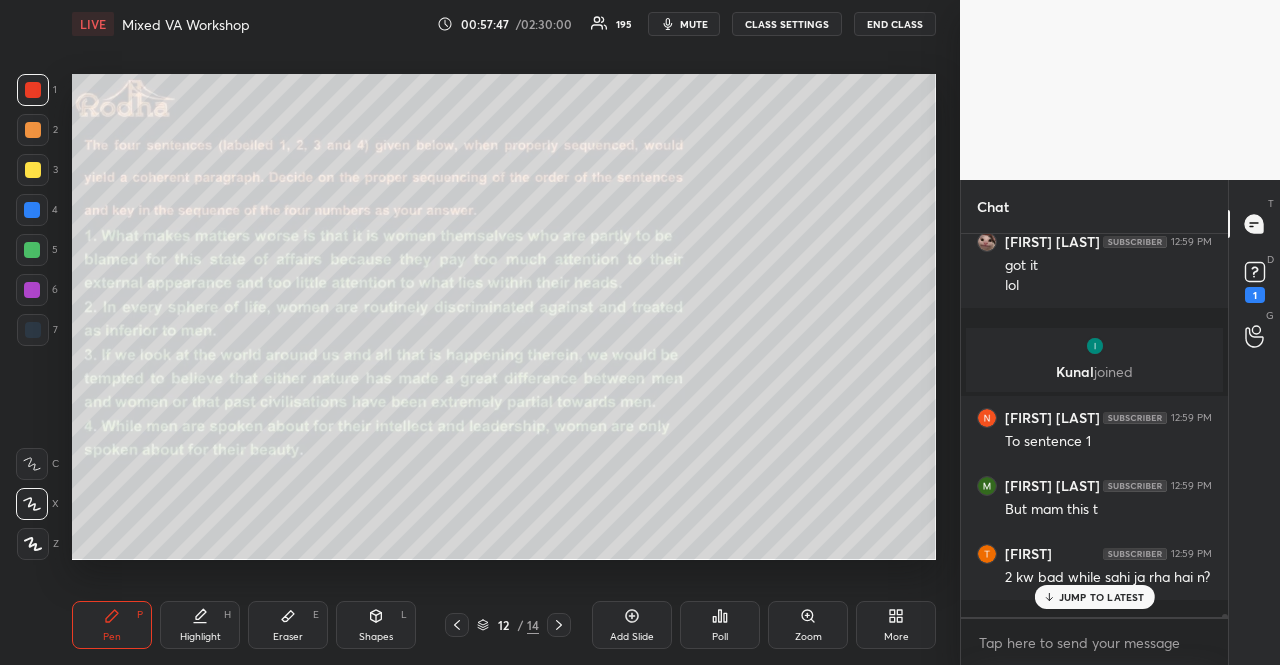 scroll, scrollTop: 45984, scrollLeft: 0, axis: vertical 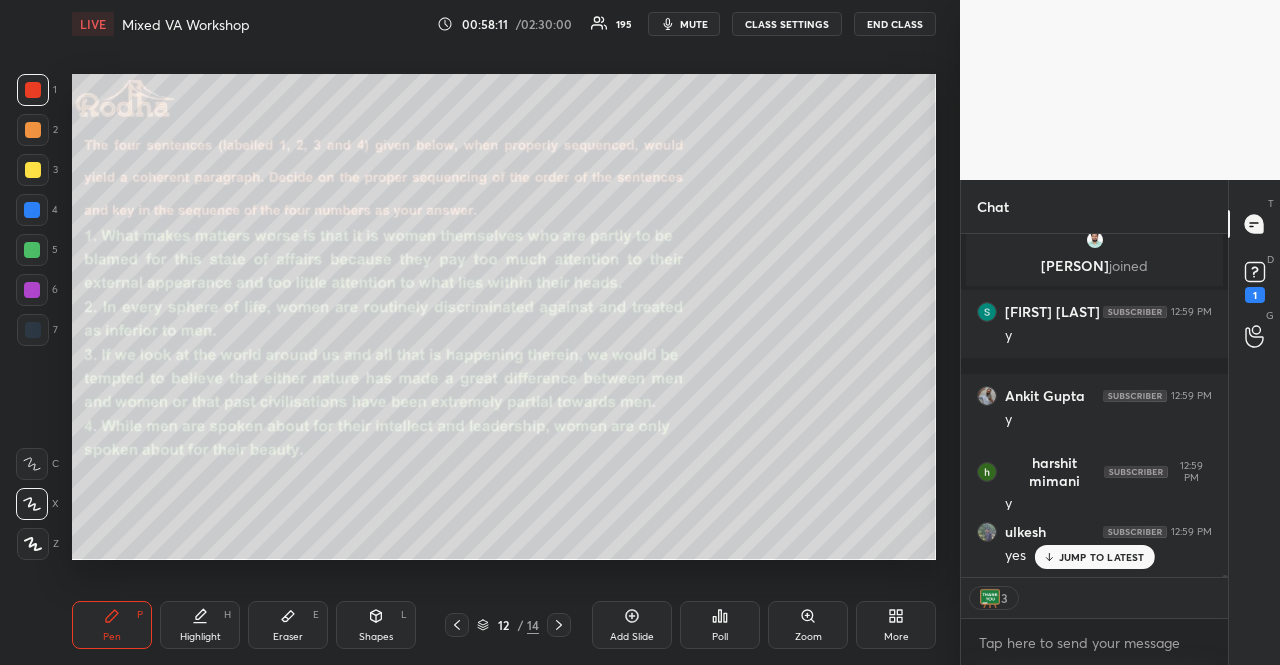 click 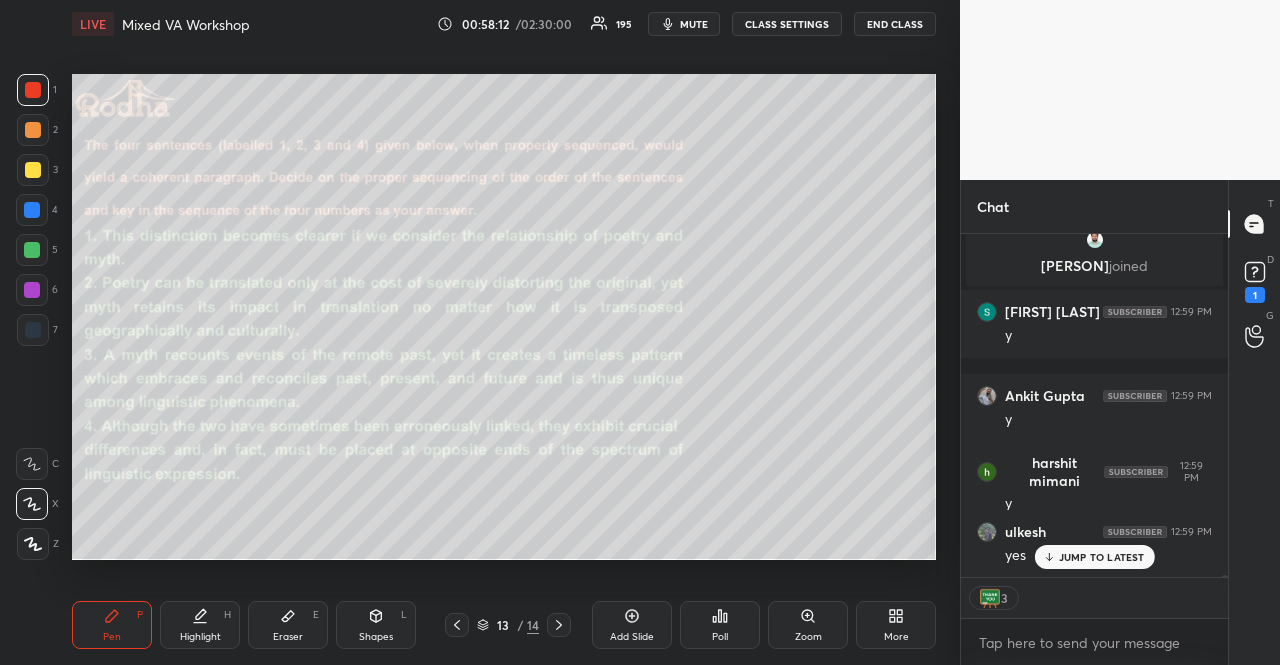 click on "Poll" at bounding box center (720, 625) 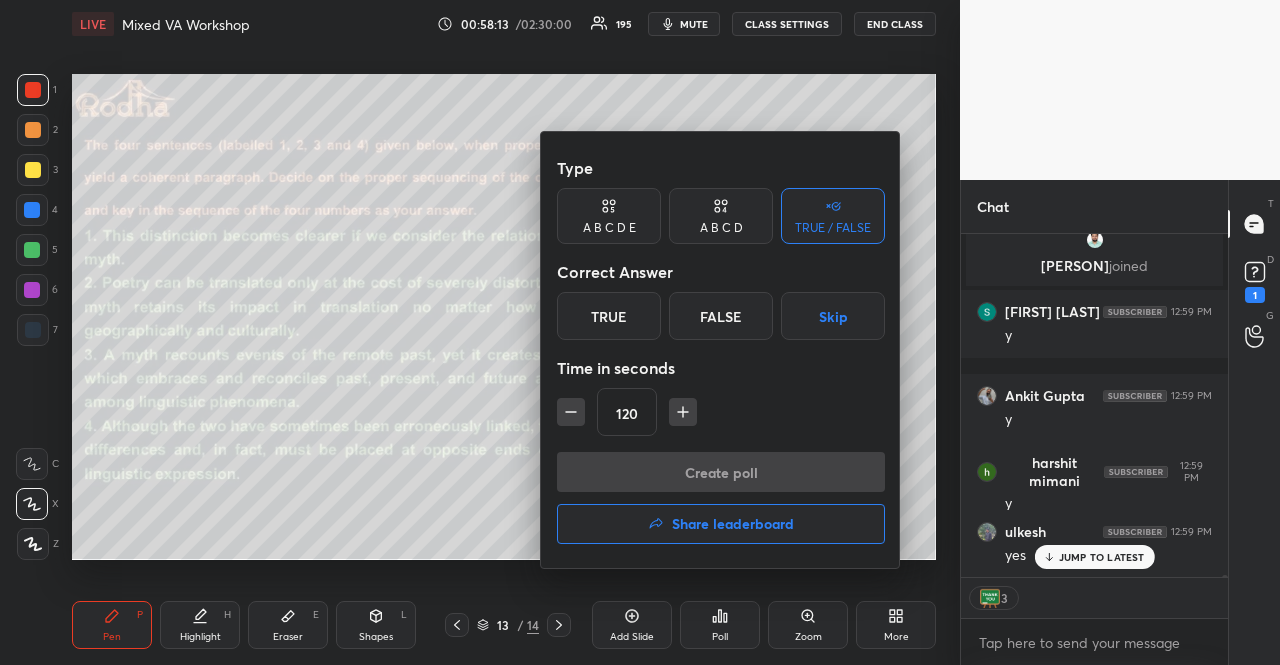 scroll, scrollTop: 6, scrollLeft: 6, axis: both 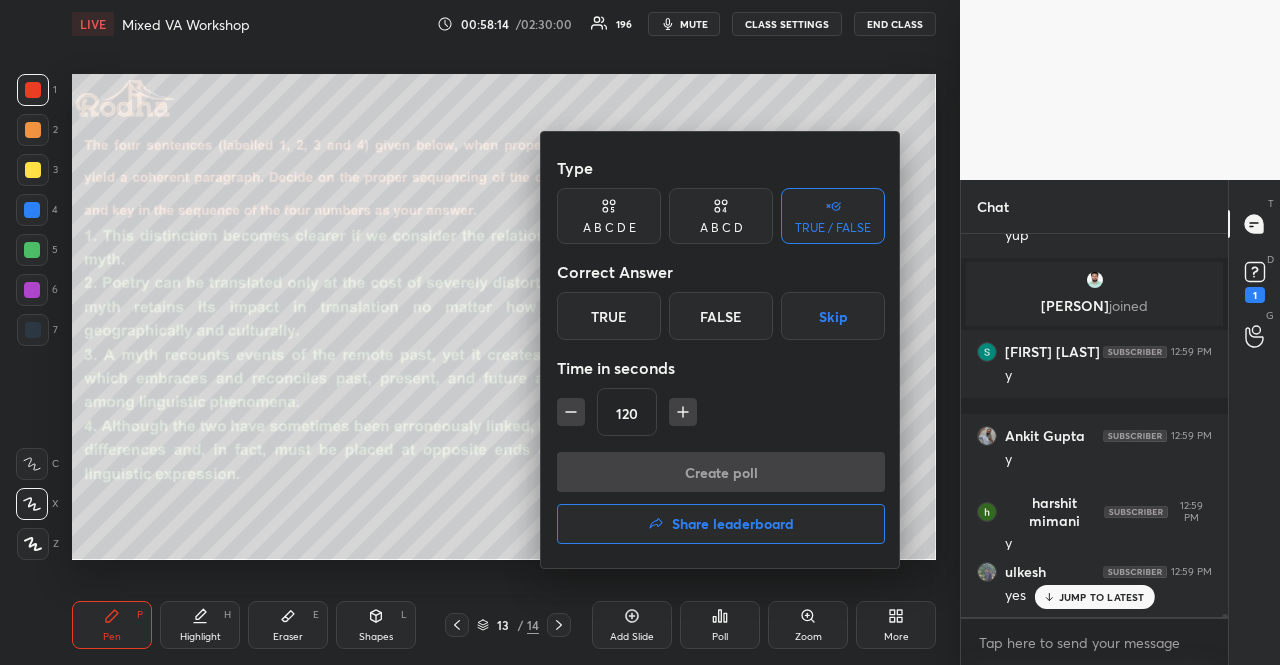 click on "True" at bounding box center [609, 316] 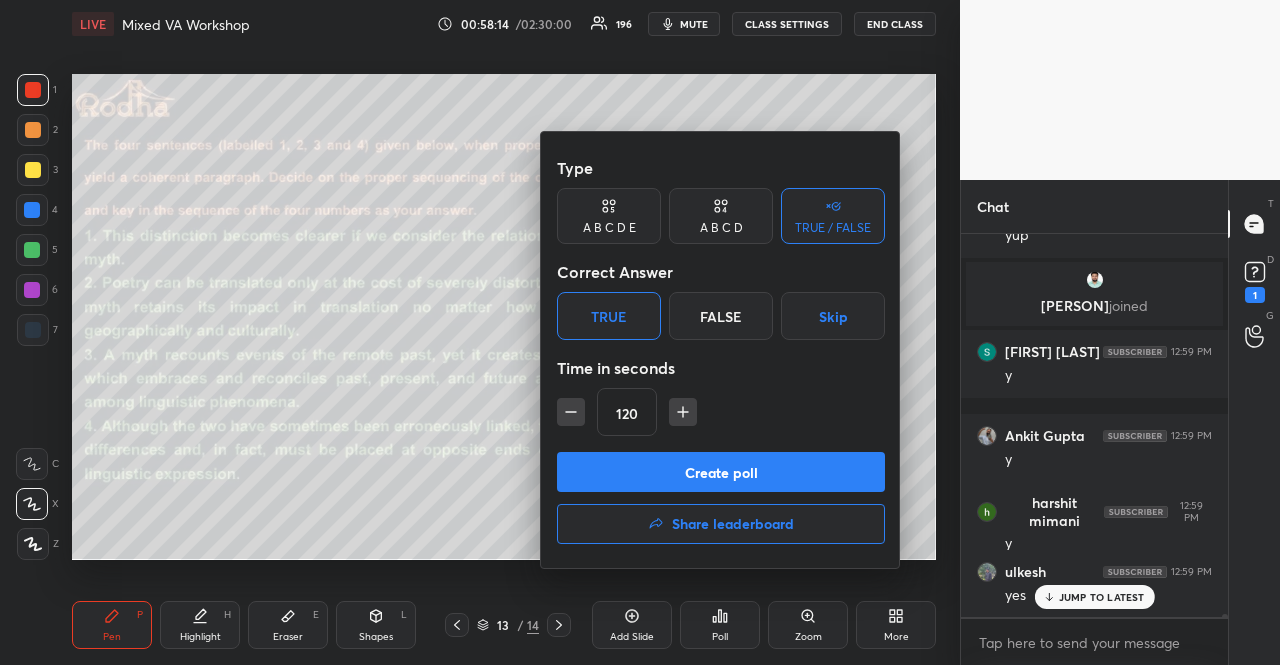 click on "Create poll" at bounding box center [721, 472] 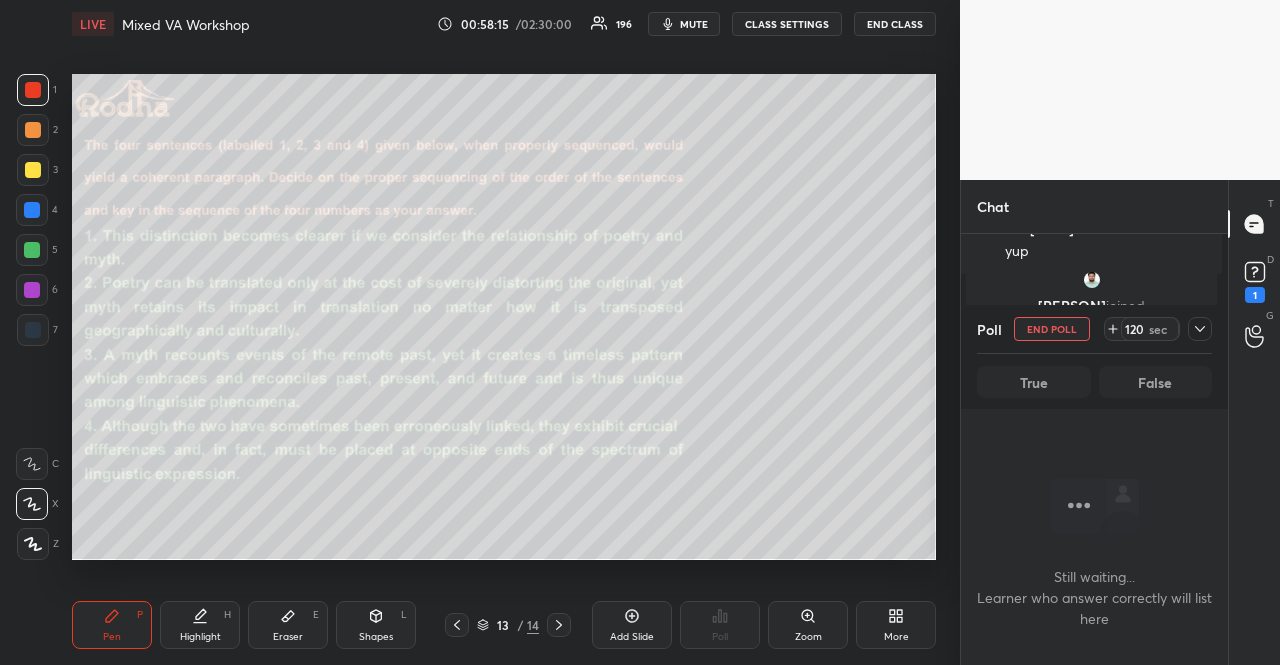 scroll, scrollTop: 273, scrollLeft: 261, axis: both 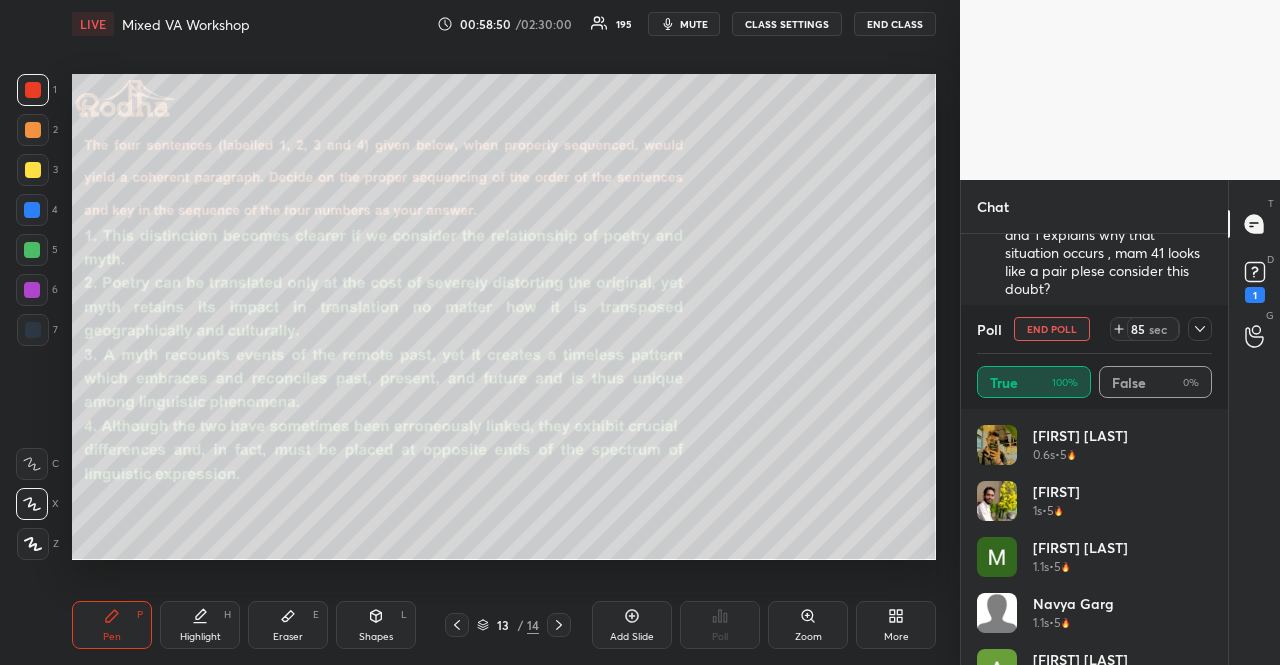 click on "mute" at bounding box center (694, 24) 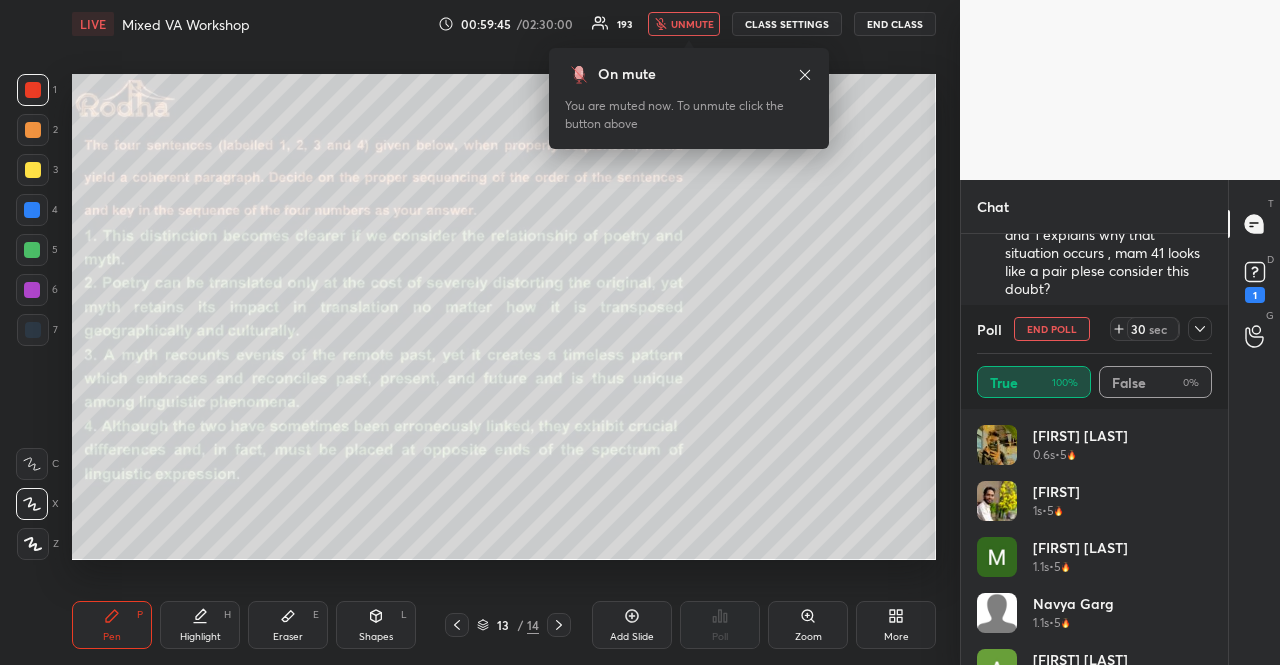 scroll, scrollTop: 233, scrollLeft: 261, axis: both 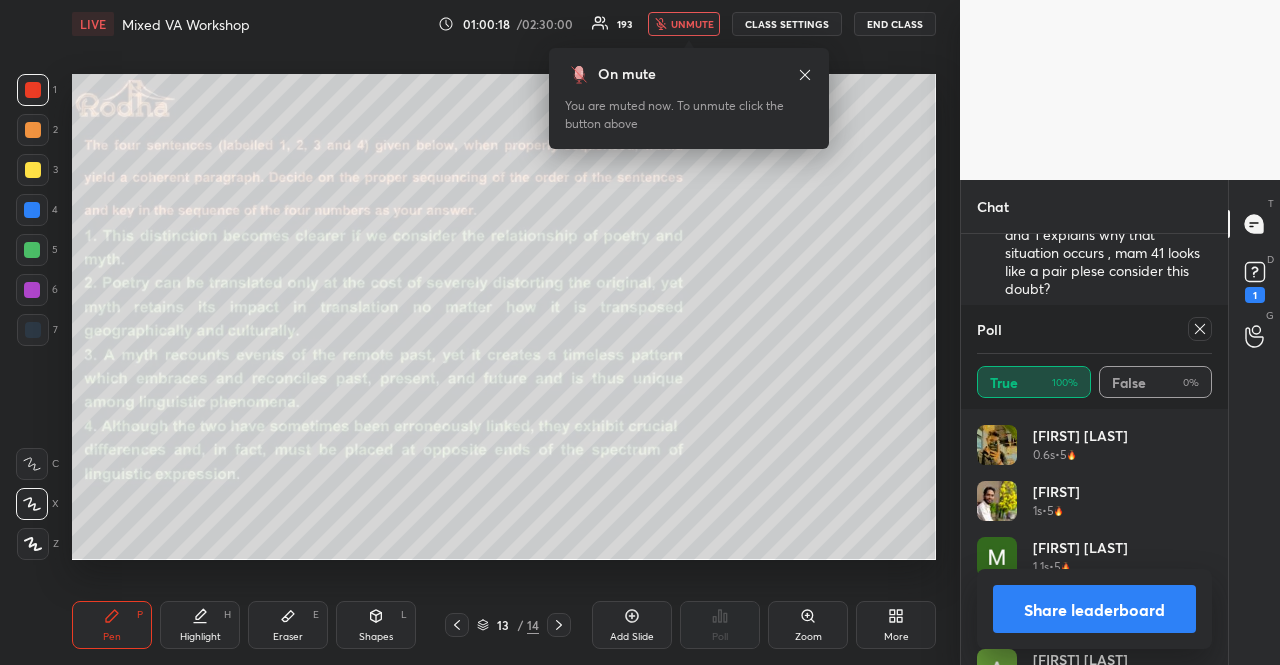click on "unmute" at bounding box center [692, 24] 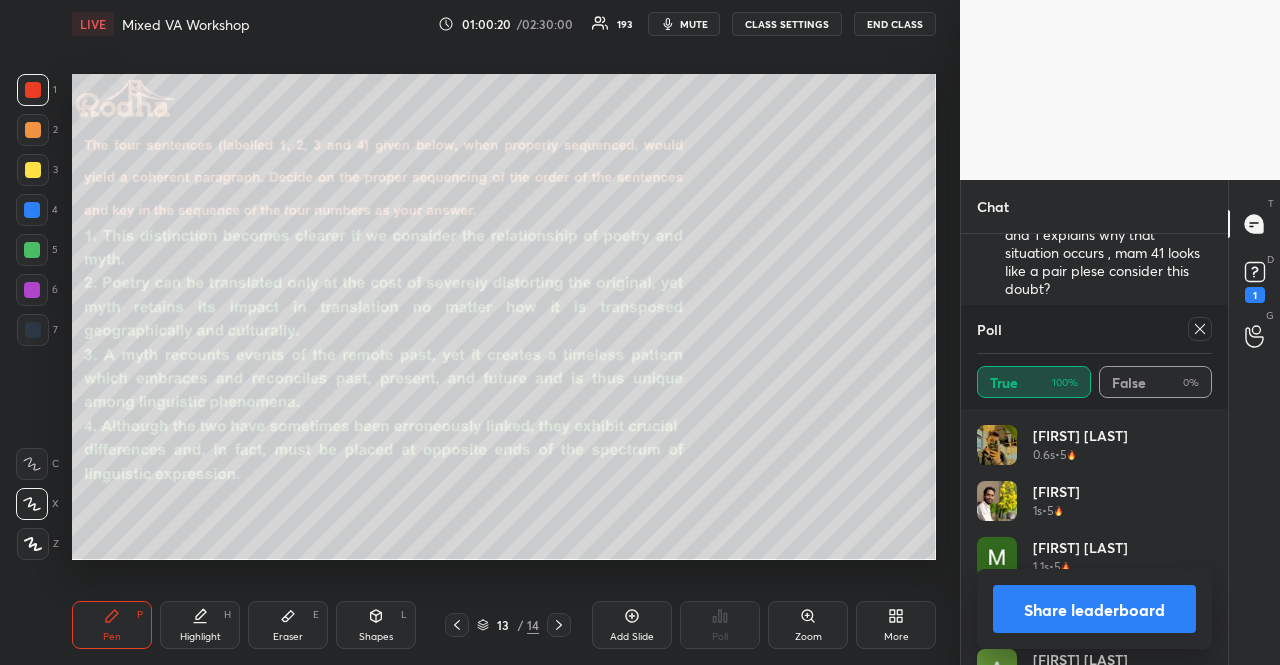 click 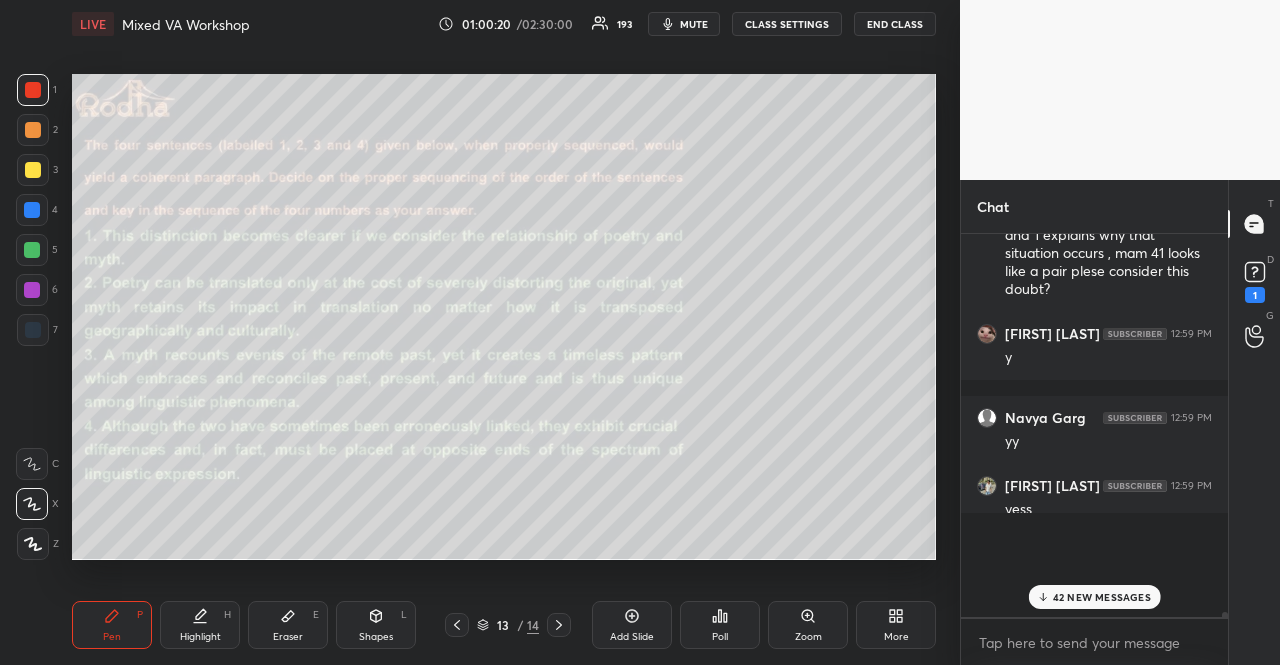 scroll, scrollTop: 366, scrollLeft: 255, axis: both 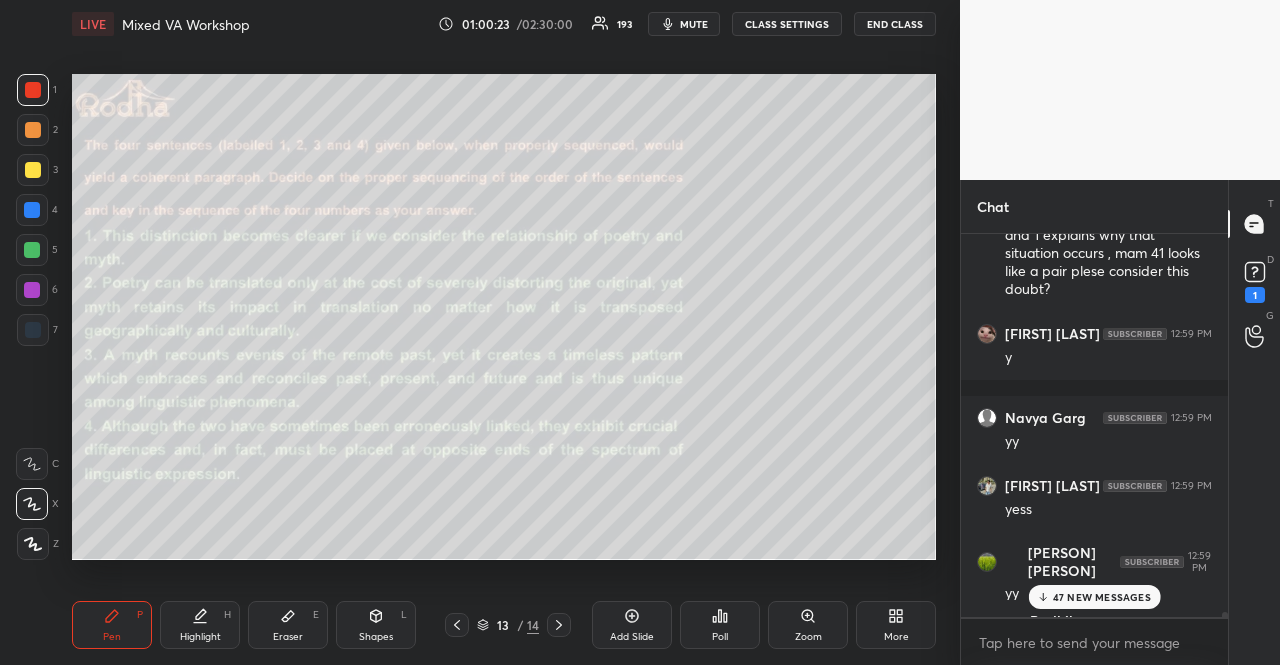 click on "47 NEW MESSAGES" at bounding box center [1102, 597] 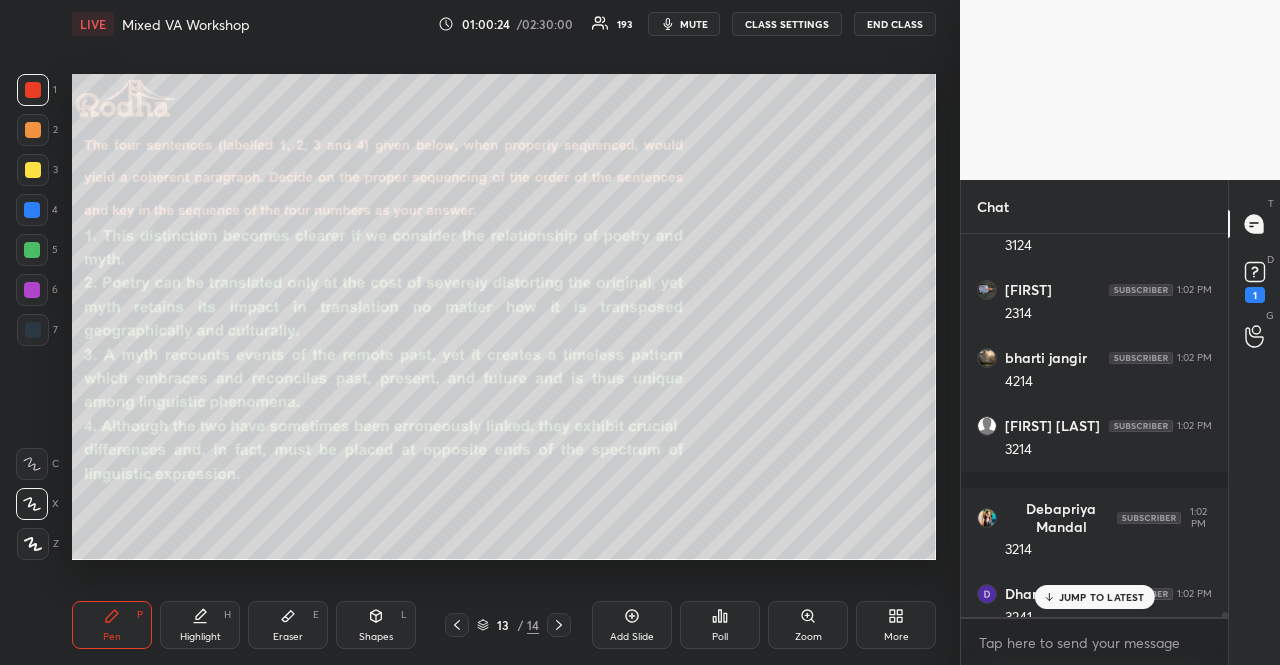 click on "JUMP TO LATEST" at bounding box center [1102, 597] 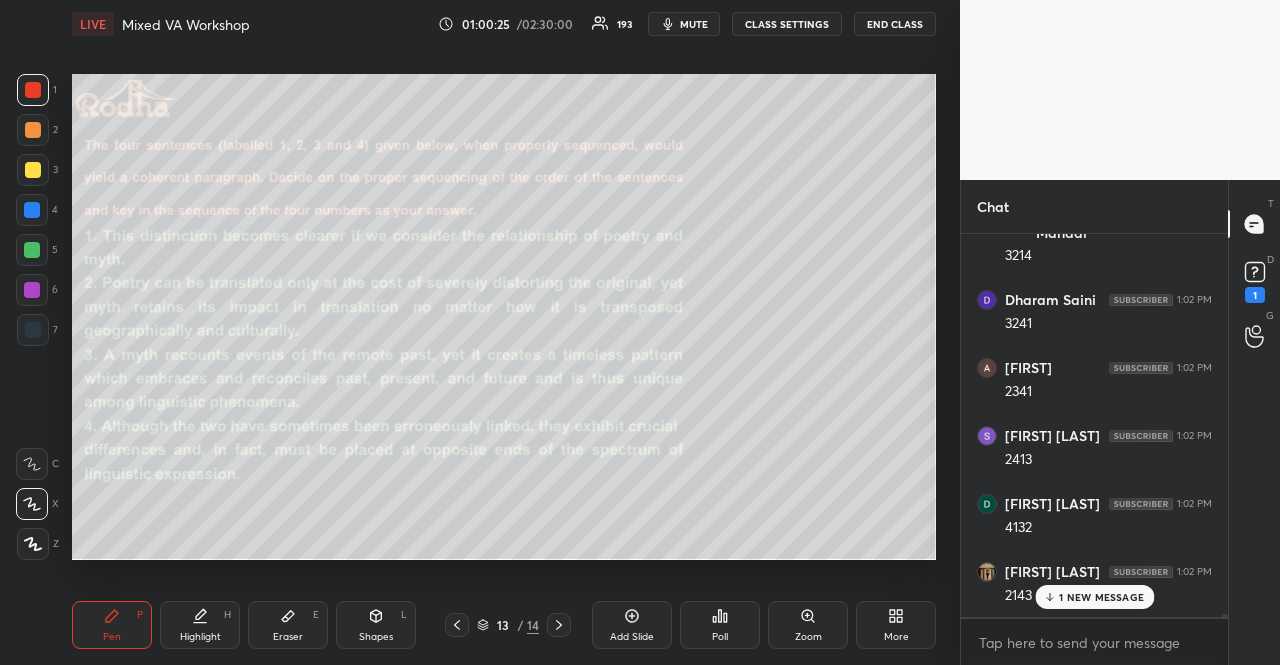 scroll, scrollTop: 44764, scrollLeft: 0, axis: vertical 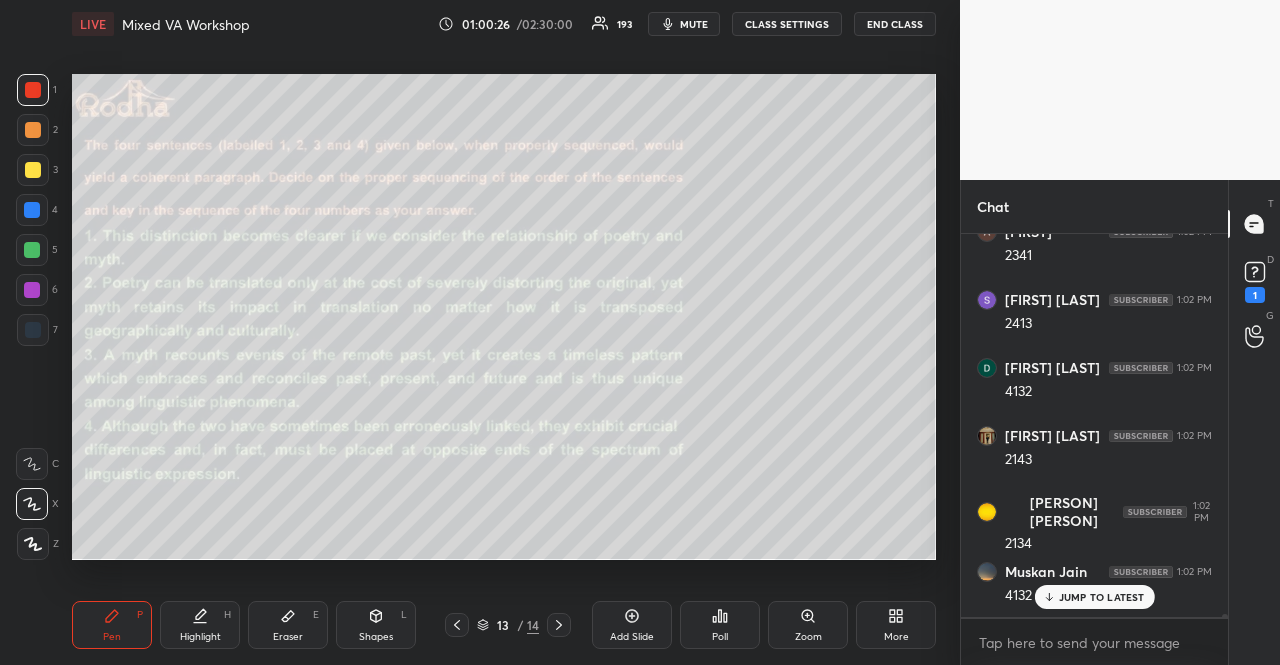 click on "JUMP TO LATEST" at bounding box center [1102, 597] 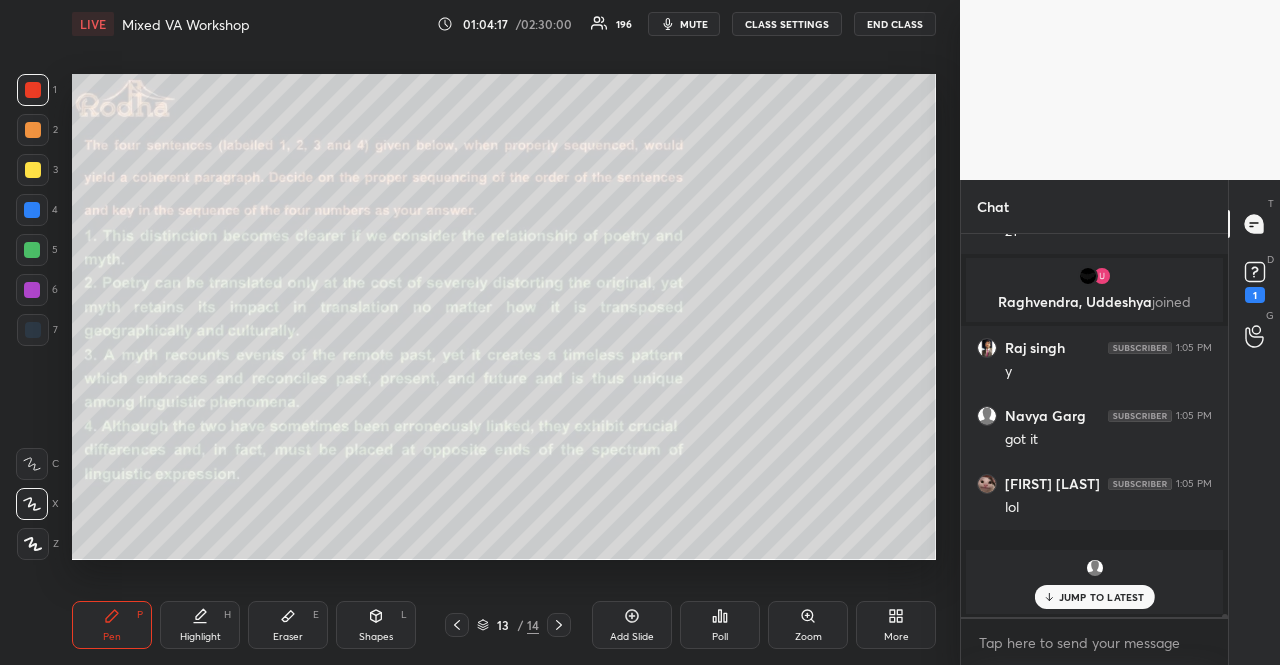 scroll, scrollTop: 50808, scrollLeft: 0, axis: vertical 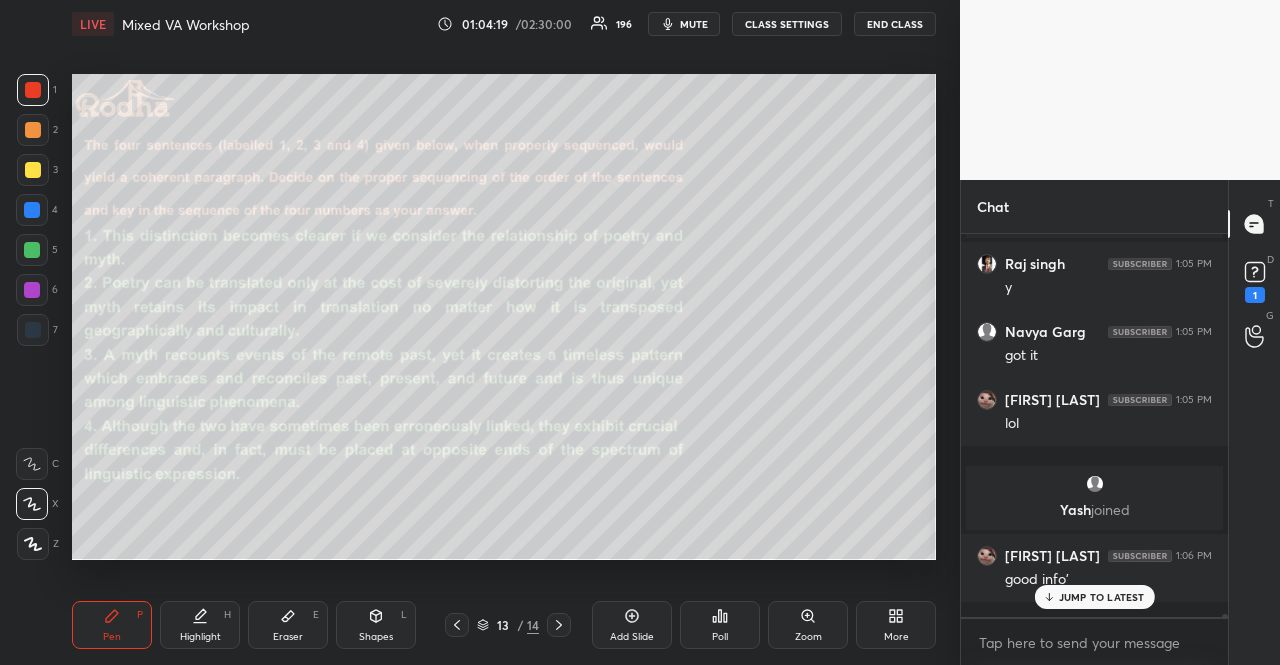 click on "JUMP TO LATEST" at bounding box center (1102, 597) 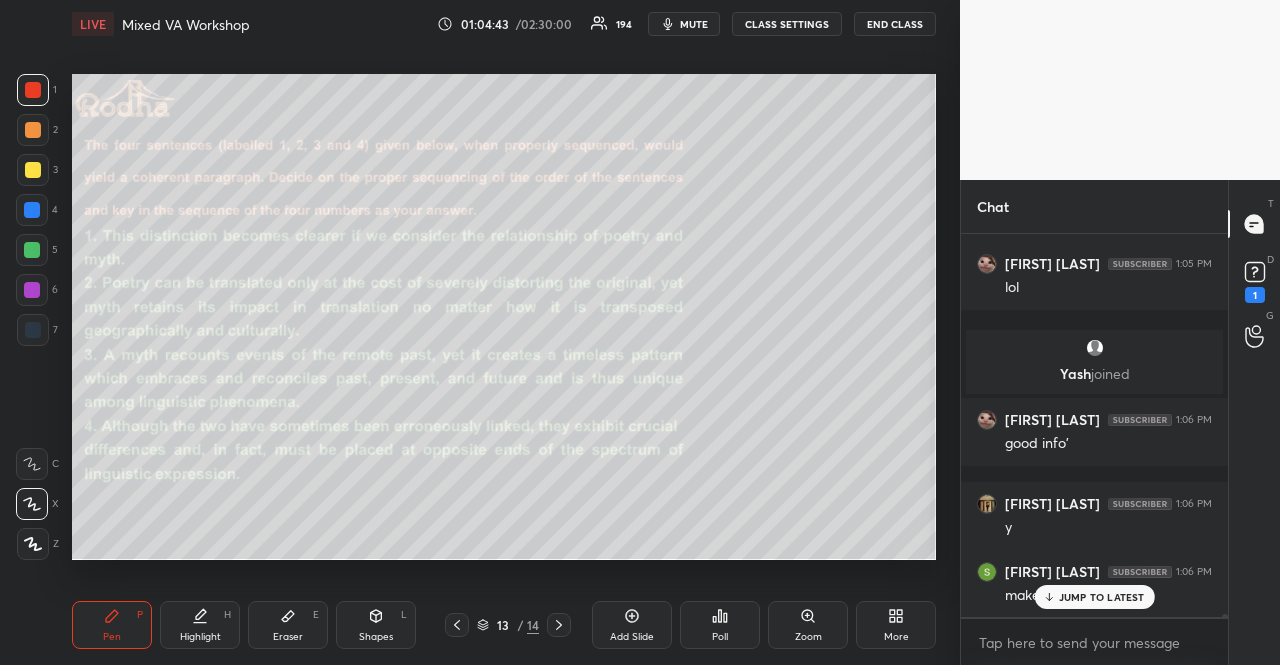scroll, scrollTop: 51012, scrollLeft: 0, axis: vertical 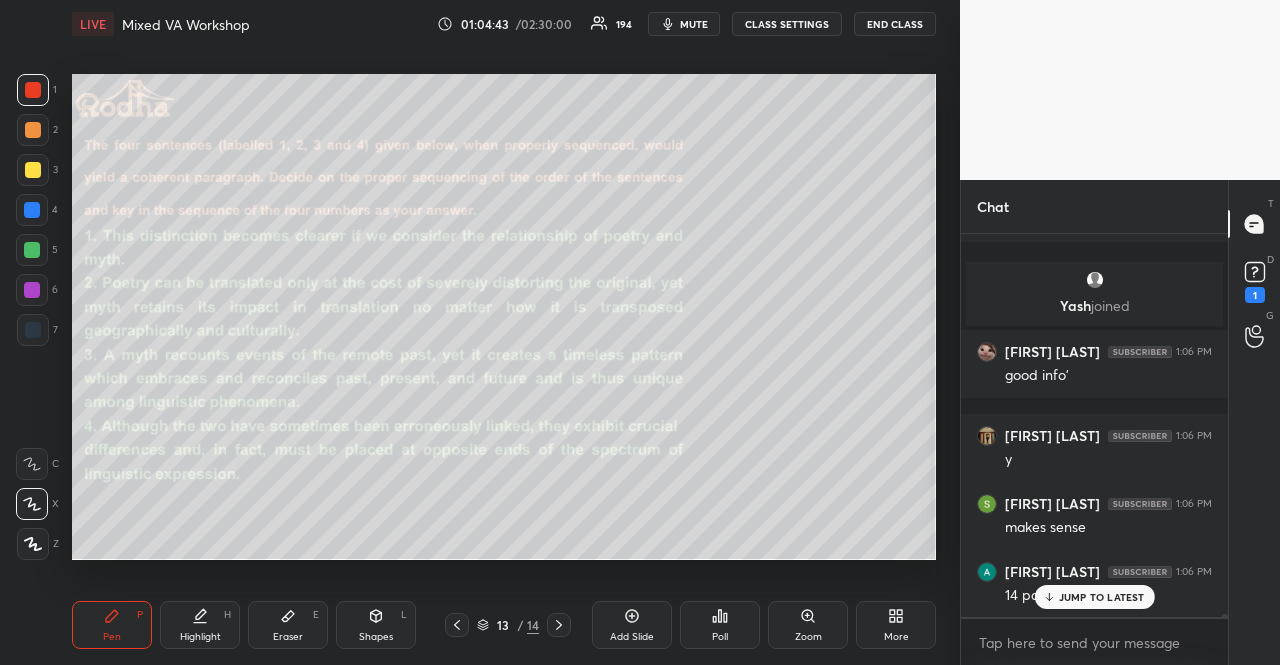 click on "JUMP TO LATEST" at bounding box center (1094, 597) 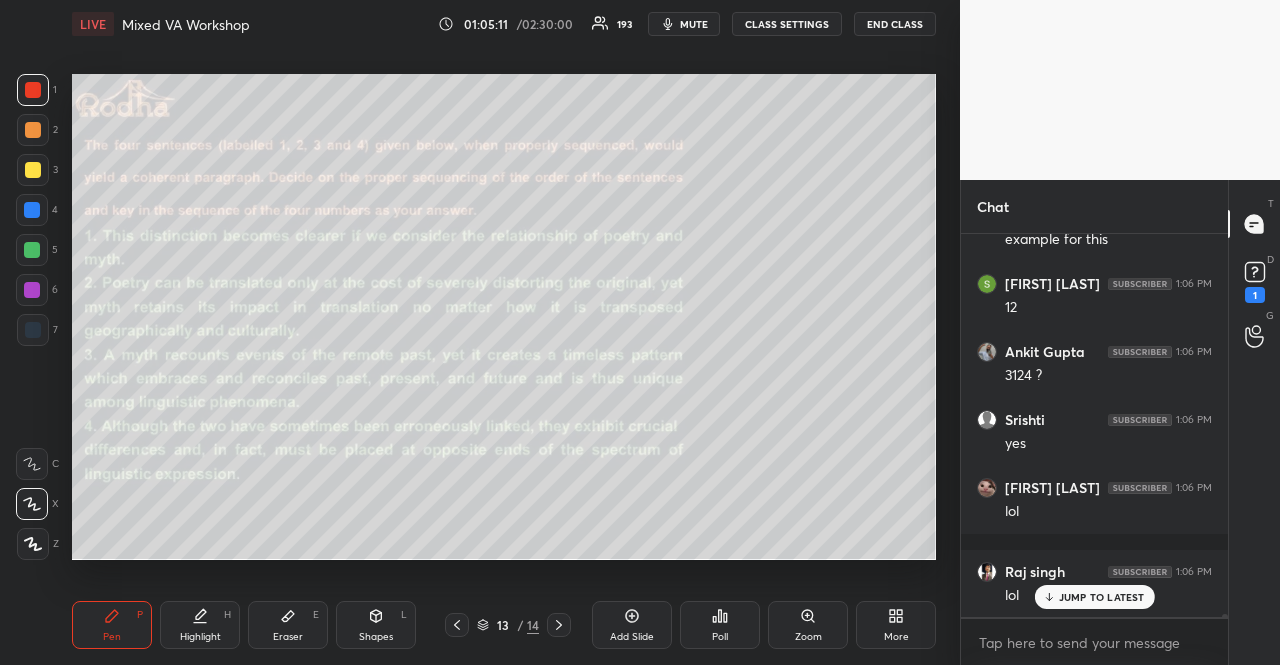 scroll, scrollTop: 51622, scrollLeft: 0, axis: vertical 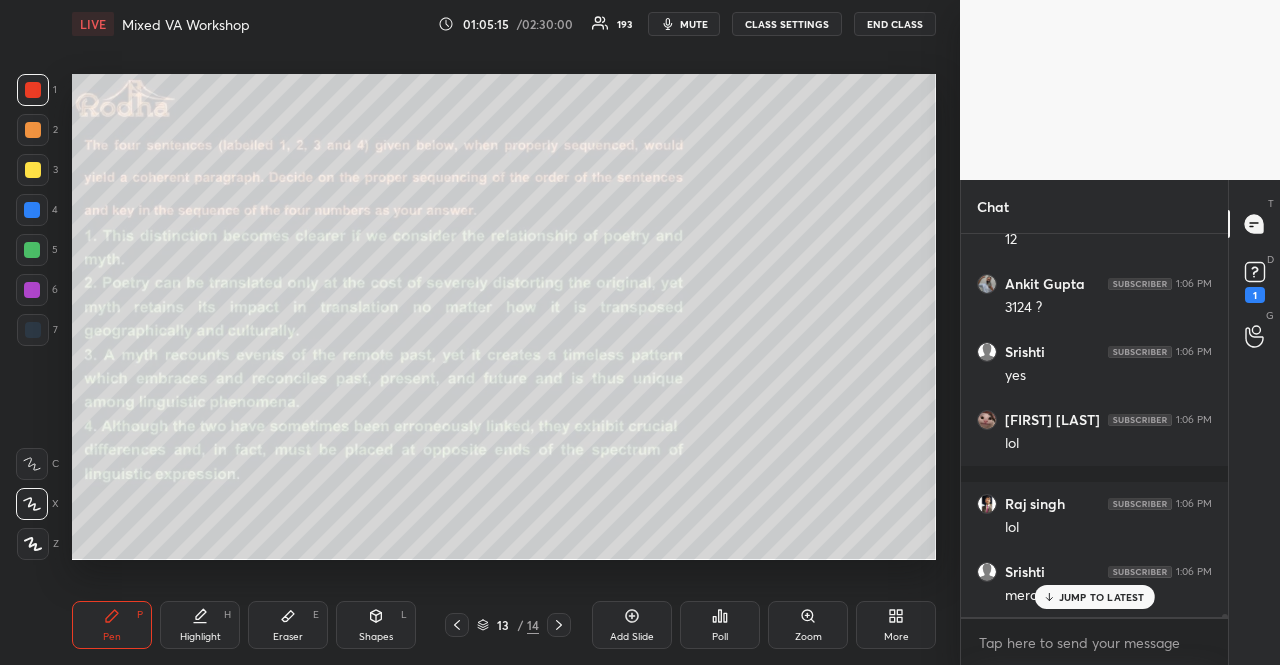 click on "JUMP TO LATEST" at bounding box center (1102, 597) 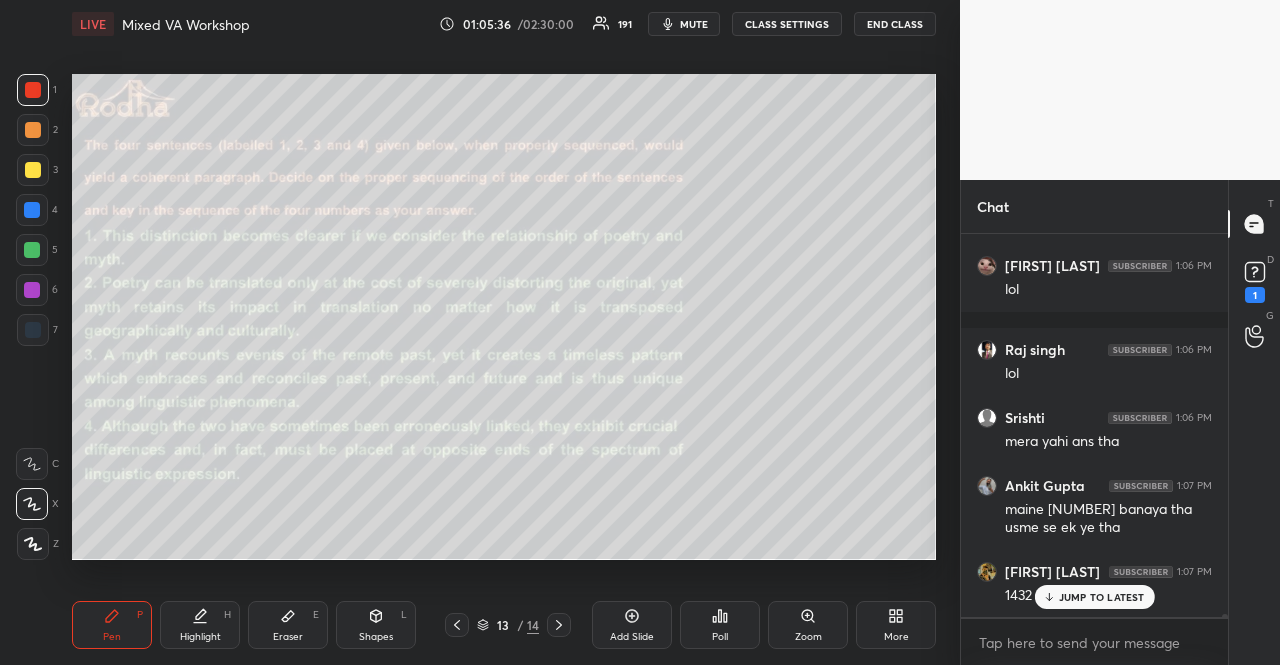 scroll, scrollTop: 51880, scrollLeft: 0, axis: vertical 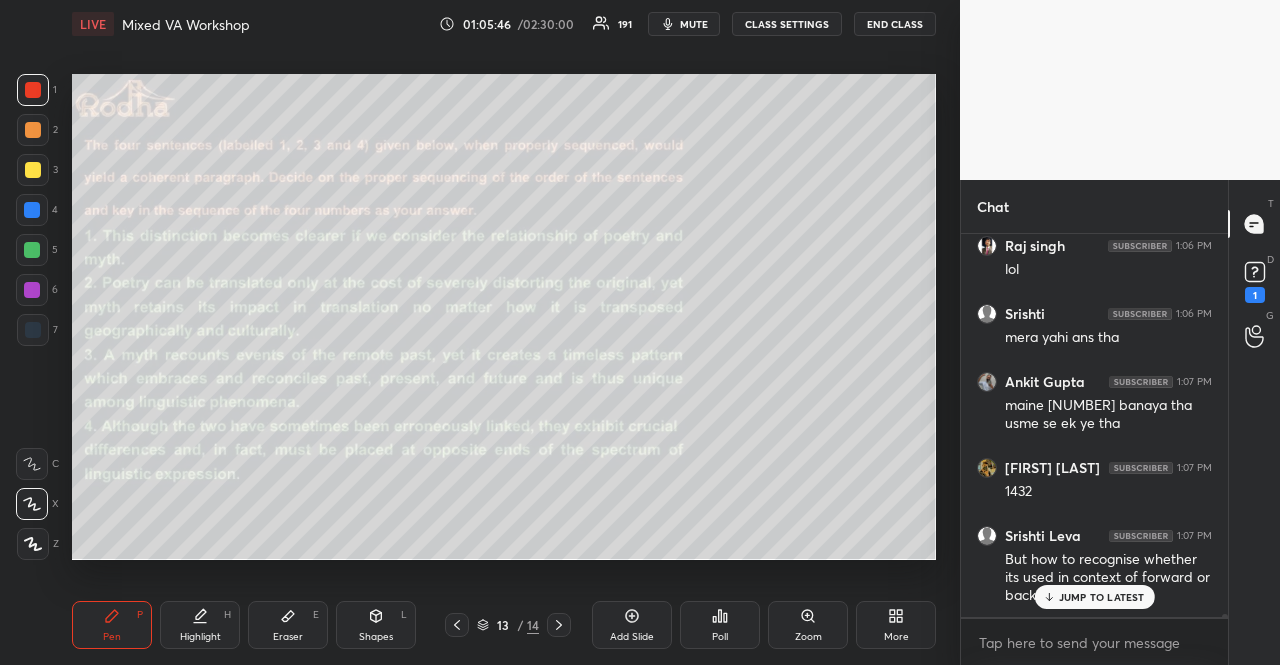click on "JUMP TO LATEST" at bounding box center (1102, 597) 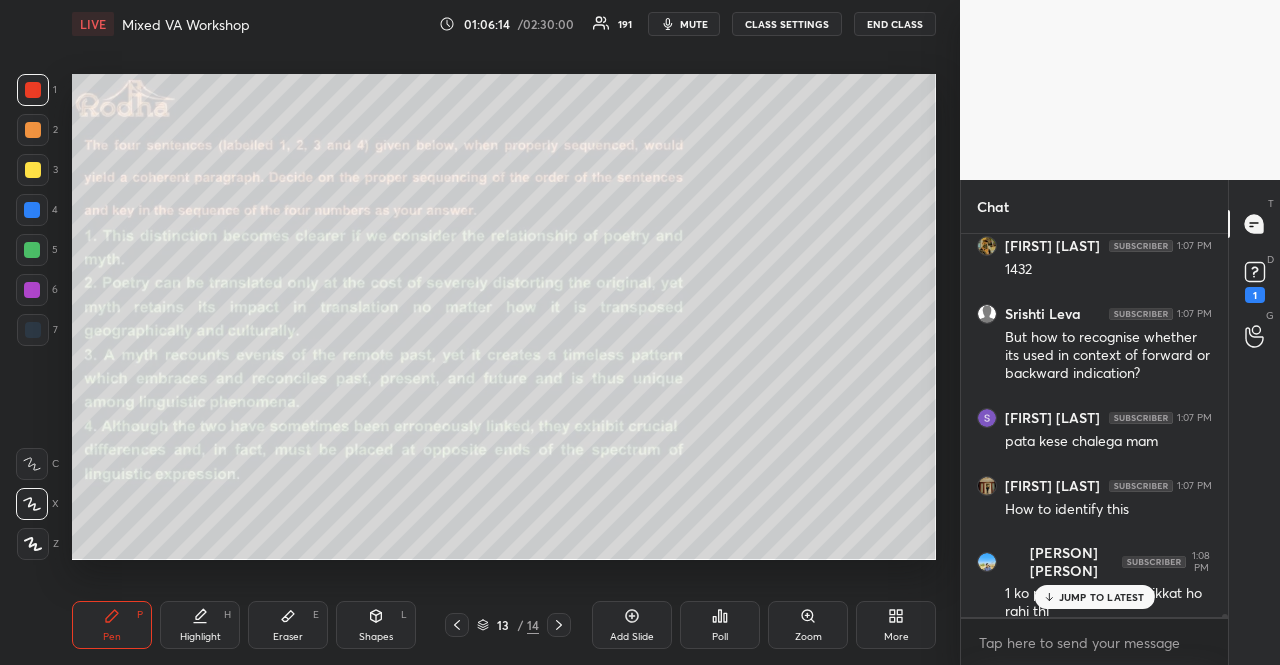 scroll, scrollTop: 52174, scrollLeft: 0, axis: vertical 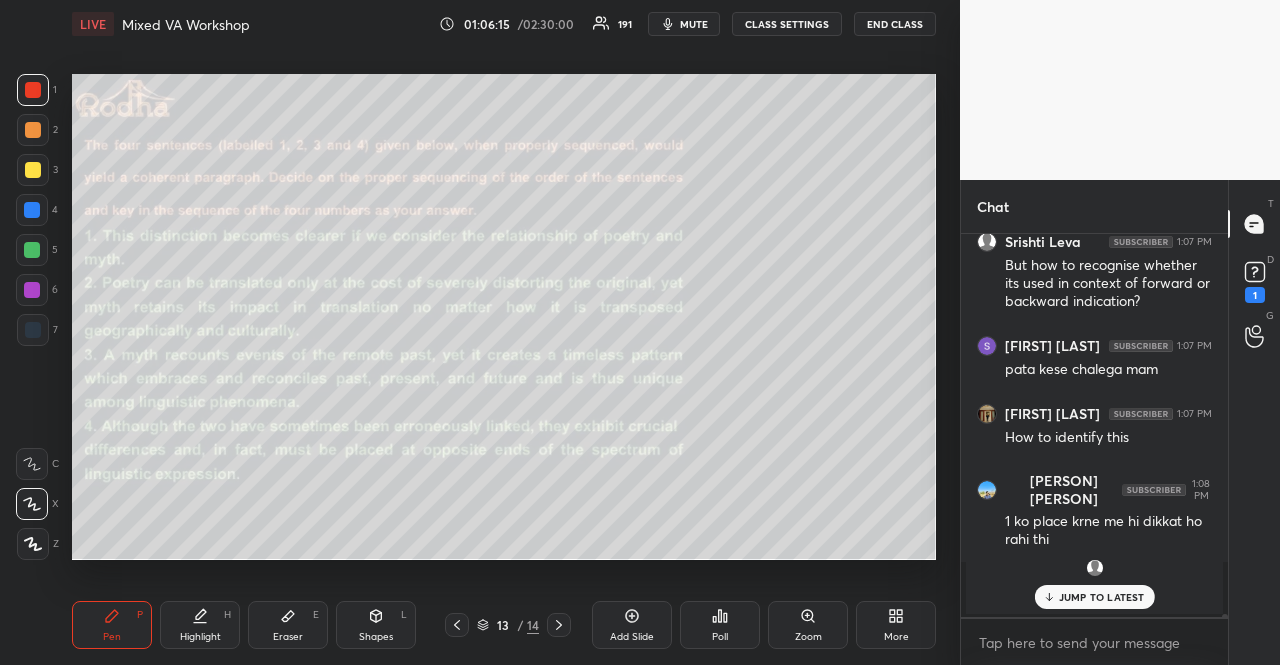 click on "JUMP TO LATEST" at bounding box center (1102, 597) 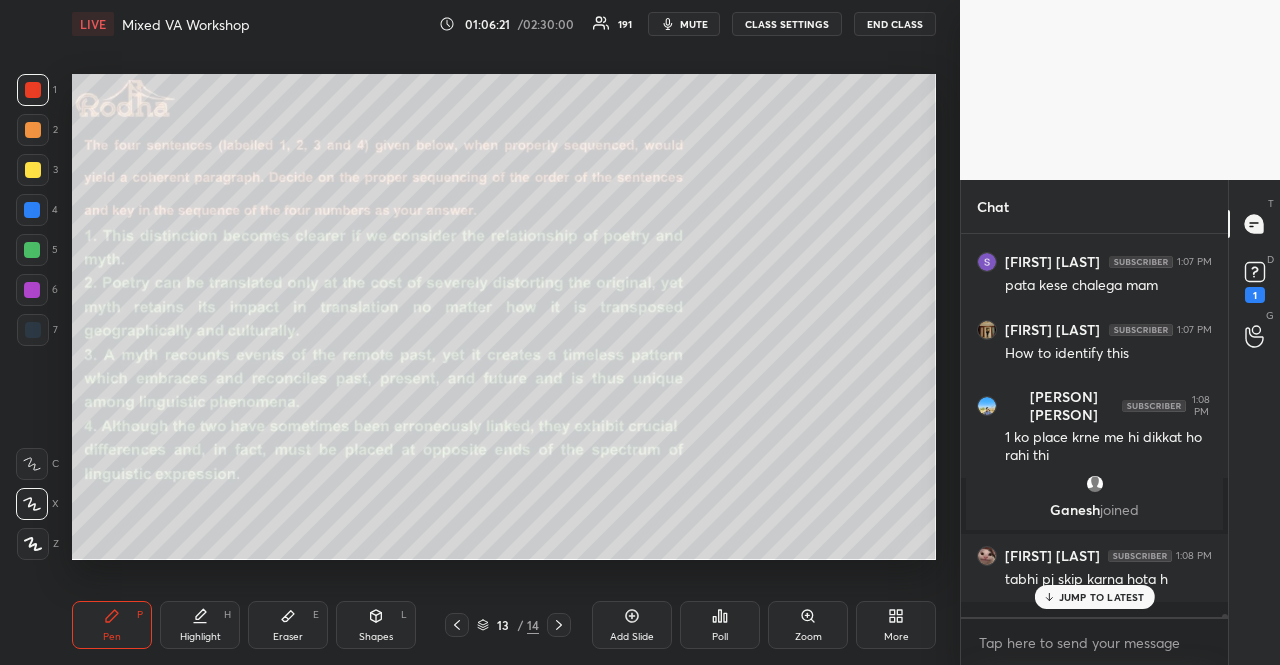 scroll, scrollTop: 52344, scrollLeft: 0, axis: vertical 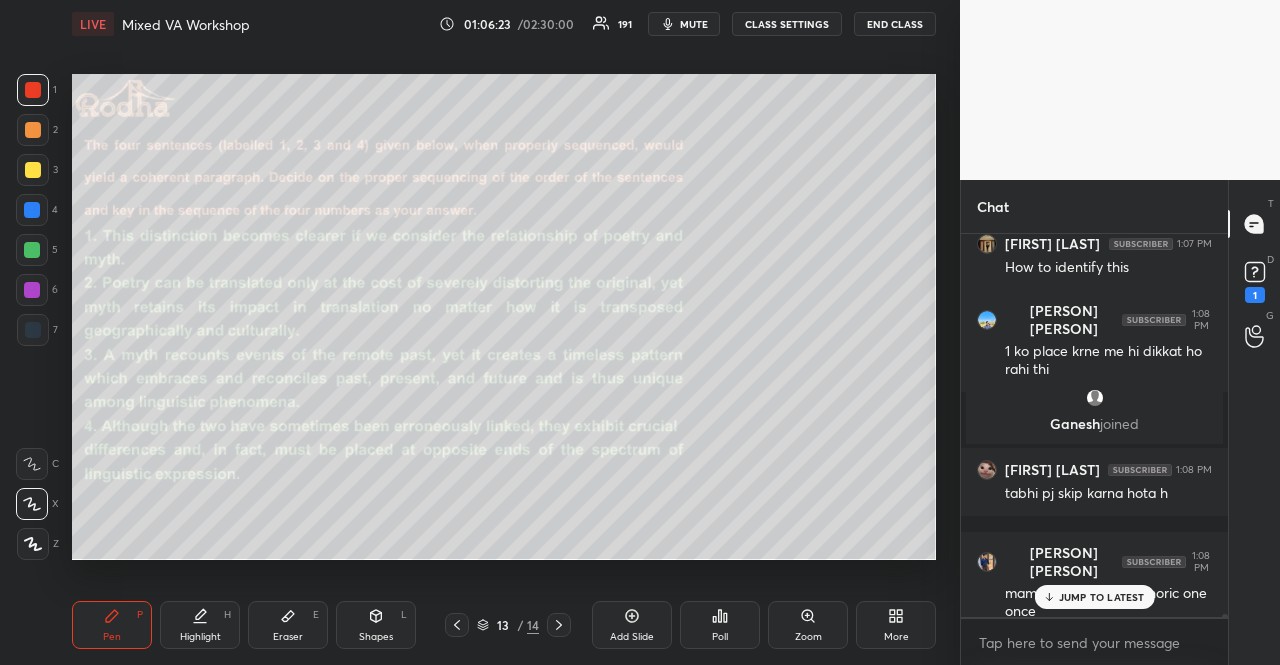 click on "JUMP TO LATEST" at bounding box center [1102, 597] 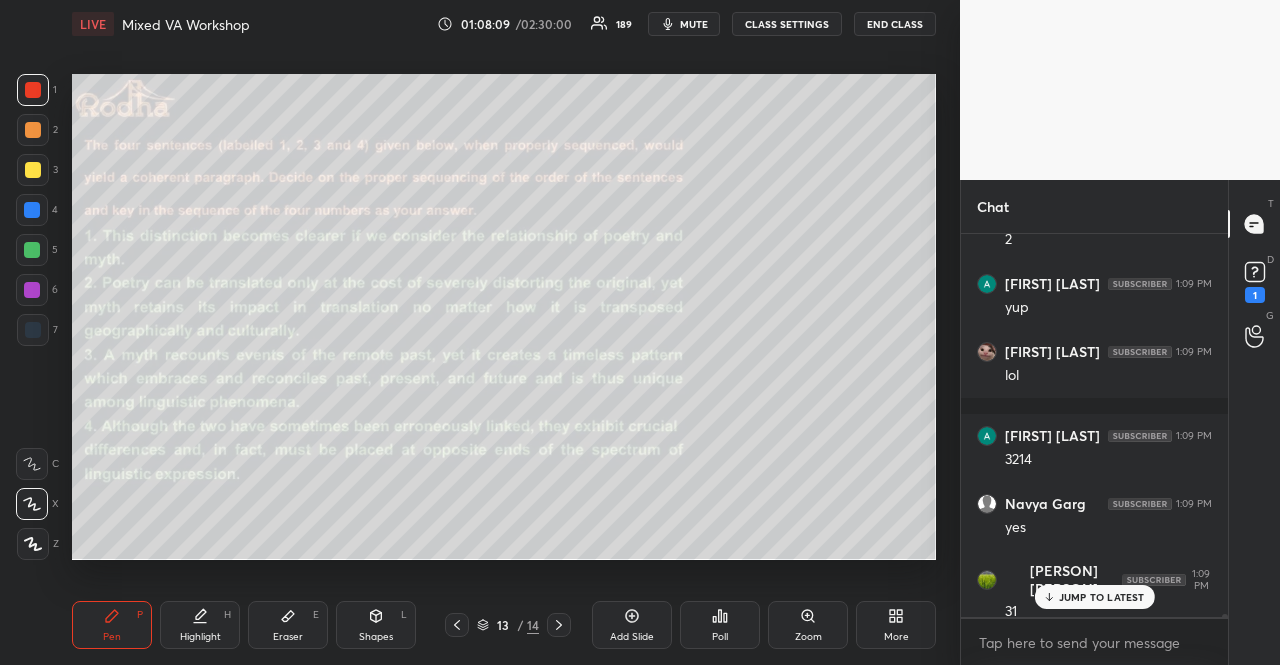 scroll, scrollTop: 55112, scrollLeft: 0, axis: vertical 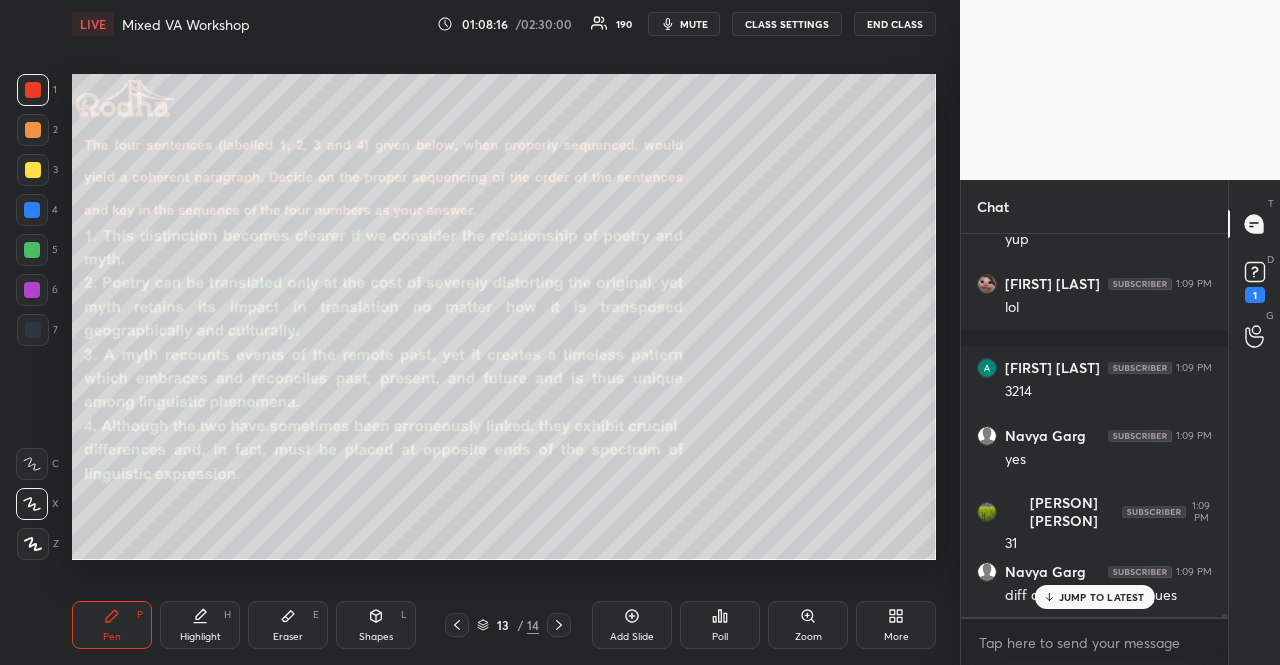 click on "JUMP TO LATEST" at bounding box center (1102, 597) 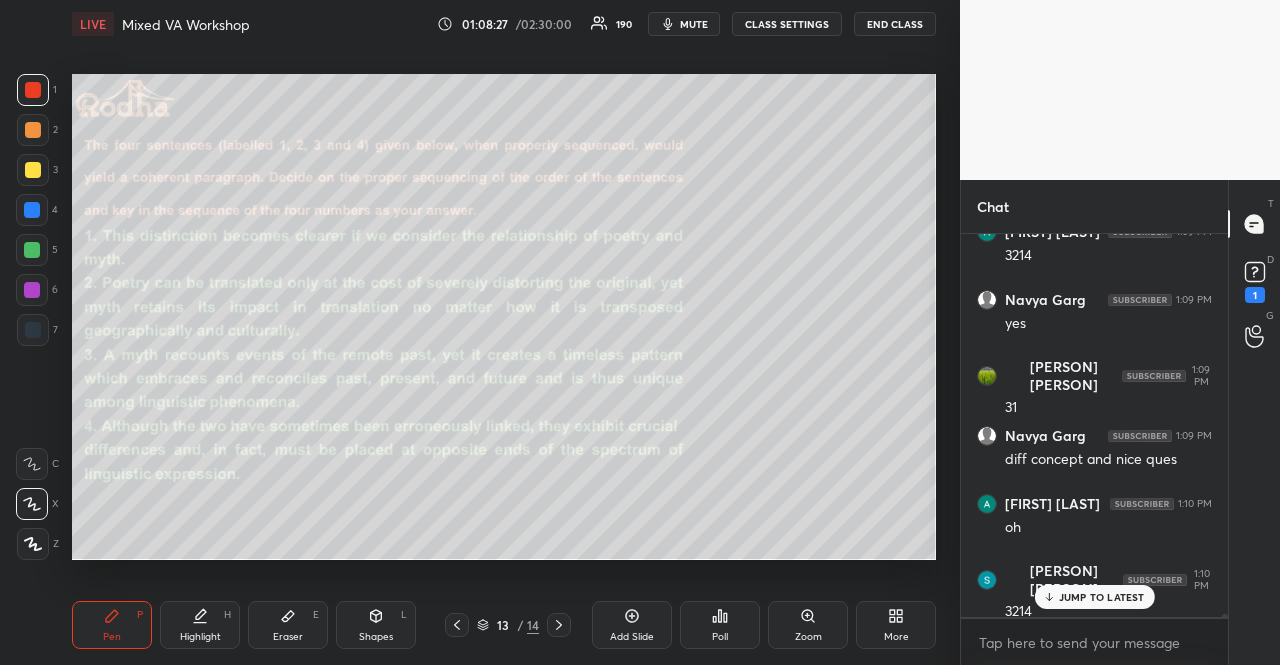scroll, scrollTop: 55332, scrollLeft: 0, axis: vertical 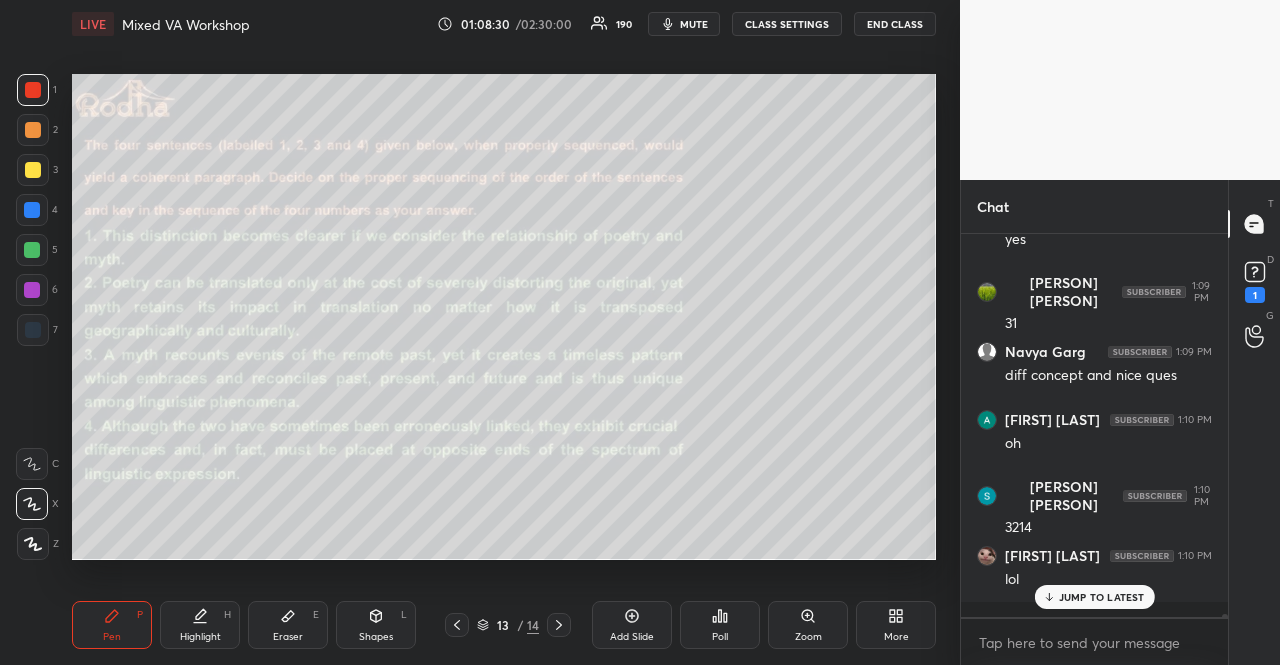 click on "JUMP TO LATEST" at bounding box center [1094, 597] 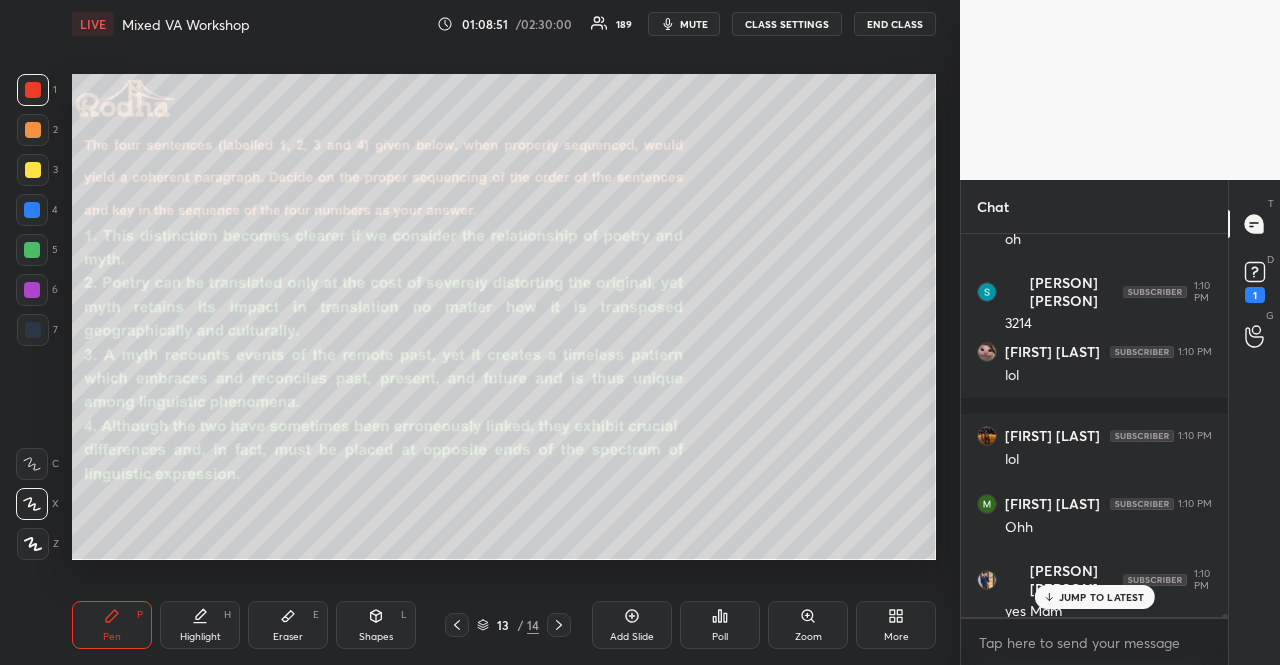 scroll, scrollTop: 55608, scrollLeft: 0, axis: vertical 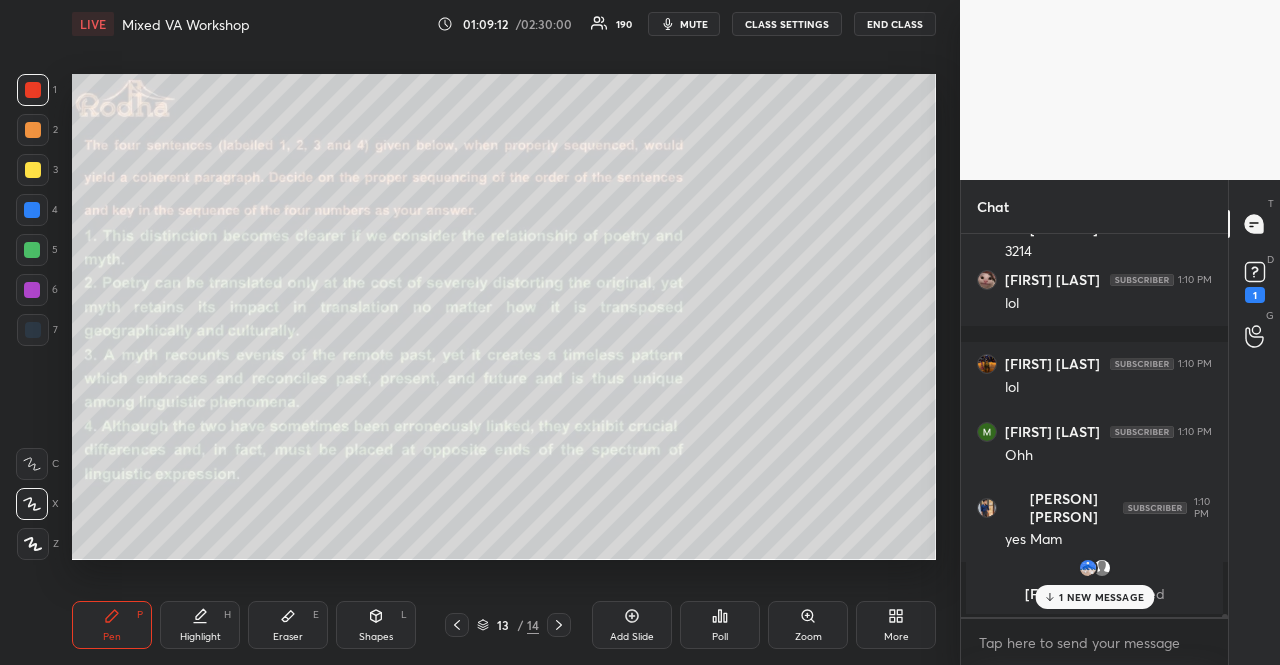 click on "1 NEW MESSAGE" at bounding box center [1101, 597] 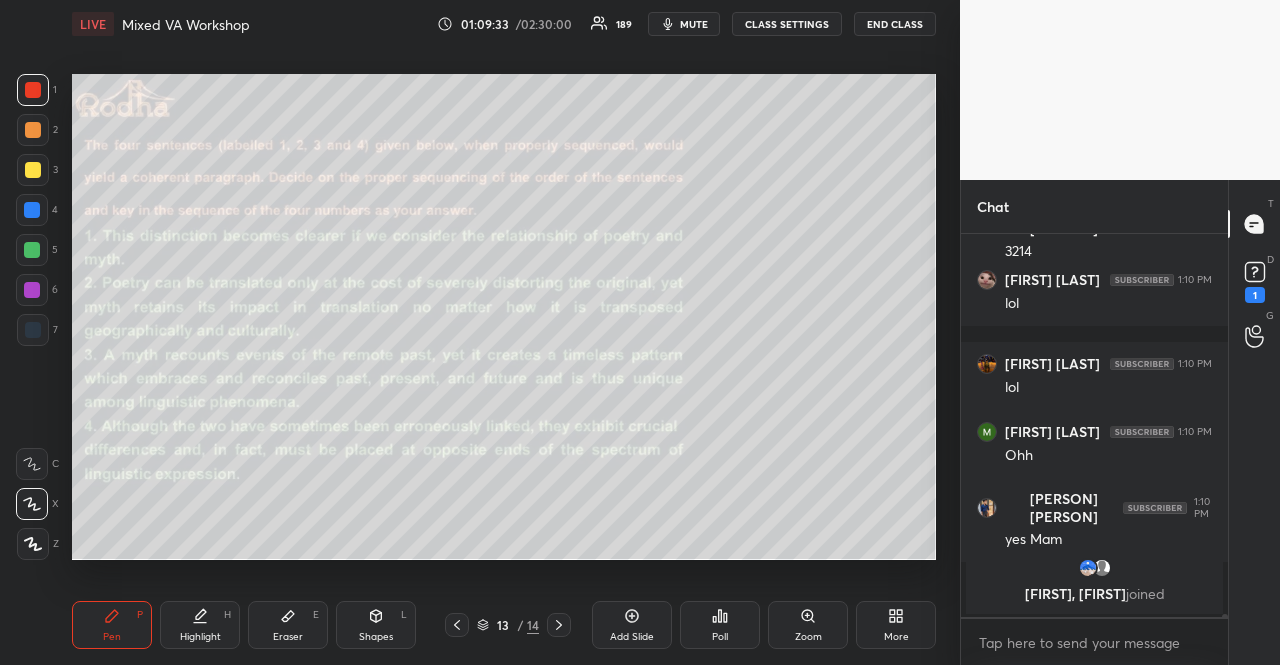 scroll, scrollTop: 55694, scrollLeft: 0, axis: vertical 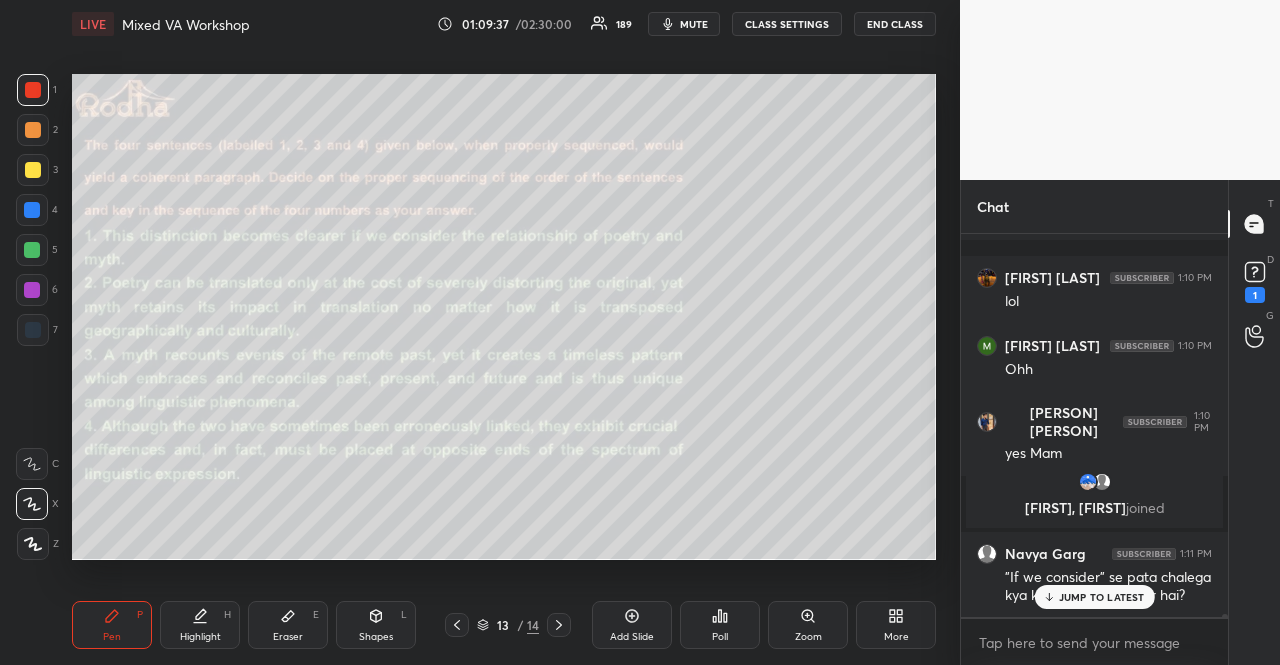 click on "JUMP TO LATEST" at bounding box center [1102, 597] 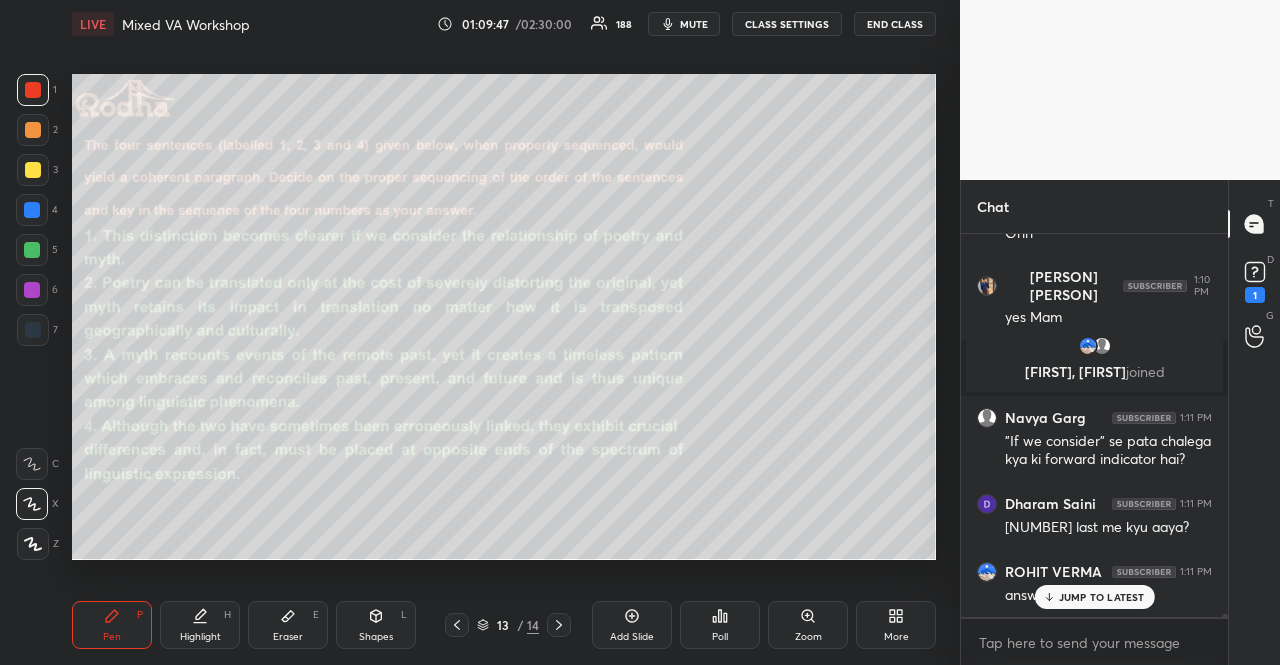 scroll, scrollTop: 55898, scrollLeft: 0, axis: vertical 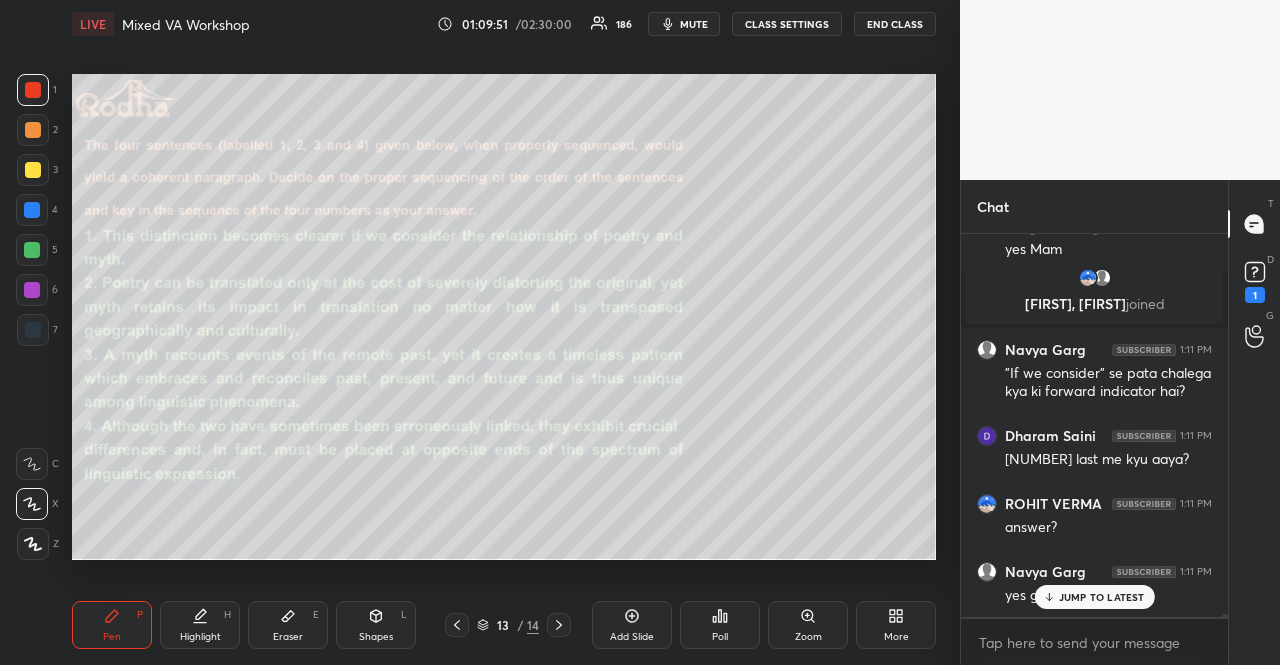 click on "JUMP TO LATEST" at bounding box center [1102, 597] 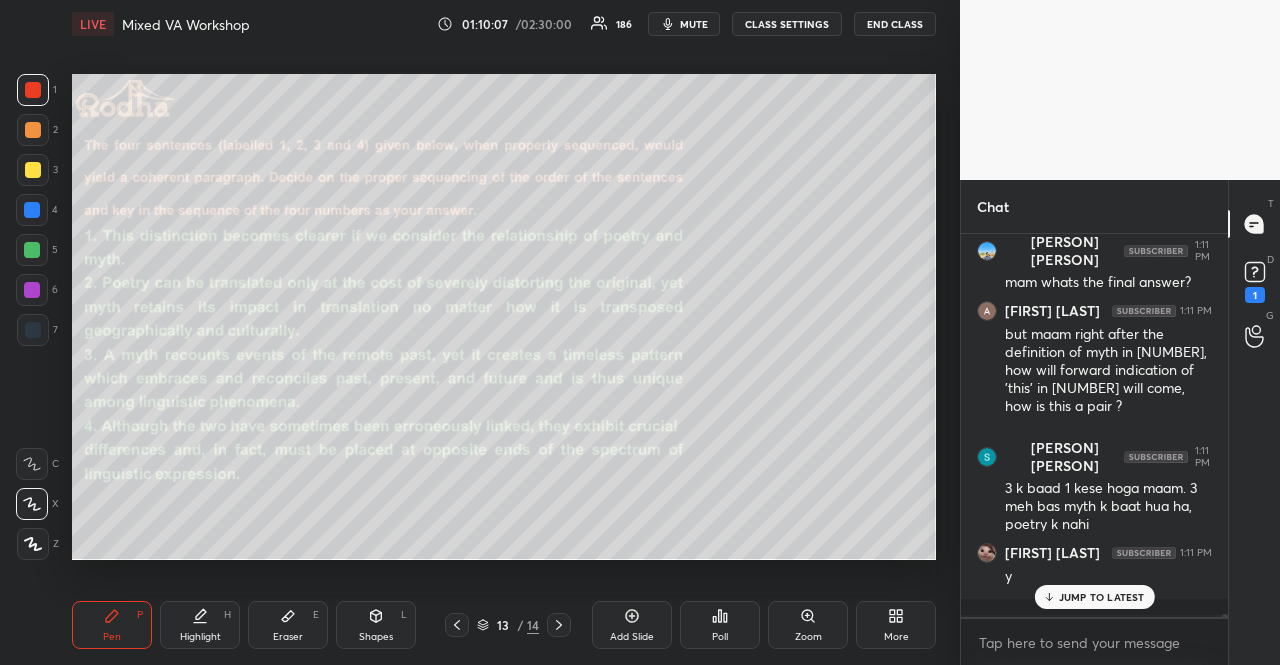 scroll, scrollTop: 56361, scrollLeft: 0, axis: vertical 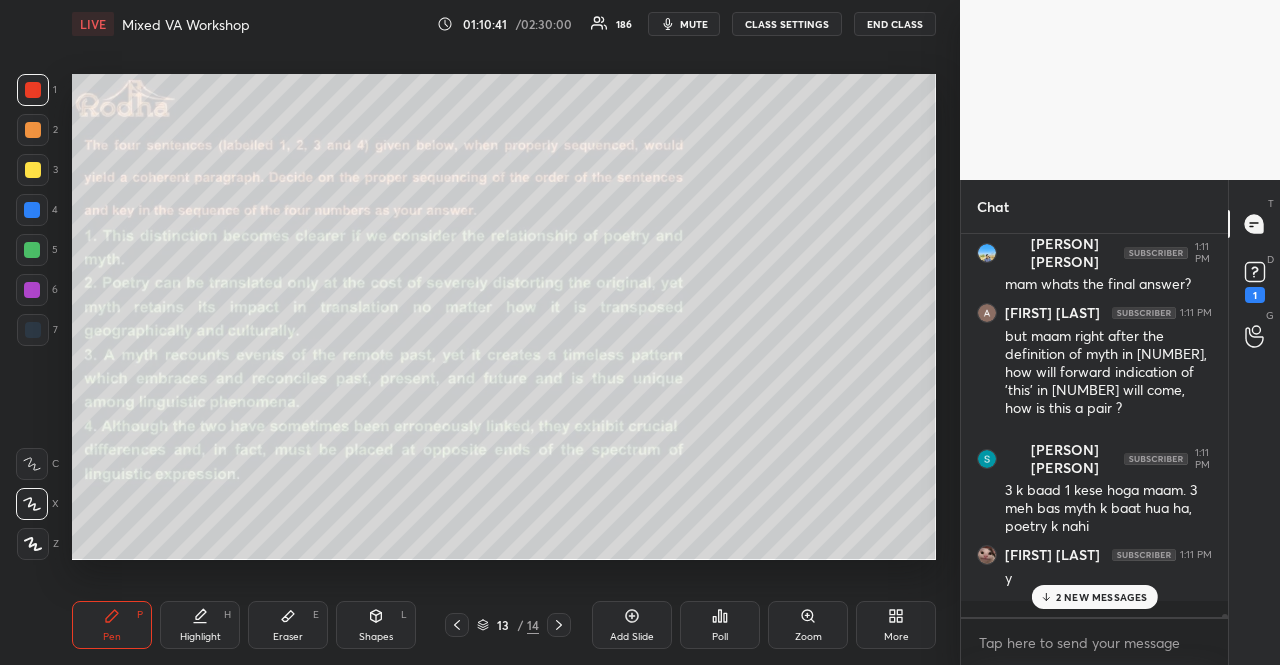 click on "2 NEW MESSAGES" at bounding box center (1102, 597) 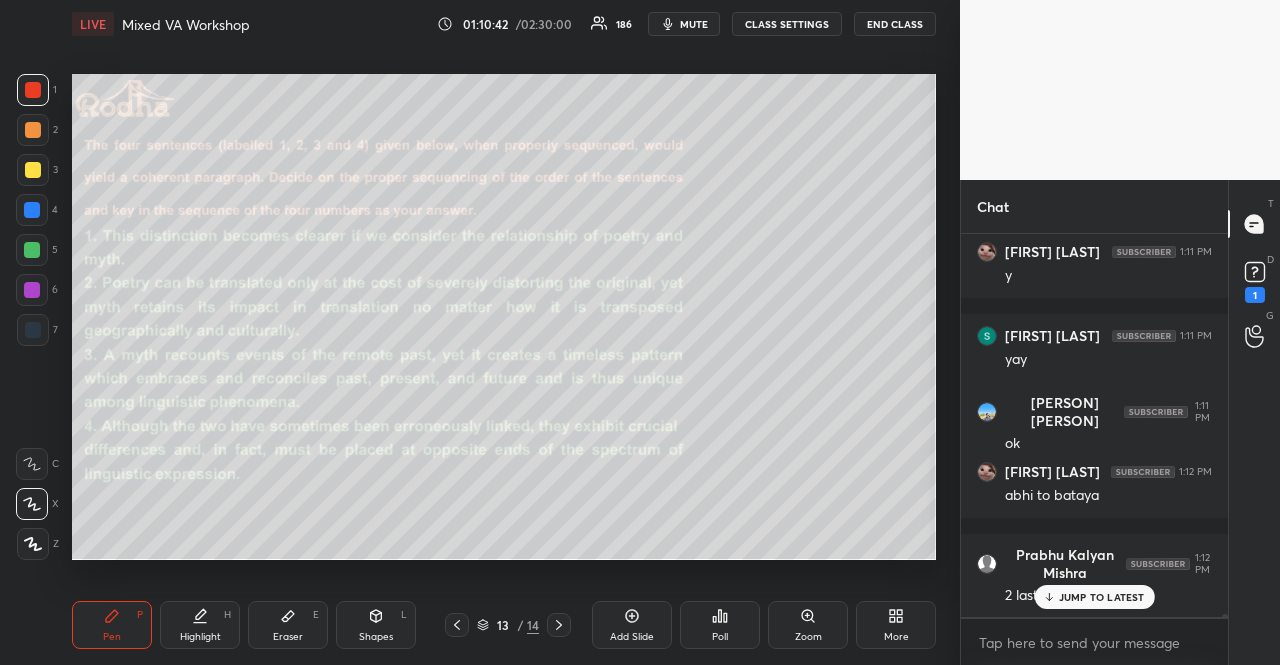 click on "JUMP TO LATEST" at bounding box center [1102, 597] 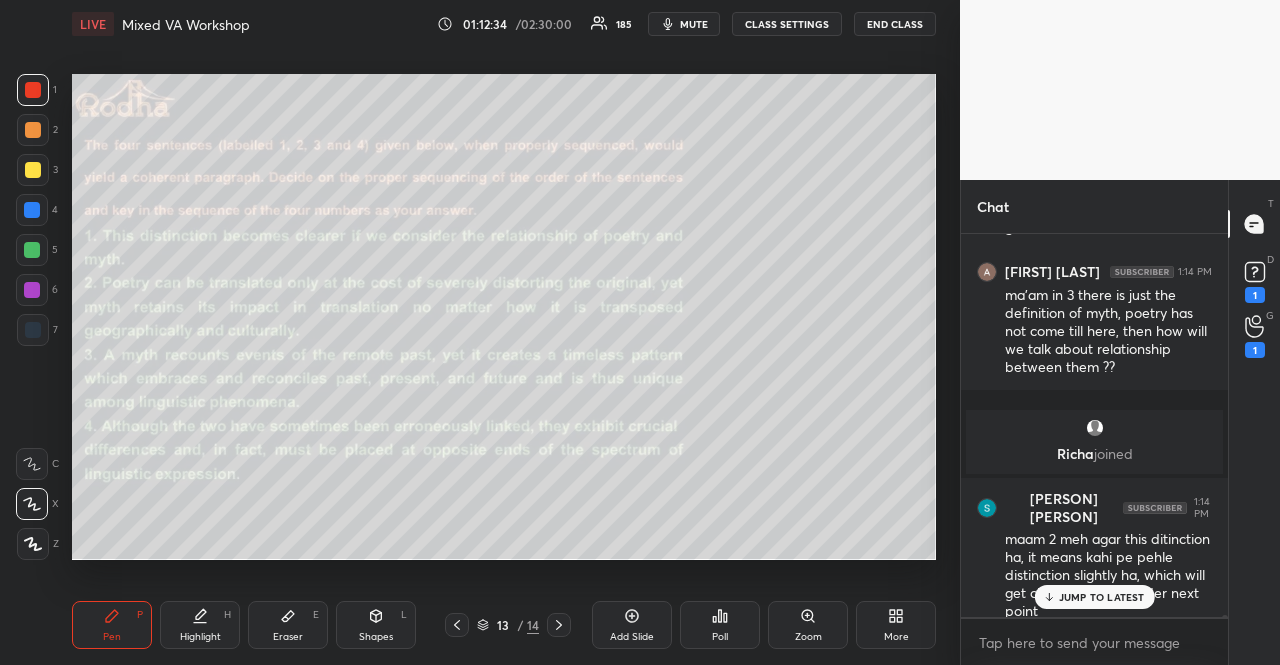 scroll, scrollTop: 58738, scrollLeft: 0, axis: vertical 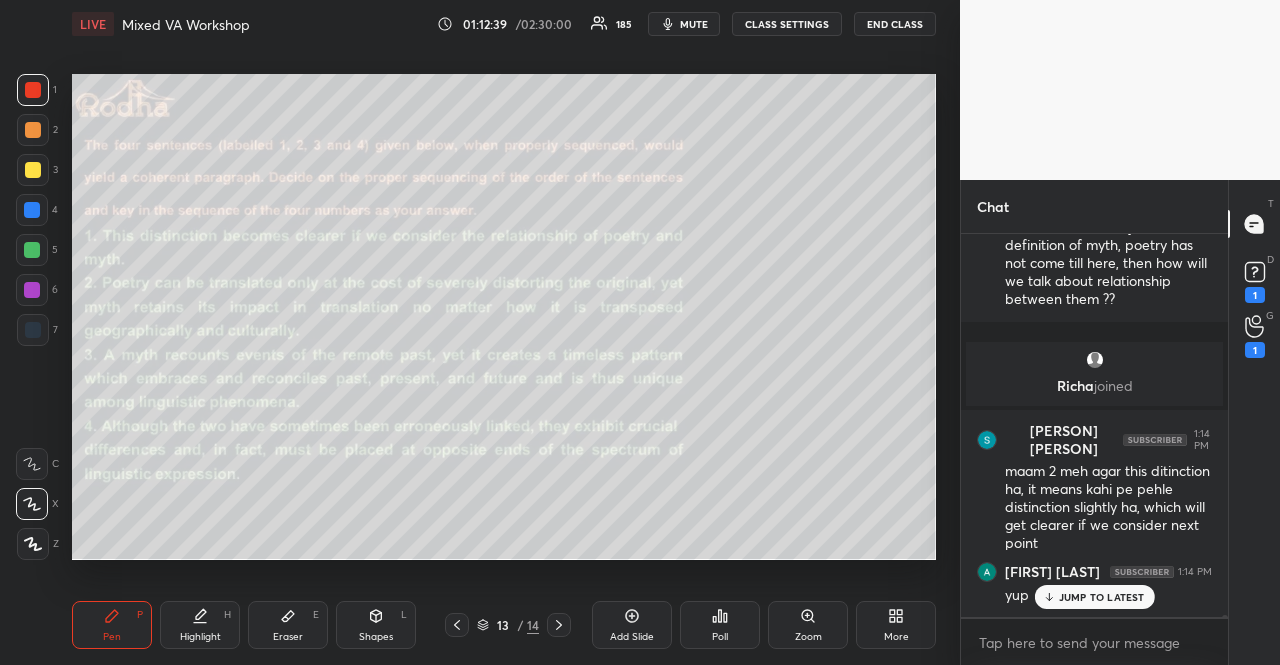 click on "JUMP TO LATEST" at bounding box center [1102, 597] 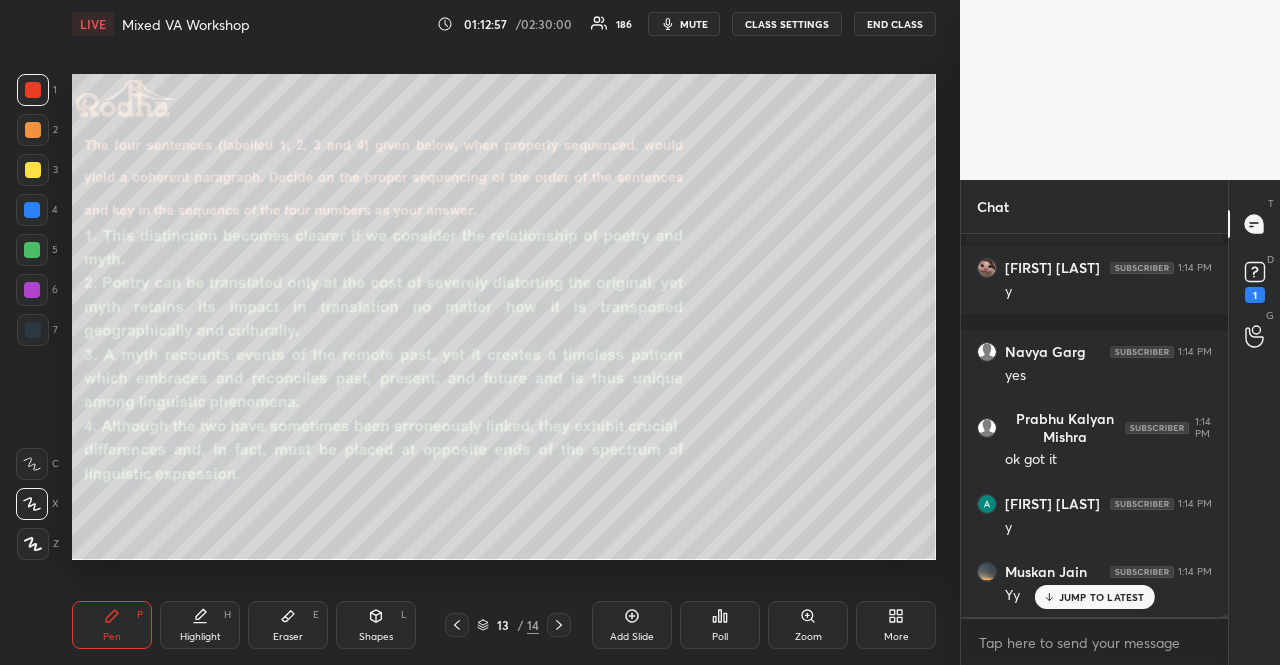 scroll, scrollTop: 59560, scrollLeft: 0, axis: vertical 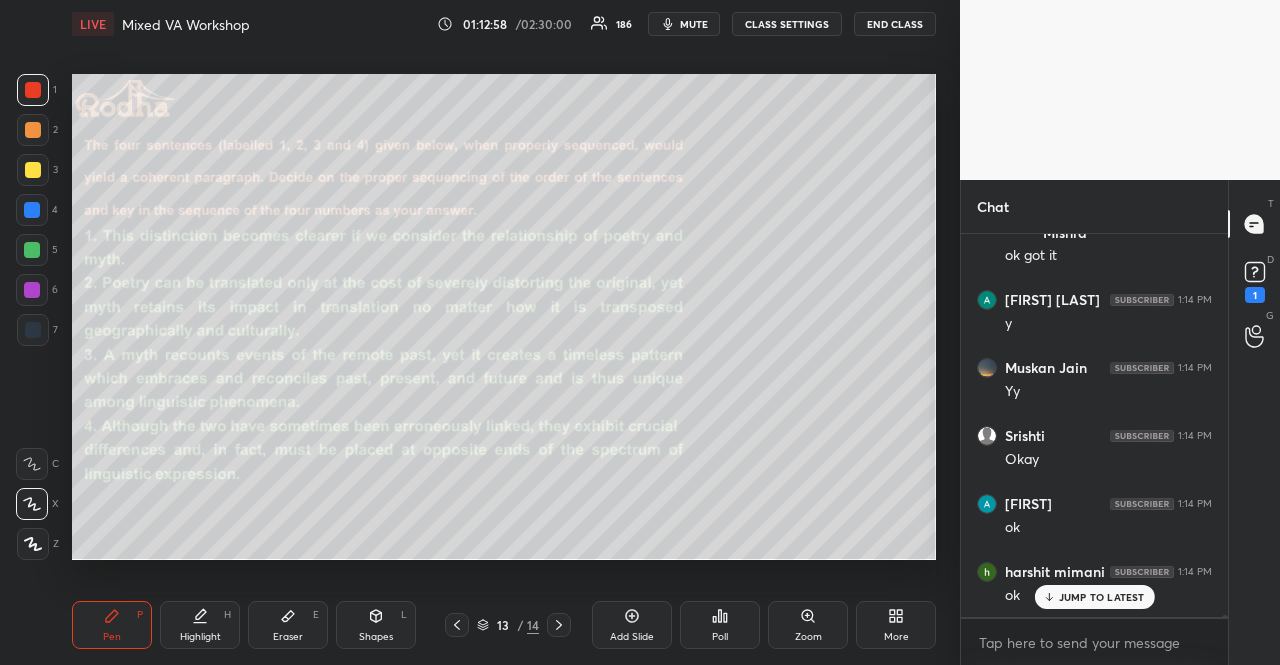 click 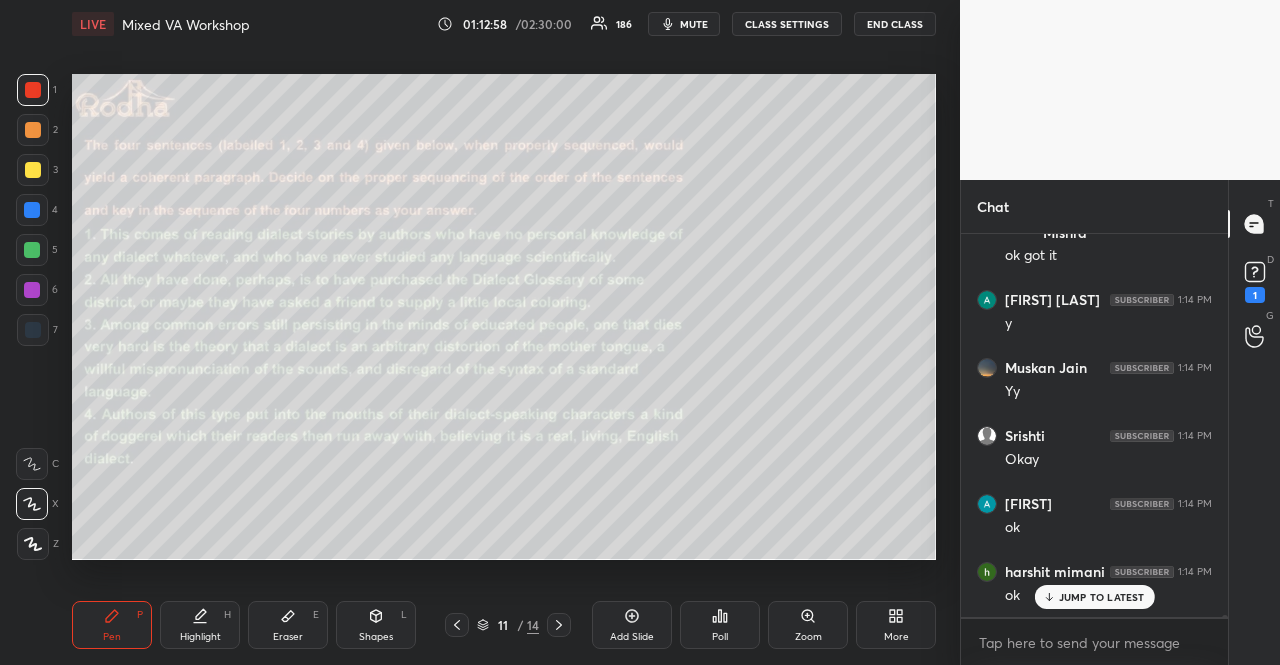 click 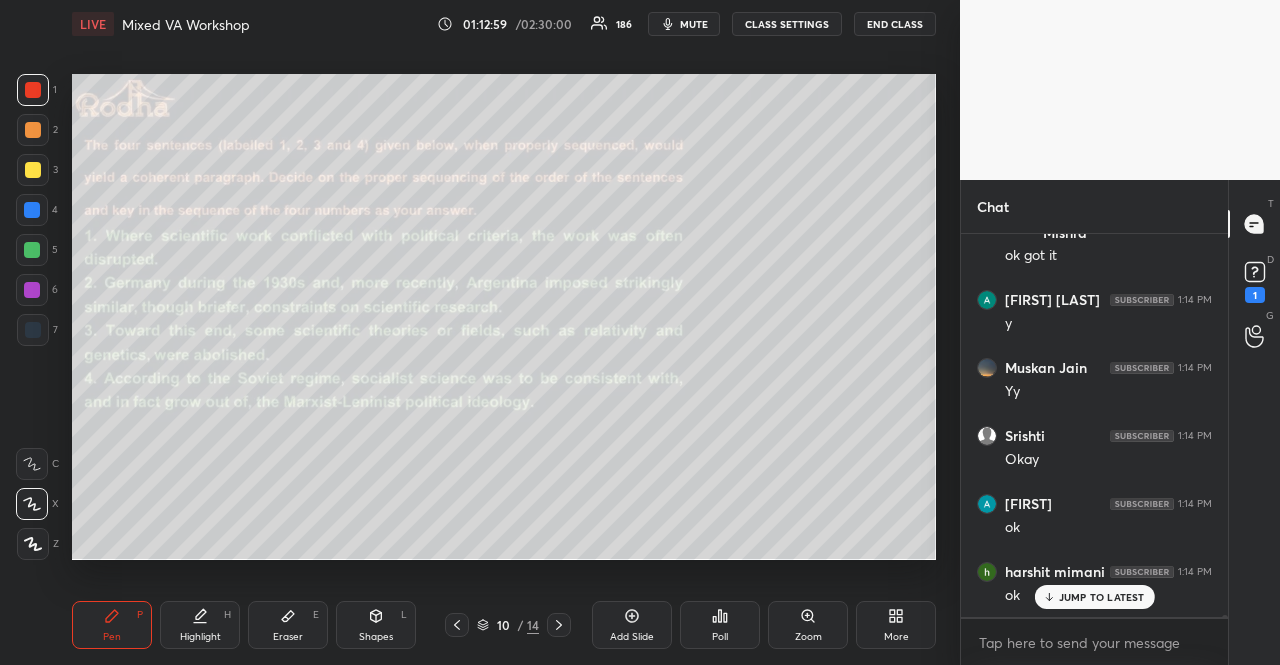 click 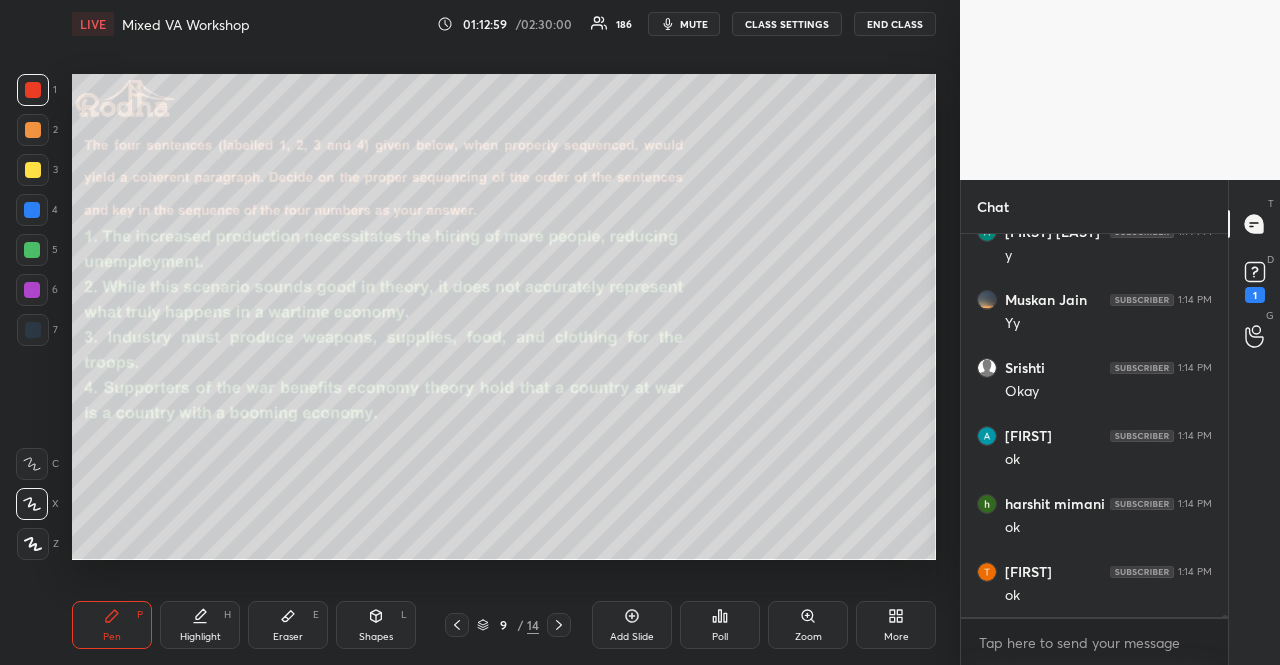 click 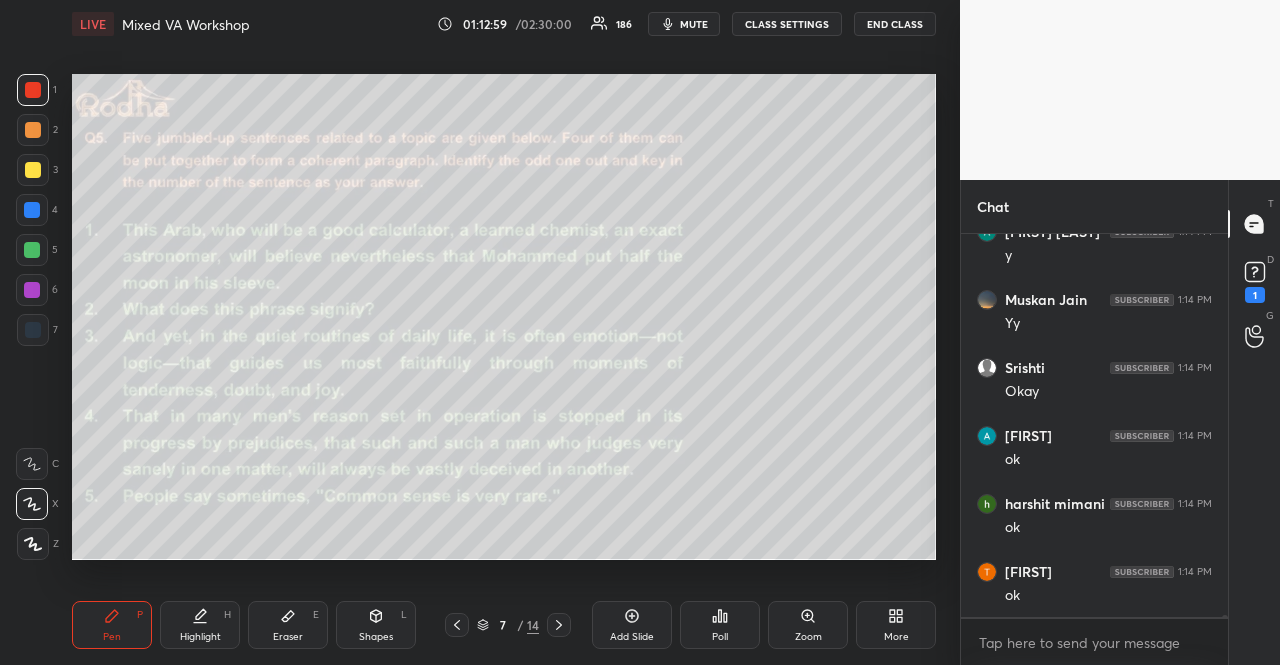 click 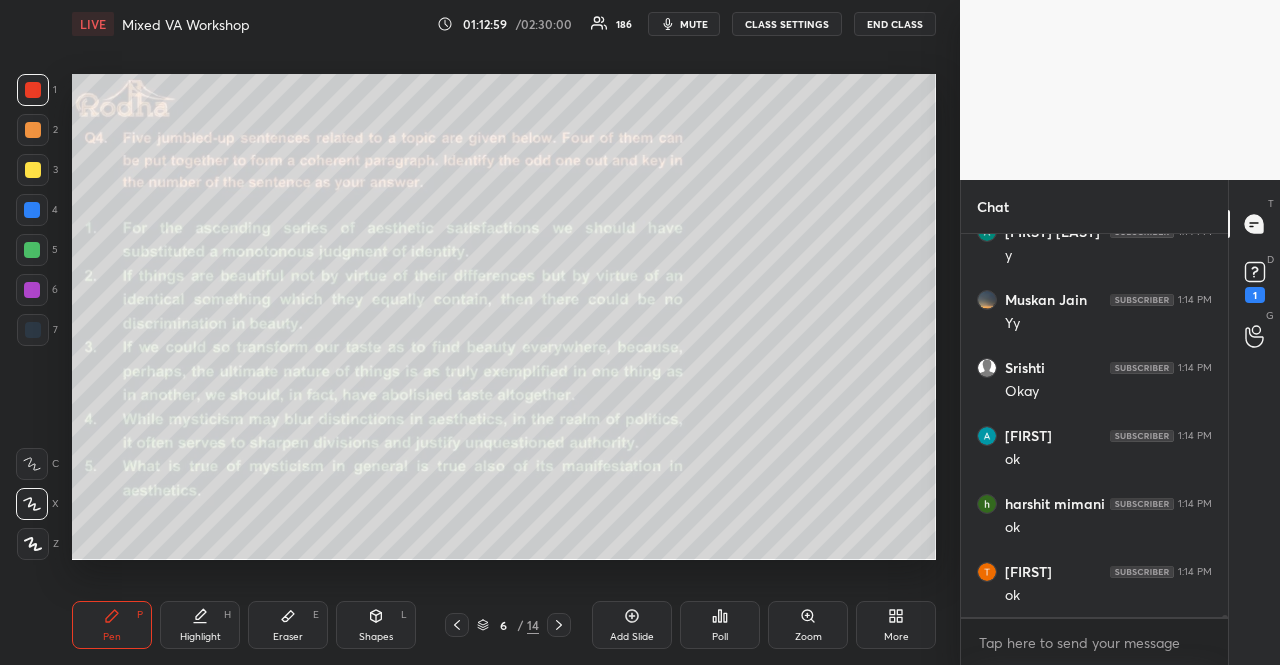 click 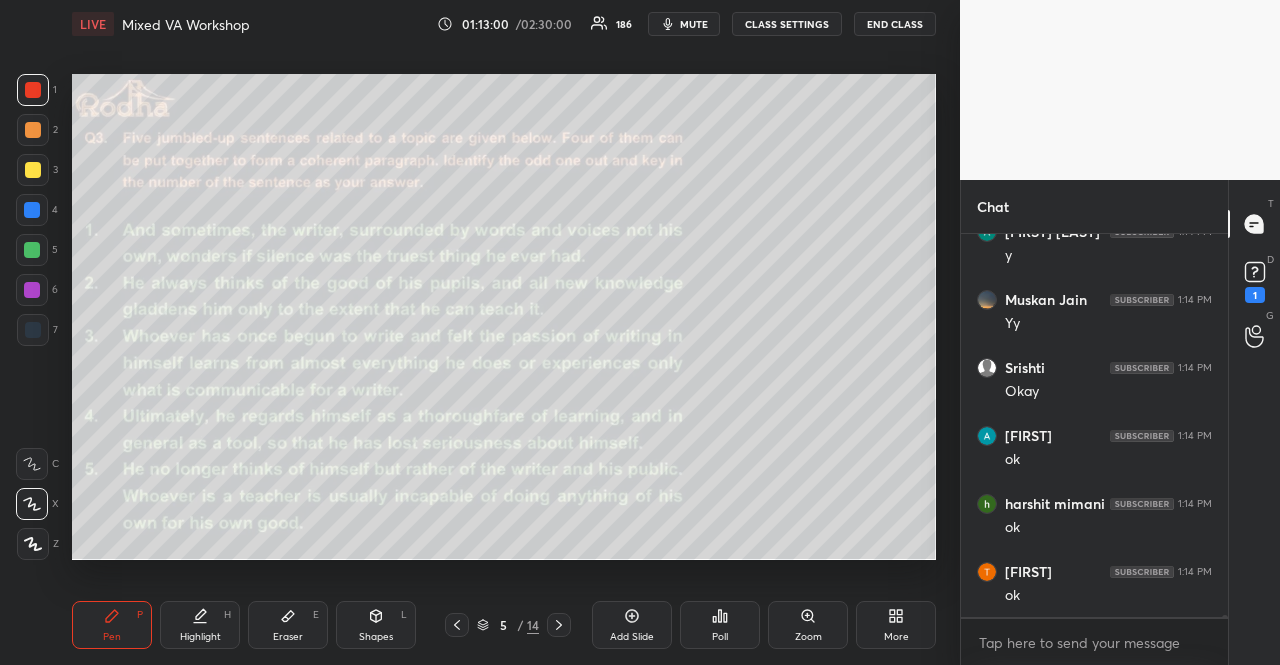 scroll, scrollTop: 59796, scrollLeft: 0, axis: vertical 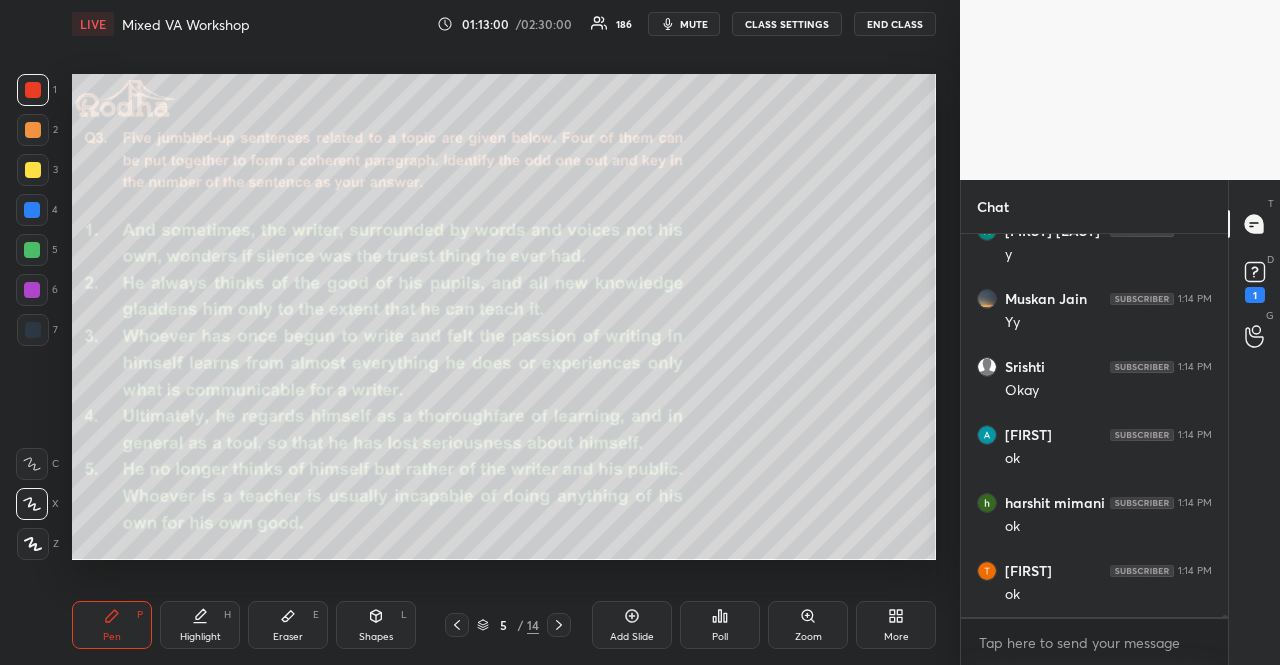 click 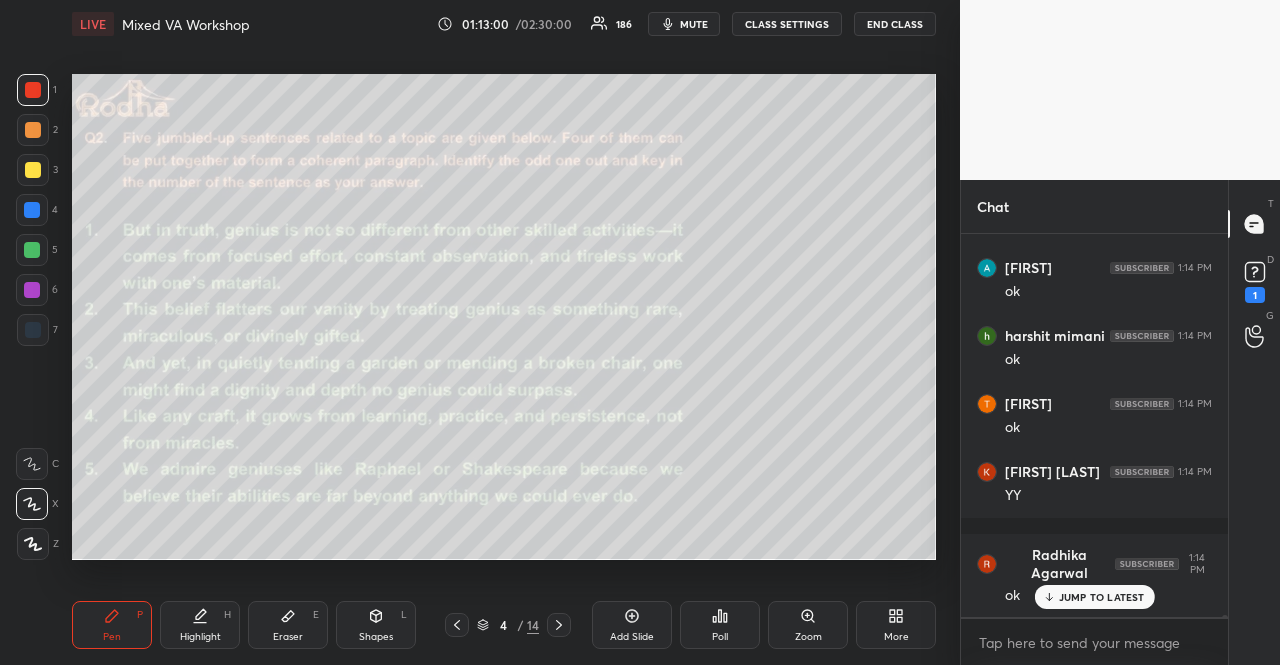 click 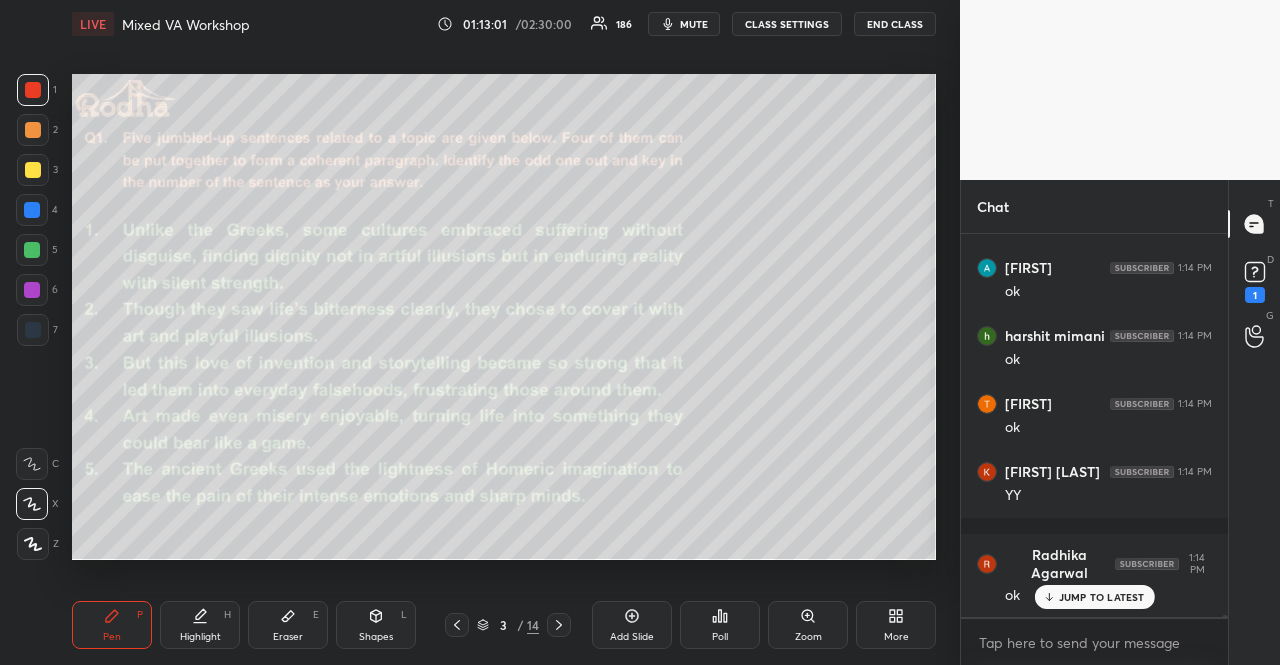 scroll, scrollTop: 59932, scrollLeft: 0, axis: vertical 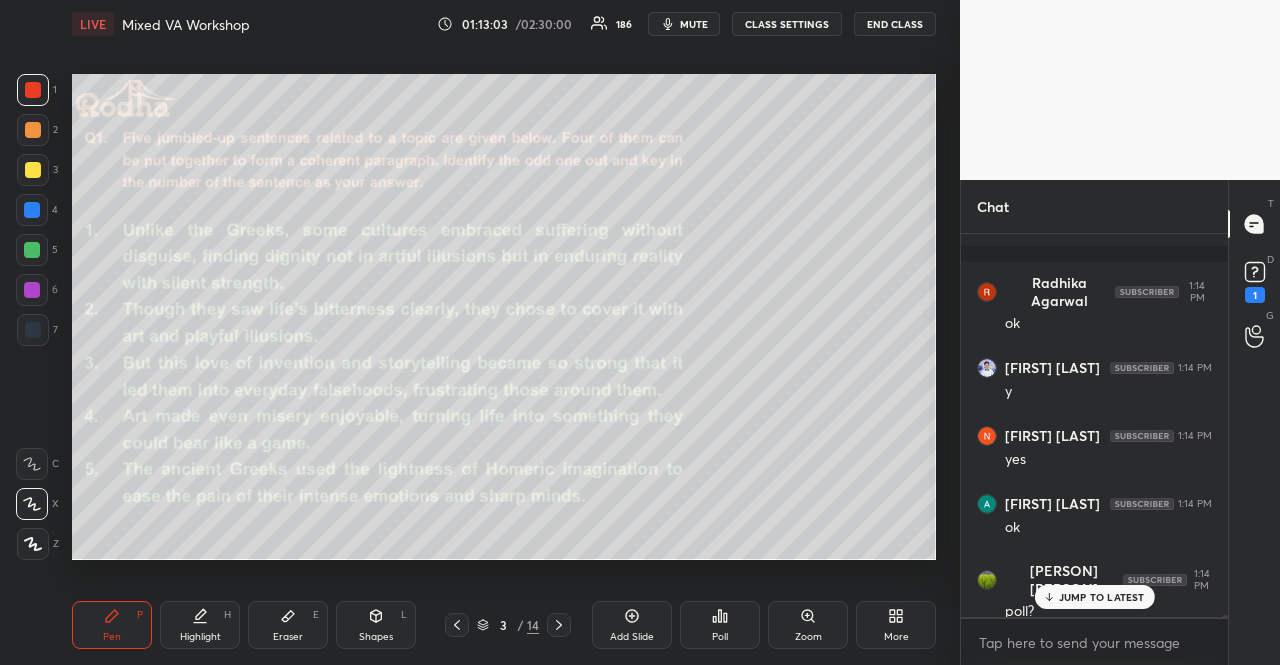 click on "JUMP TO LATEST" at bounding box center (1102, 597) 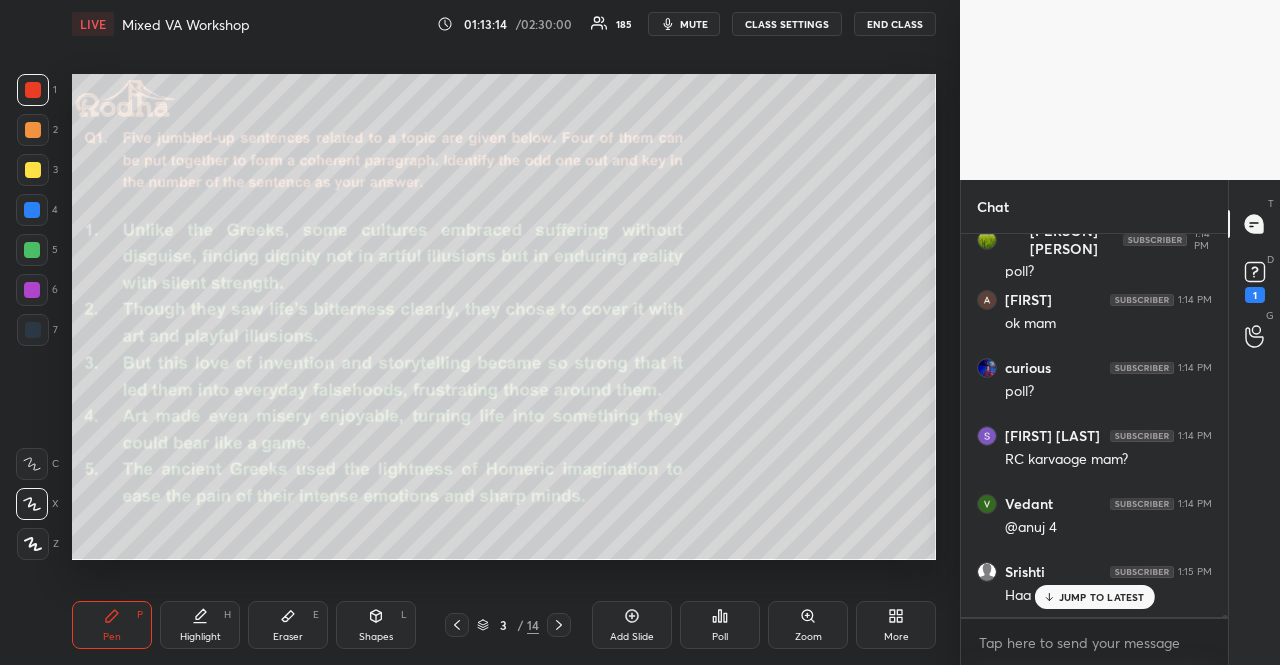 scroll, scrollTop: 60476, scrollLeft: 0, axis: vertical 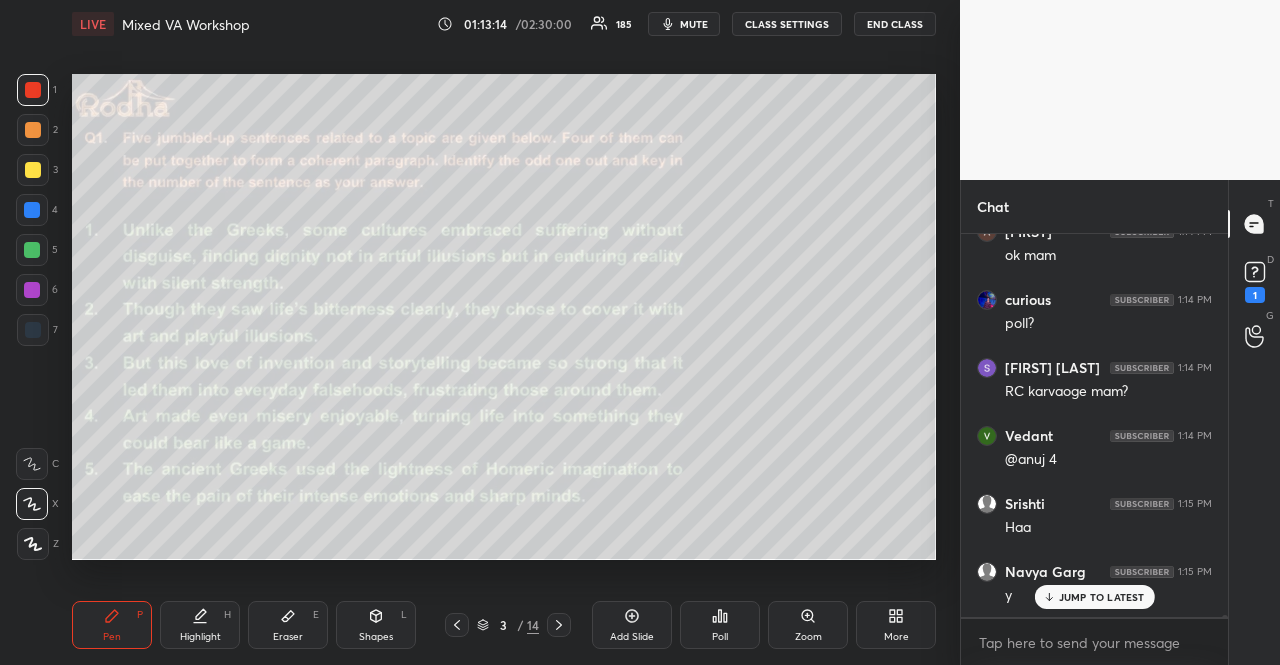 click on "Poll" at bounding box center [720, 625] 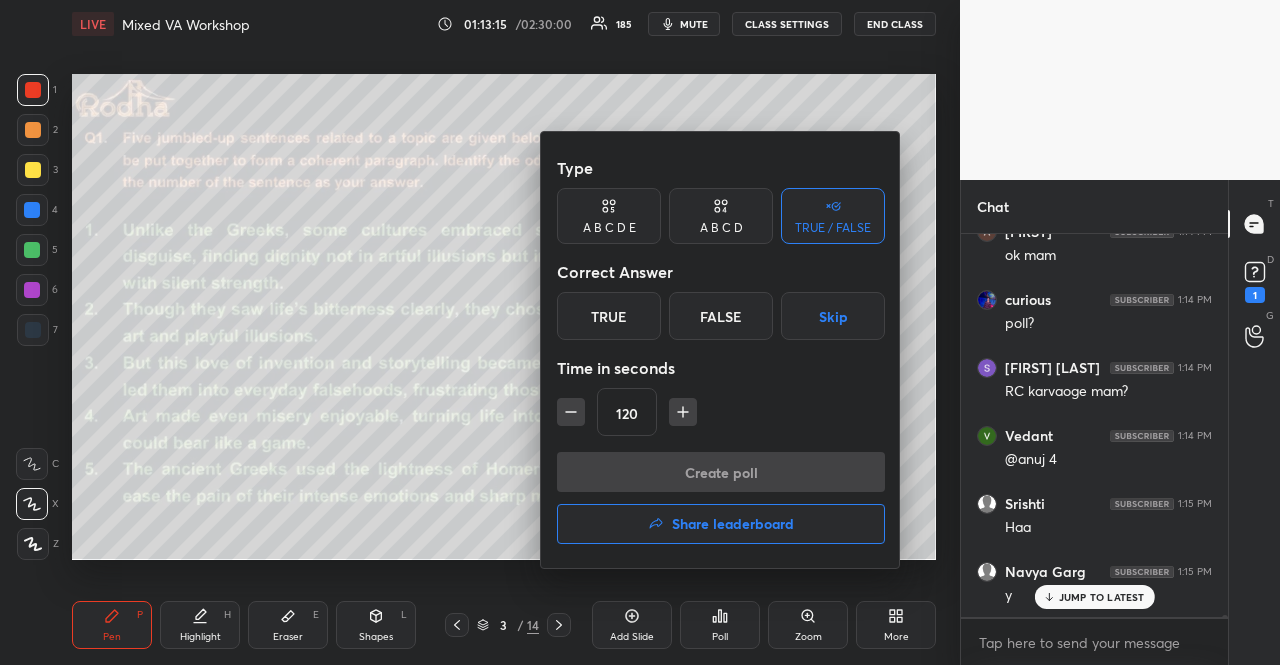 scroll, scrollTop: 60544, scrollLeft: 0, axis: vertical 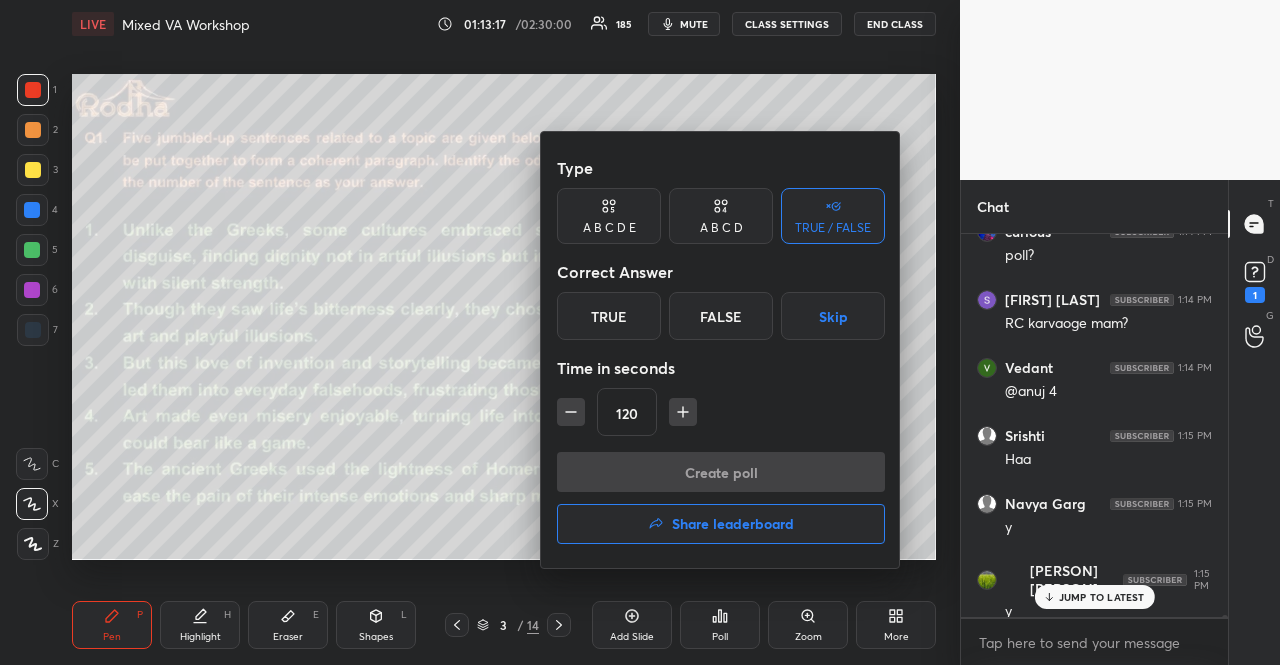 click on "A B C D E" at bounding box center (609, 216) 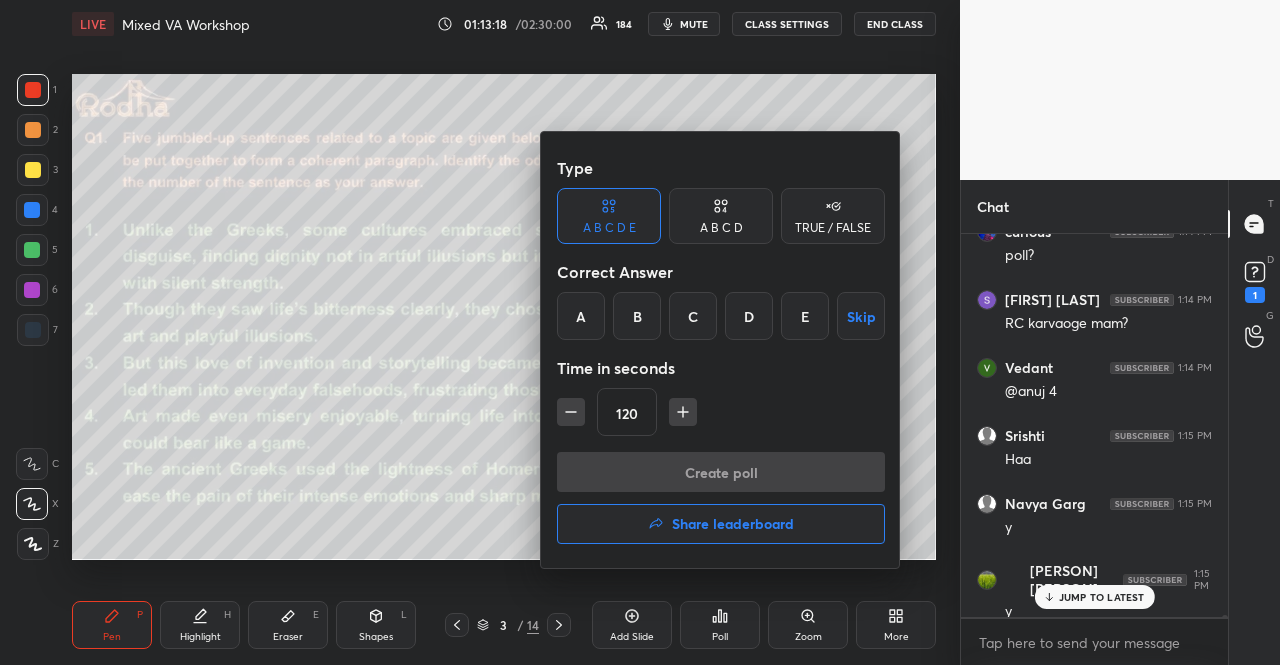 scroll, scrollTop: 60616, scrollLeft: 0, axis: vertical 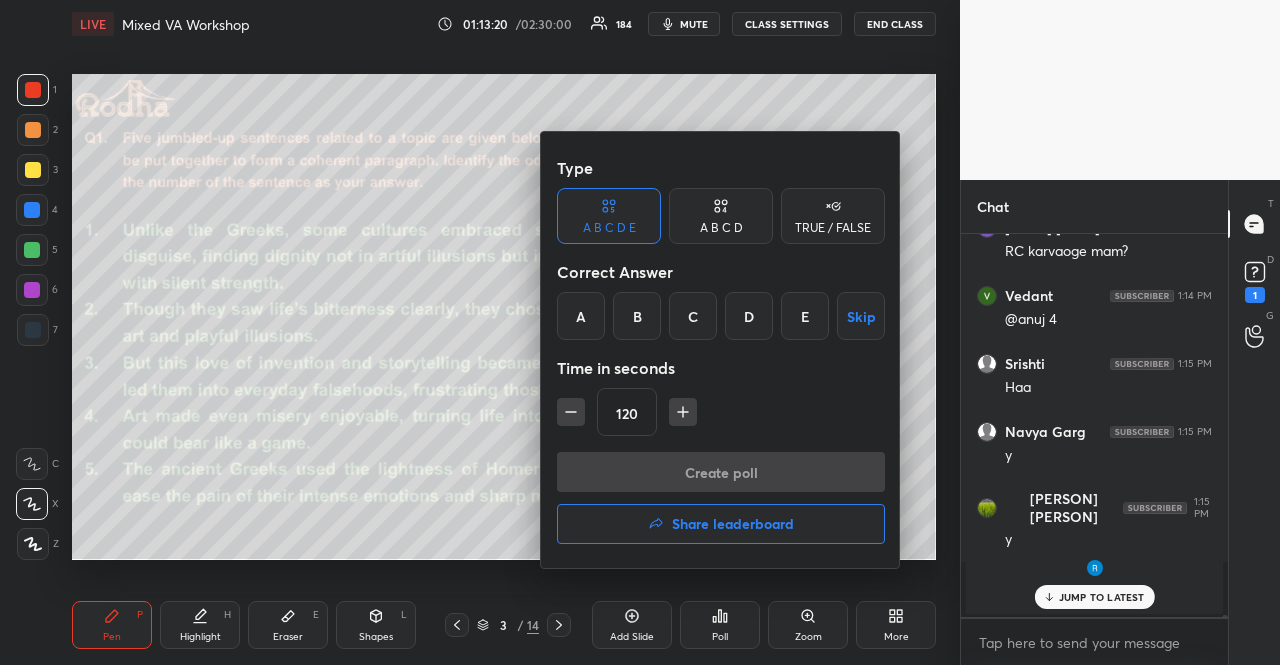click on "A" at bounding box center (581, 316) 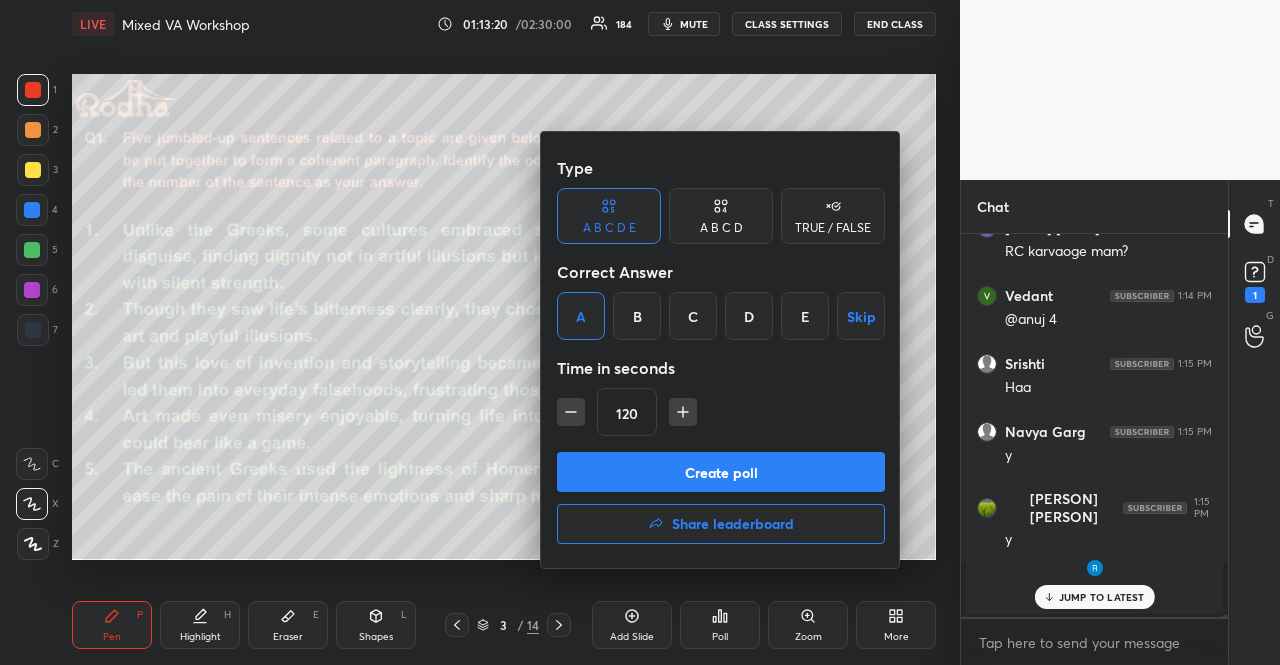 click on "Create poll" at bounding box center (721, 472) 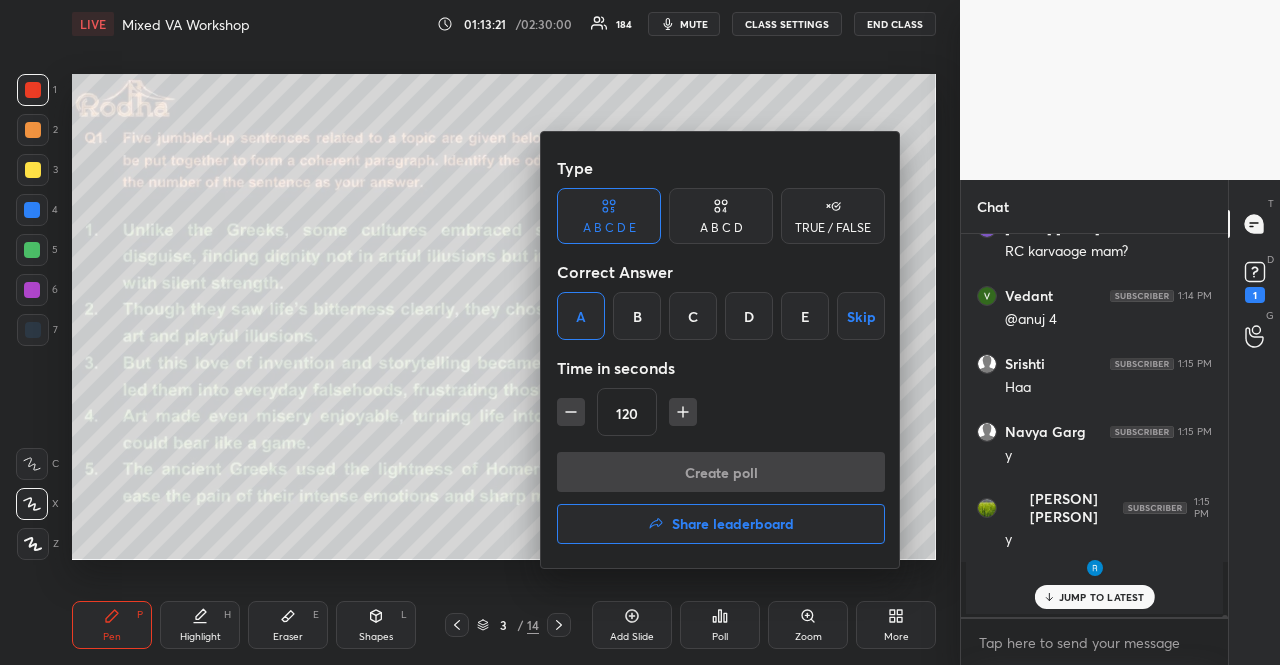 scroll, scrollTop: 347, scrollLeft: 255, axis: both 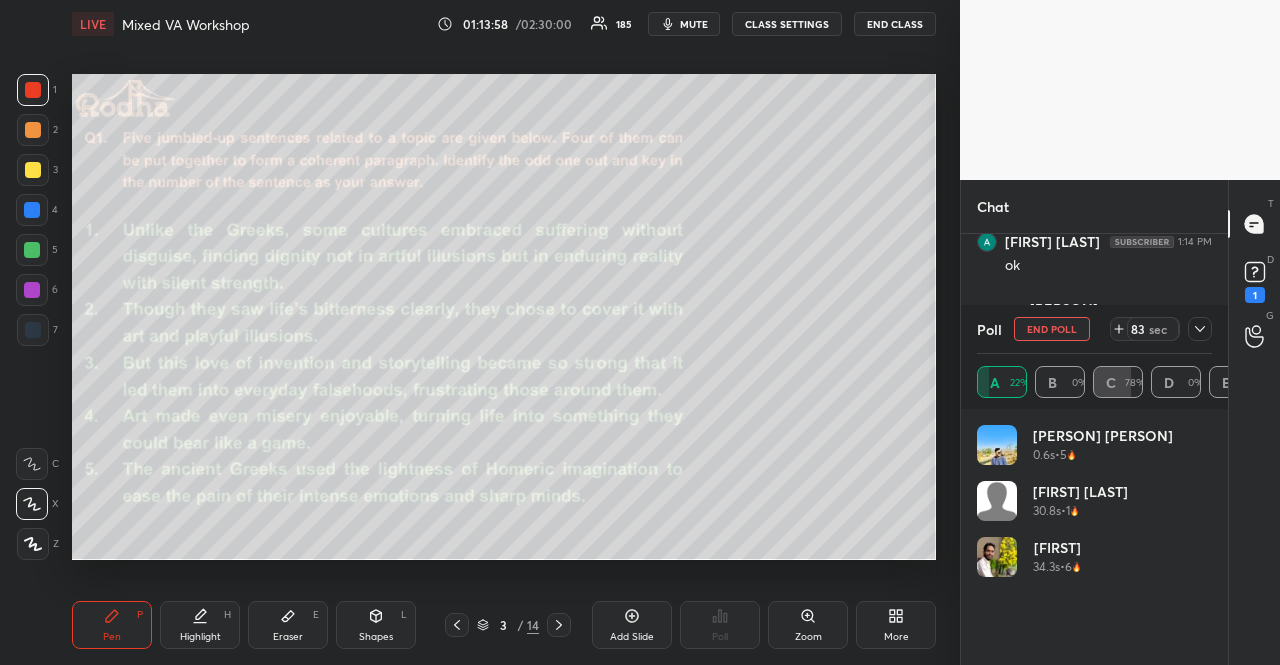 click on "mute" at bounding box center (694, 24) 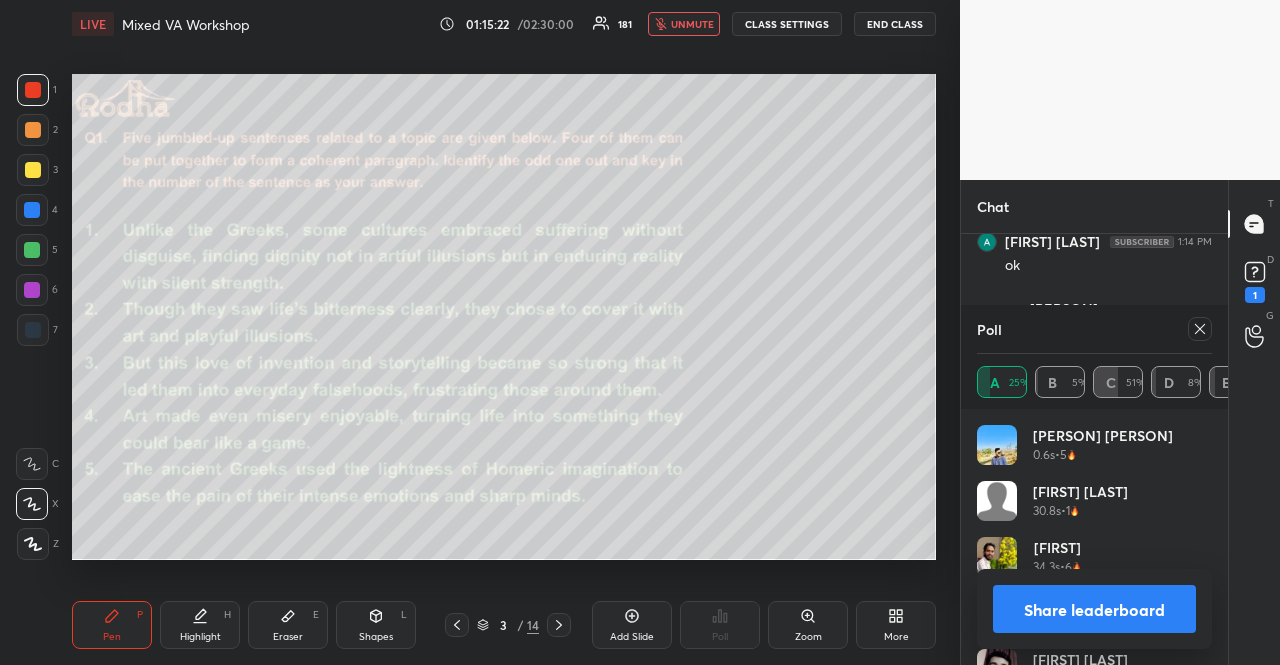 click 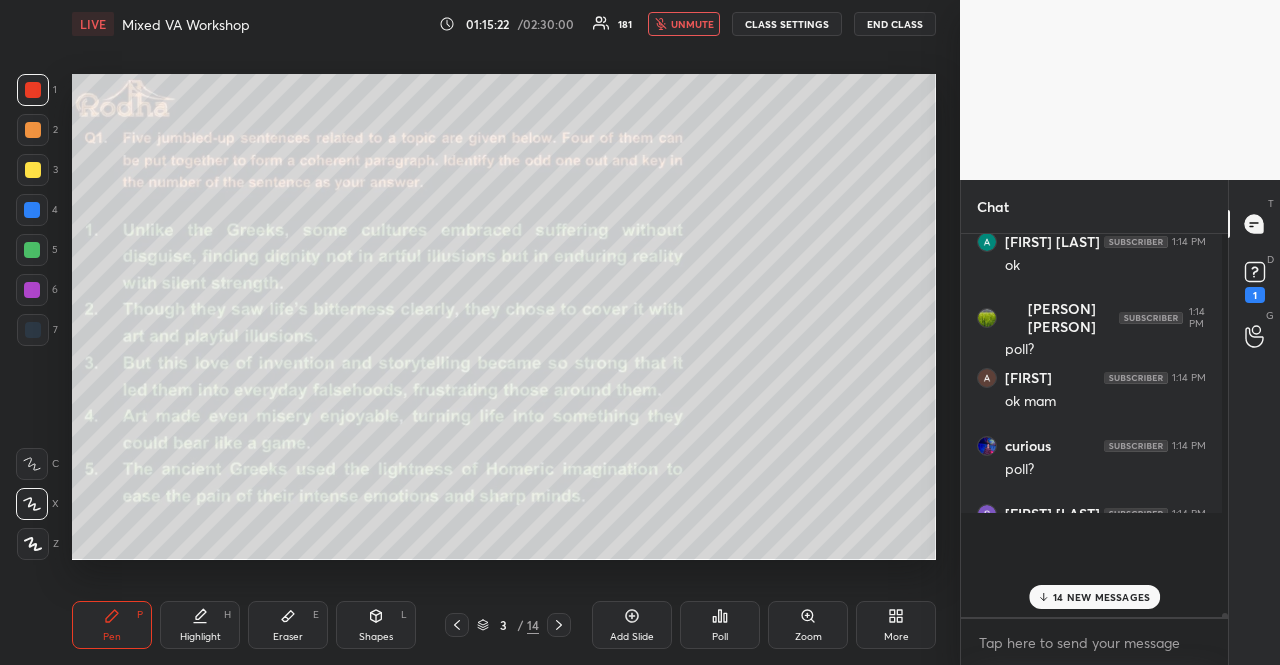 scroll, scrollTop: 284, scrollLeft: 255, axis: both 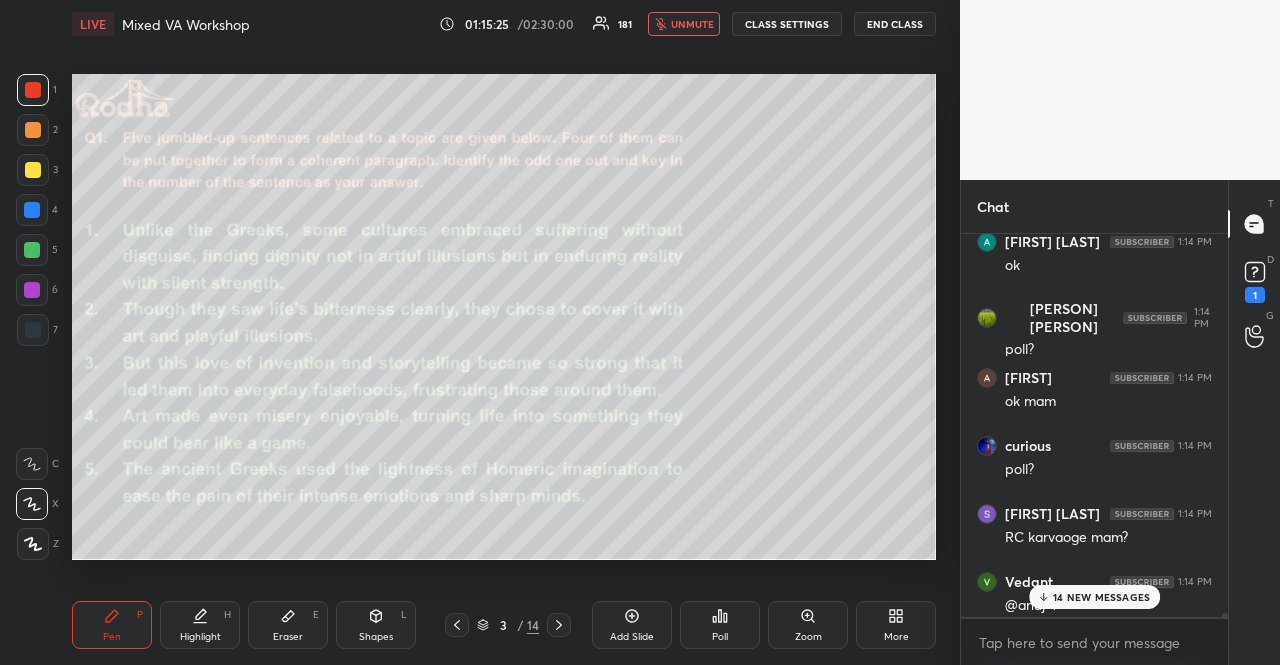 click on "unmute" at bounding box center (692, 24) 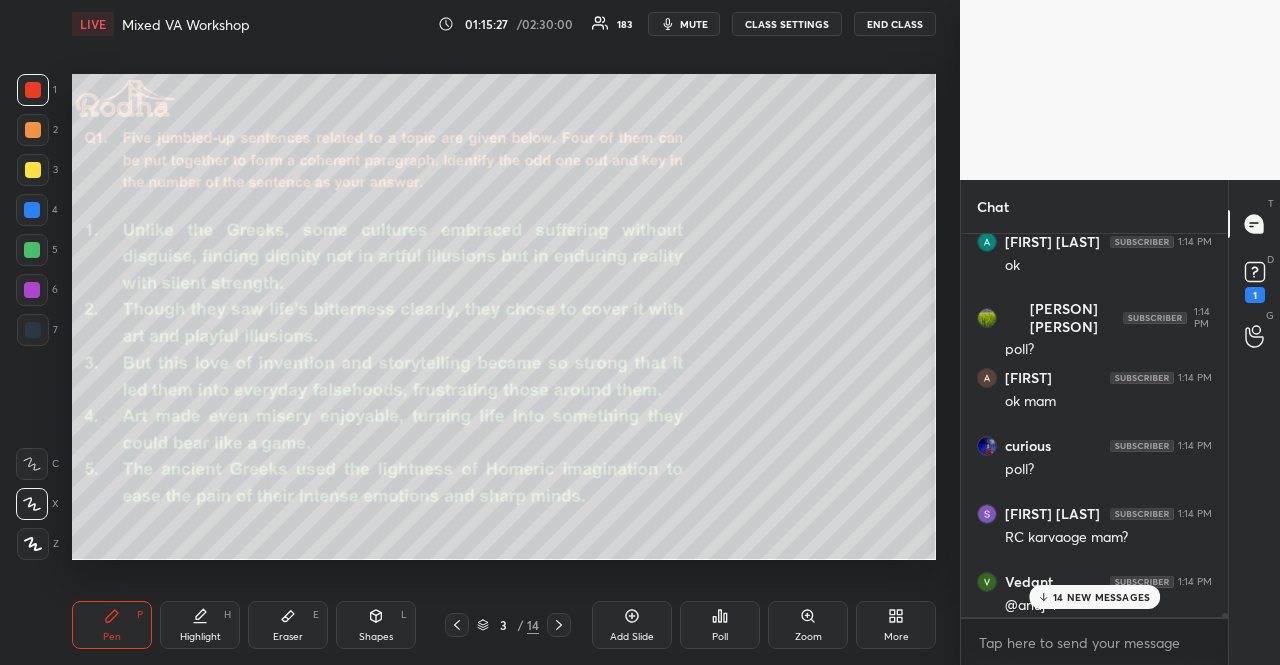 click on "14 NEW MESSAGES" at bounding box center (1101, 597) 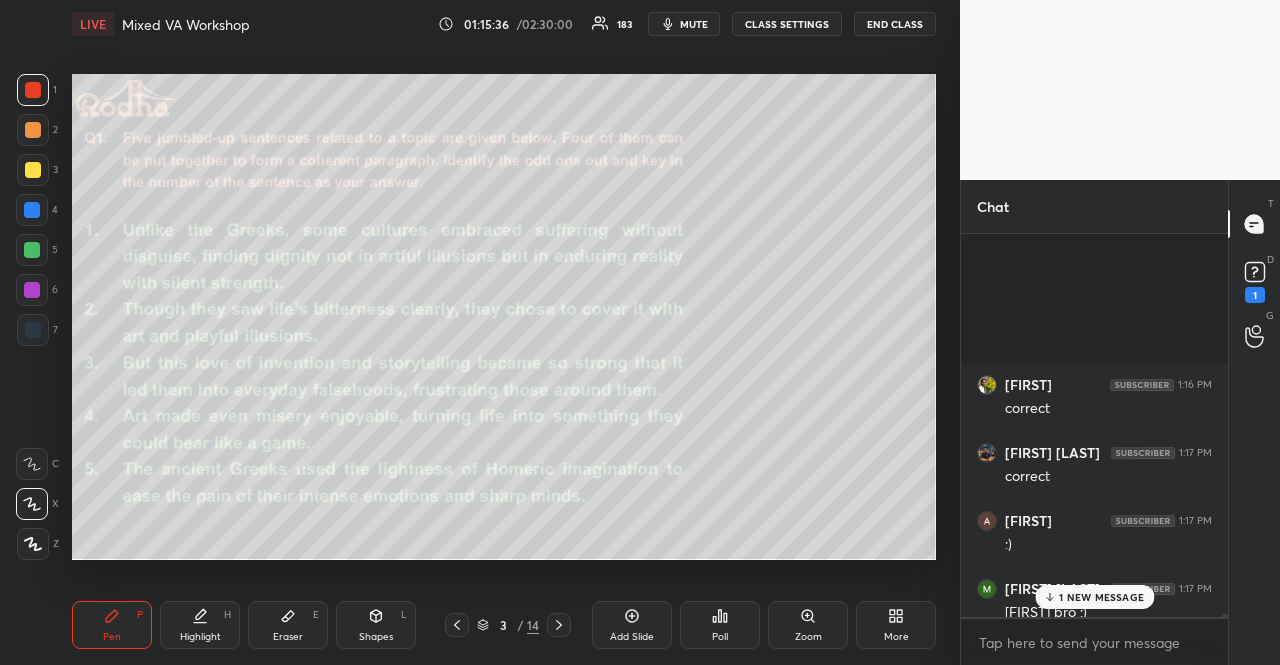 scroll, scrollTop: 55726, scrollLeft: 0, axis: vertical 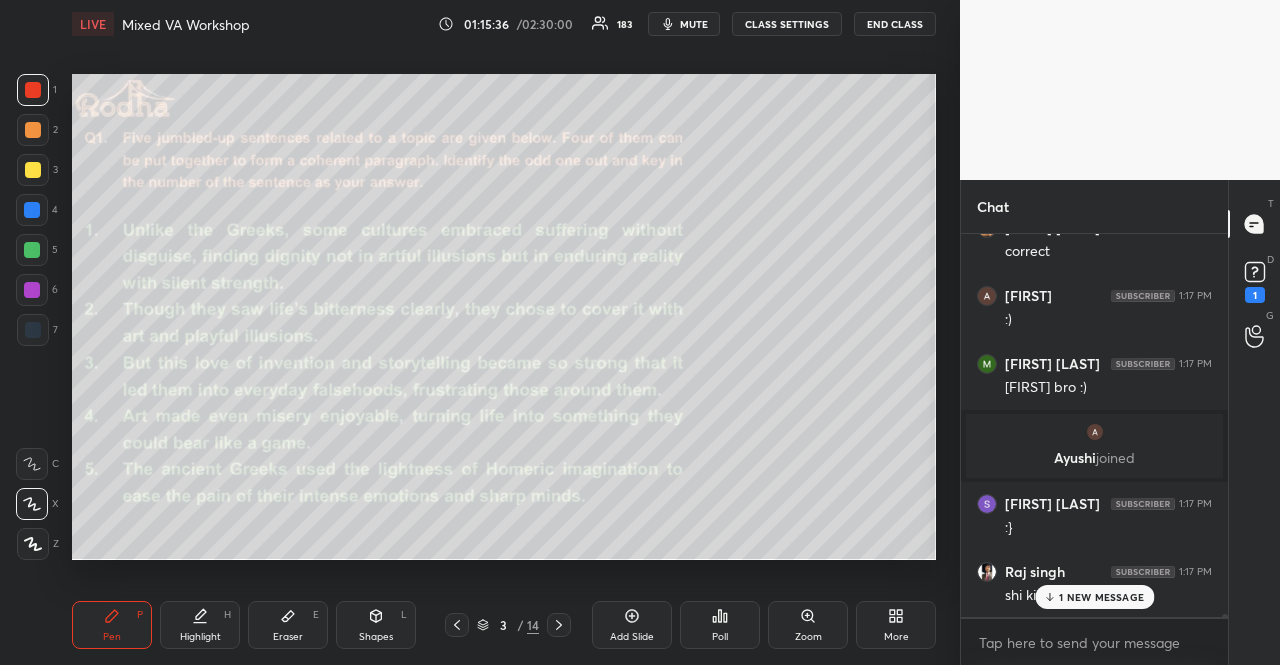 click on "1 NEW MESSAGE" at bounding box center [1101, 597] 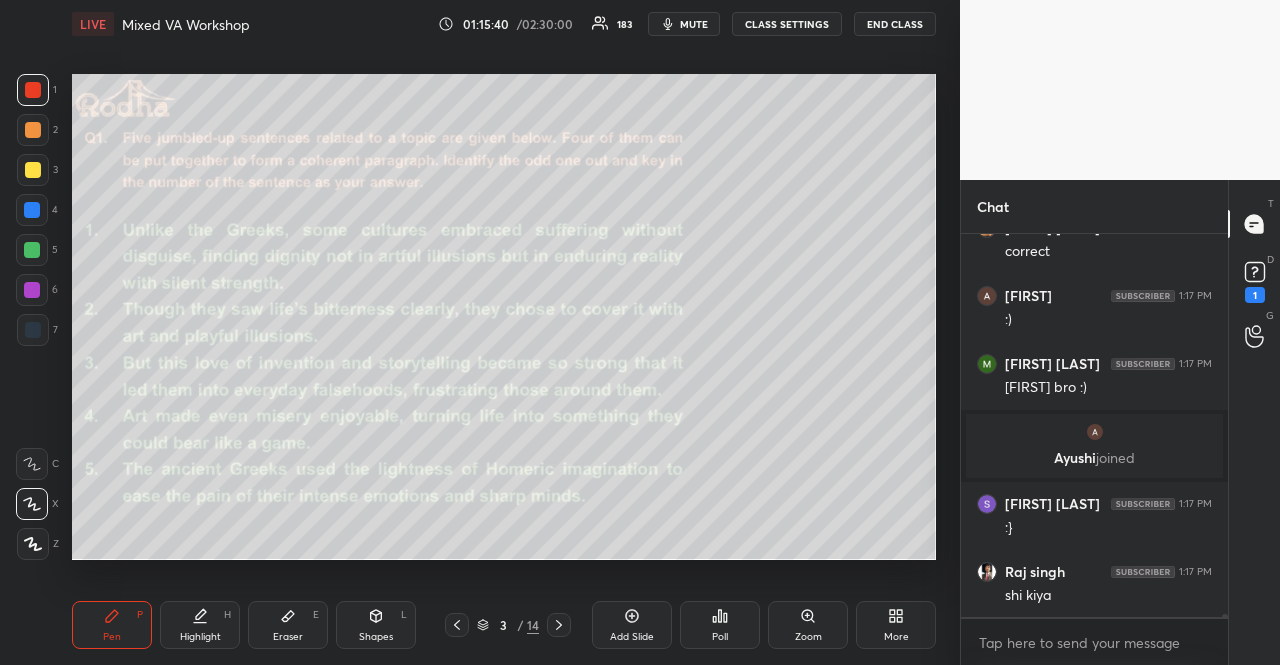 scroll, scrollTop: 55794, scrollLeft: 0, axis: vertical 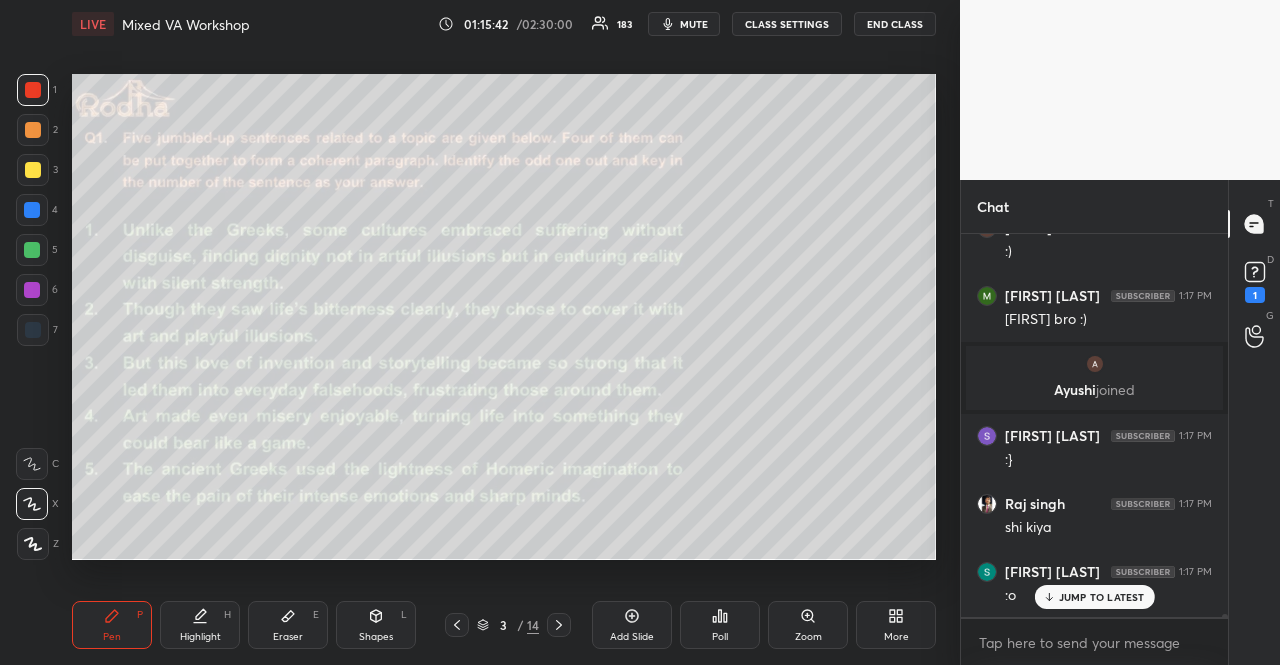 click on "JUMP TO LATEST" at bounding box center (1102, 597) 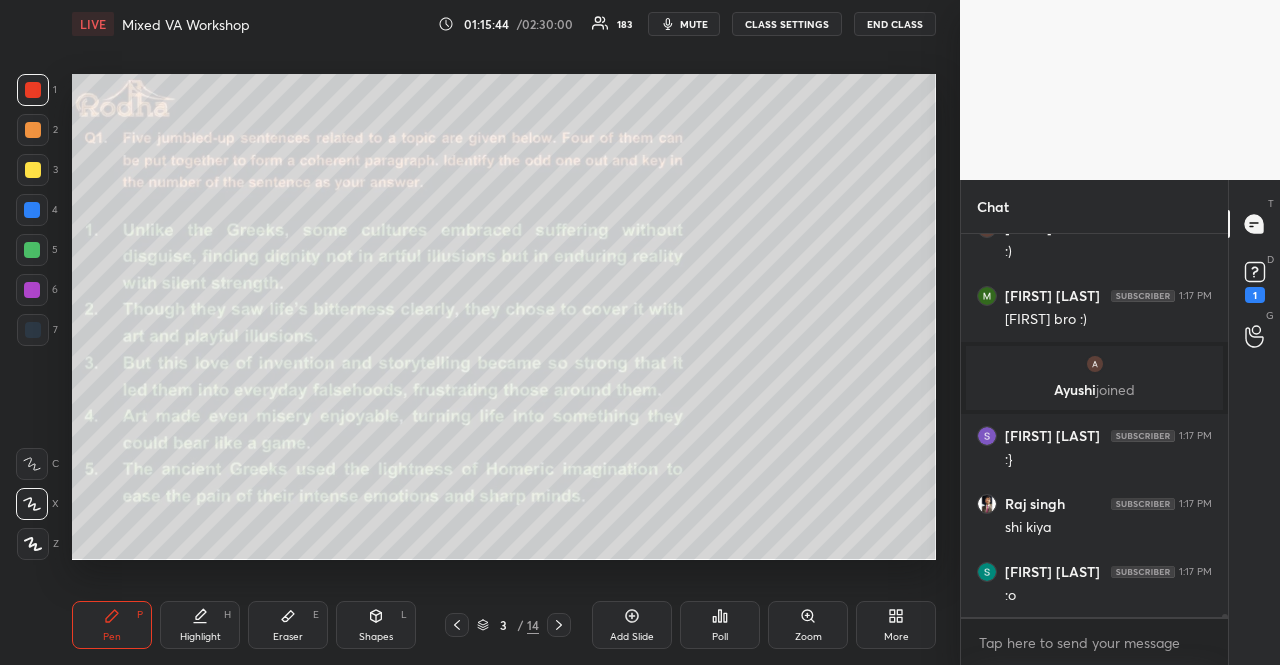 scroll, scrollTop: 55866, scrollLeft: 0, axis: vertical 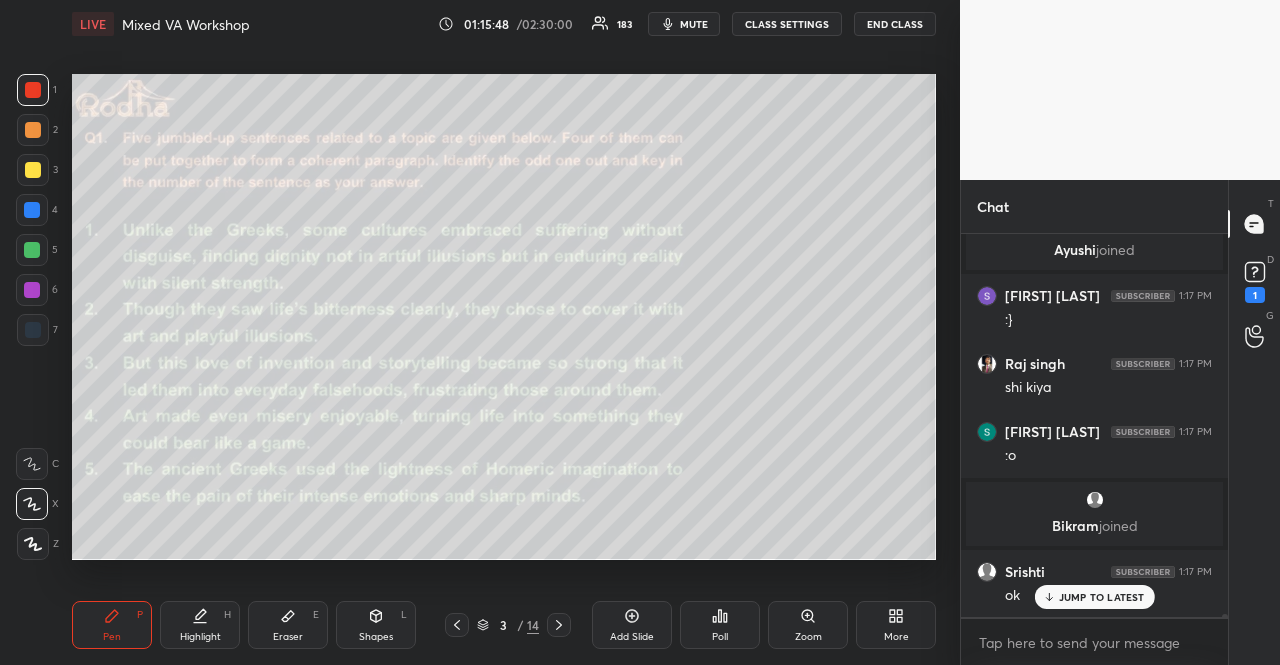 click on "JUMP TO LATEST" at bounding box center [1102, 597] 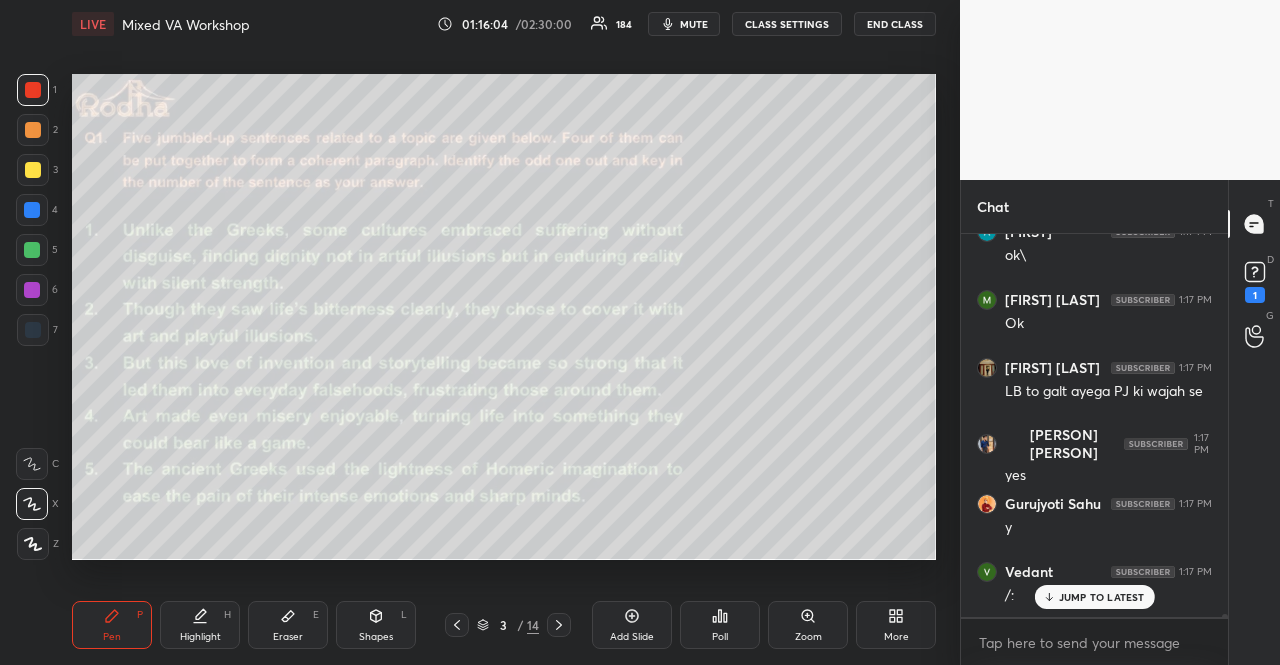 scroll, scrollTop: 56642, scrollLeft: 0, axis: vertical 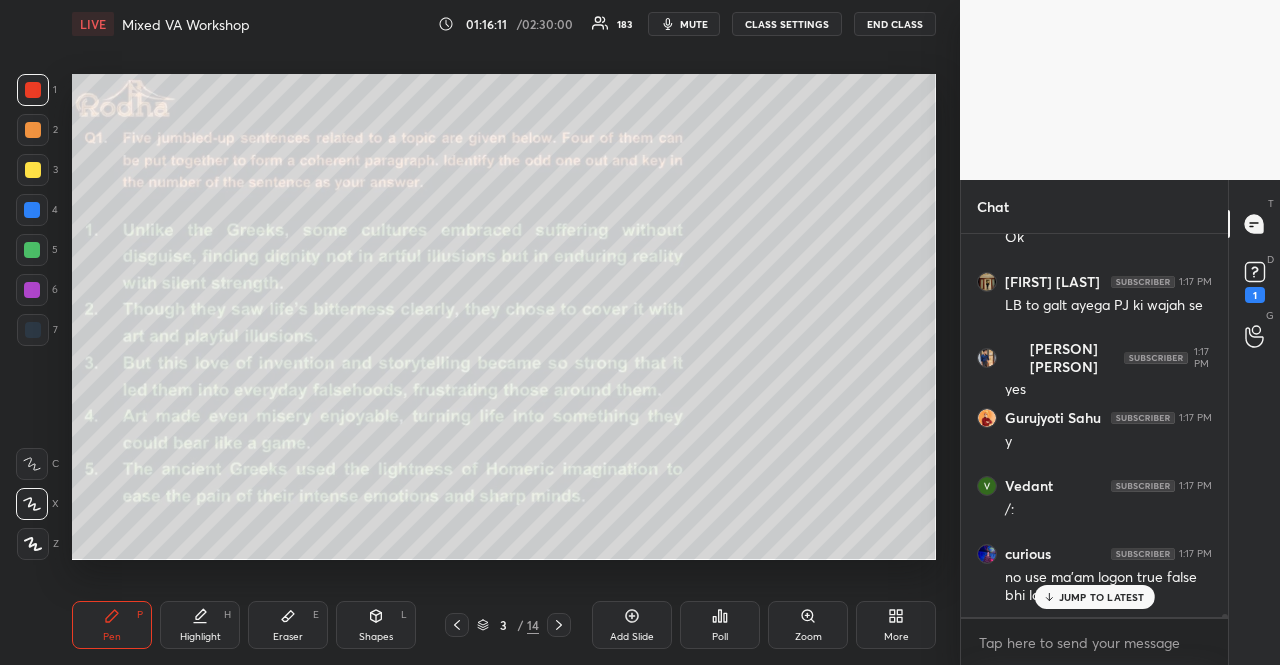click on "JUMP TO LATEST" at bounding box center [1102, 597] 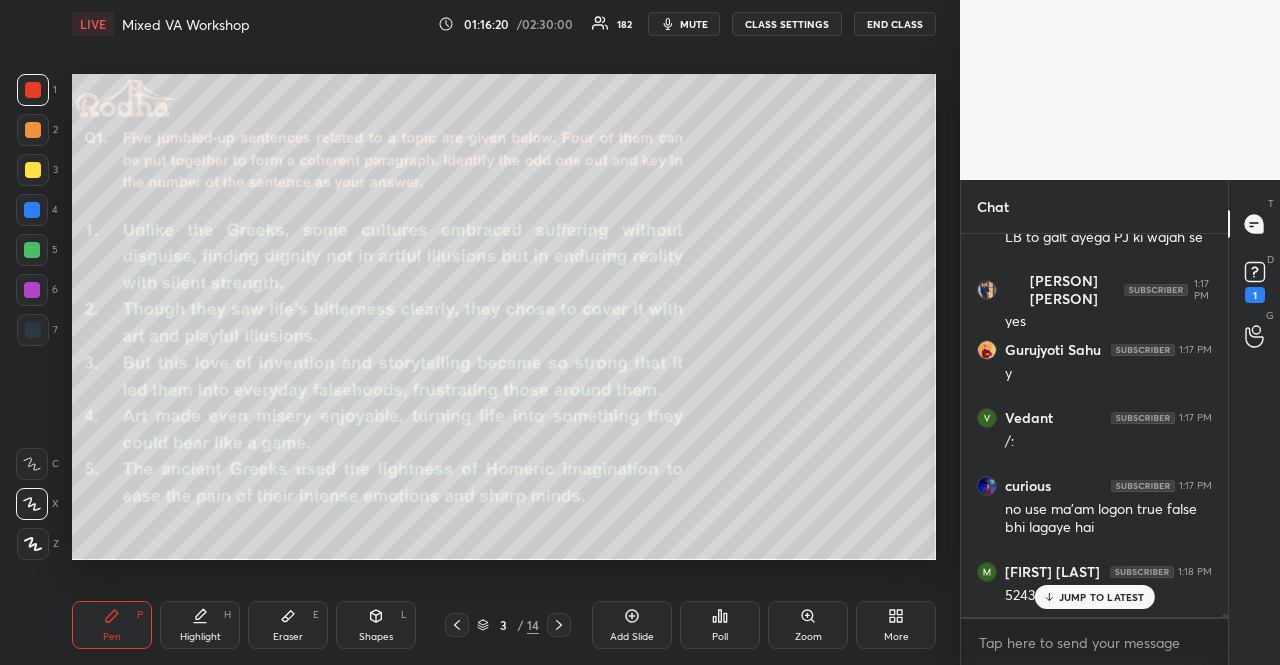 scroll, scrollTop: 56778, scrollLeft: 0, axis: vertical 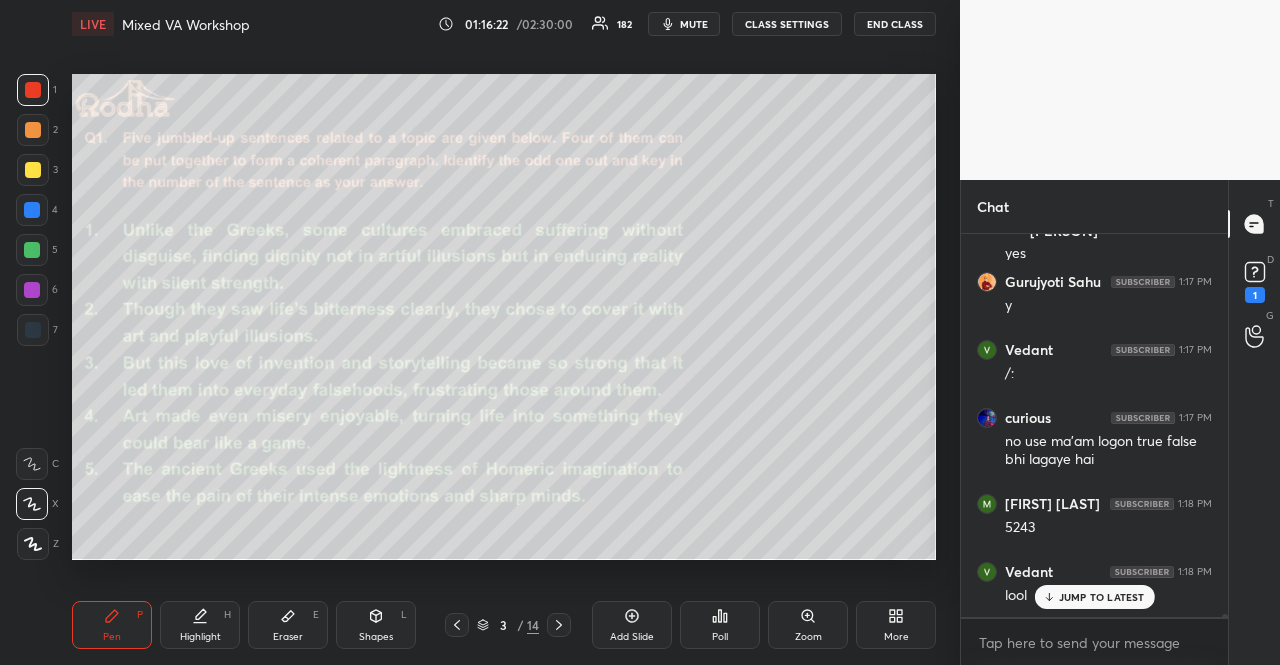 click on "JUMP TO LATEST" at bounding box center [1102, 597] 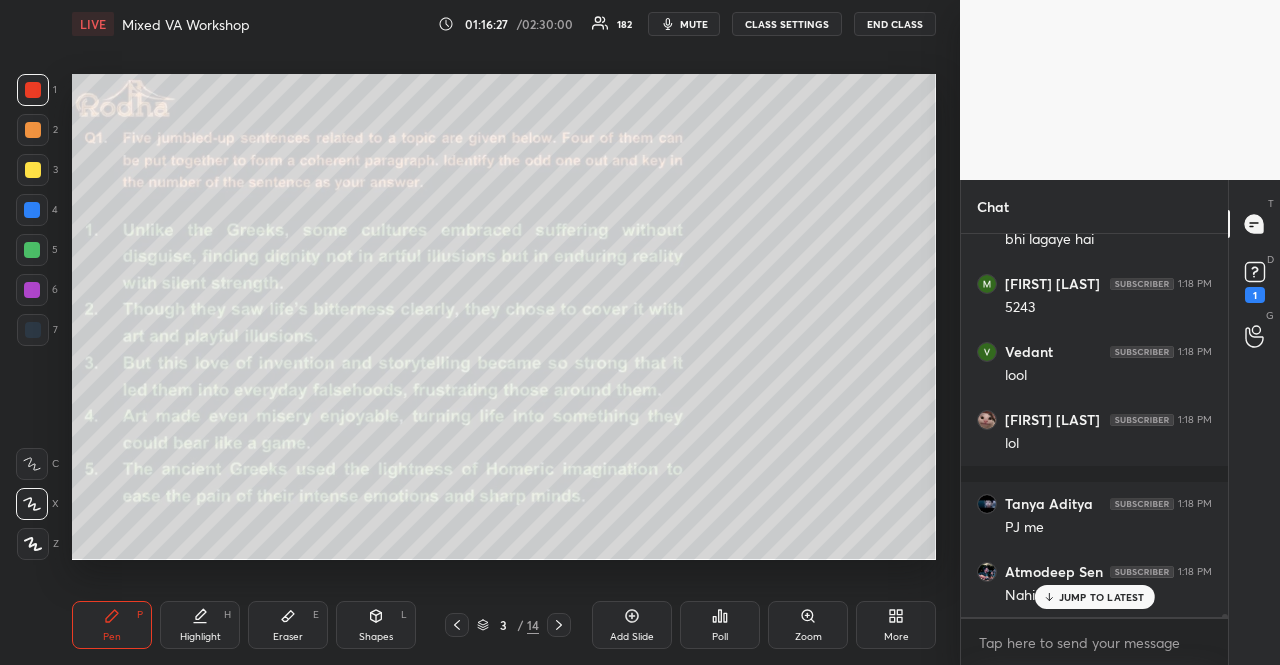scroll, scrollTop: 57066, scrollLeft: 0, axis: vertical 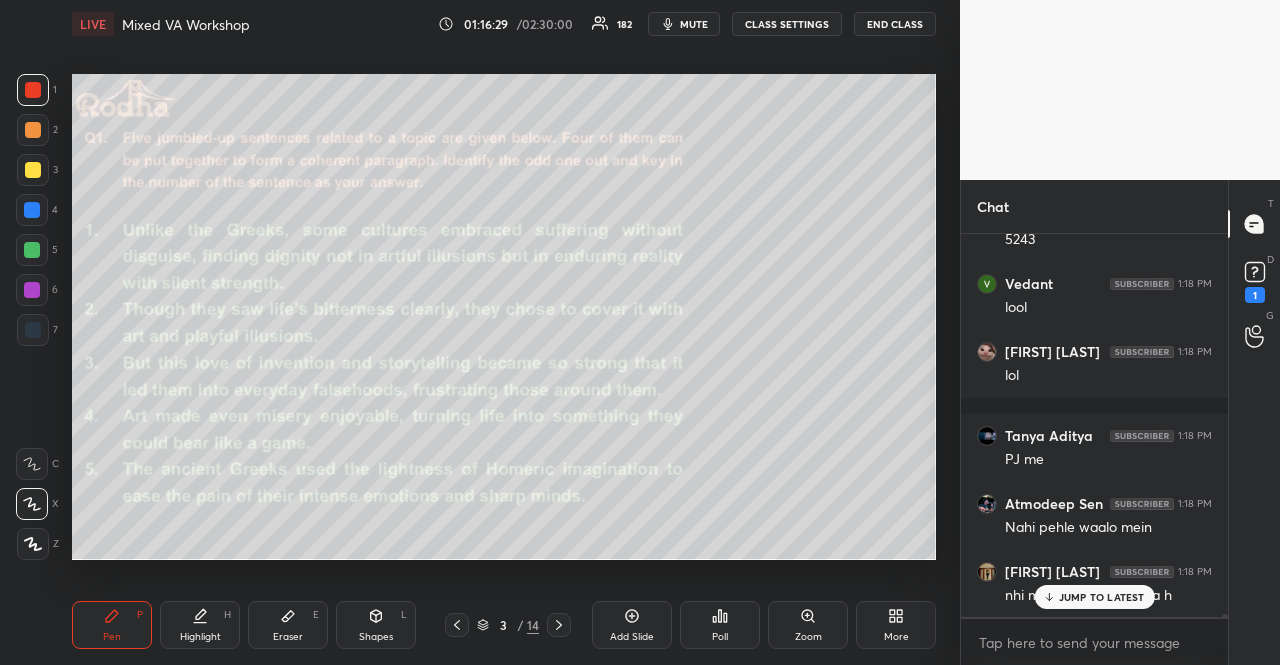 click on "JUMP TO LATEST" at bounding box center [1102, 597] 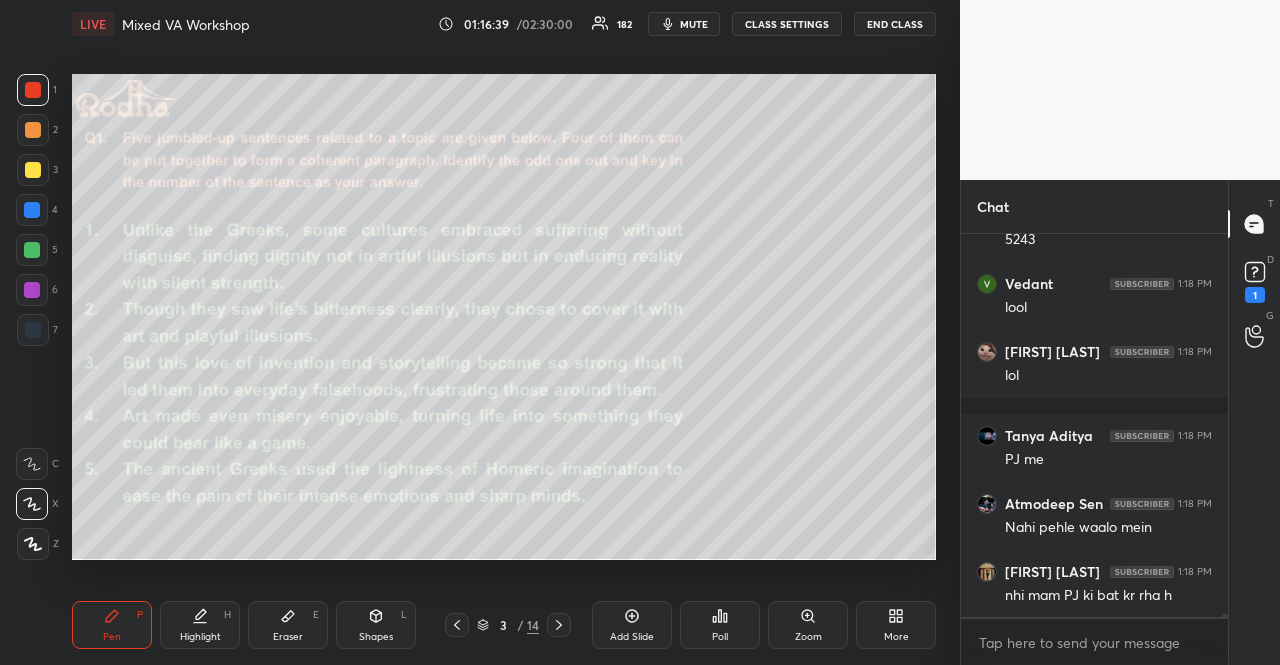 scroll, scrollTop: 57134, scrollLeft: 0, axis: vertical 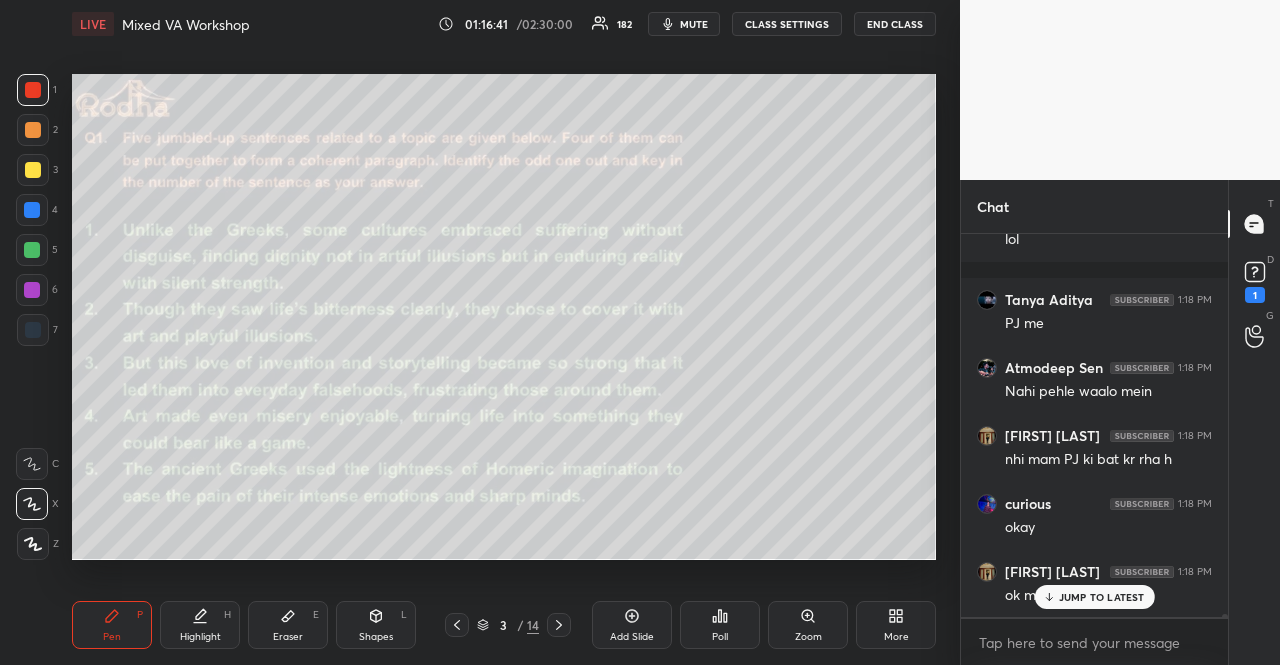 click on "JUMP TO LATEST" at bounding box center (1102, 597) 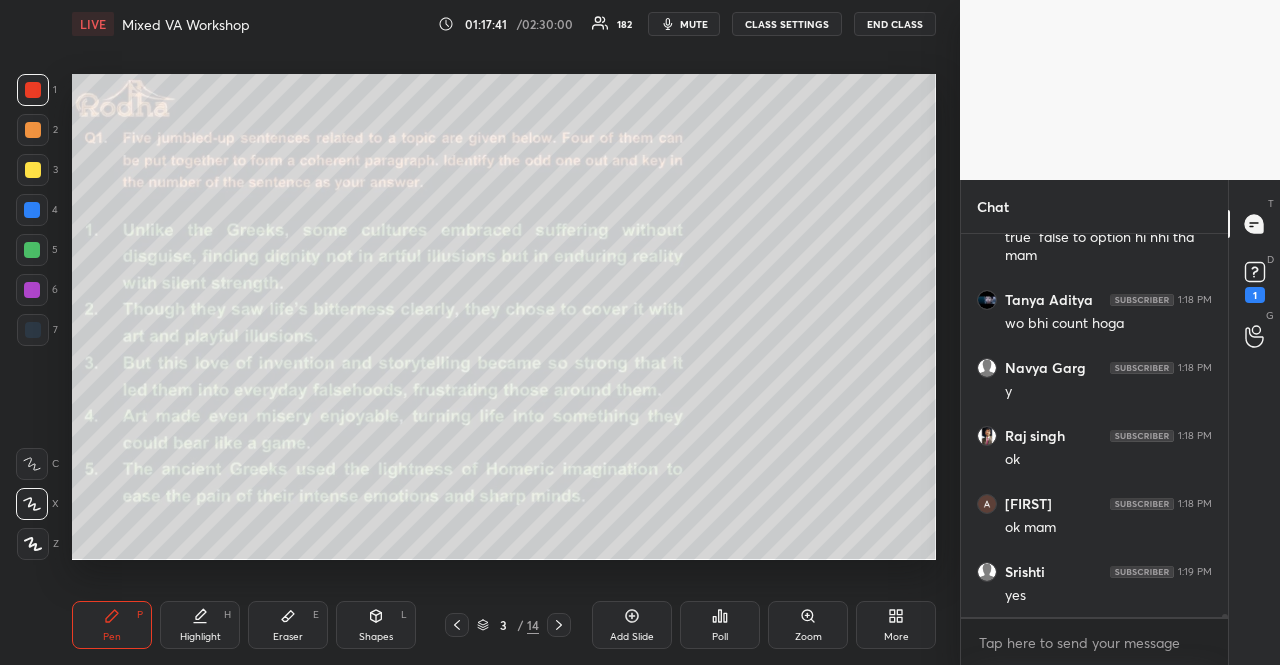 scroll, scrollTop: 57700, scrollLeft: 0, axis: vertical 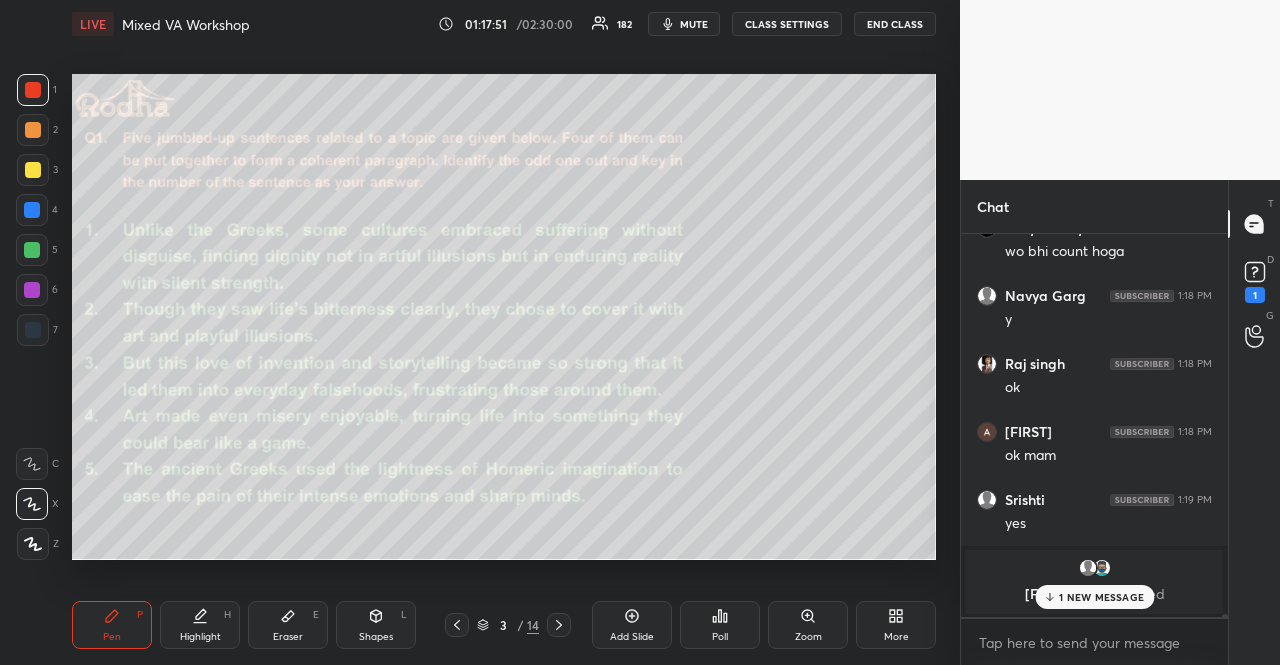 click on "1 NEW MESSAGE" at bounding box center [1101, 597] 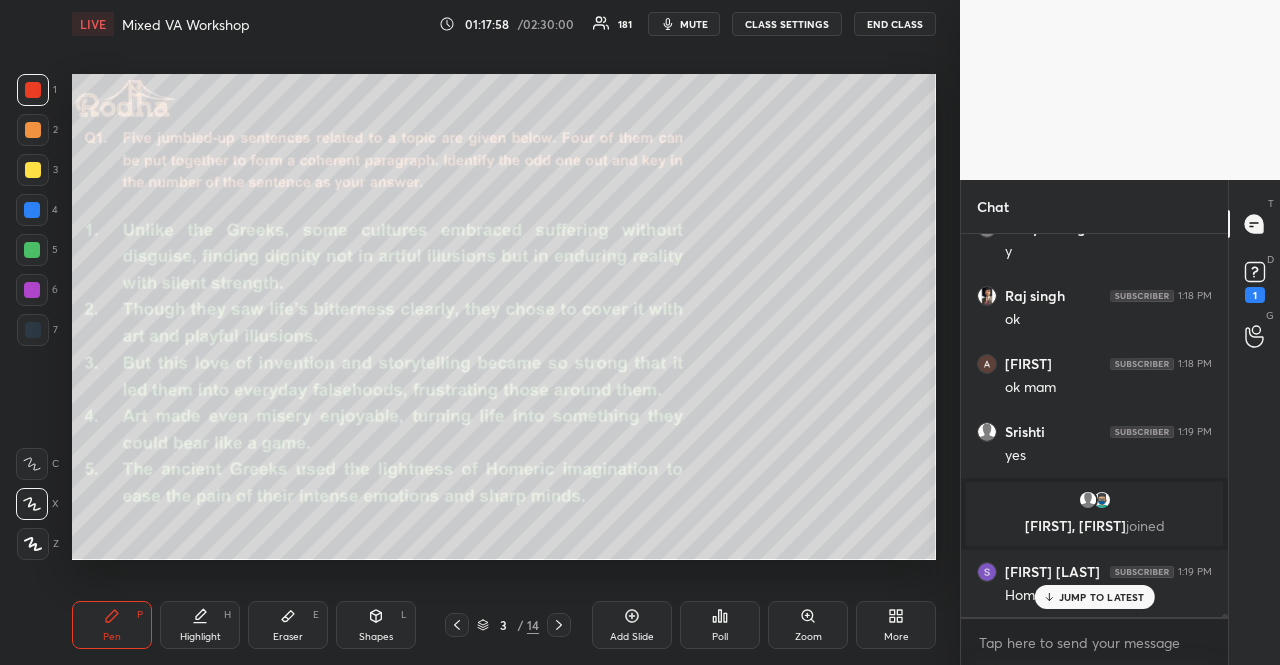 scroll, scrollTop: 57840, scrollLeft: 0, axis: vertical 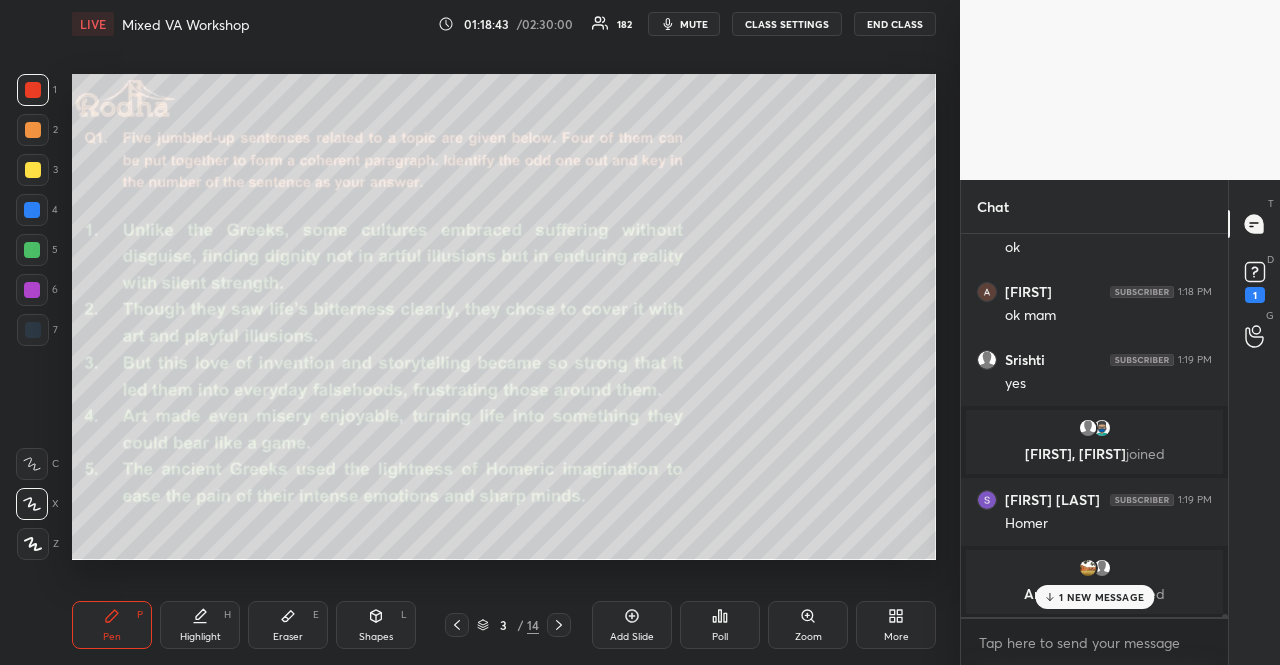 click on "1 NEW MESSAGE" at bounding box center (1101, 597) 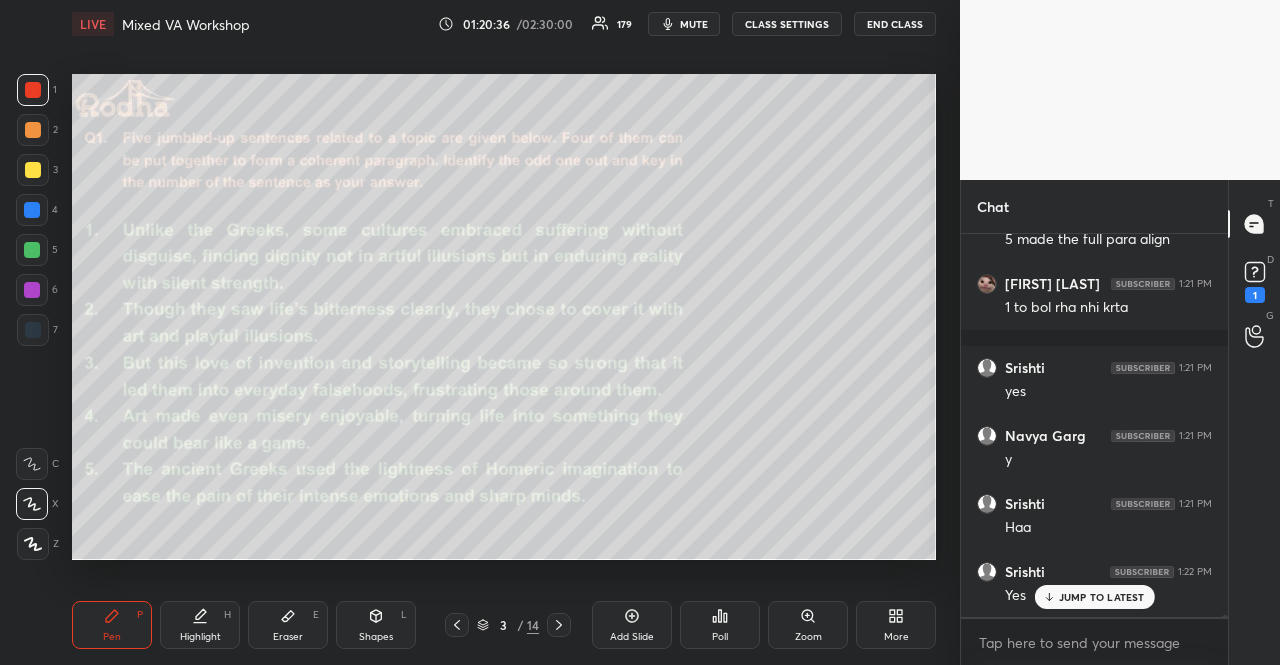 scroll, scrollTop: 58896, scrollLeft: 0, axis: vertical 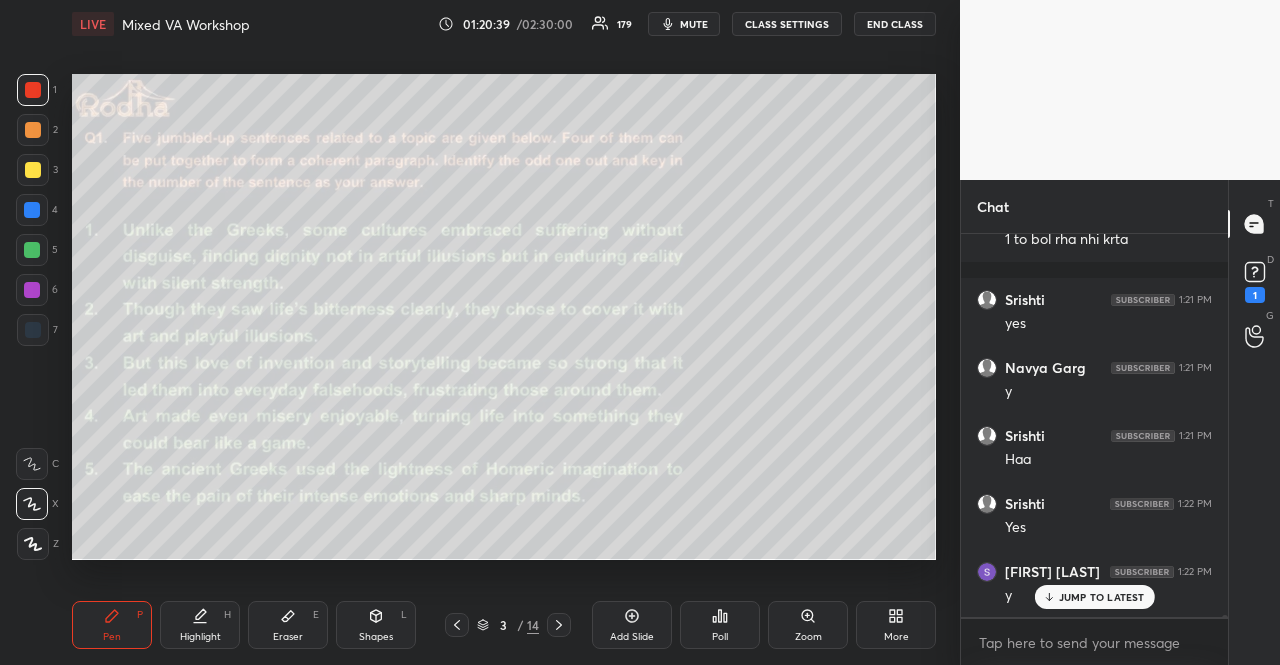 click on "JUMP TO LATEST" at bounding box center (1102, 597) 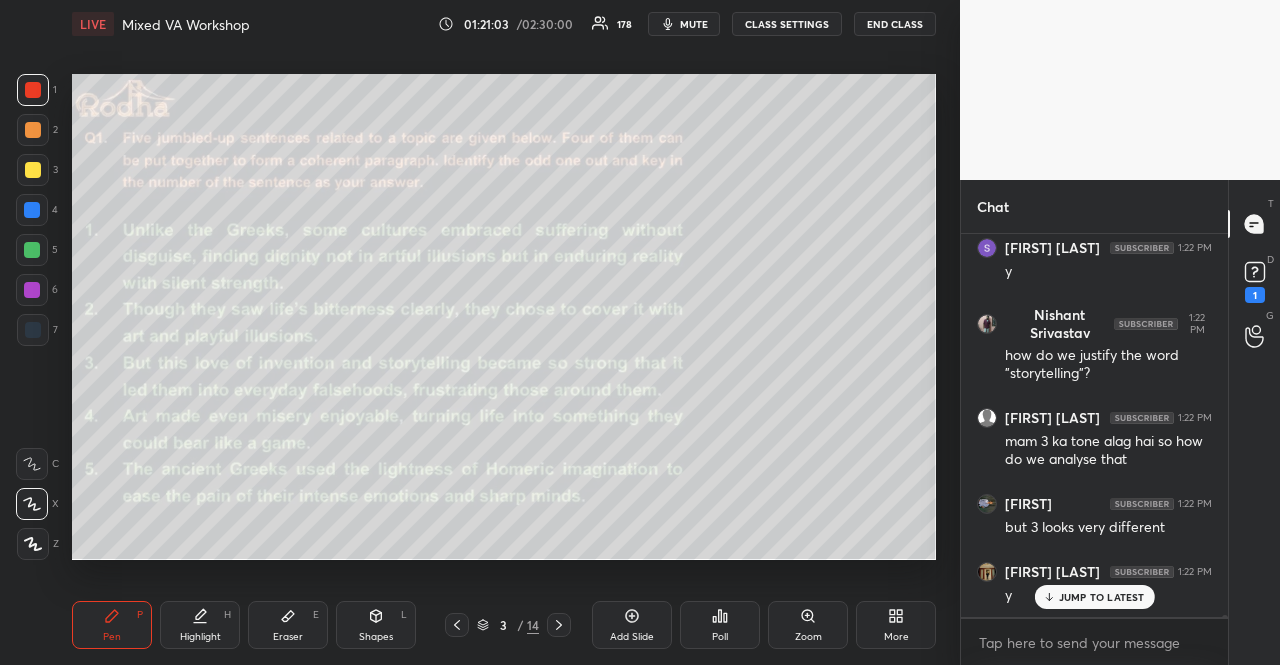 scroll, scrollTop: 59288, scrollLeft: 0, axis: vertical 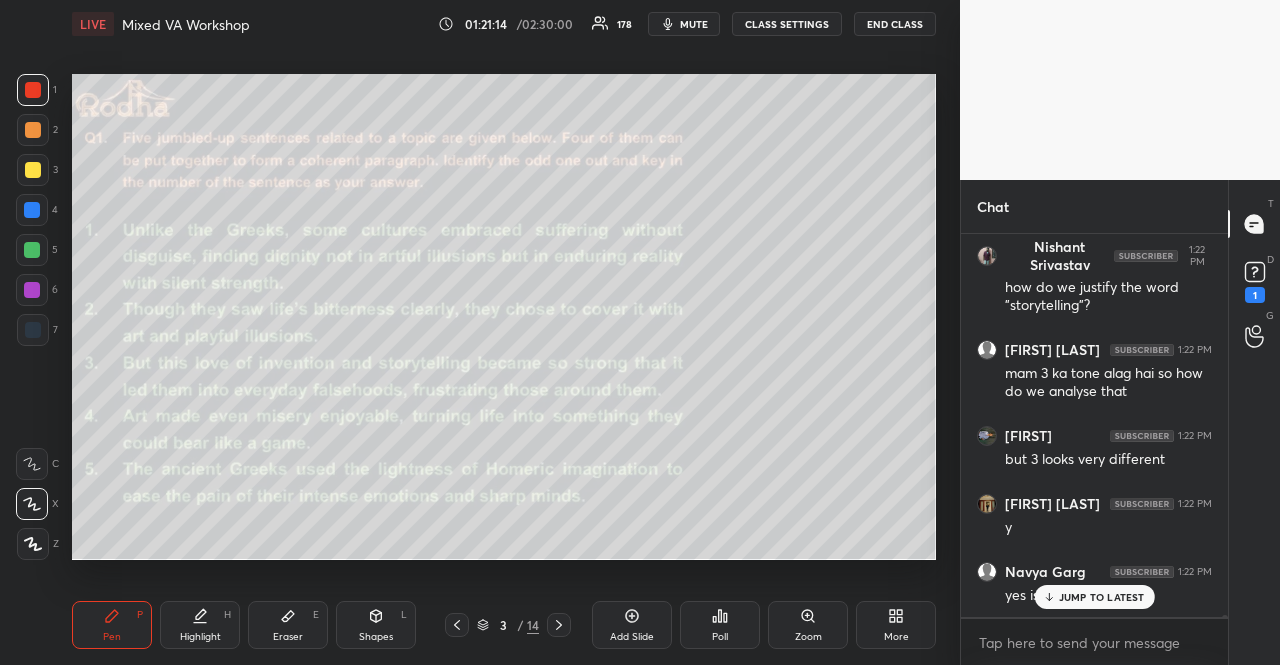 click on "JUMP TO LATEST" at bounding box center (1102, 597) 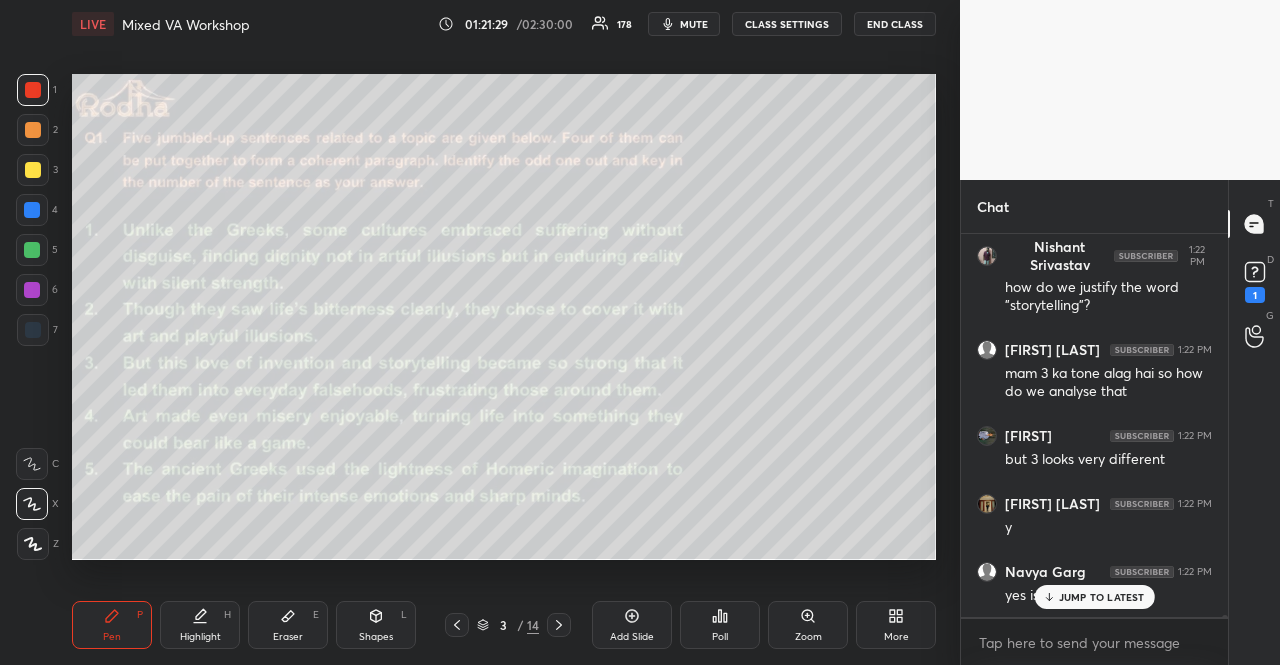 scroll, scrollTop: 59374, scrollLeft: 0, axis: vertical 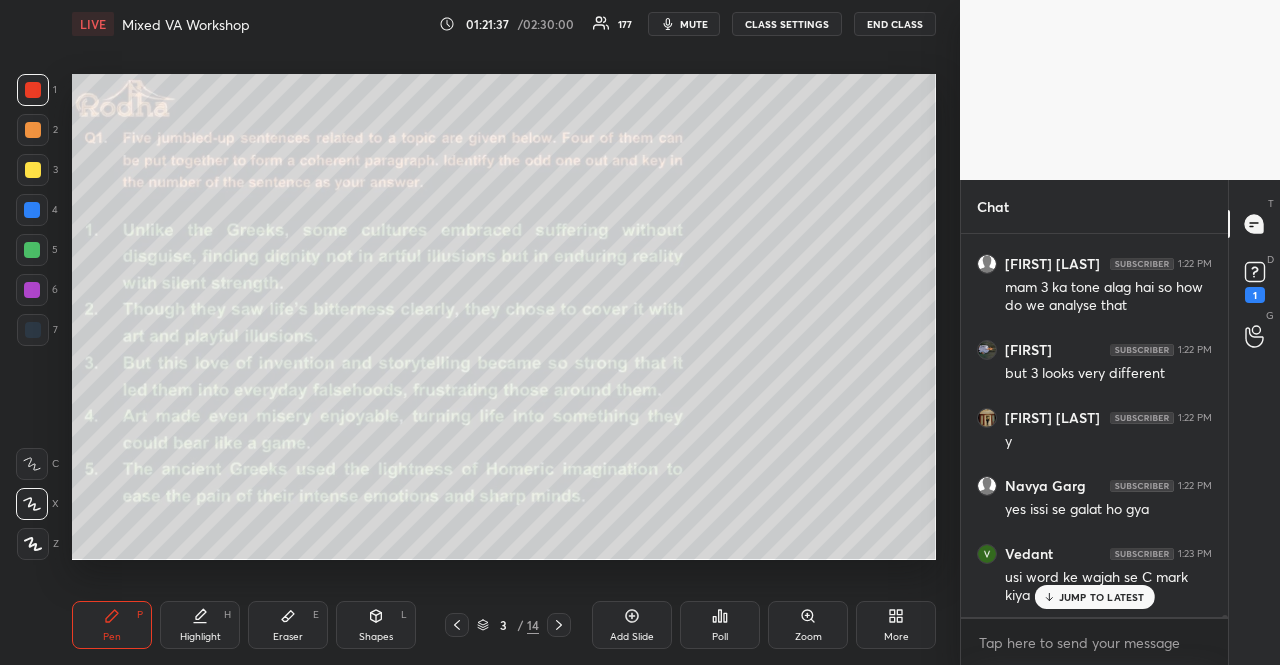 click on "JUMP TO LATEST" at bounding box center (1102, 597) 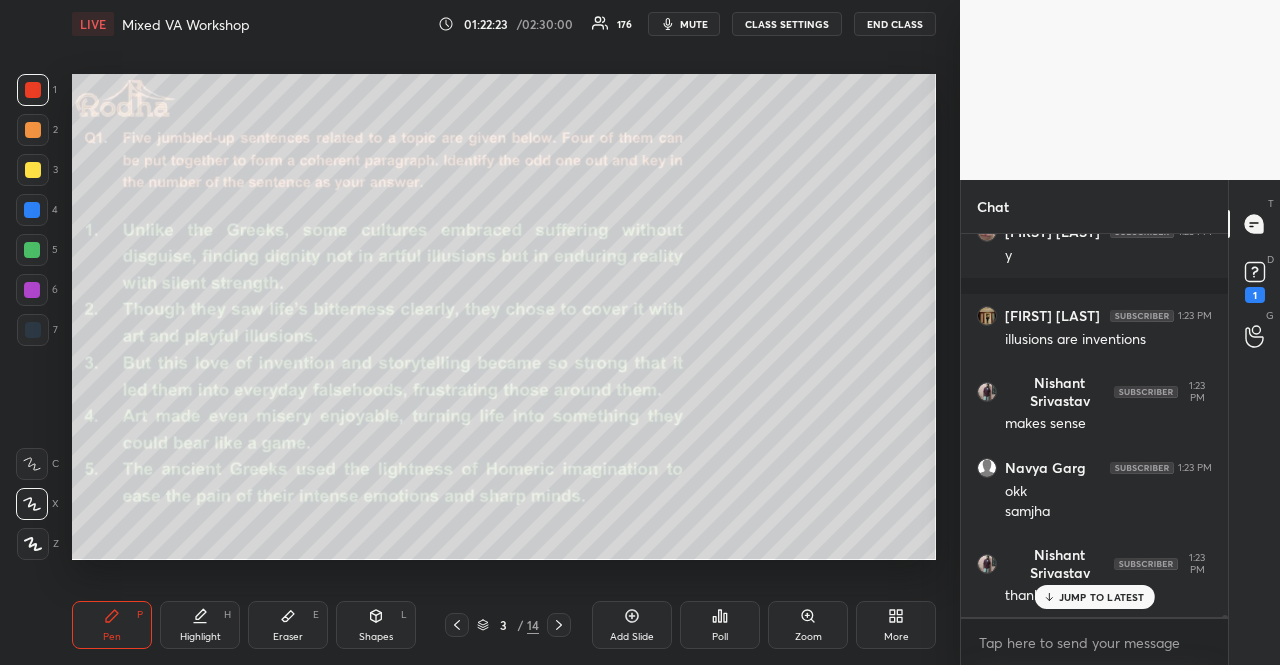 scroll, scrollTop: 59934, scrollLeft: 0, axis: vertical 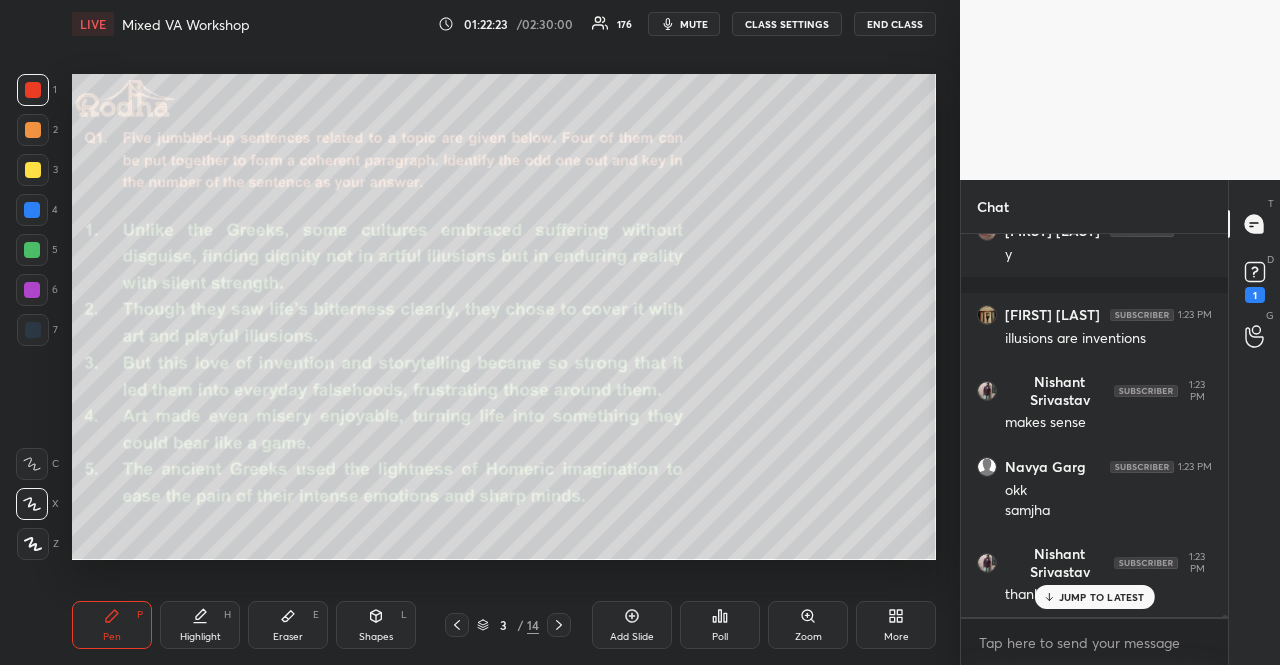click on "JUMP TO LATEST" at bounding box center [1102, 597] 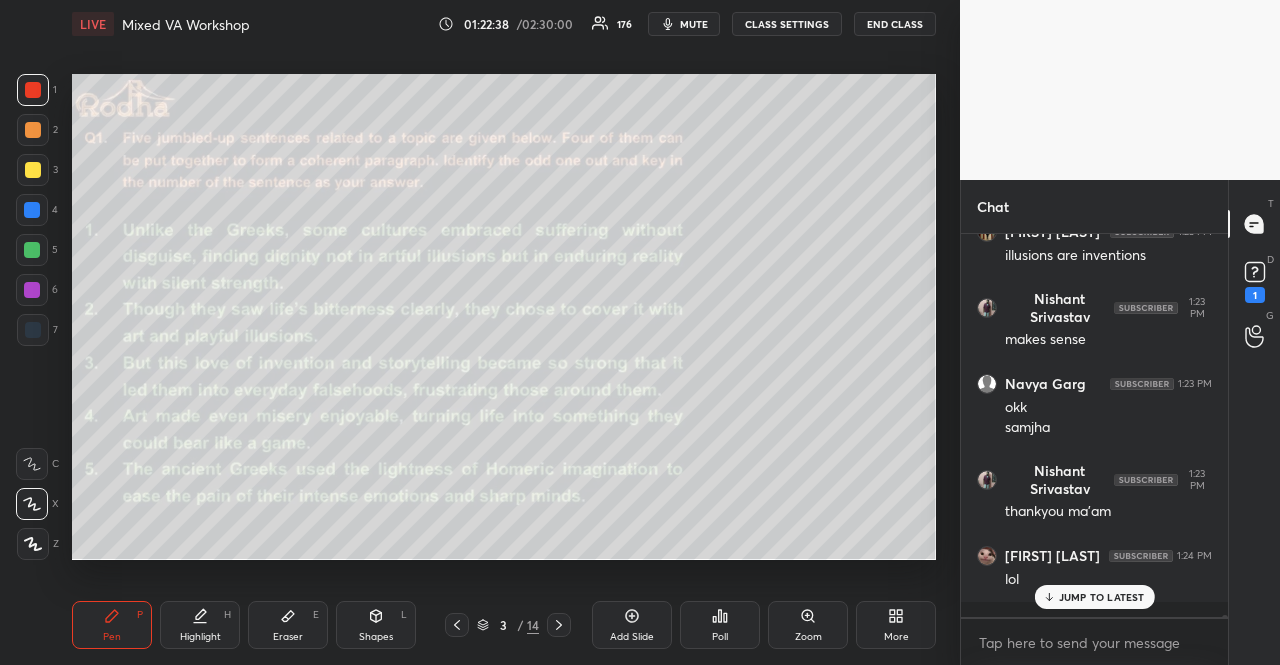 scroll, scrollTop: 60054, scrollLeft: 0, axis: vertical 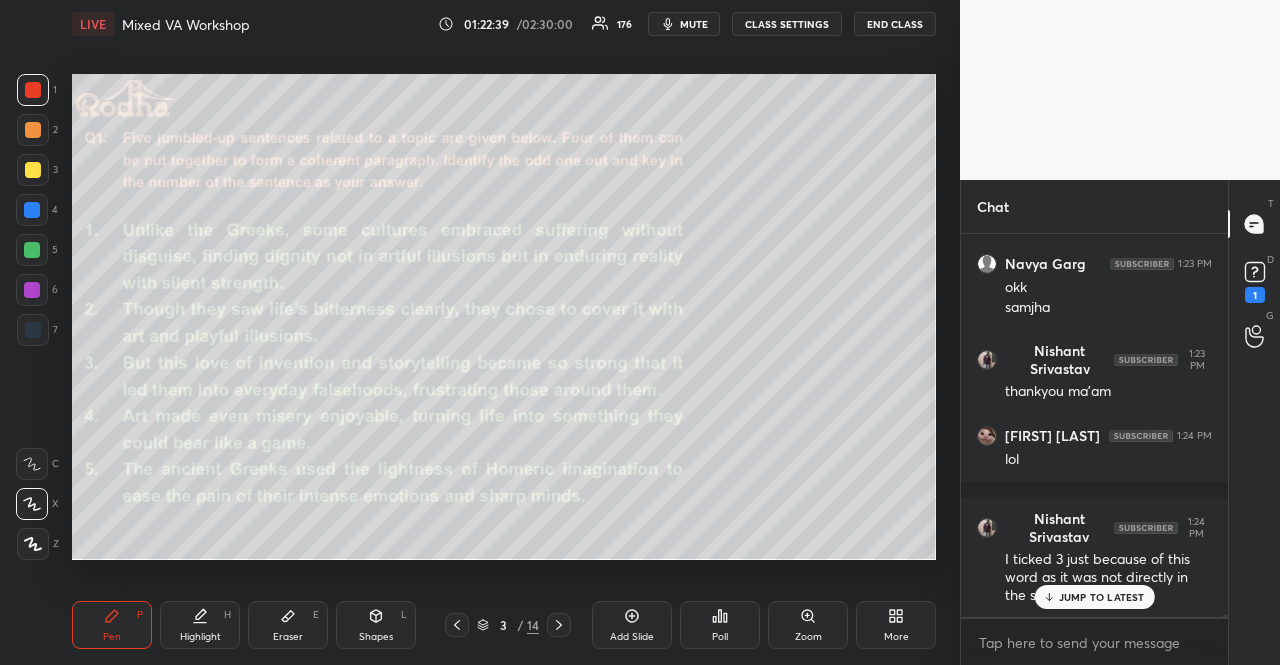 click on "JUMP TO LATEST" at bounding box center (1102, 597) 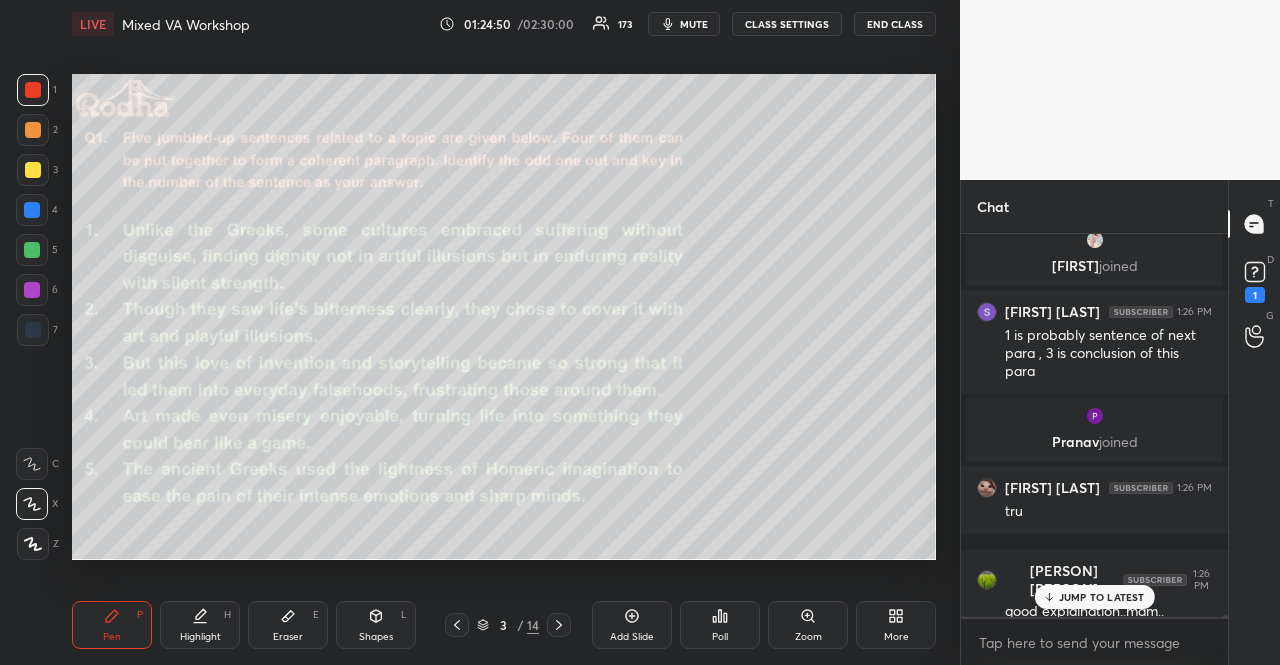 scroll, scrollTop: 61890, scrollLeft: 0, axis: vertical 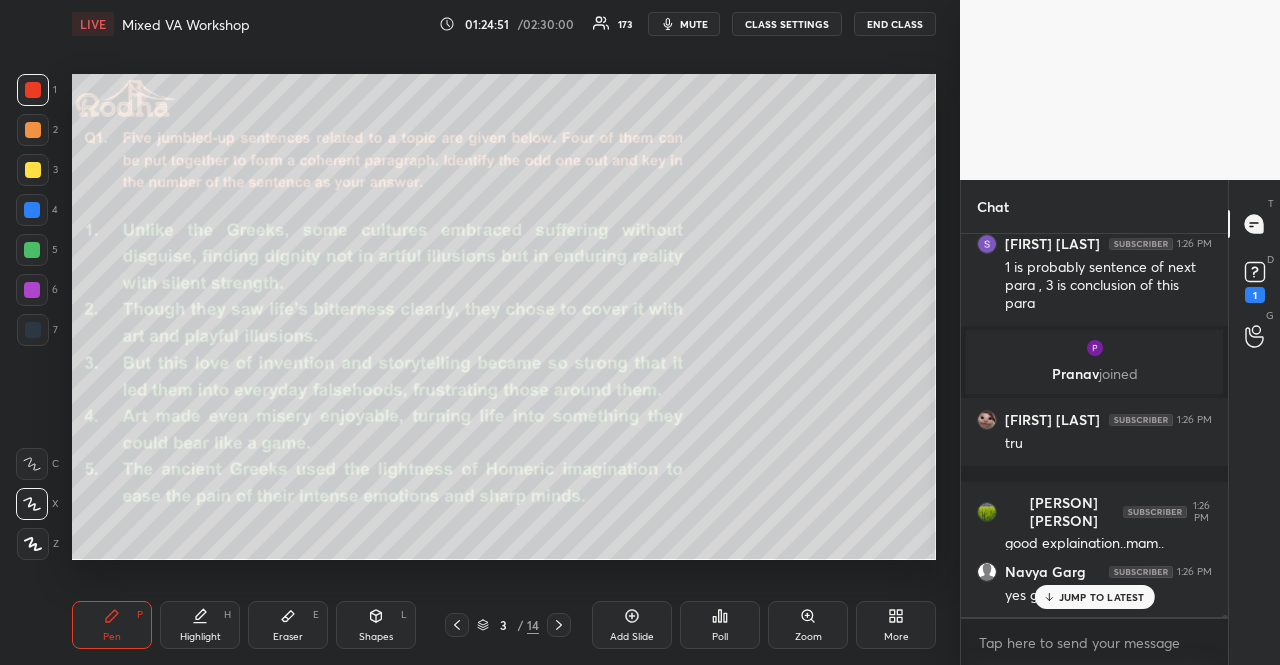 click on "JUMP TO LATEST" at bounding box center (1102, 597) 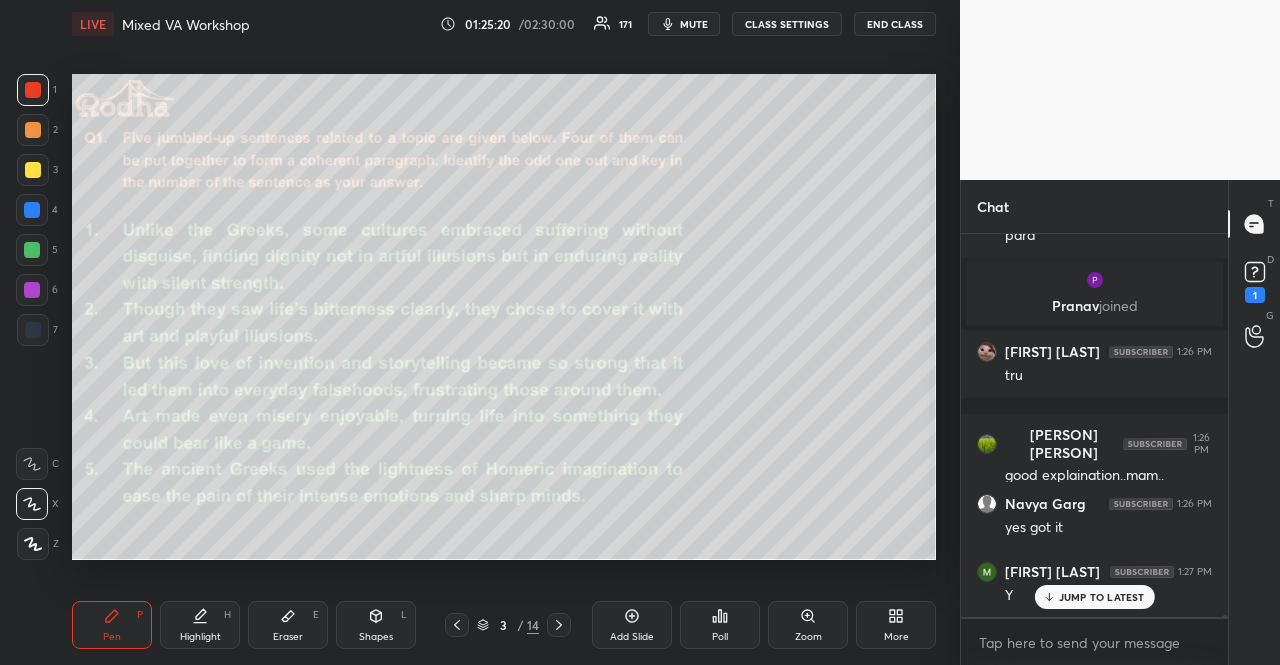 scroll, scrollTop: 62030, scrollLeft: 0, axis: vertical 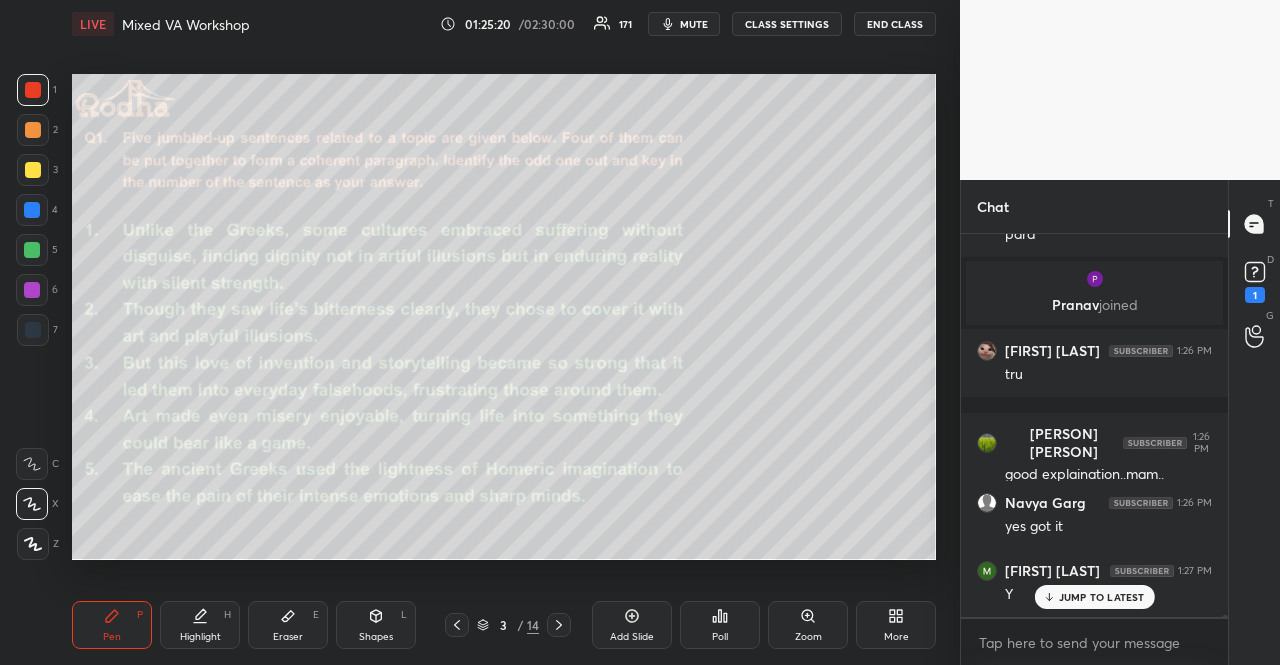 click 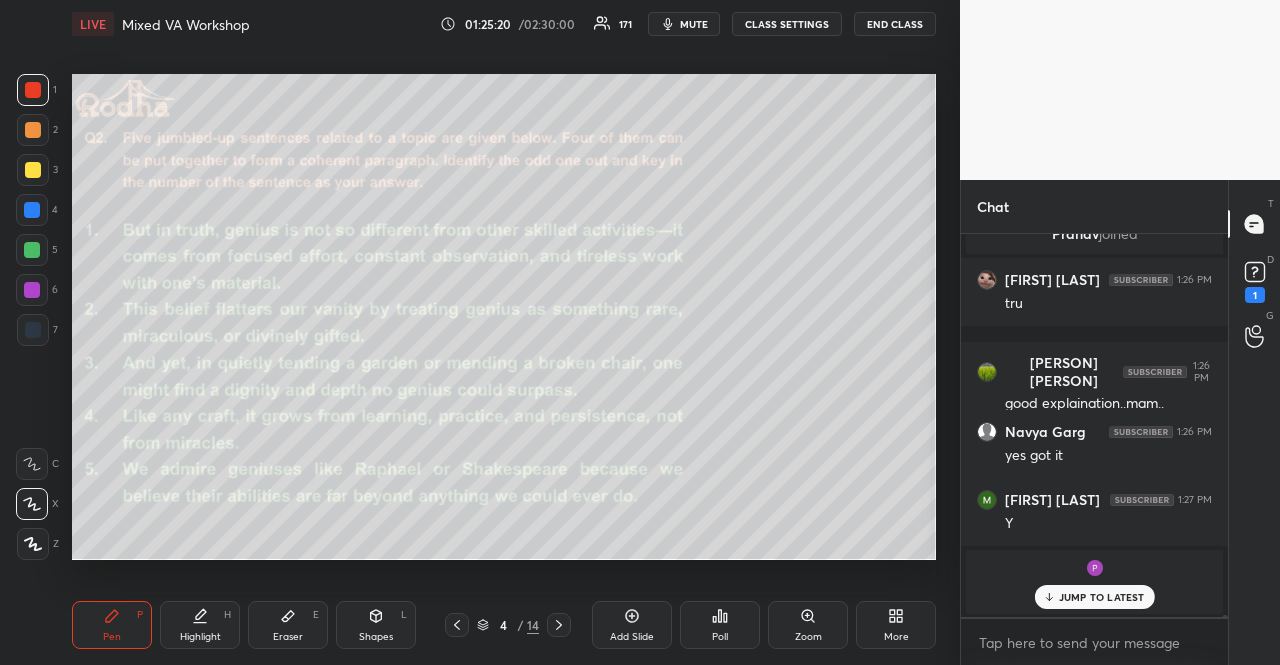 click on "Poll" at bounding box center (720, 625) 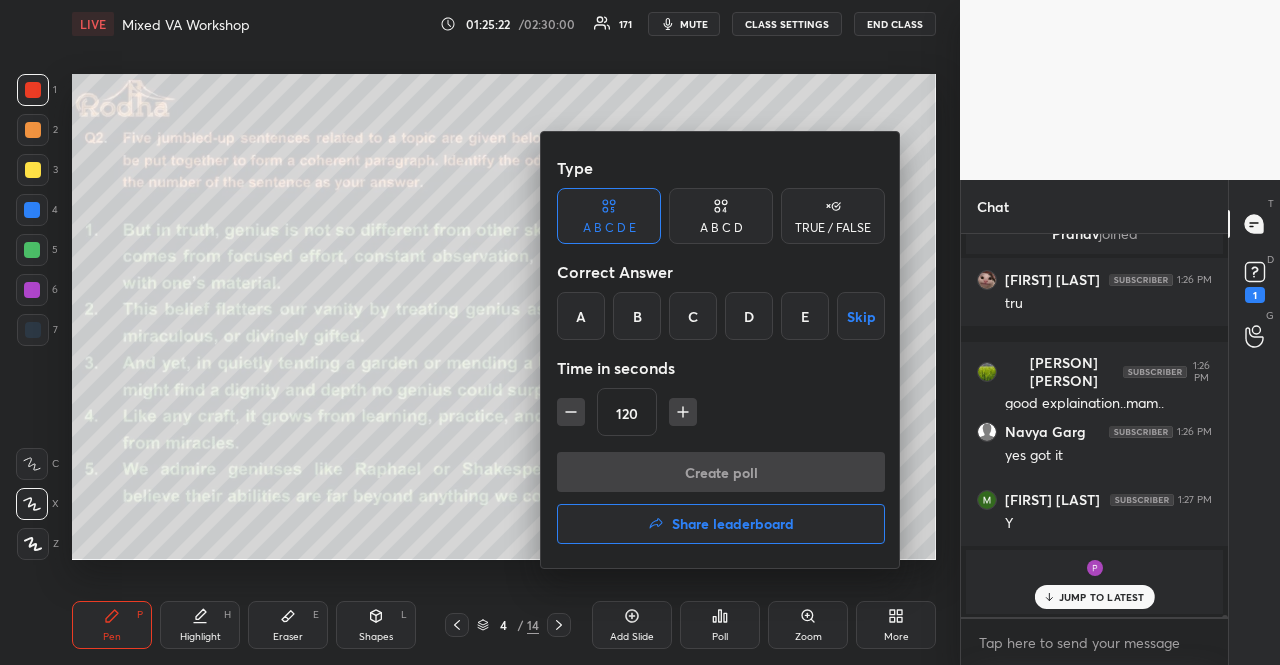 click on "C" at bounding box center [693, 316] 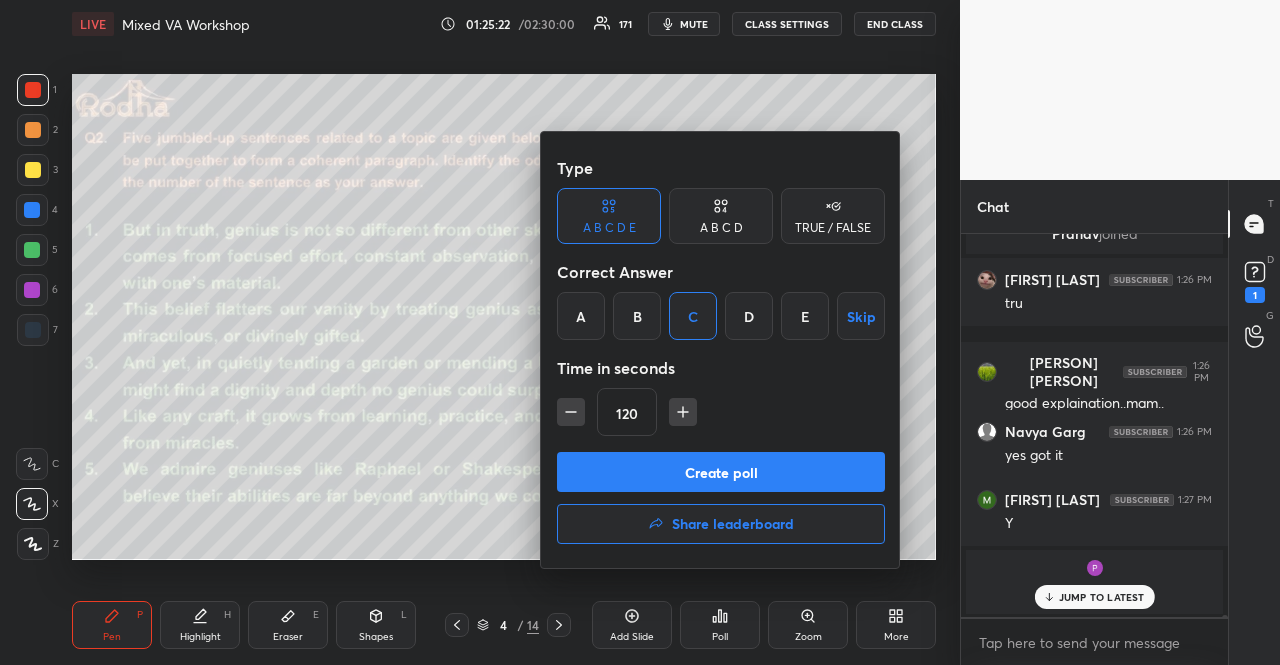 click on "Create poll" at bounding box center (721, 472) 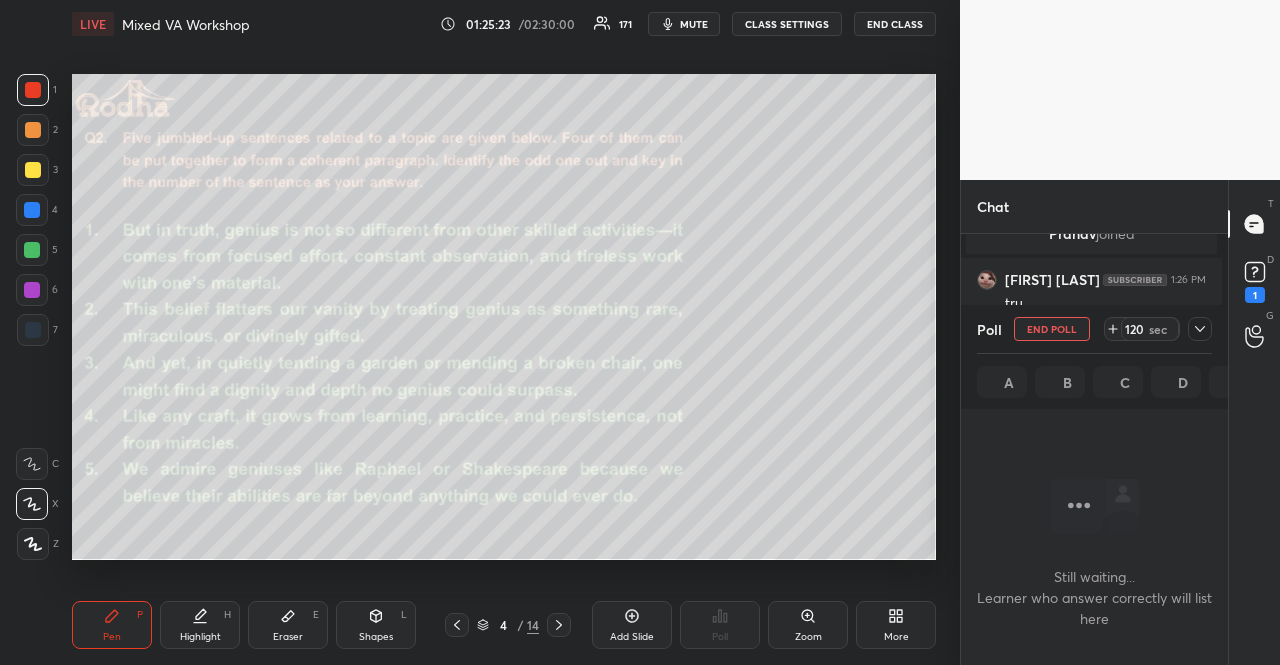 scroll, scrollTop: 354, scrollLeft: 255, axis: both 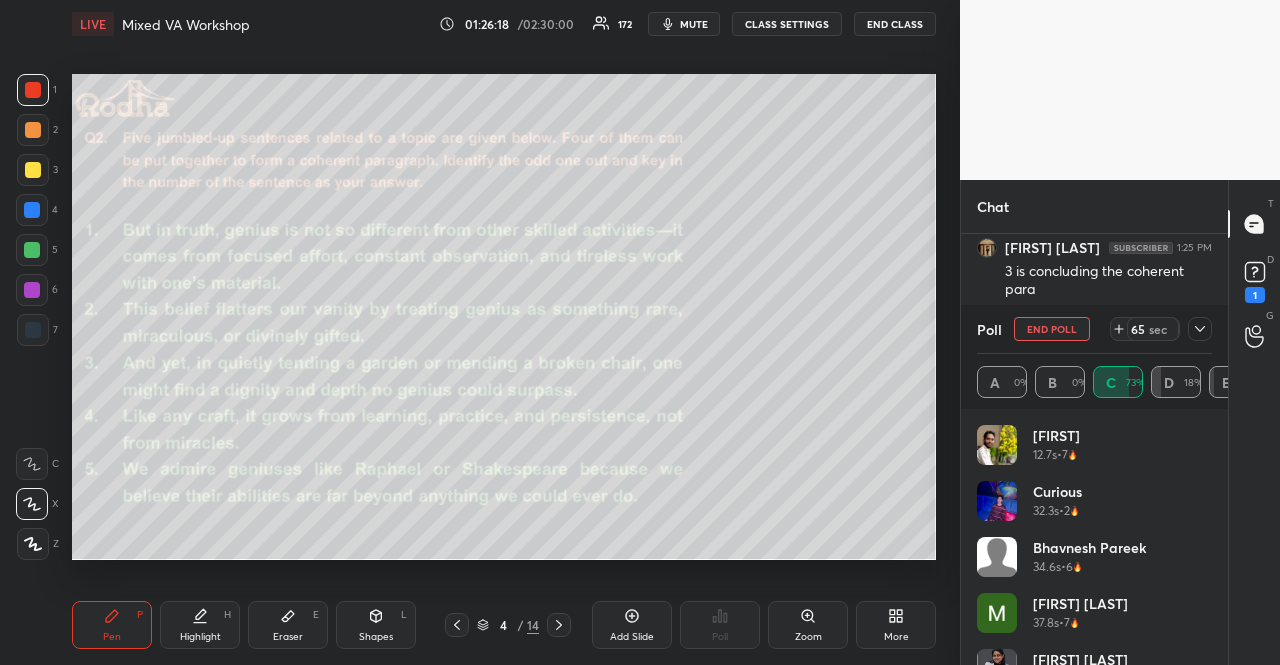 click on "mute" at bounding box center (694, 24) 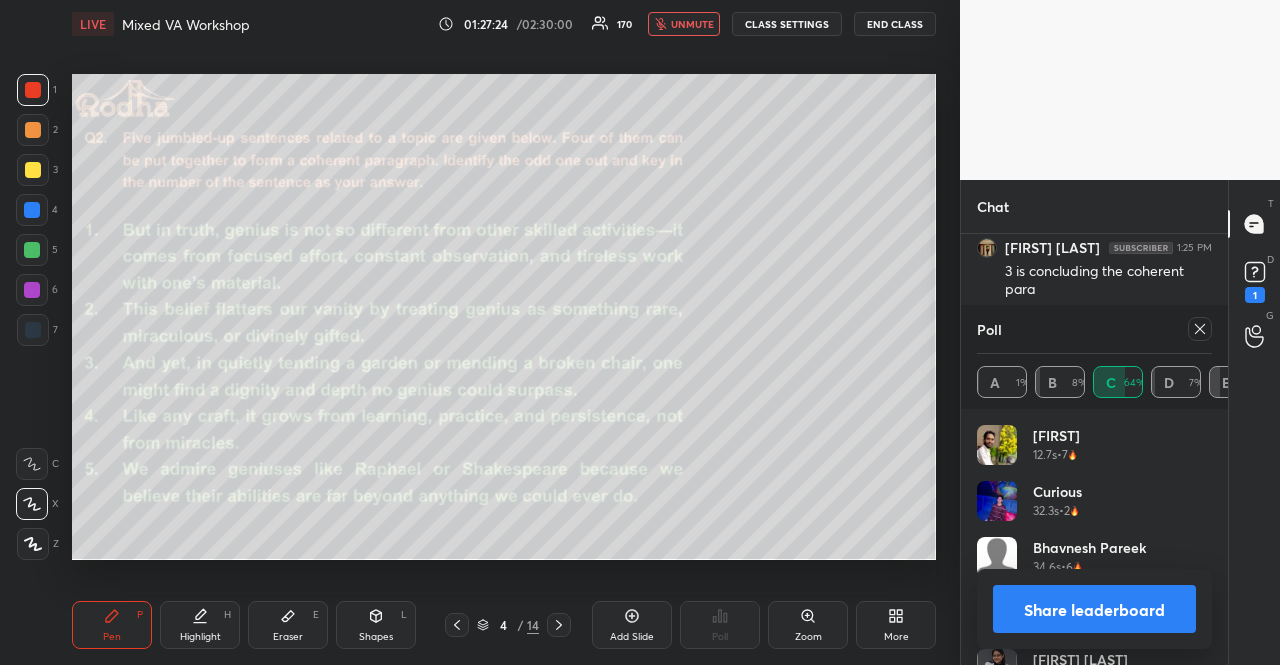 click 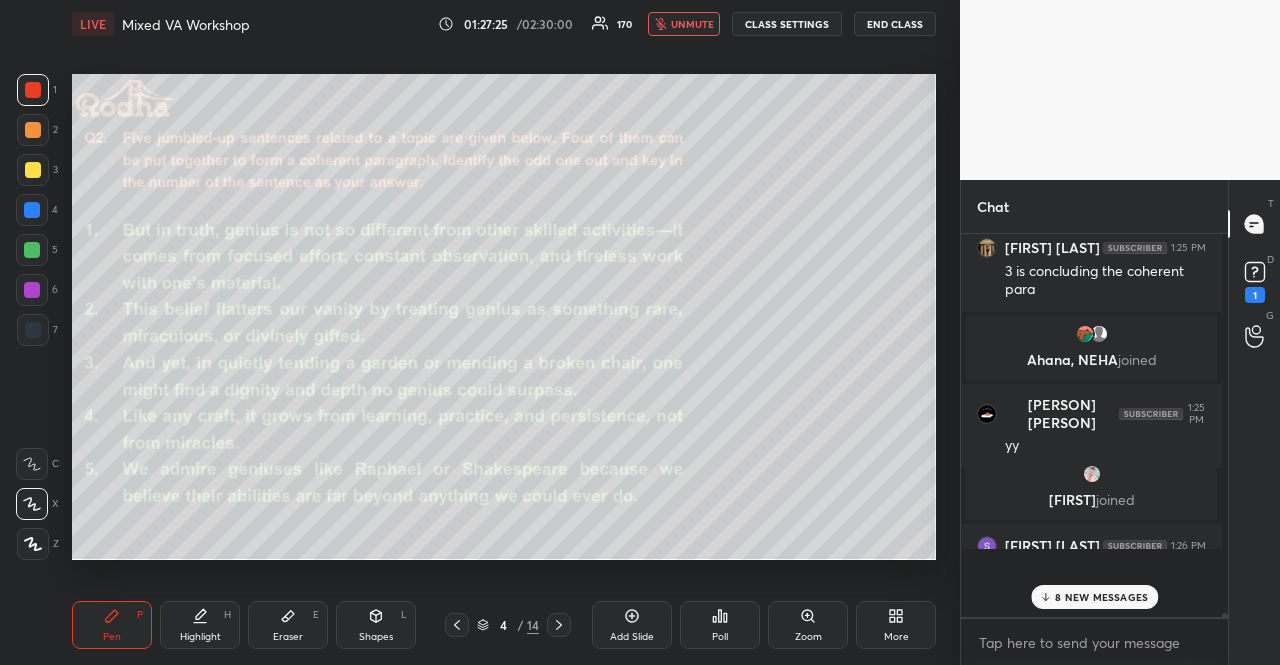 scroll, scrollTop: 0, scrollLeft: 0, axis: both 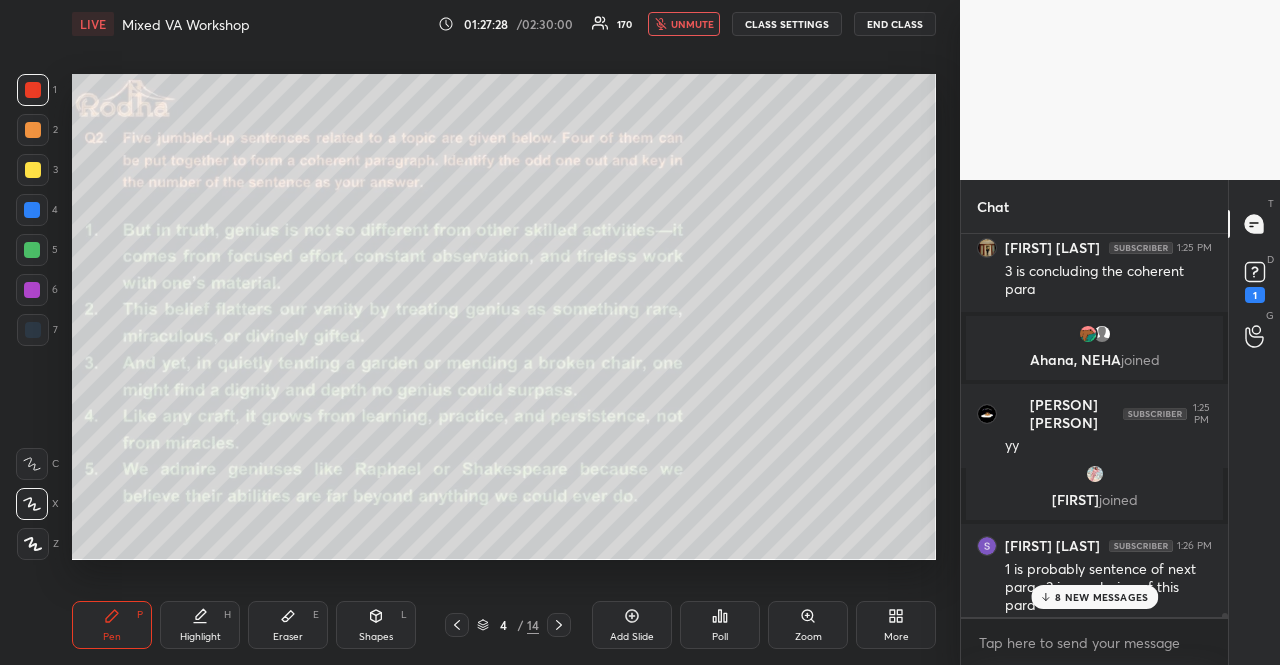 click on "unmute" at bounding box center (692, 24) 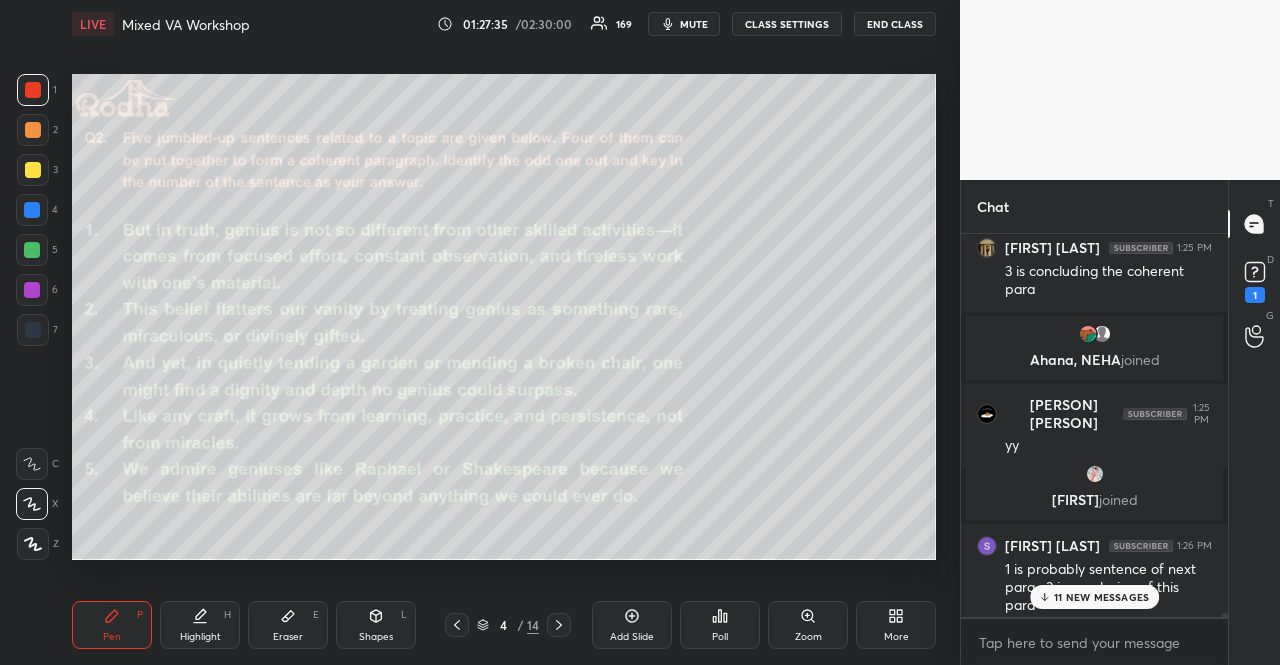 click on "11 NEW MESSAGES" at bounding box center (1095, 597) 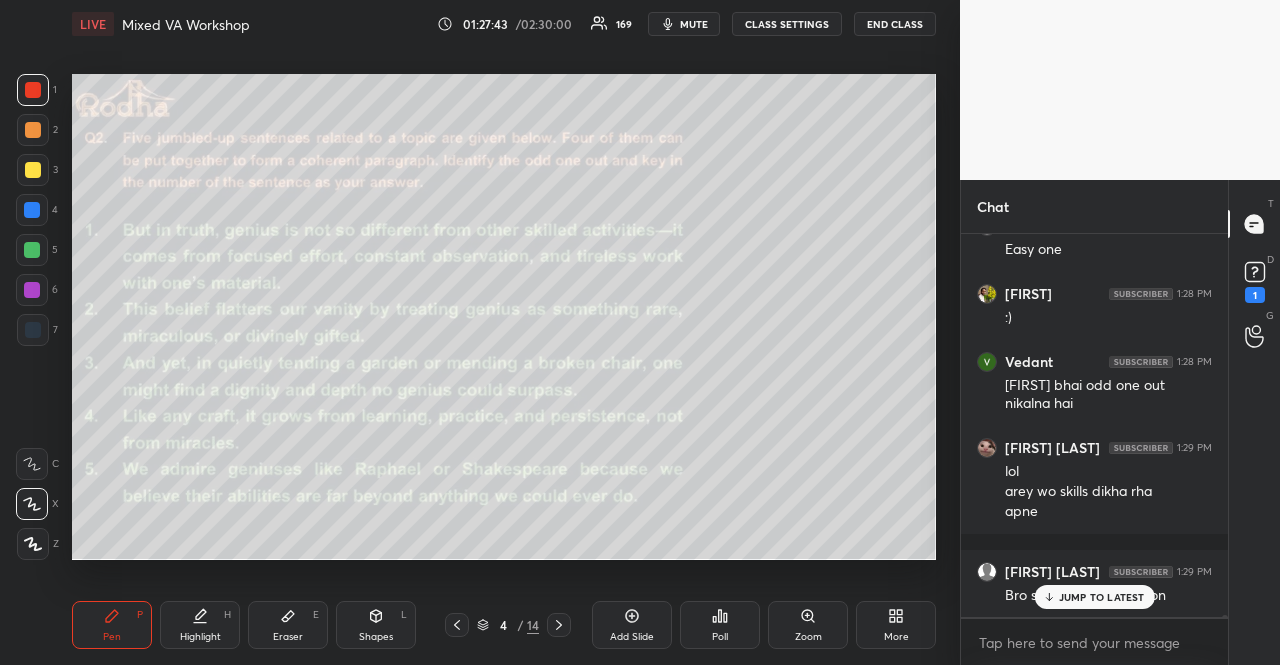 click on "JUMP TO LATEST" at bounding box center [1102, 597] 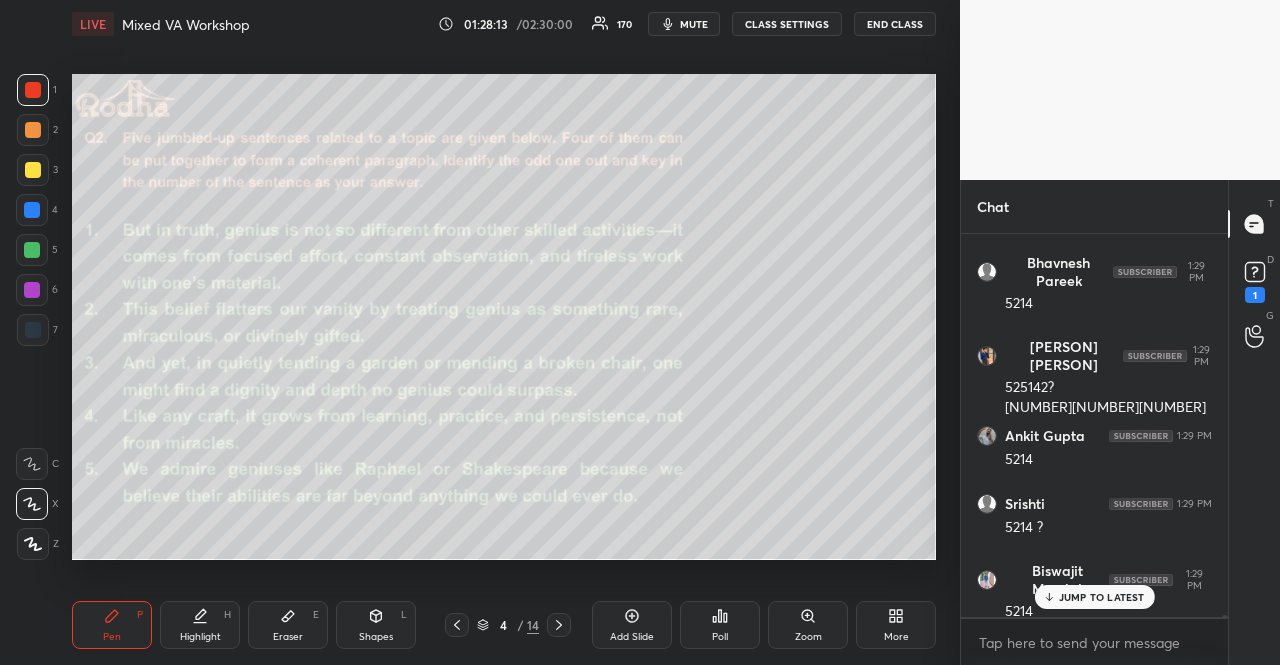 scroll, scrollTop: 61608, scrollLeft: 0, axis: vertical 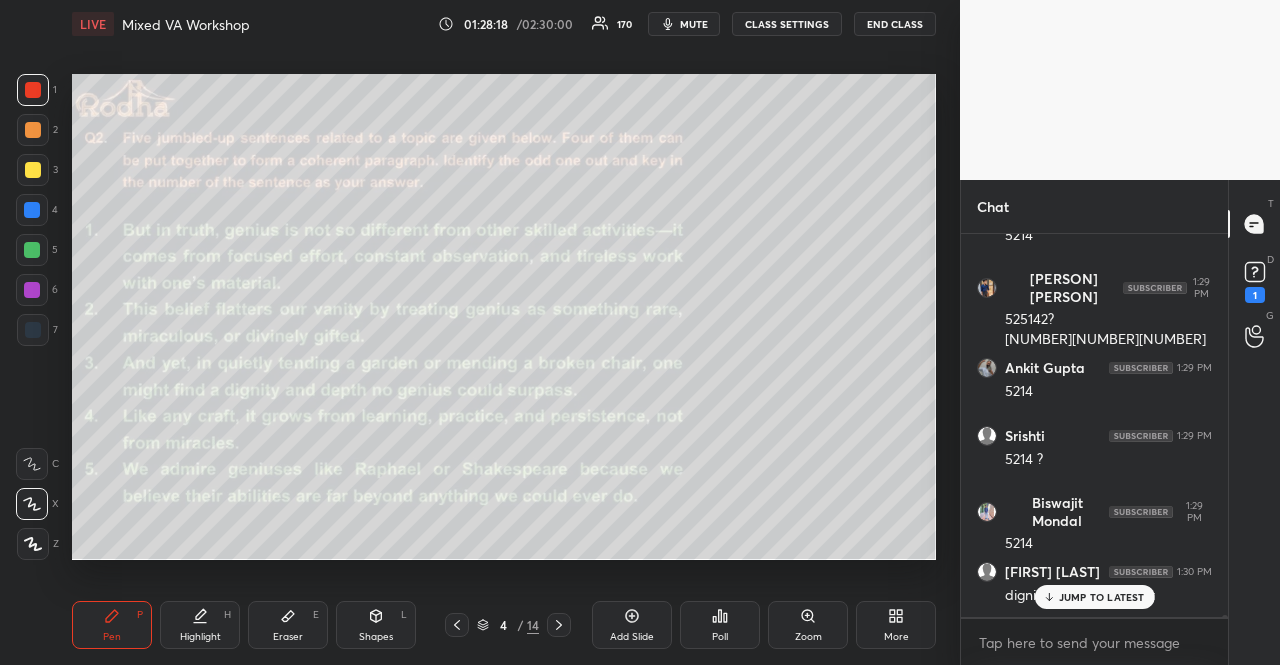 click on "JUMP TO LATEST" at bounding box center [1102, 597] 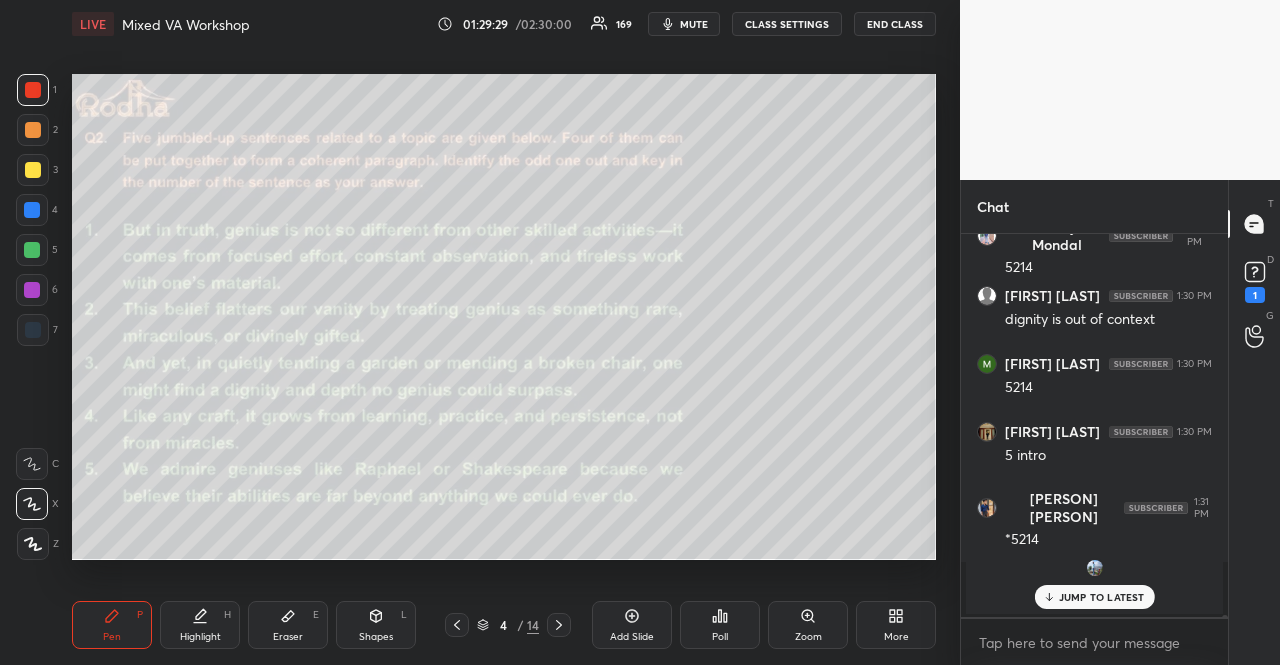 scroll, scrollTop: 61952, scrollLeft: 0, axis: vertical 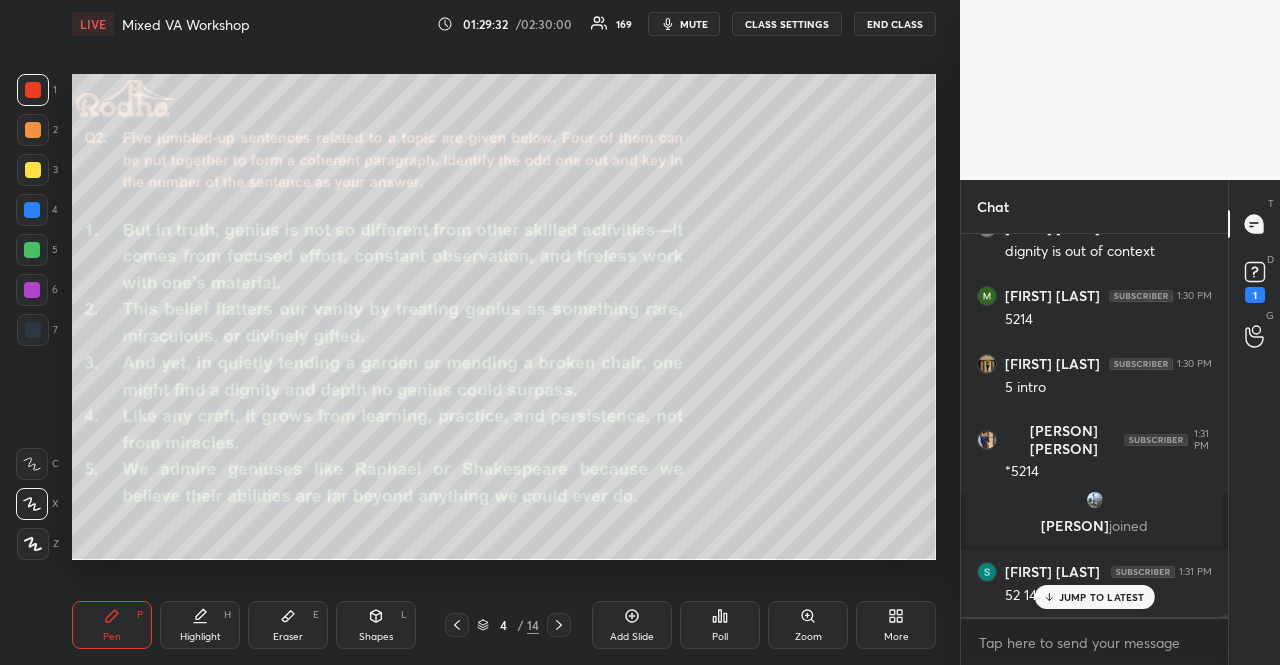 click on "JUMP TO LATEST" at bounding box center [1102, 597] 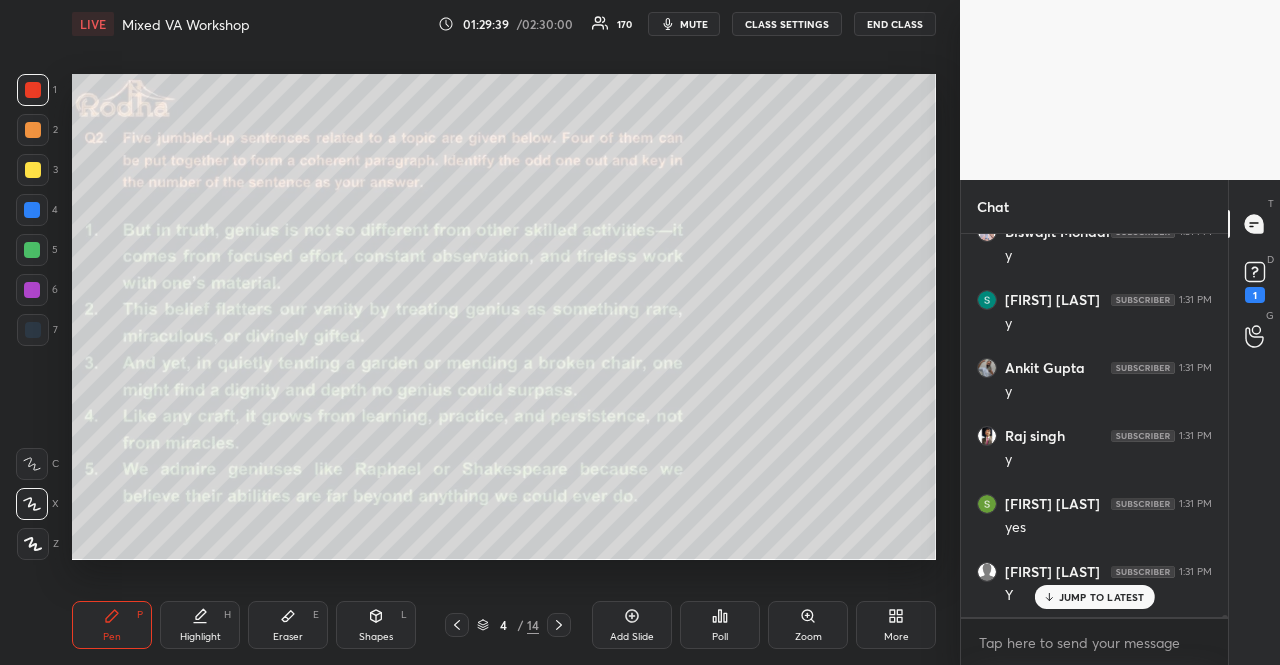 scroll, scrollTop: 61978, scrollLeft: 0, axis: vertical 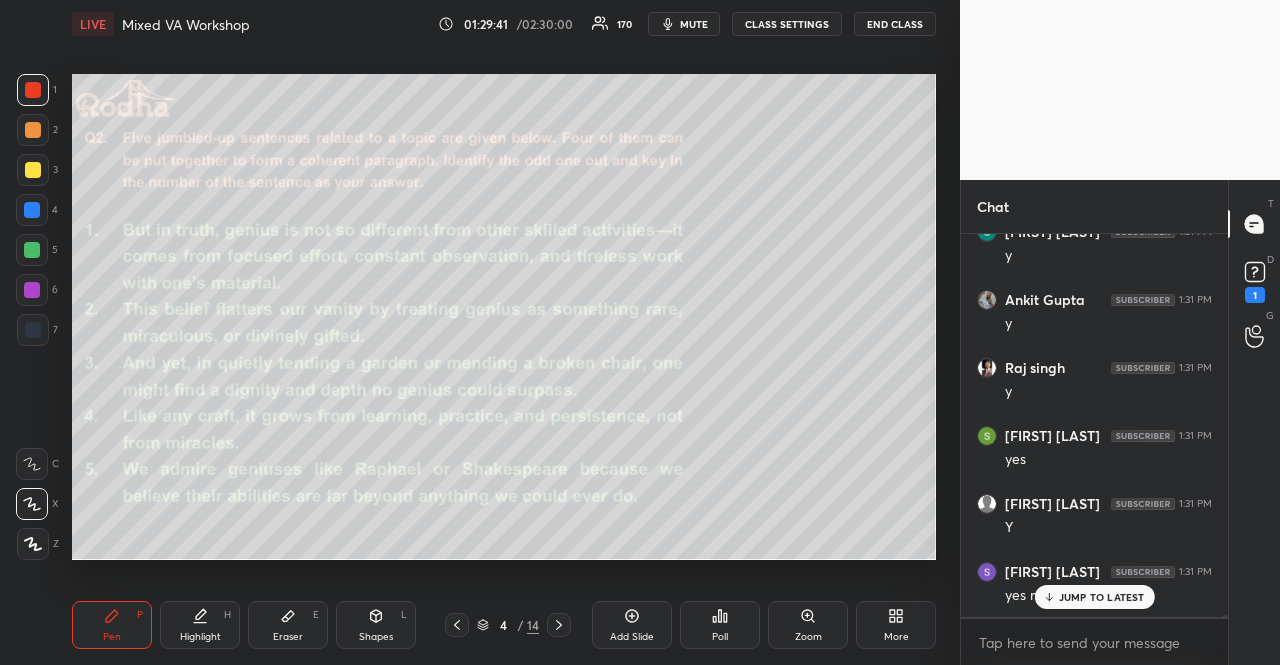 click on "JUMP TO LATEST" at bounding box center [1102, 597] 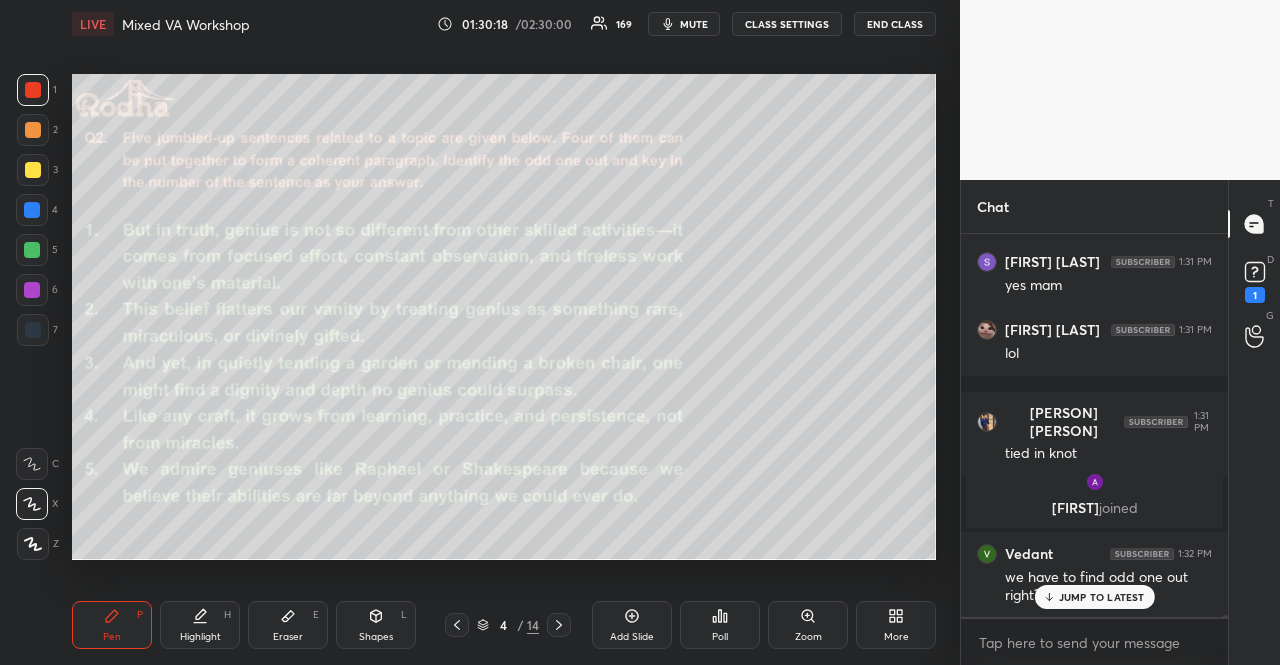 scroll, scrollTop: 62356, scrollLeft: 0, axis: vertical 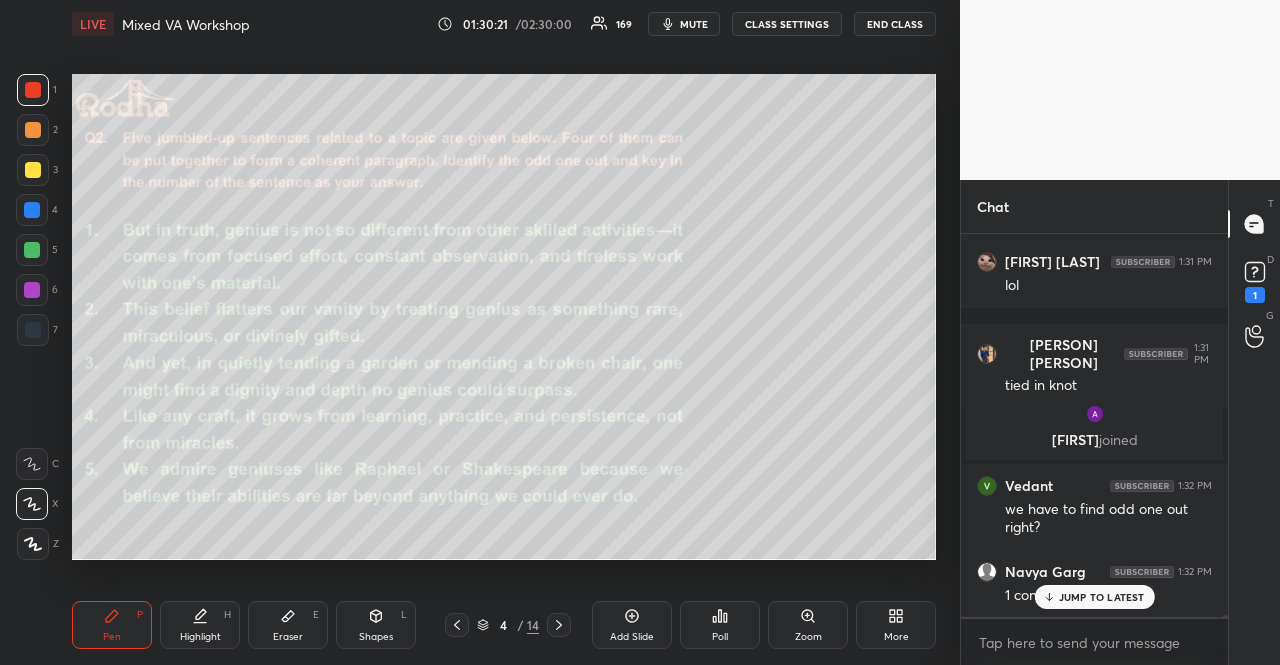 click on "JUMP TO LATEST" at bounding box center [1102, 597] 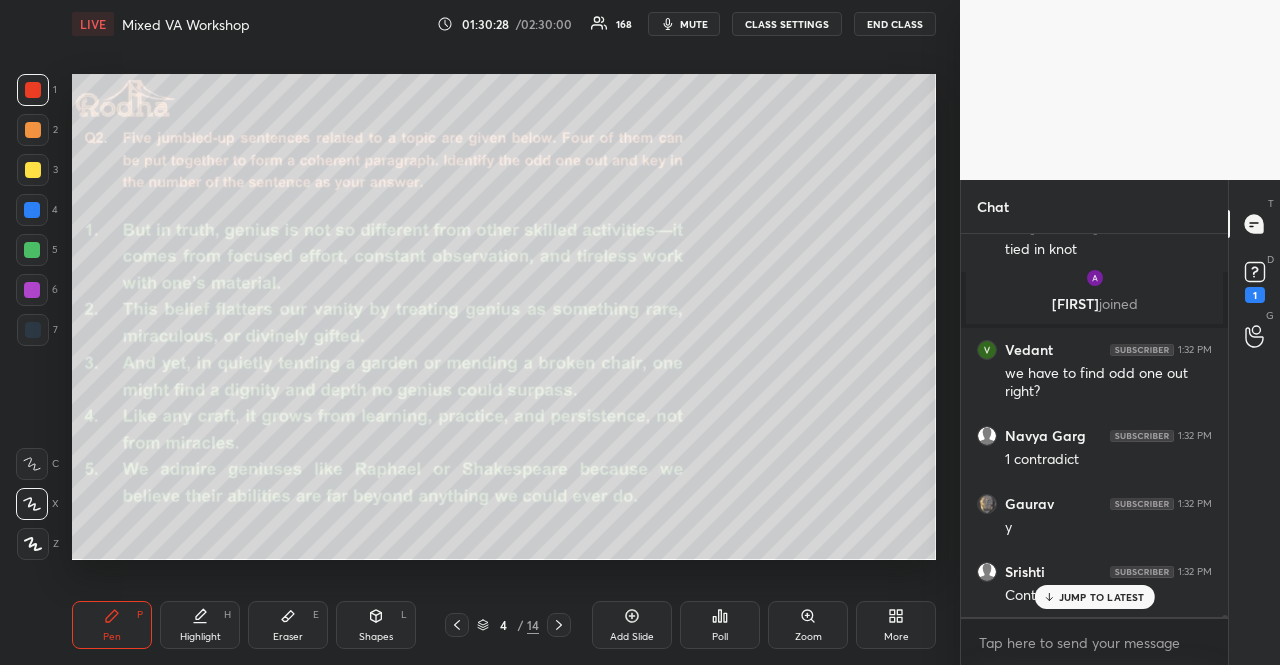scroll, scrollTop: 62560, scrollLeft: 0, axis: vertical 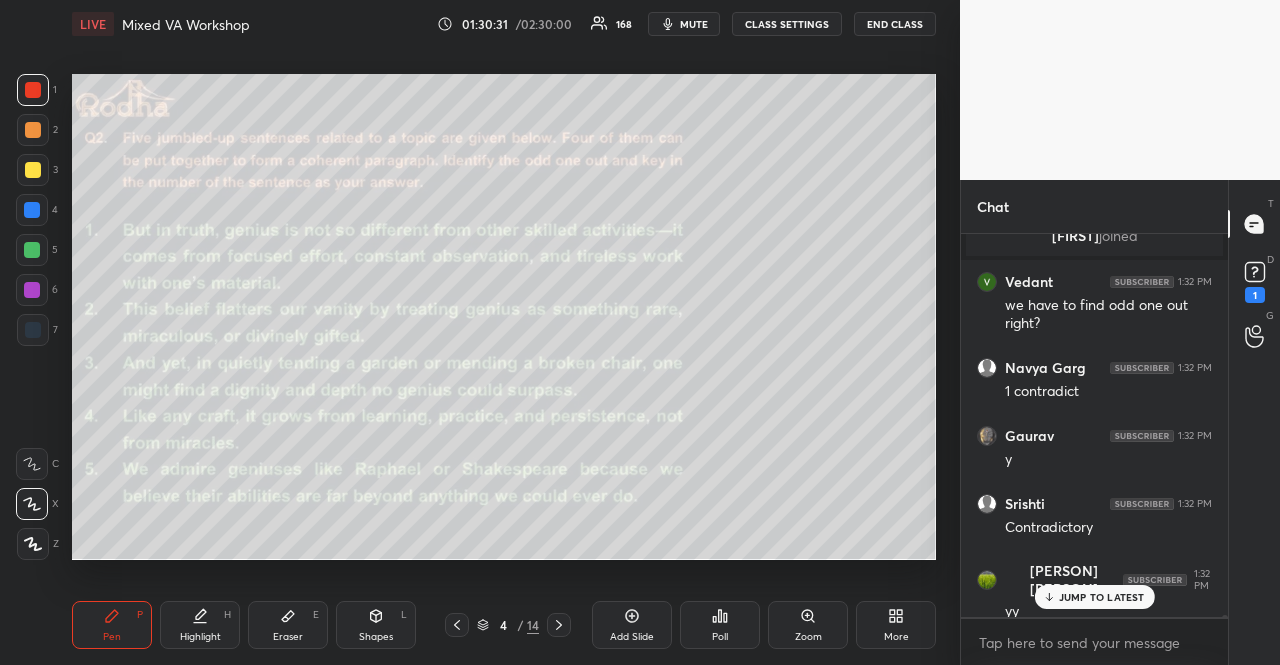 click on "JUMP TO LATEST" at bounding box center [1102, 597] 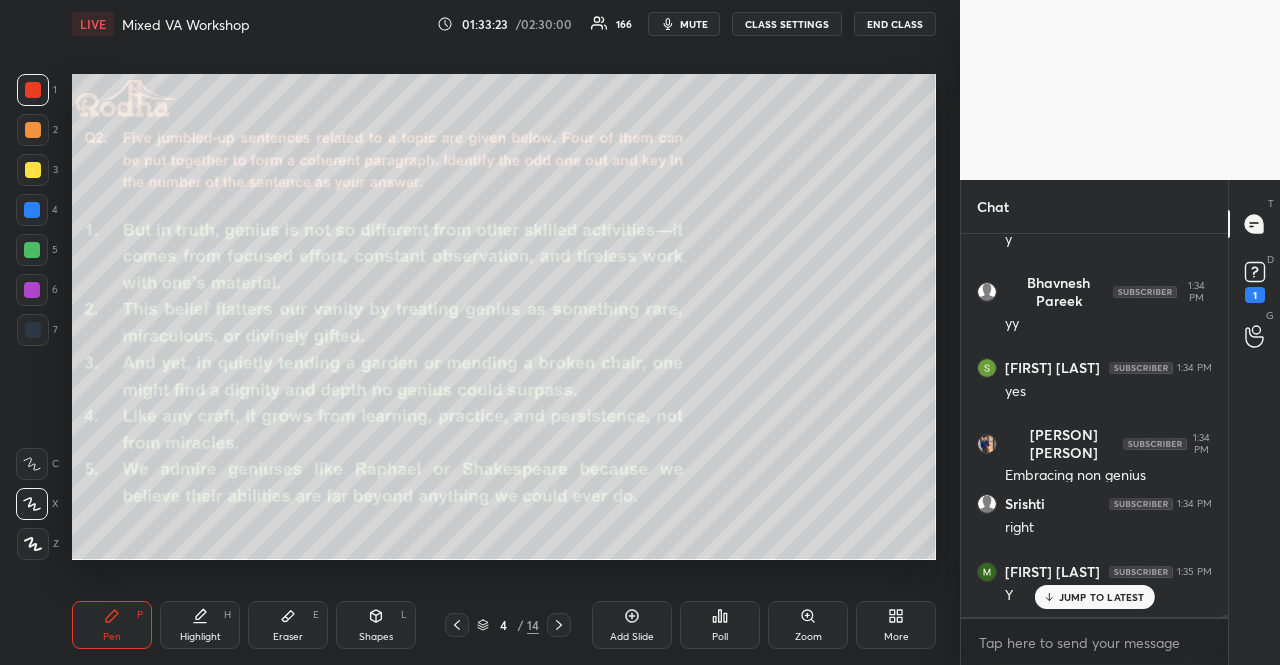 scroll, scrollTop: 65892, scrollLeft: 0, axis: vertical 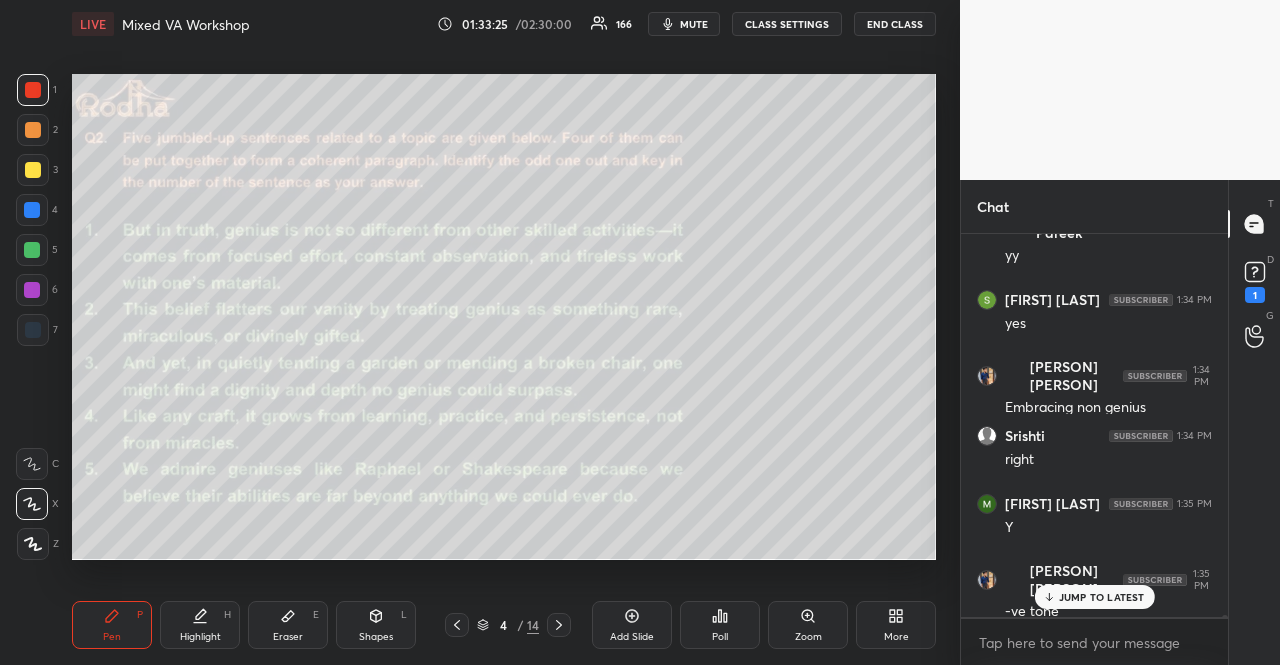 click on "JUMP TO LATEST" at bounding box center [1102, 597] 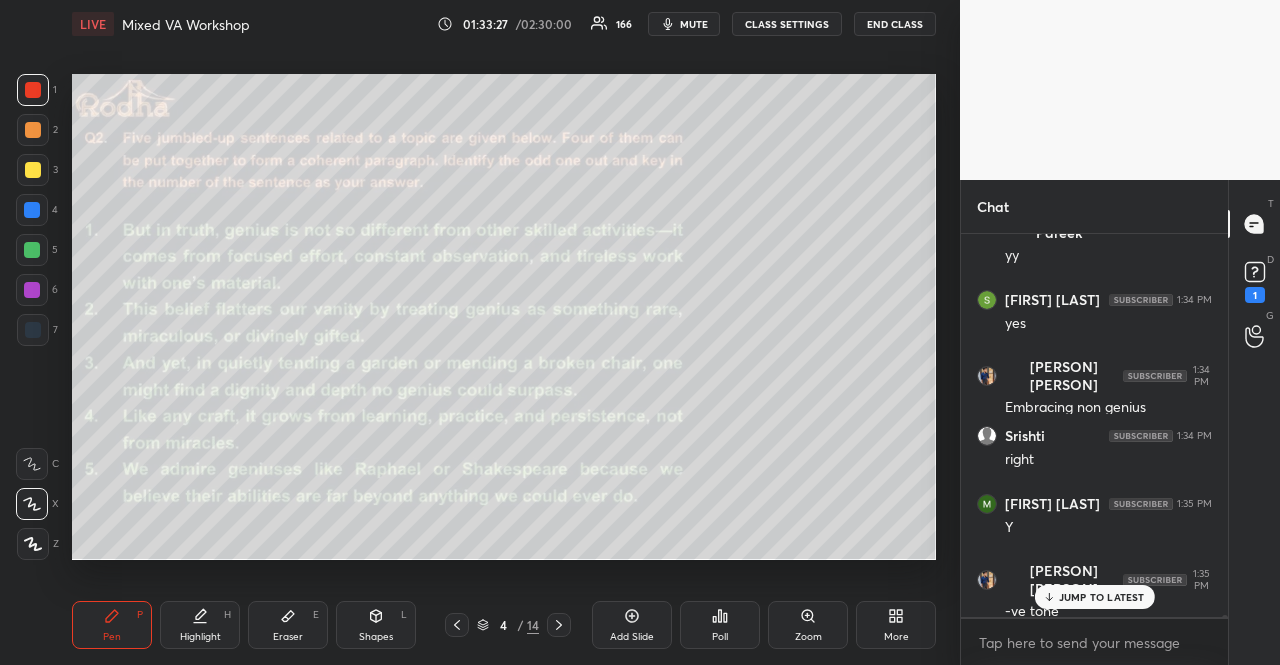 scroll, scrollTop: 65960, scrollLeft: 0, axis: vertical 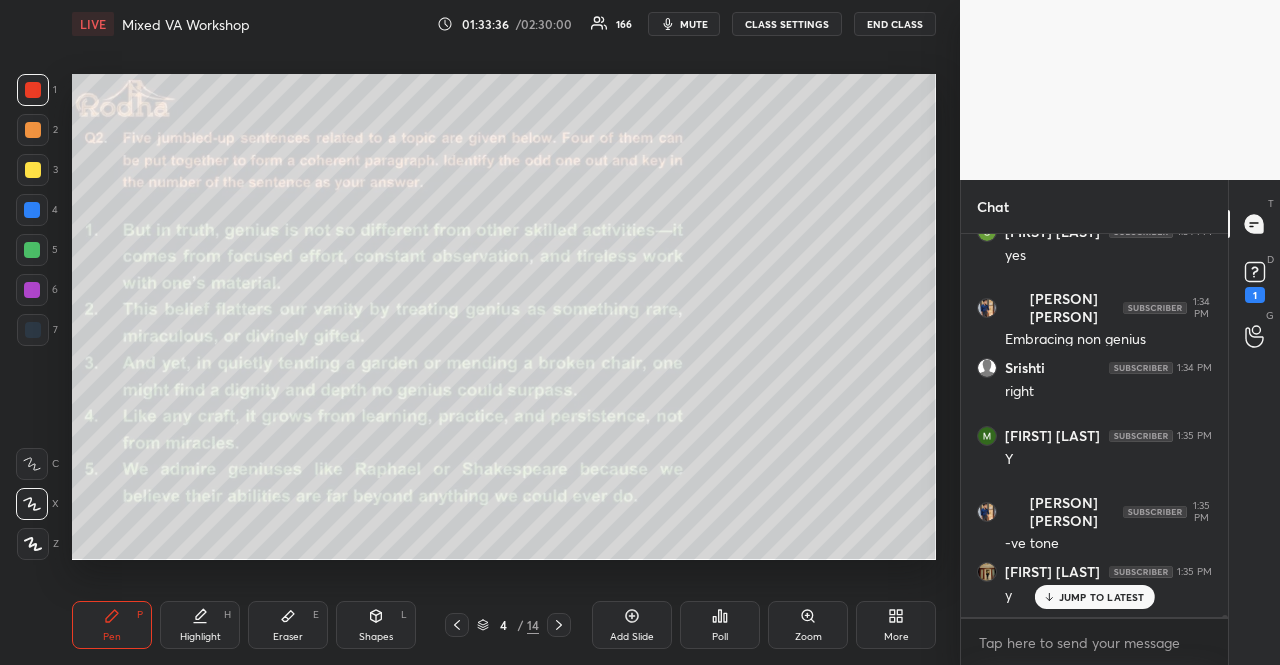 click on "JUMP TO LATEST" at bounding box center [1102, 597] 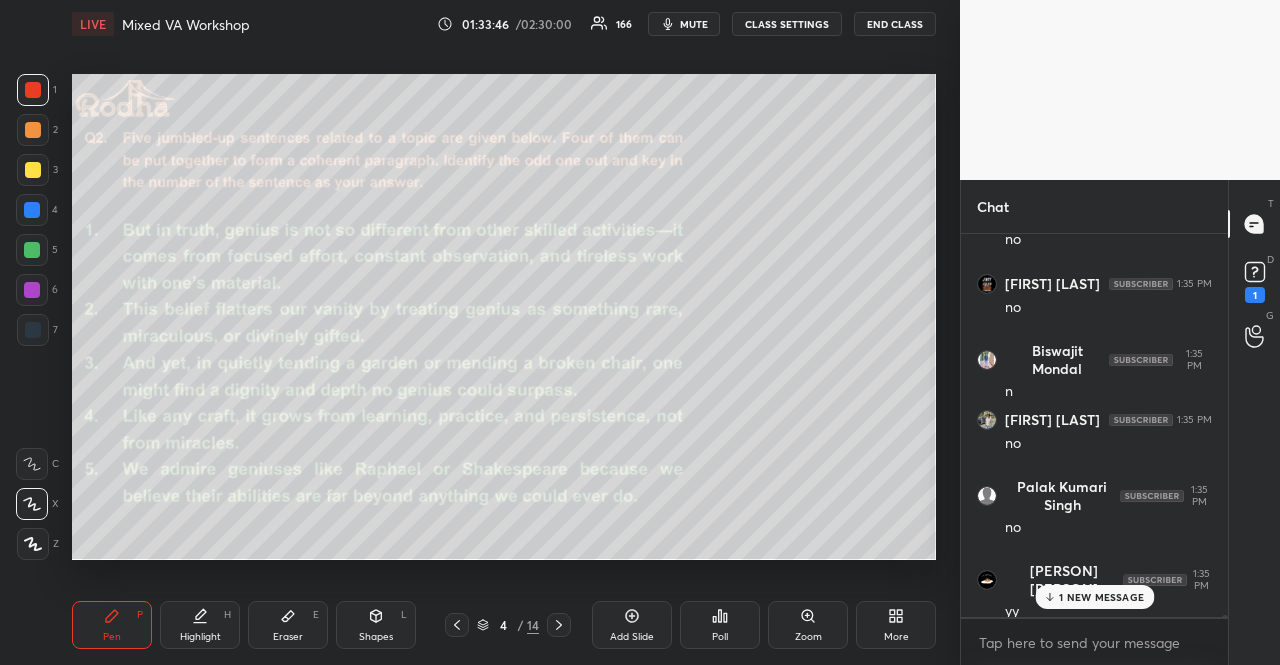 scroll, scrollTop: 66944, scrollLeft: 0, axis: vertical 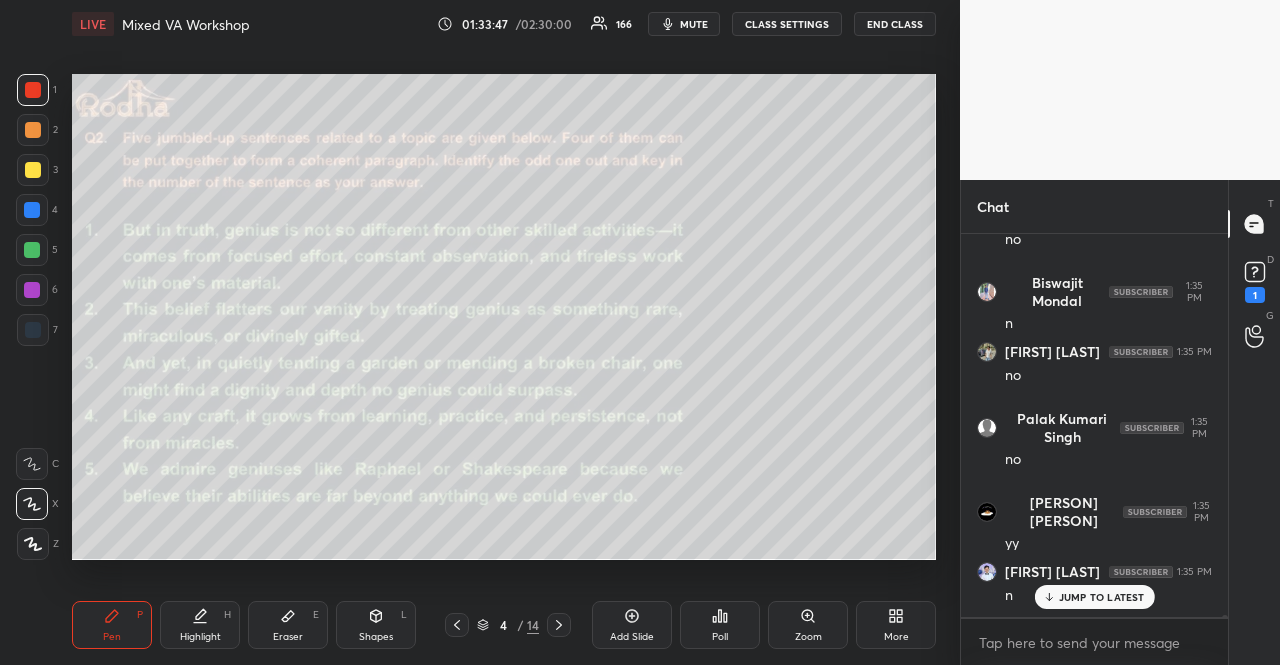 click 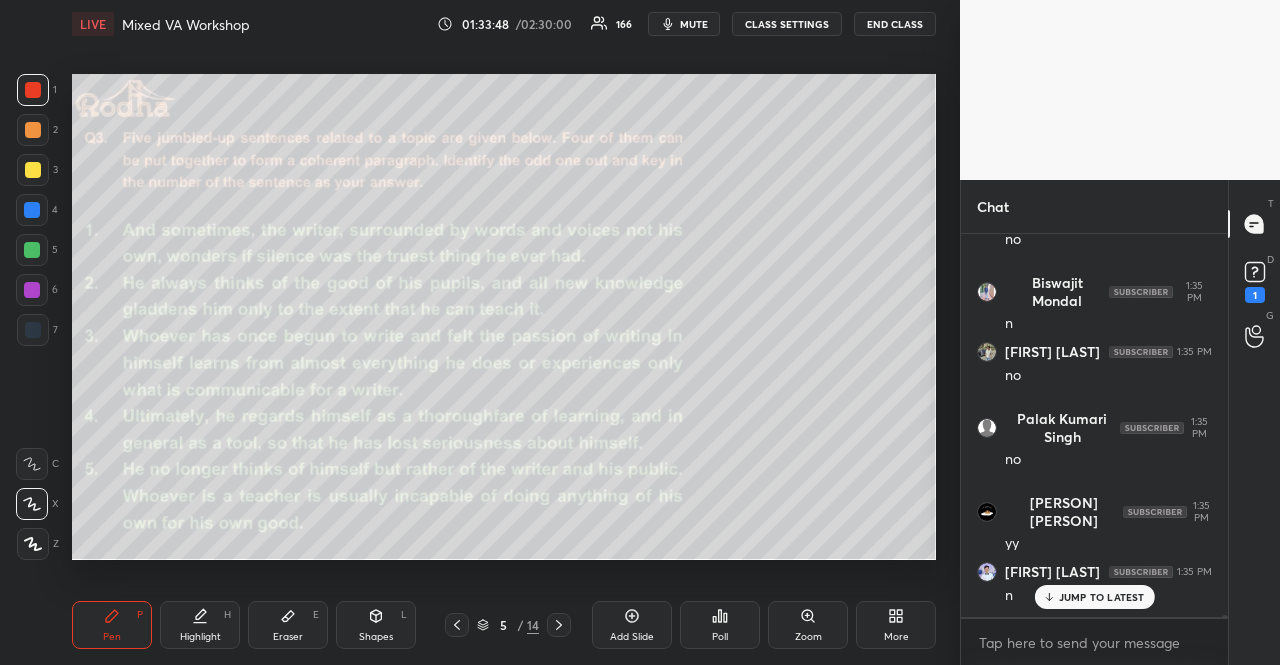click on "Poll" at bounding box center (720, 625) 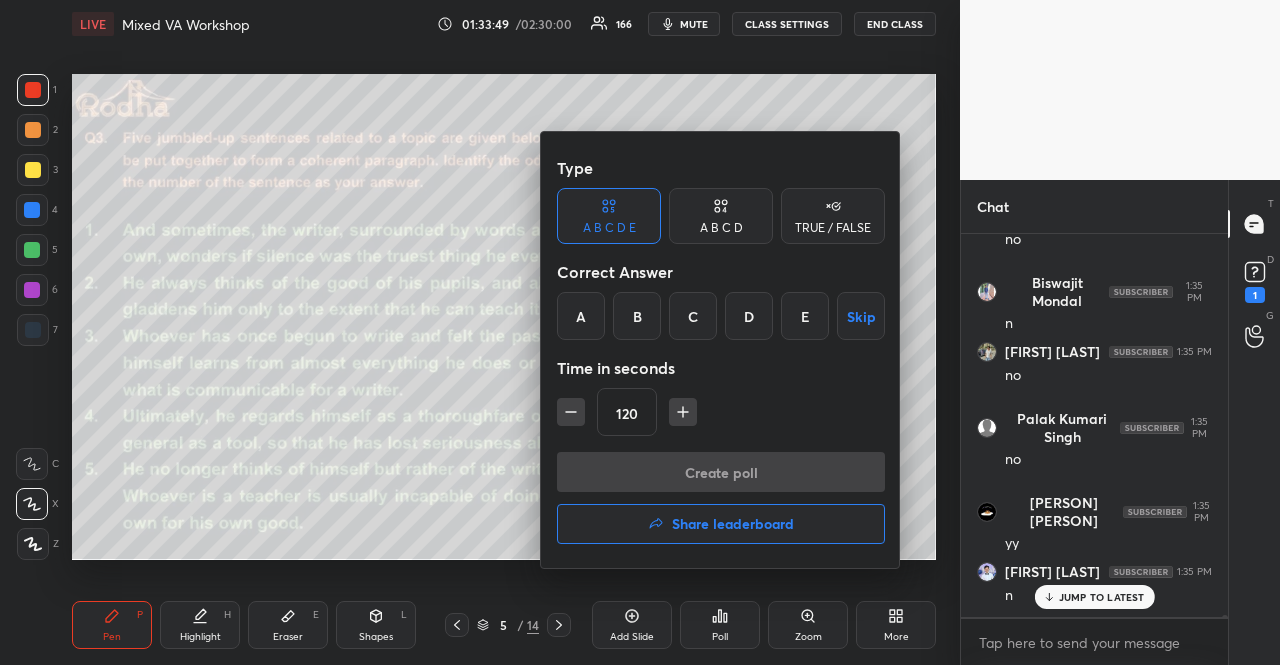 click on "A" at bounding box center [581, 316] 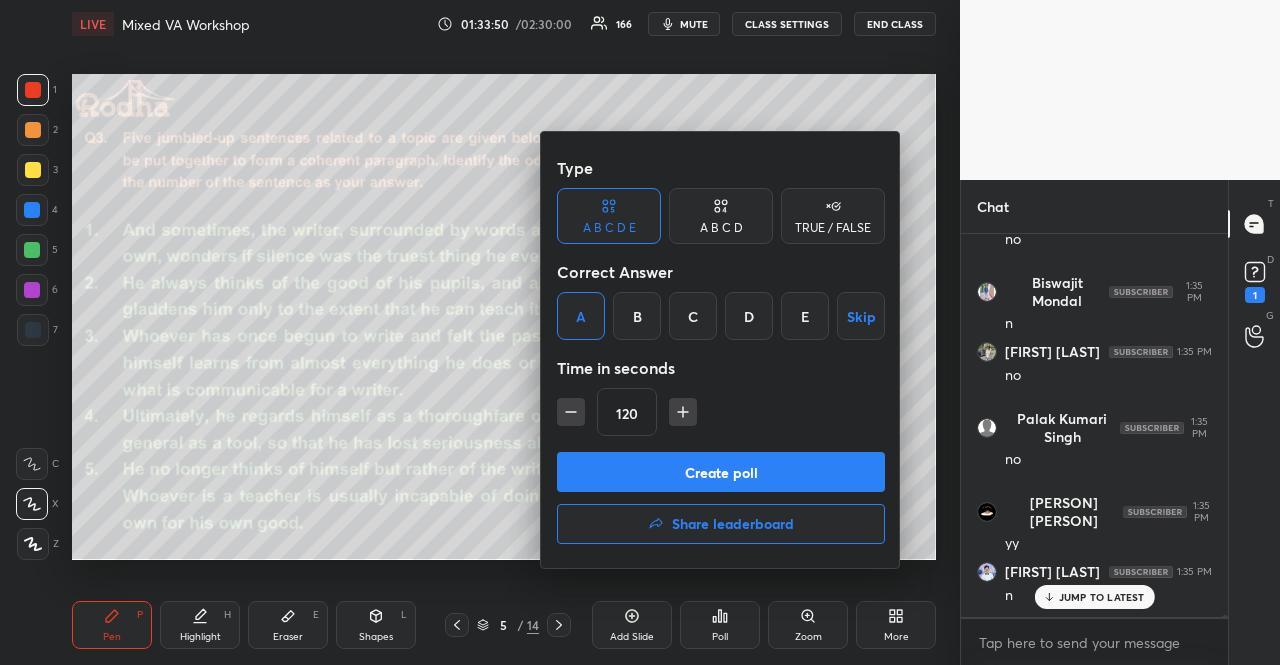click on "Create poll" at bounding box center [721, 472] 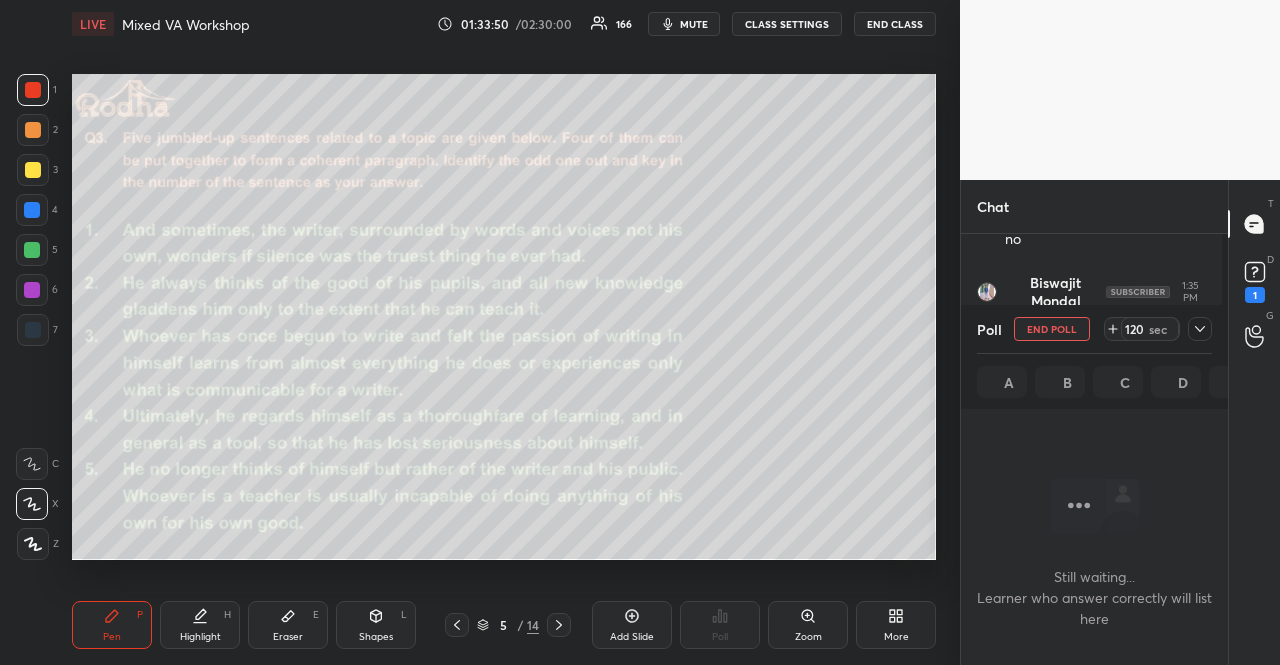 scroll, scrollTop: 347, scrollLeft: 255, axis: both 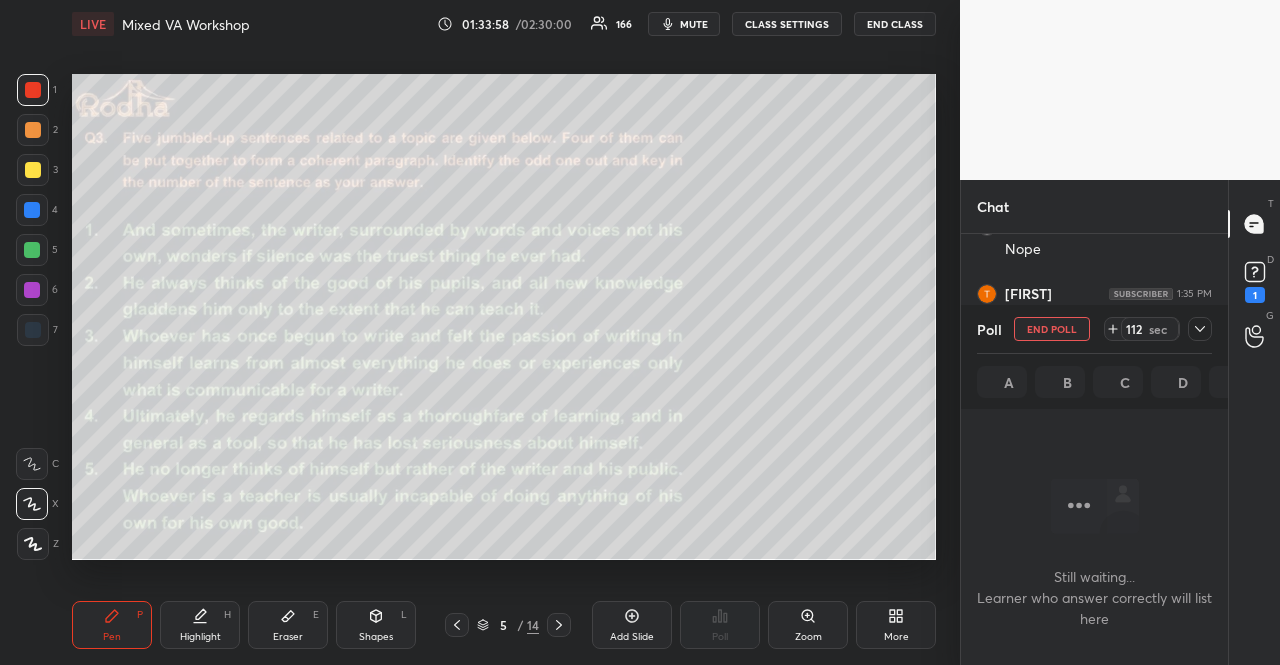 click on "mute" at bounding box center (694, 24) 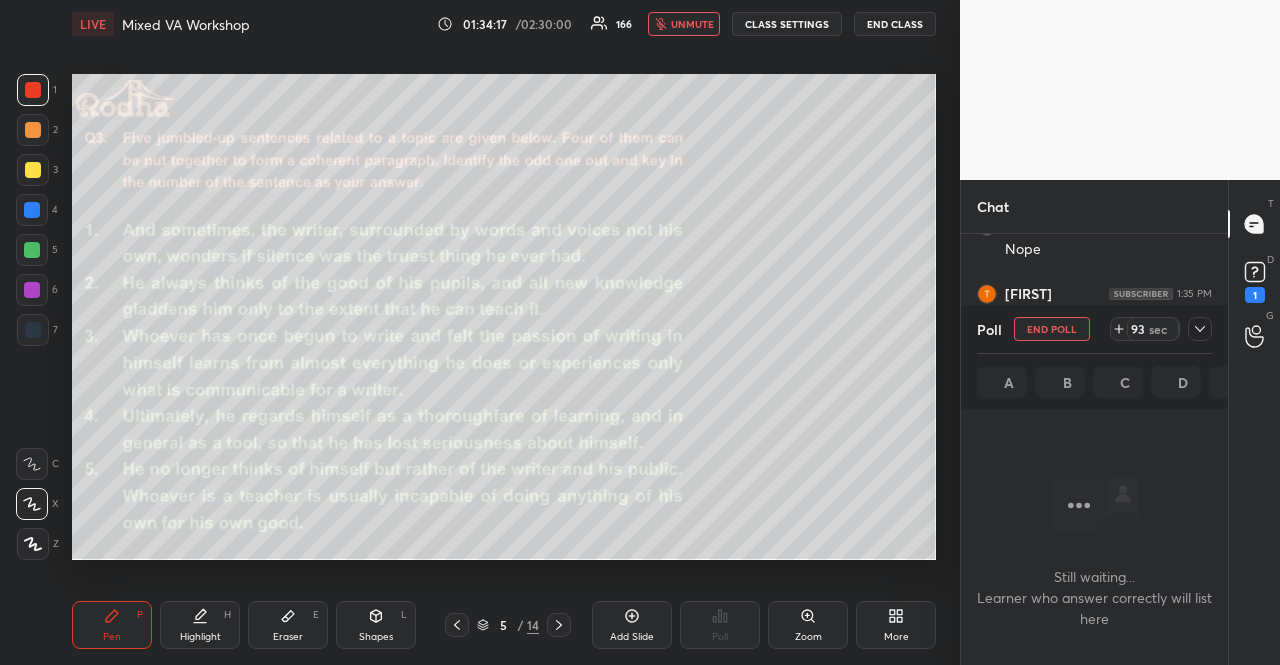 click 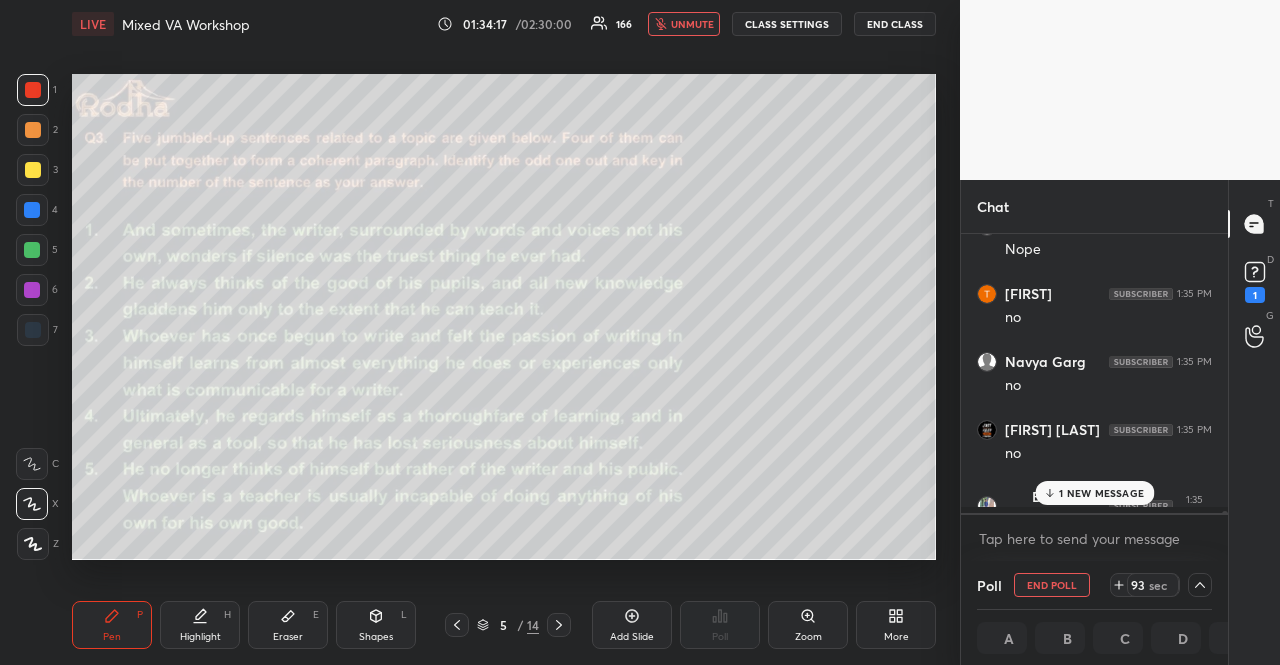 scroll, scrollTop: 267, scrollLeft: 255, axis: both 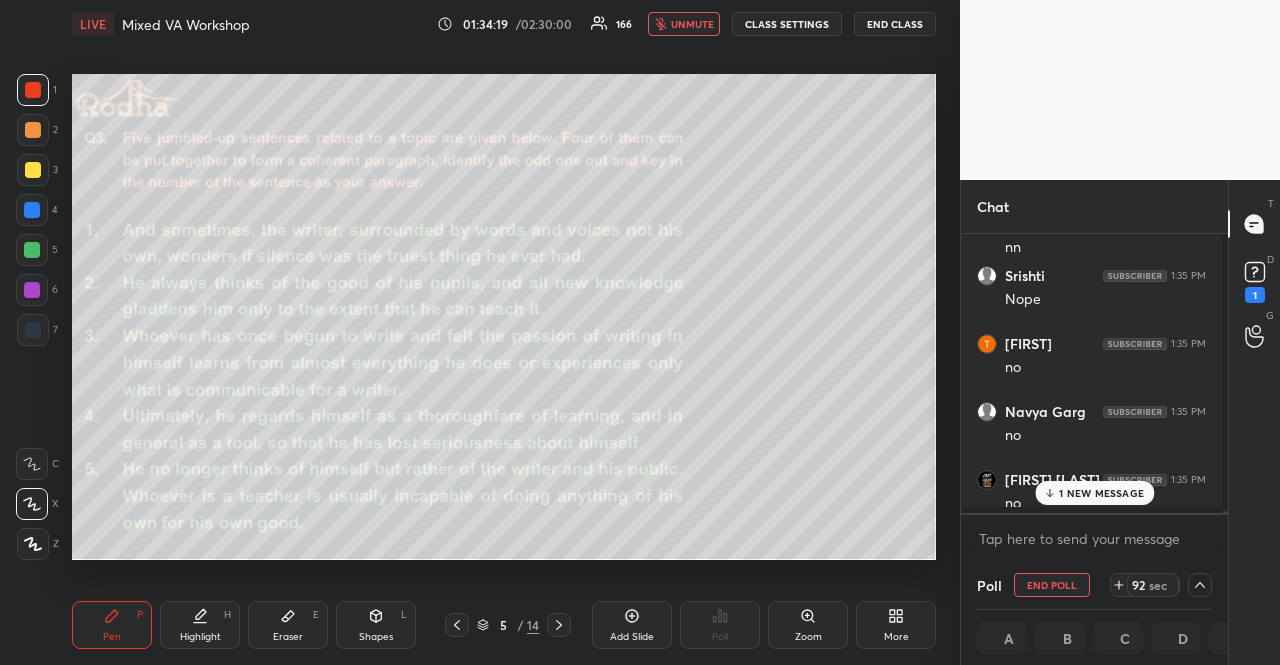 click on "1 NEW MESSAGE" at bounding box center [1101, 493] 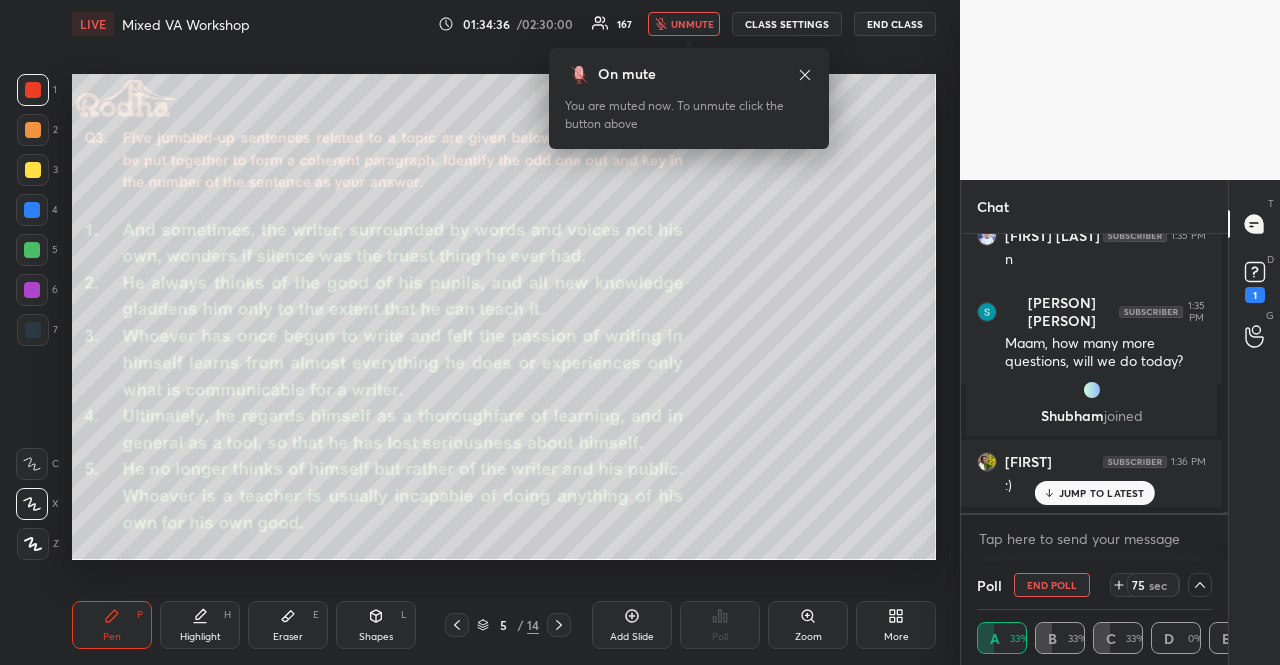 scroll, scrollTop: 65764, scrollLeft: 0, axis: vertical 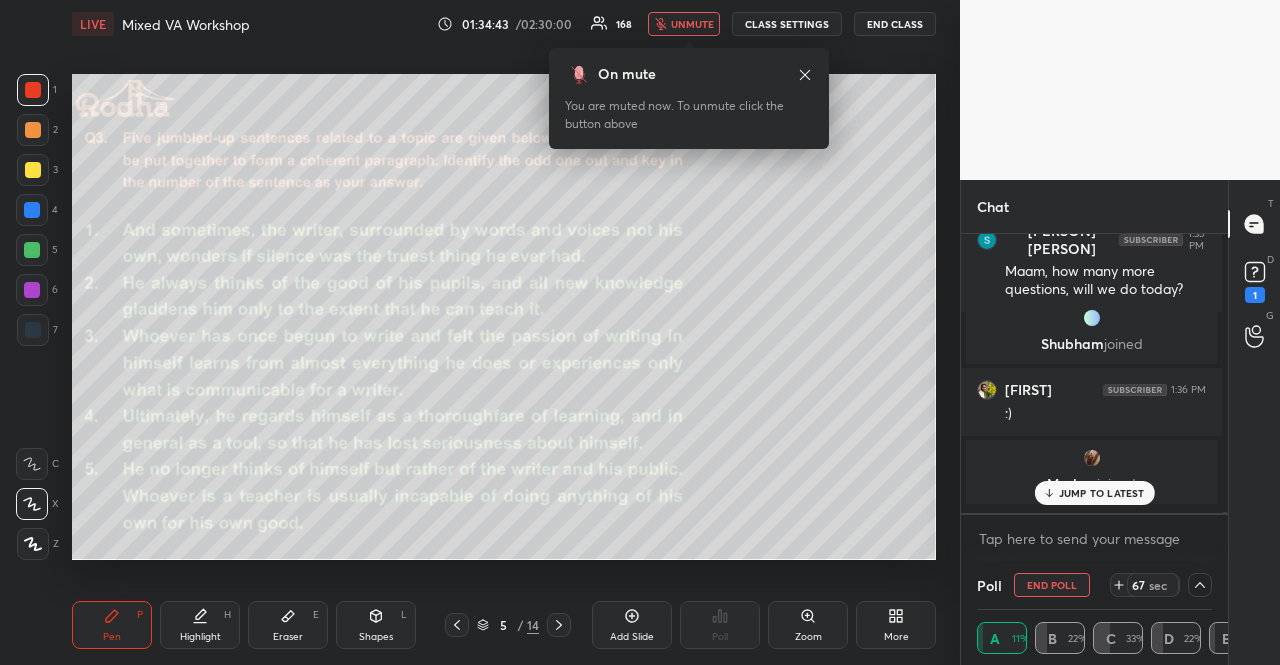 click on "unmute" at bounding box center (684, 24) 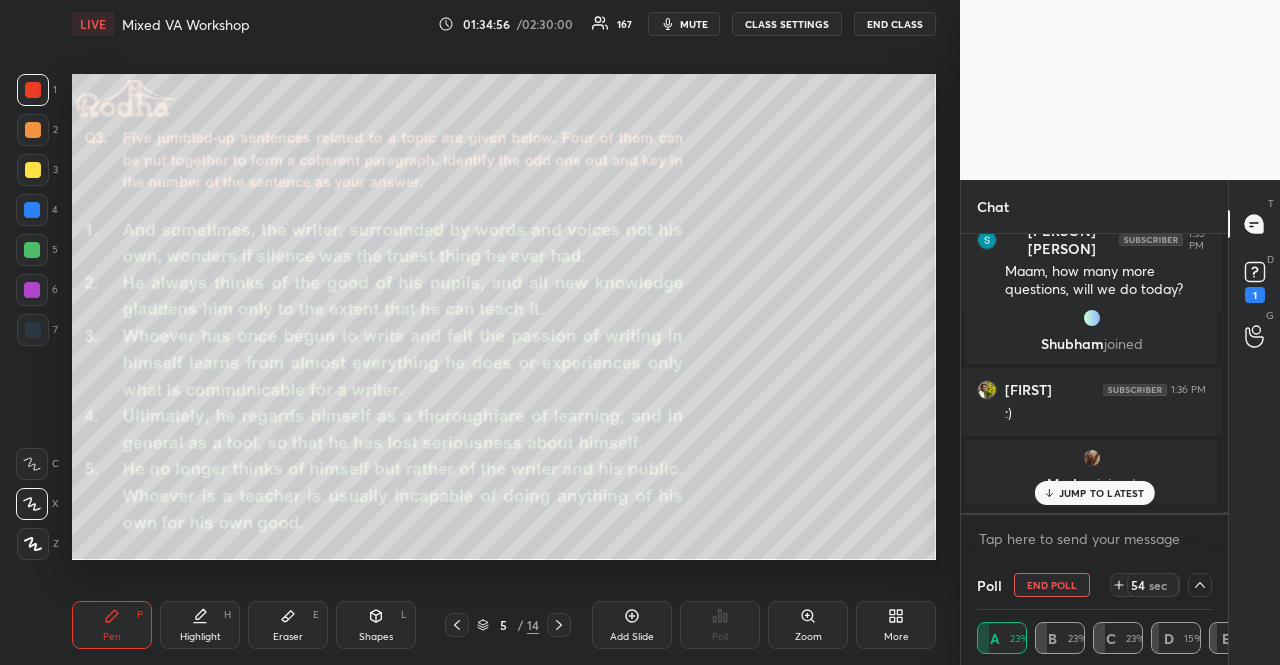 click on "JUMP TO LATEST" at bounding box center (1102, 493) 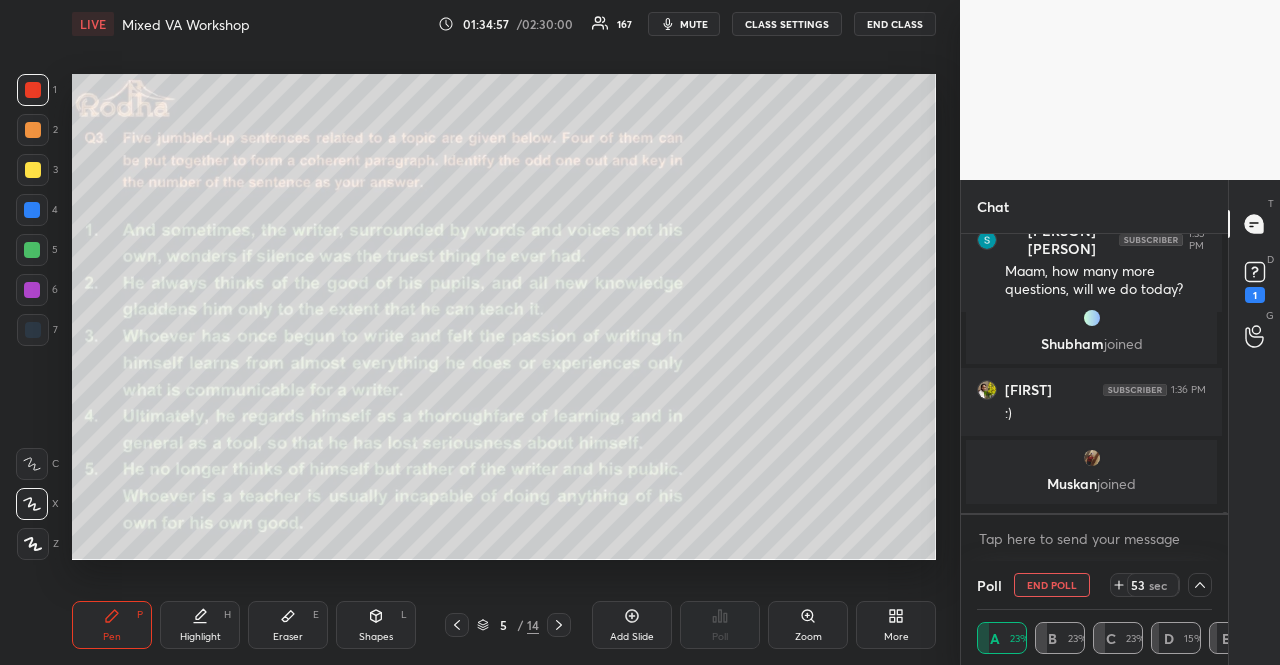 scroll, scrollTop: 16, scrollLeft: 0, axis: vertical 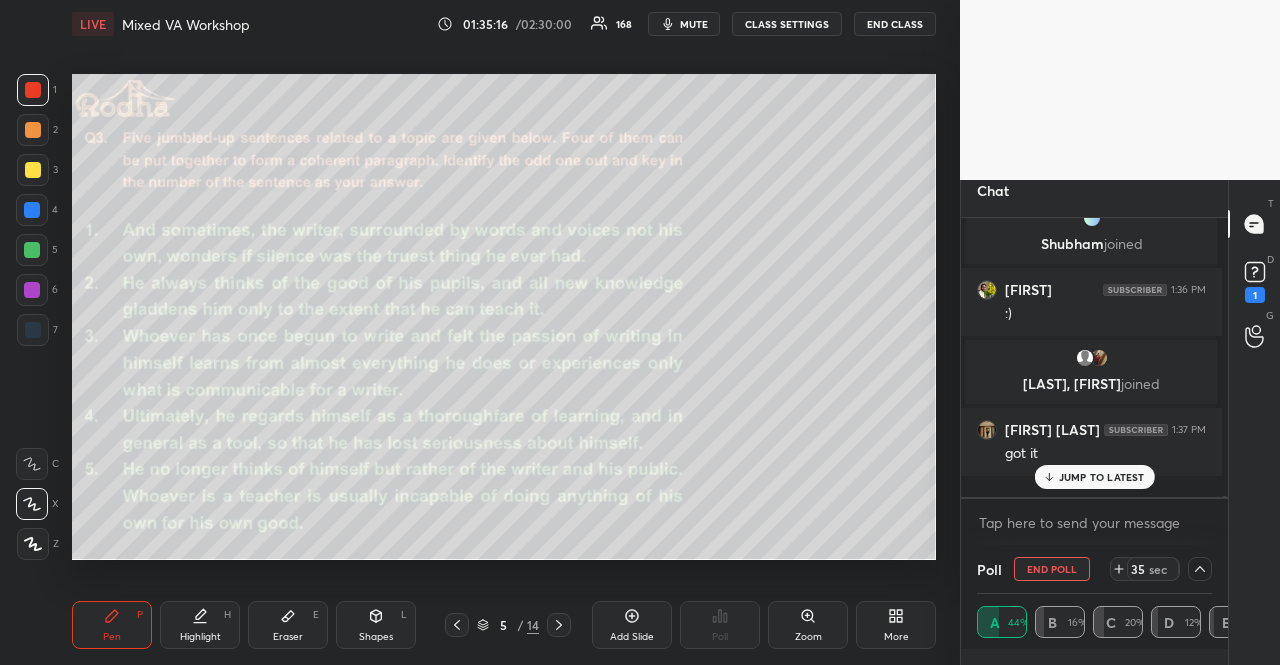 click on "JUMP TO LATEST" at bounding box center [1102, 477] 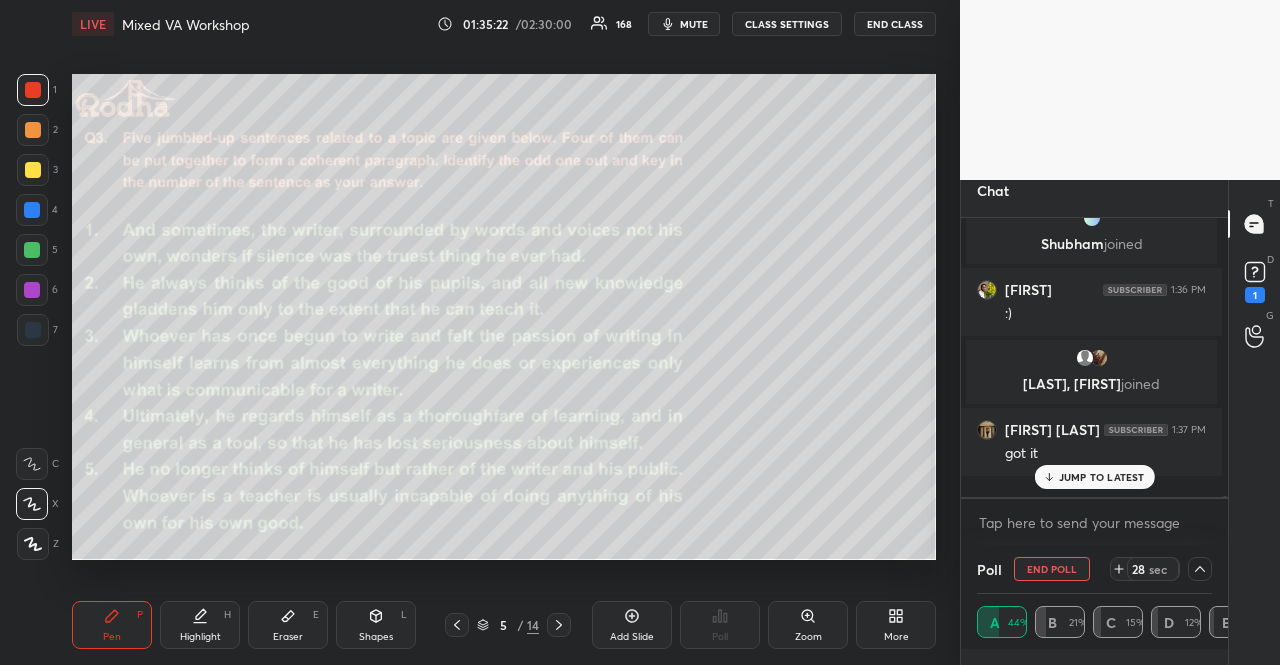 scroll, scrollTop: 65916, scrollLeft: 0, axis: vertical 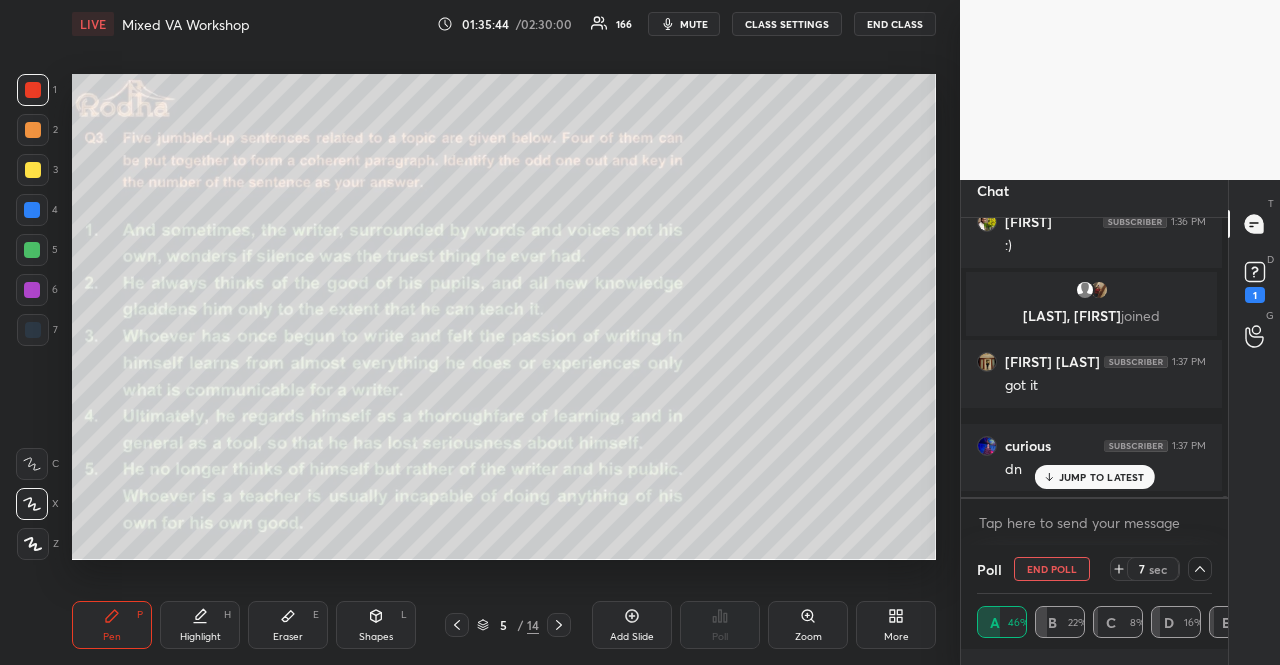 click on "JUMP TO LATEST" at bounding box center (1102, 477) 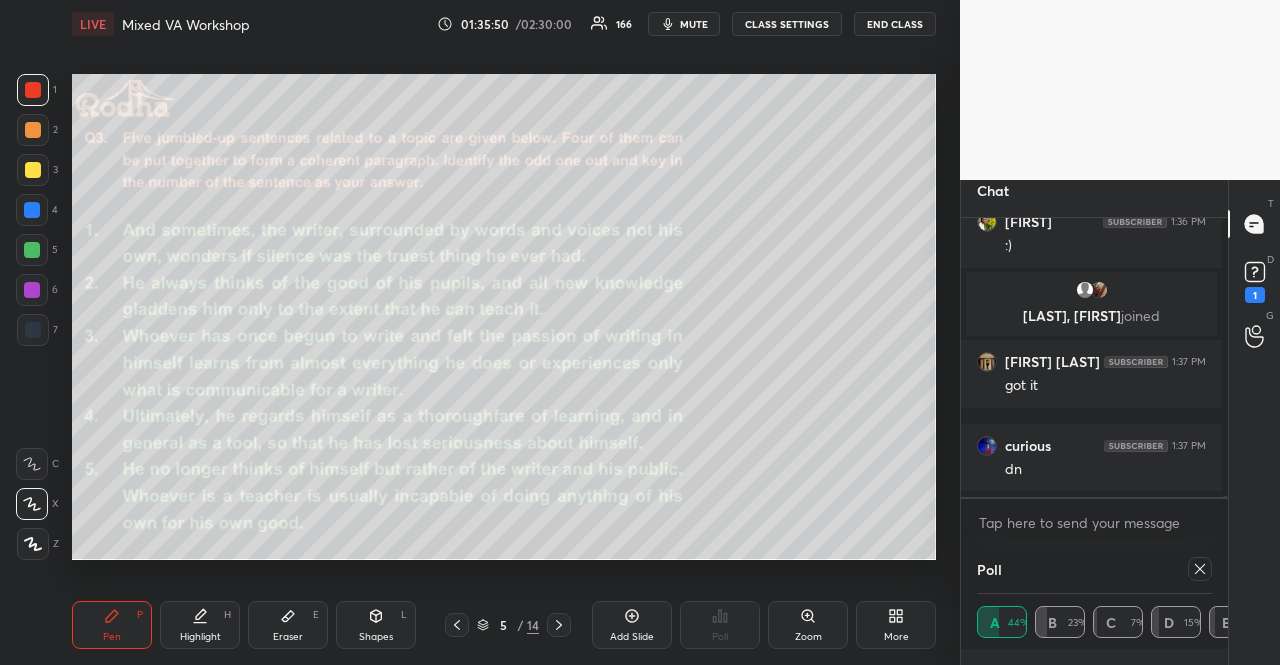 scroll, scrollTop: 0, scrollLeft: 0, axis: both 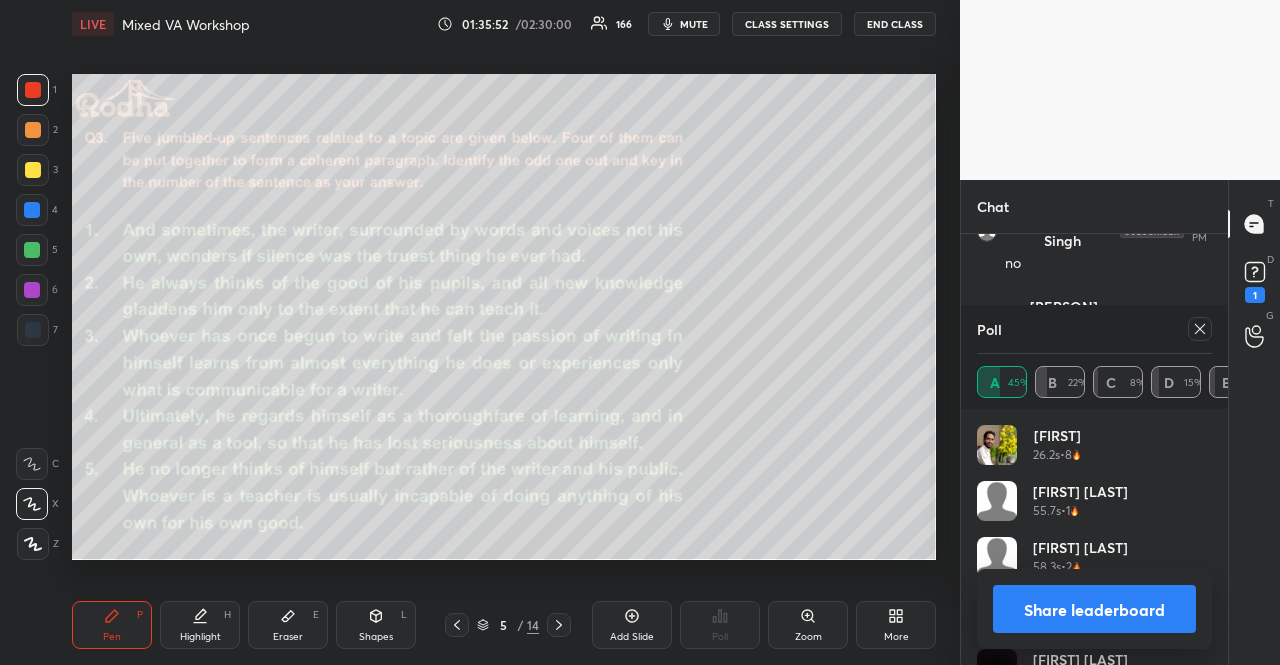 click 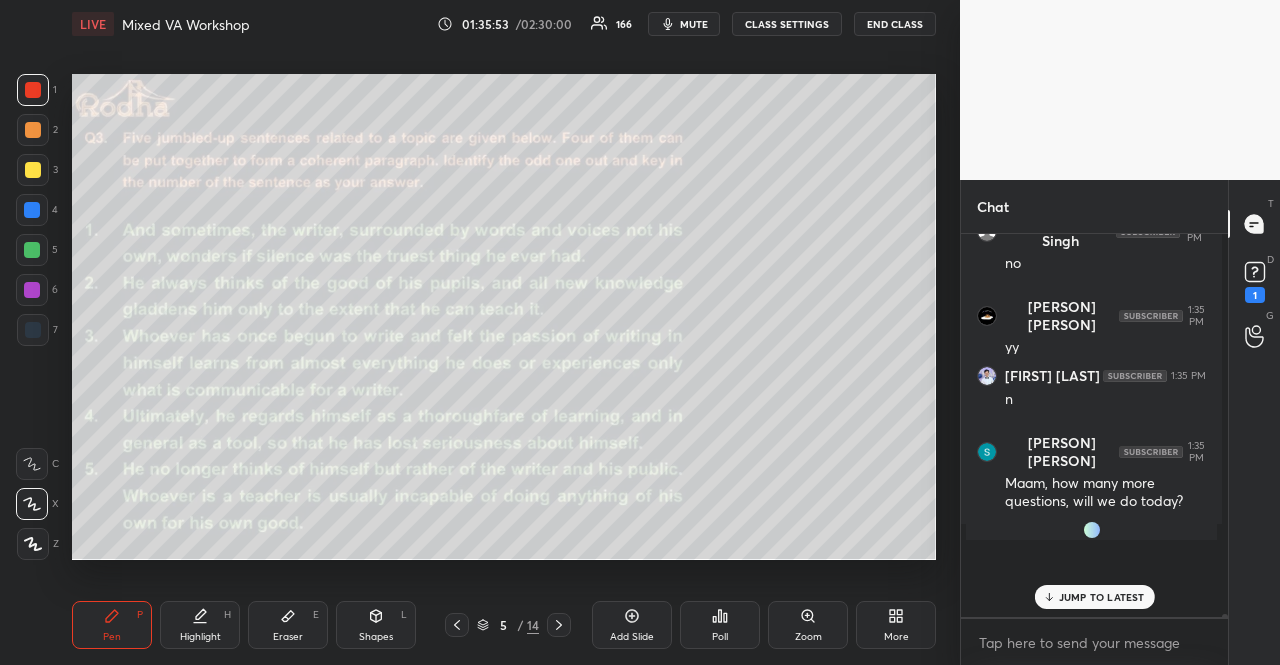 scroll, scrollTop: 1, scrollLeft: 6, axis: both 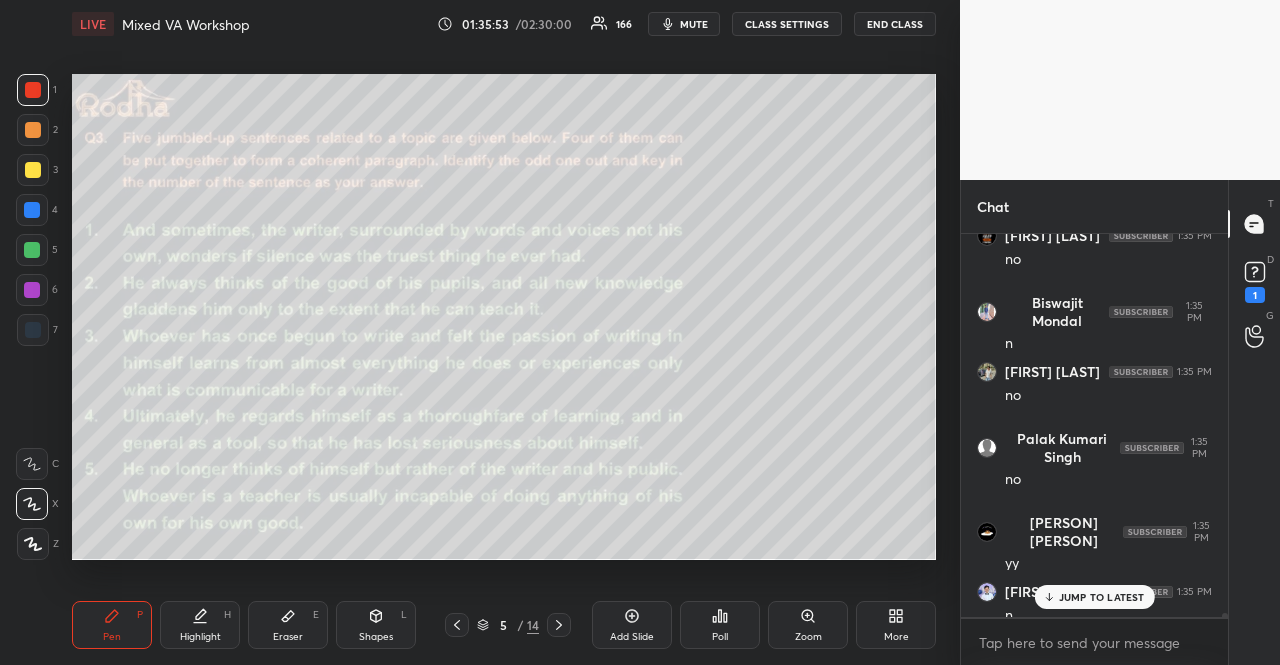 click on "JUMP TO LATEST" at bounding box center [1102, 597] 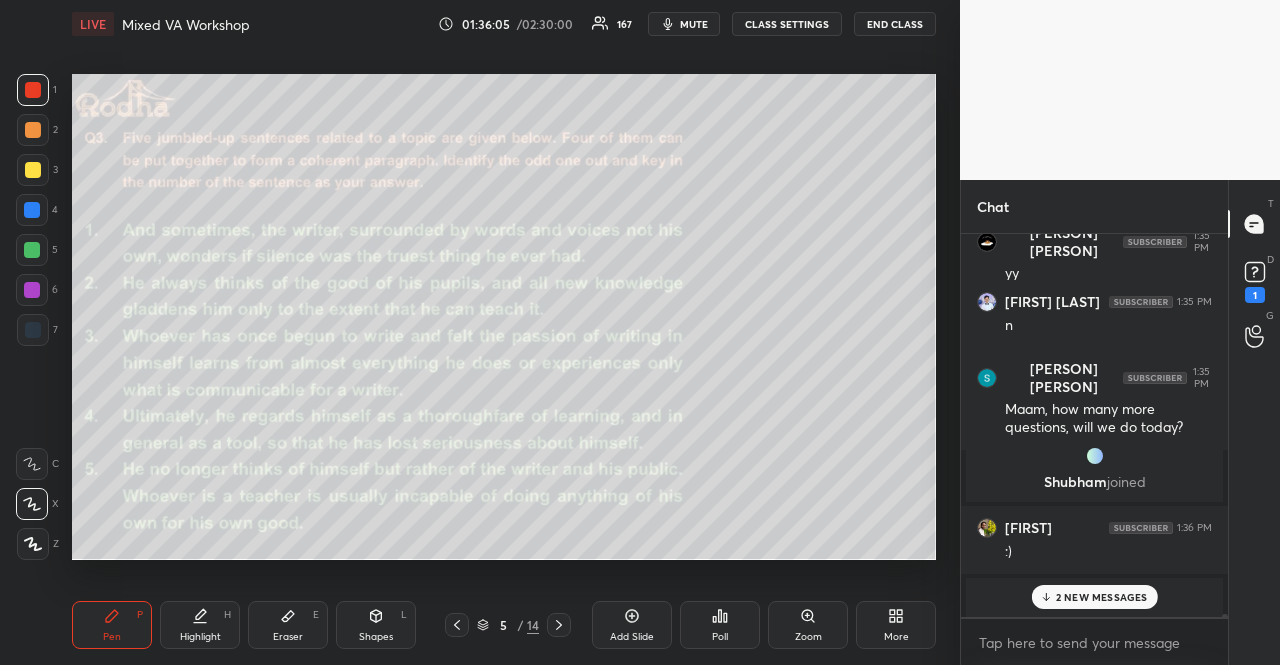 click on "2 NEW MESSAGES" at bounding box center (1102, 597) 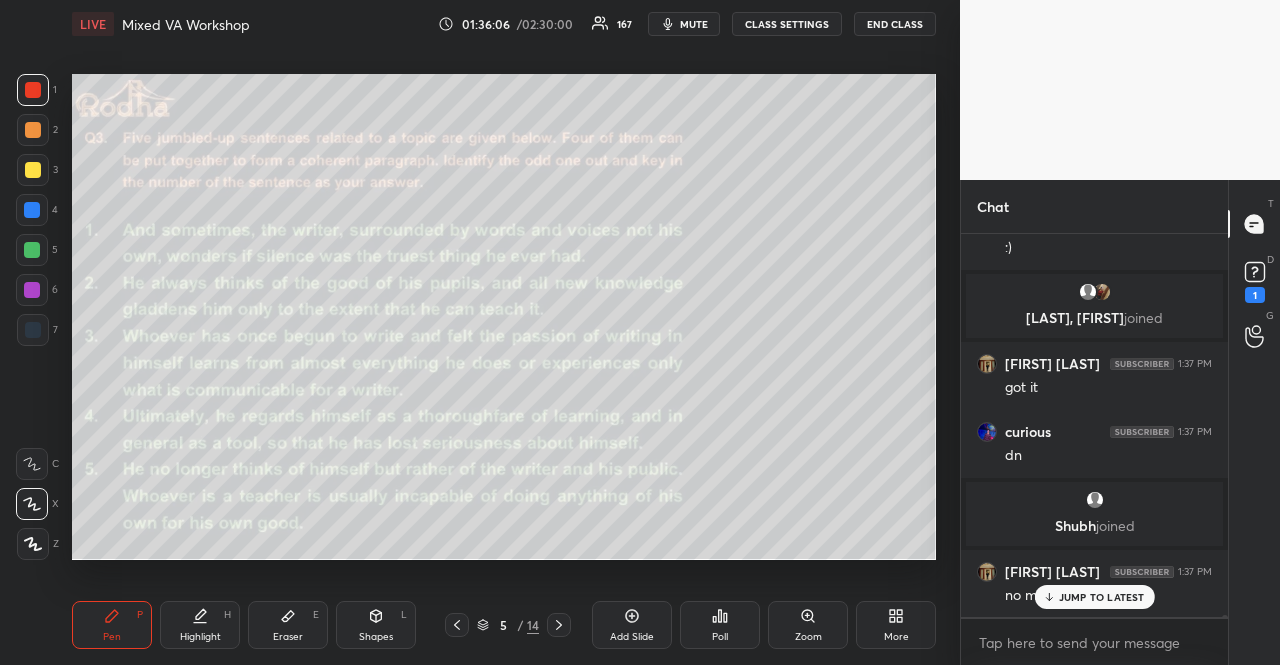 click on "JUMP TO LATEST" at bounding box center (1102, 597) 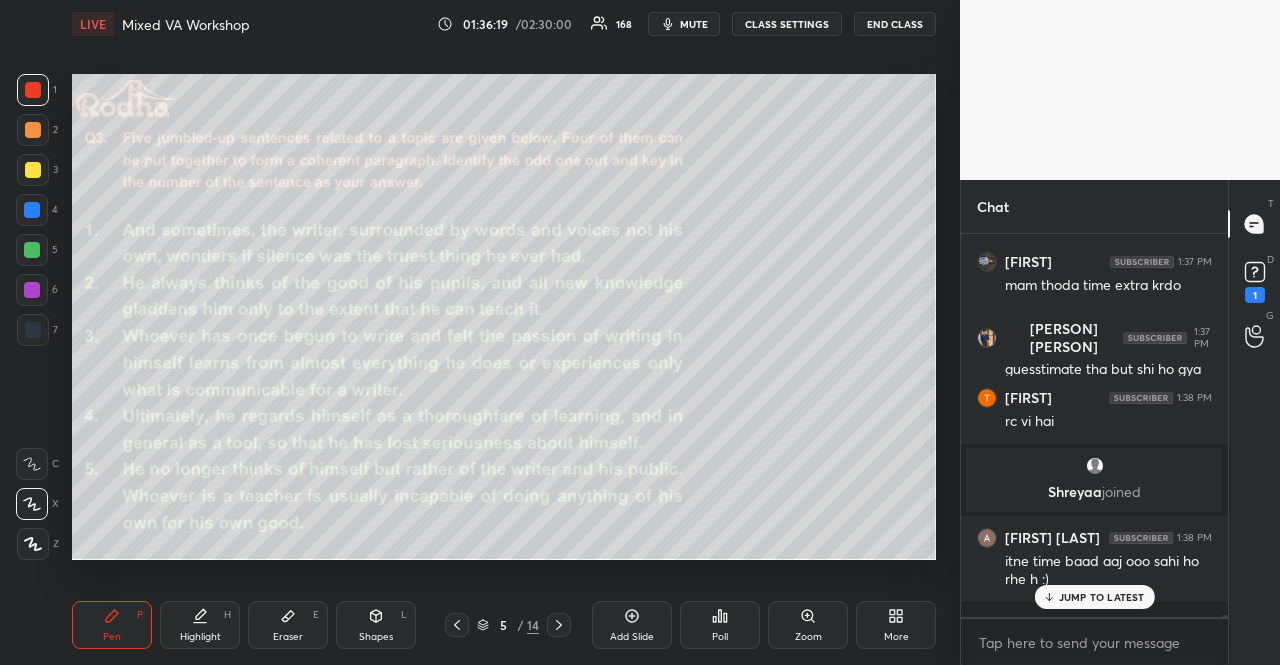 click on "JUMP TO LATEST" at bounding box center [1102, 597] 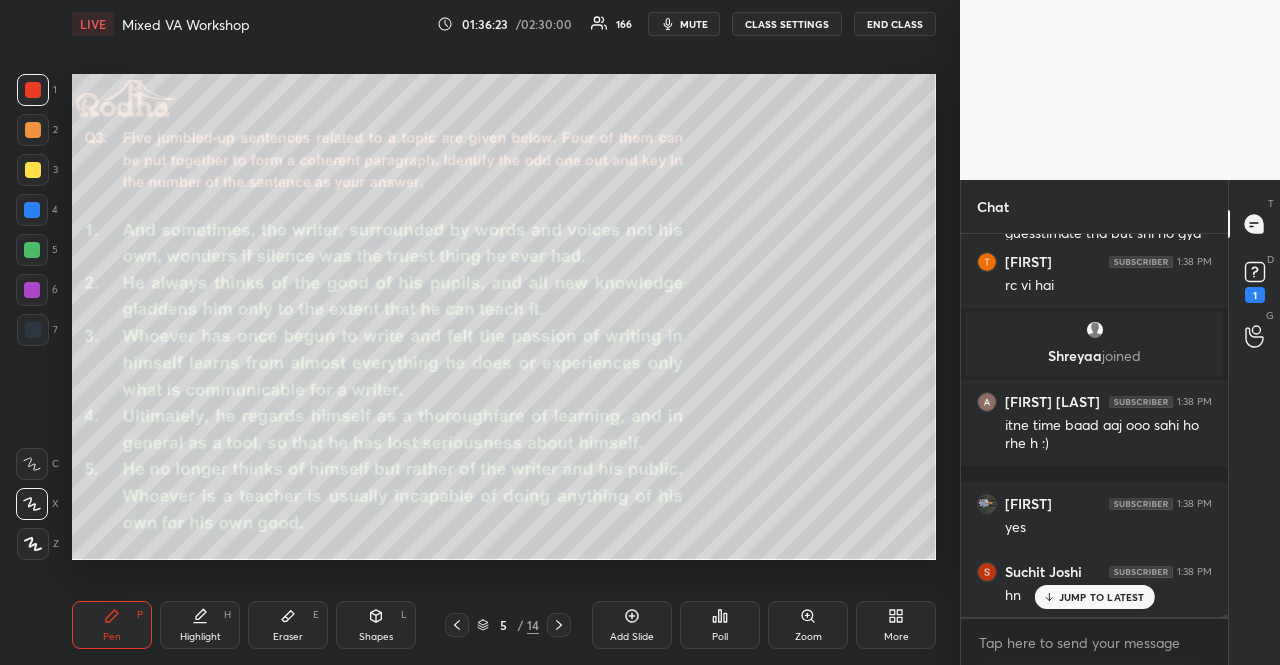click on "JUMP TO LATEST" at bounding box center (1102, 597) 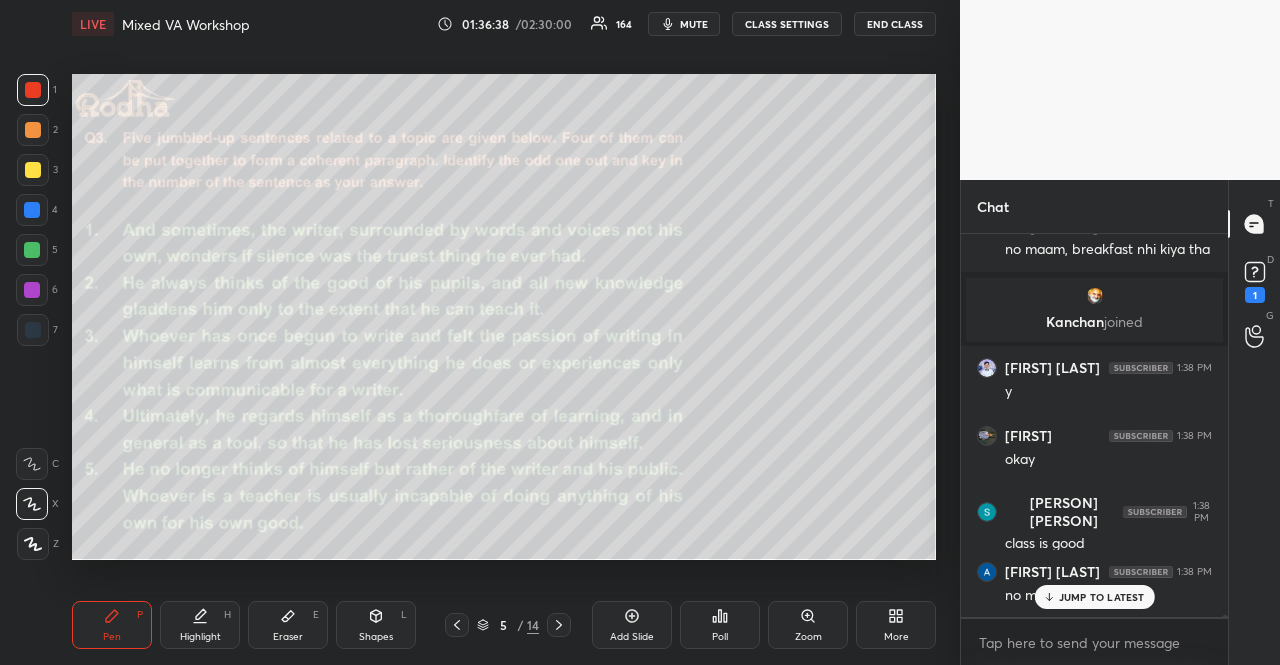 click on "JUMP TO LATEST" at bounding box center (1102, 597) 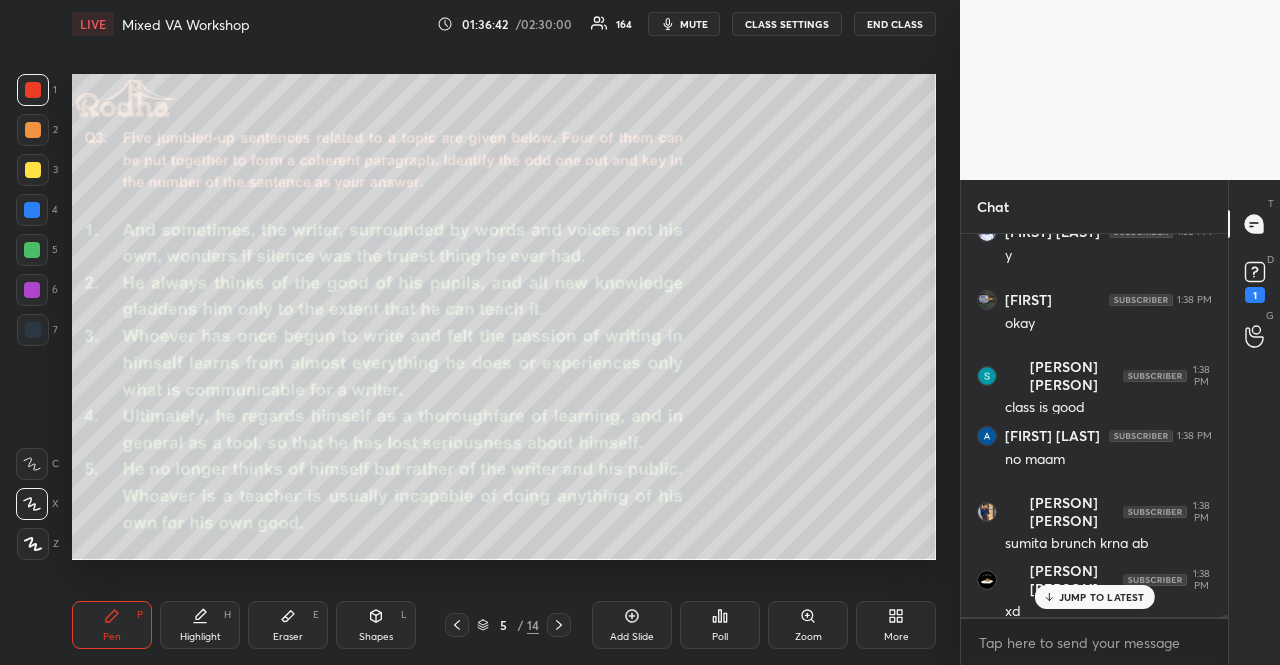 click on "JUMP TO LATEST" at bounding box center (1102, 597) 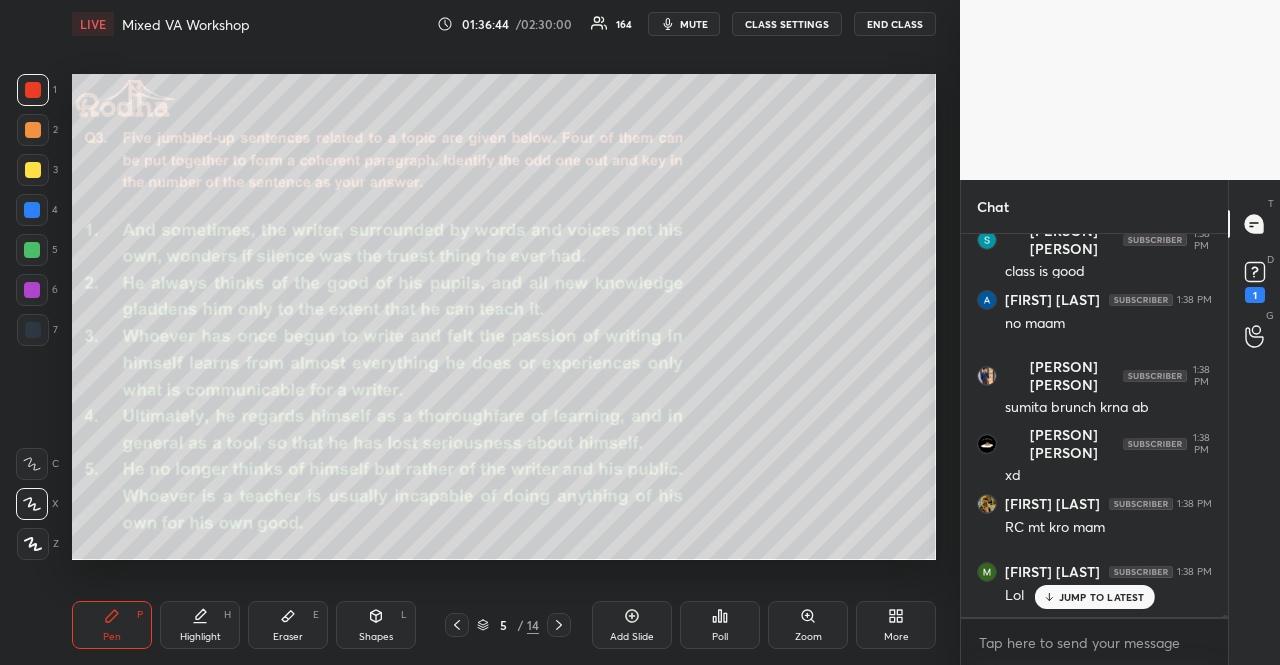 click on "JUMP TO LATEST" at bounding box center (1102, 597) 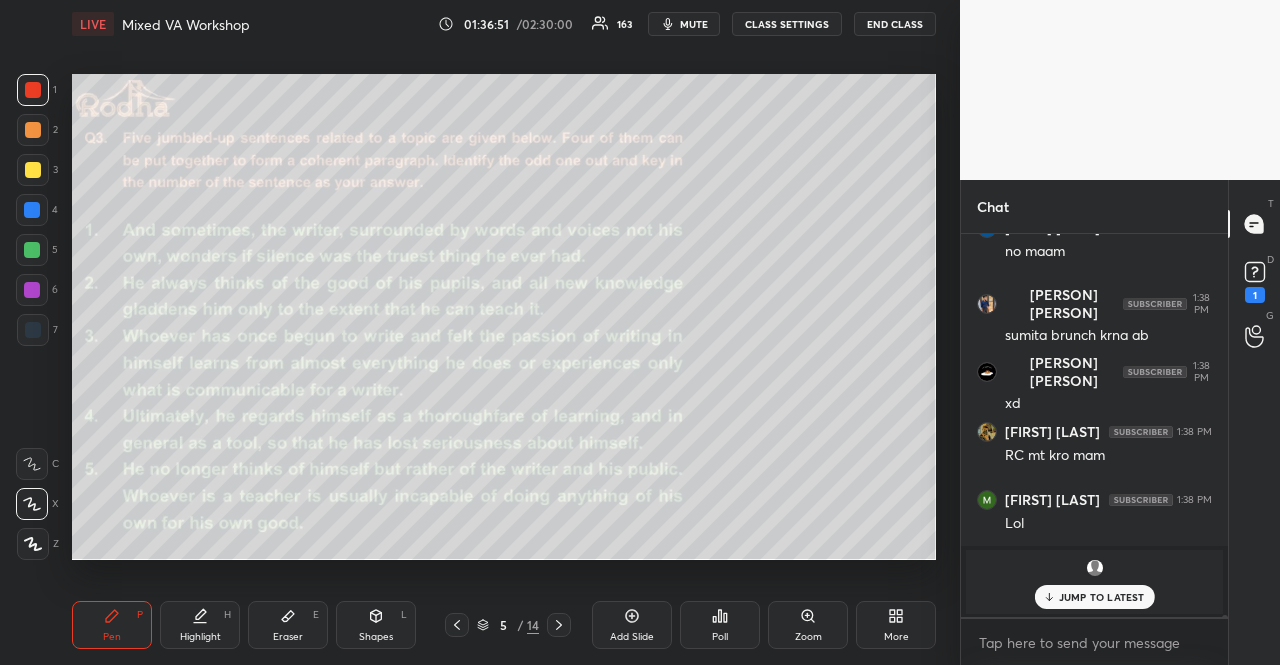 click on "JUMP TO LATEST" at bounding box center (1102, 597) 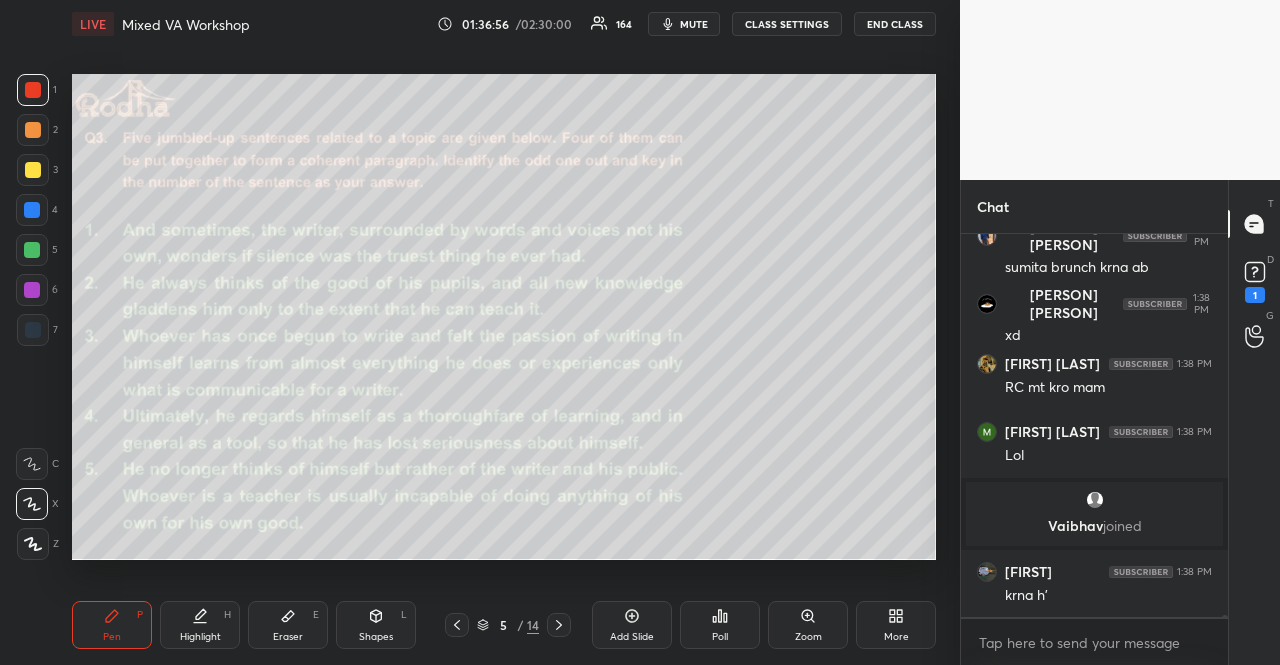scroll, scrollTop: 66754, scrollLeft: 0, axis: vertical 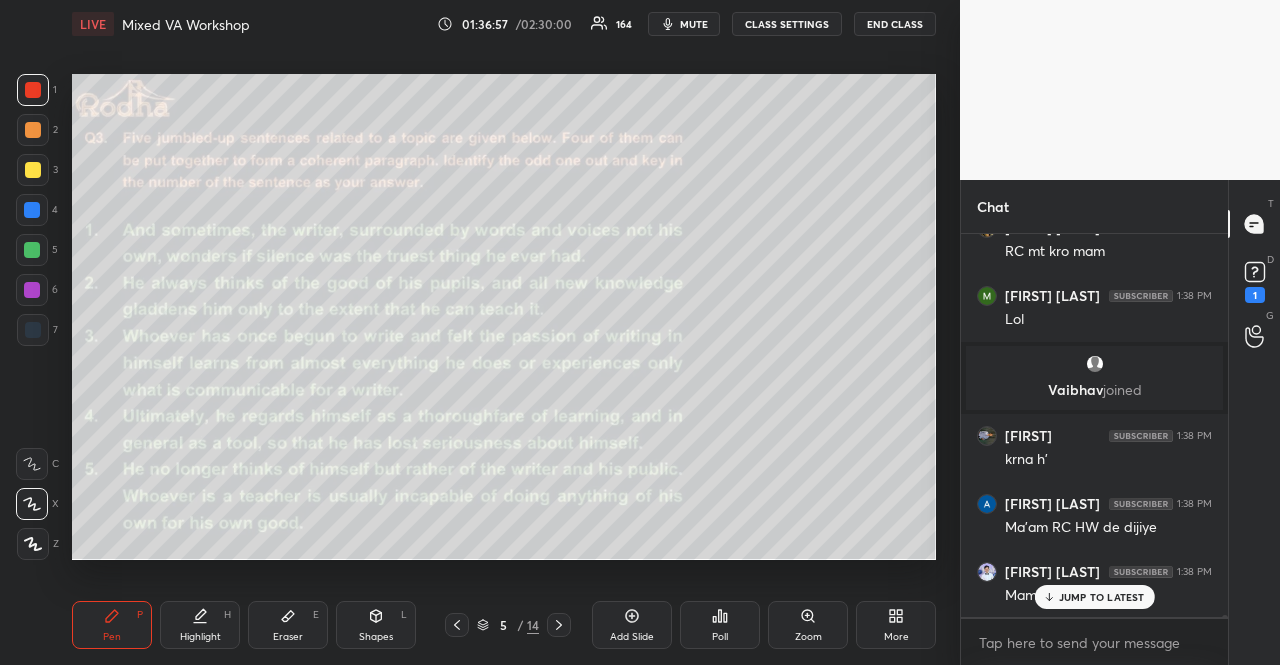 click on "JUMP TO LATEST" at bounding box center [1102, 597] 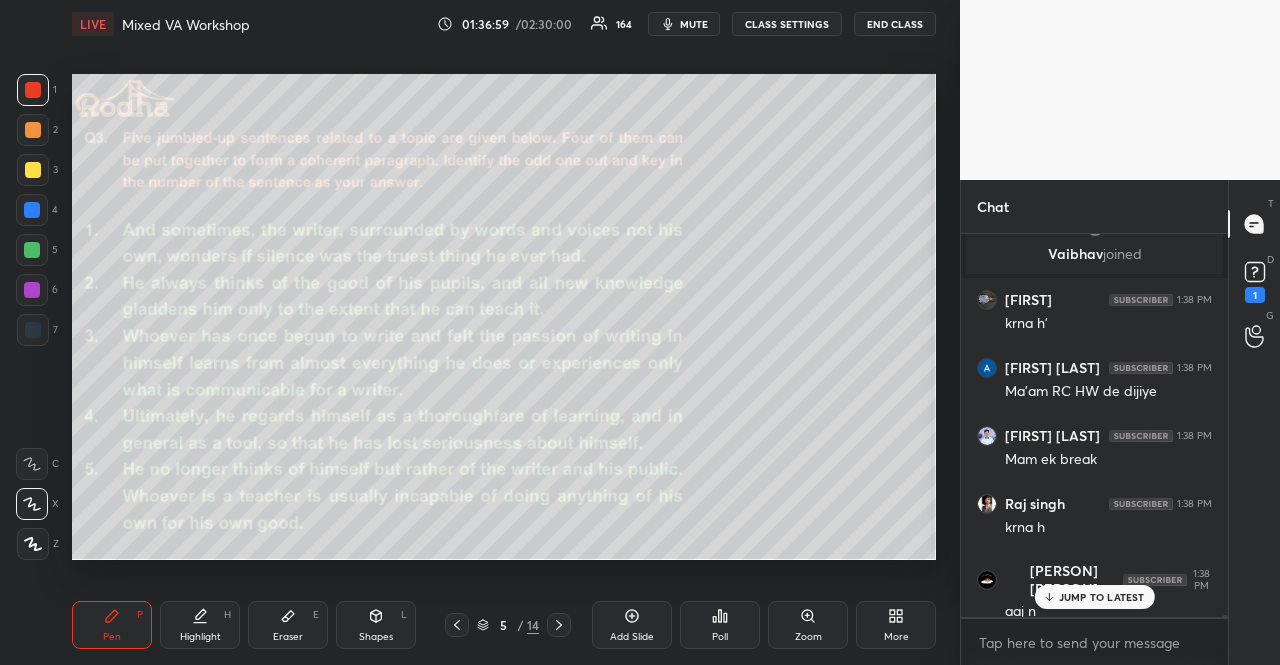 scroll, scrollTop: 67162, scrollLeft: 0, axis: vertical 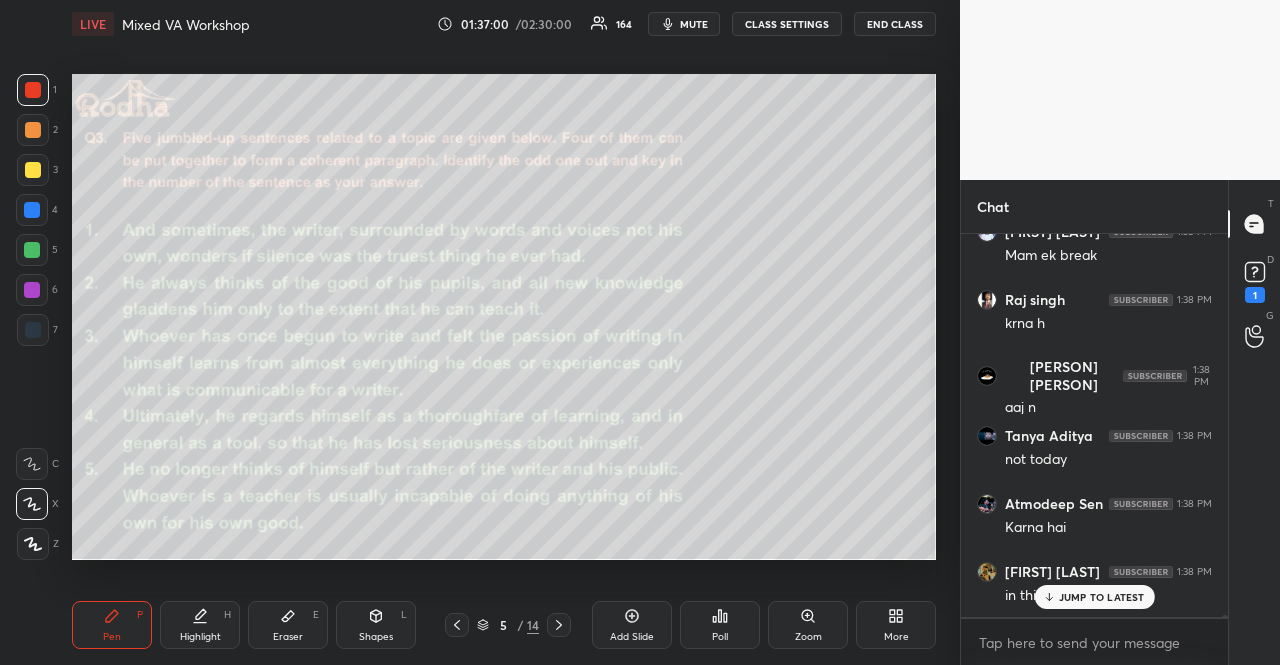 click on "JUMP TO LATEST" at bounding box center [1102, 597] 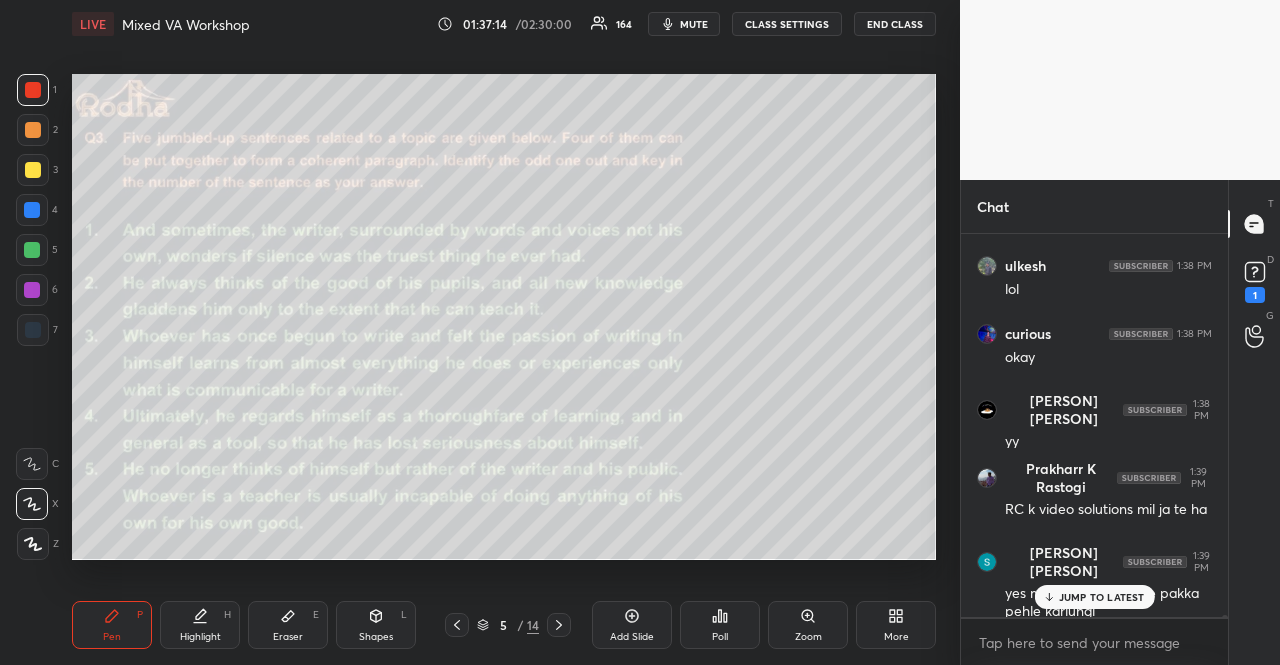 scroll, scrollTop: 68080, scrollLeft: 0, axis: vertical 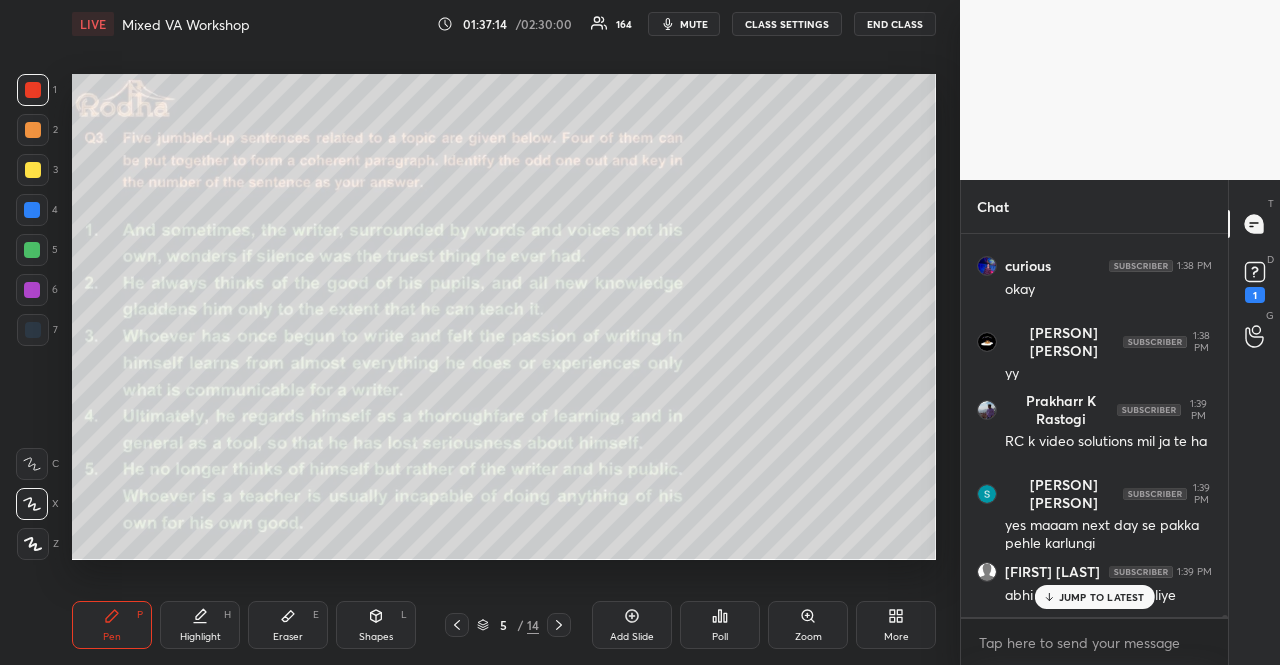 click on "JUMP TO LATEST" at bounding box center [1102, 597] 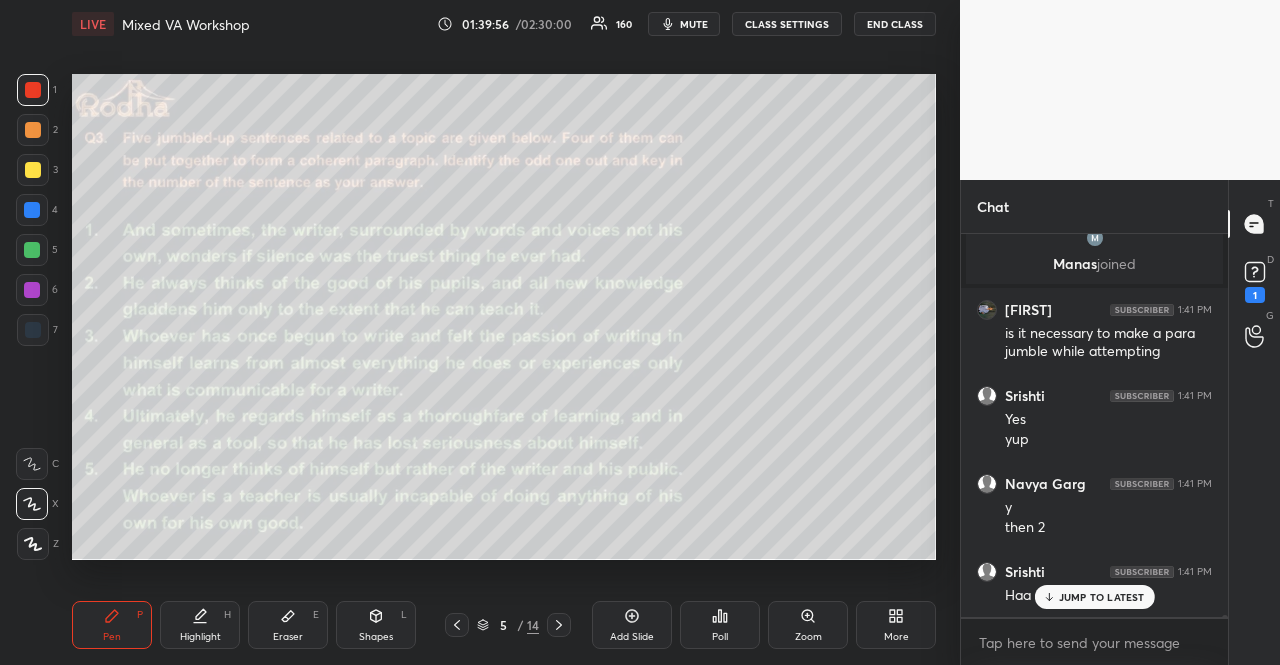 scroll, scrollTop: 69438, scrollLeft: 0, axis: vertical 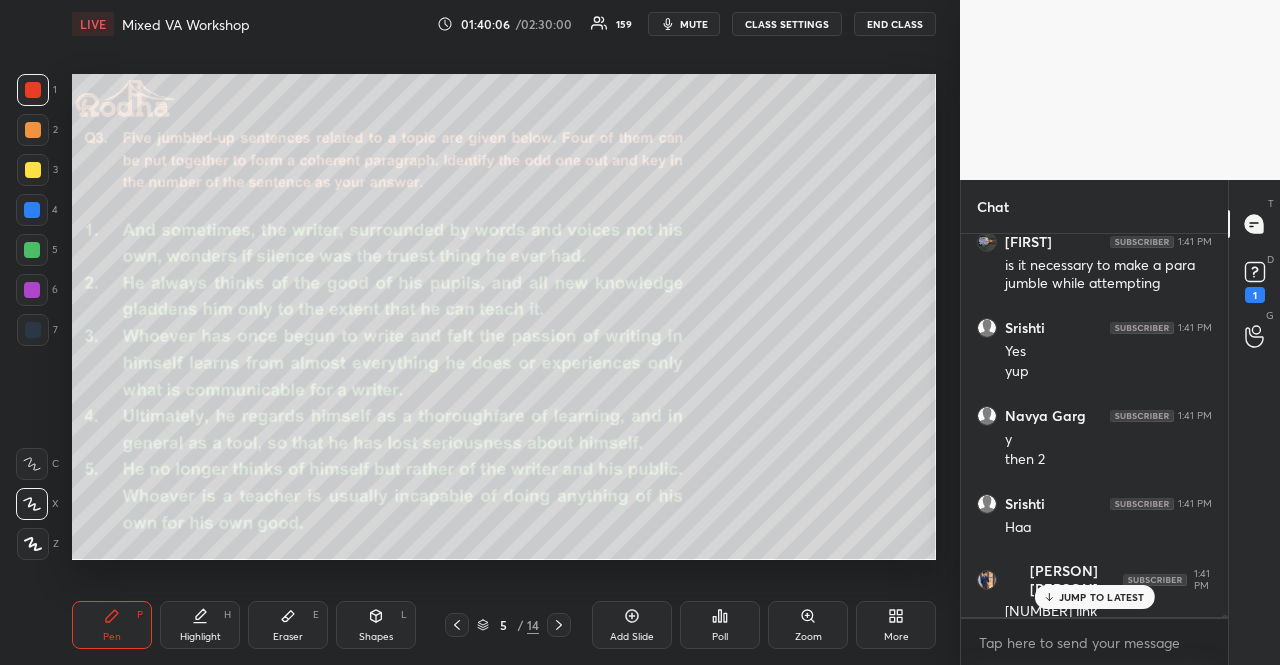 click 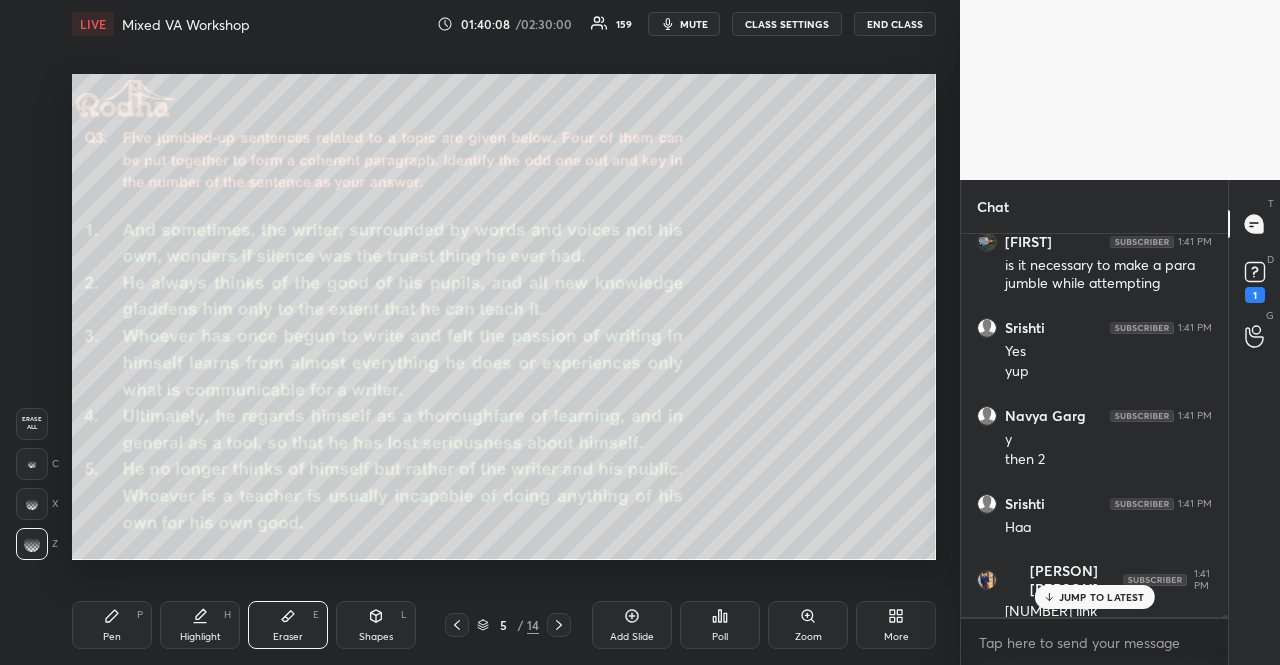 click on "Pen P" at bounding box center [112, 625] 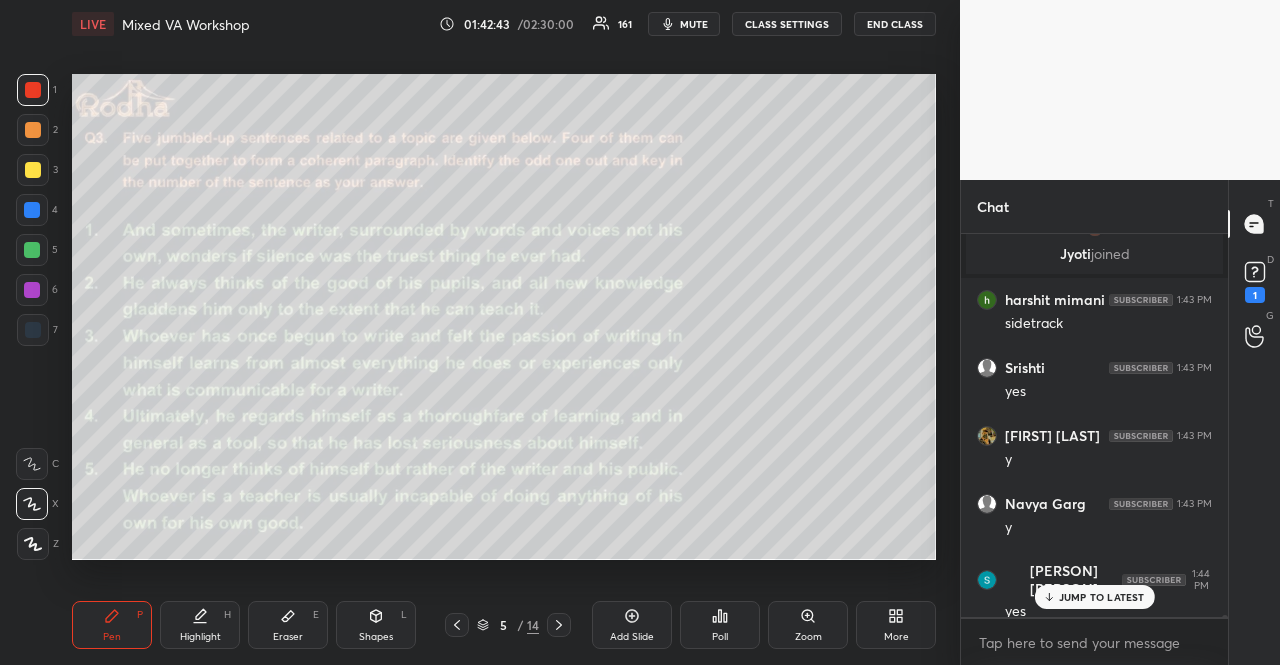 scroll, scrollTop: 70284, scrollLeft: 0, axis: vertical 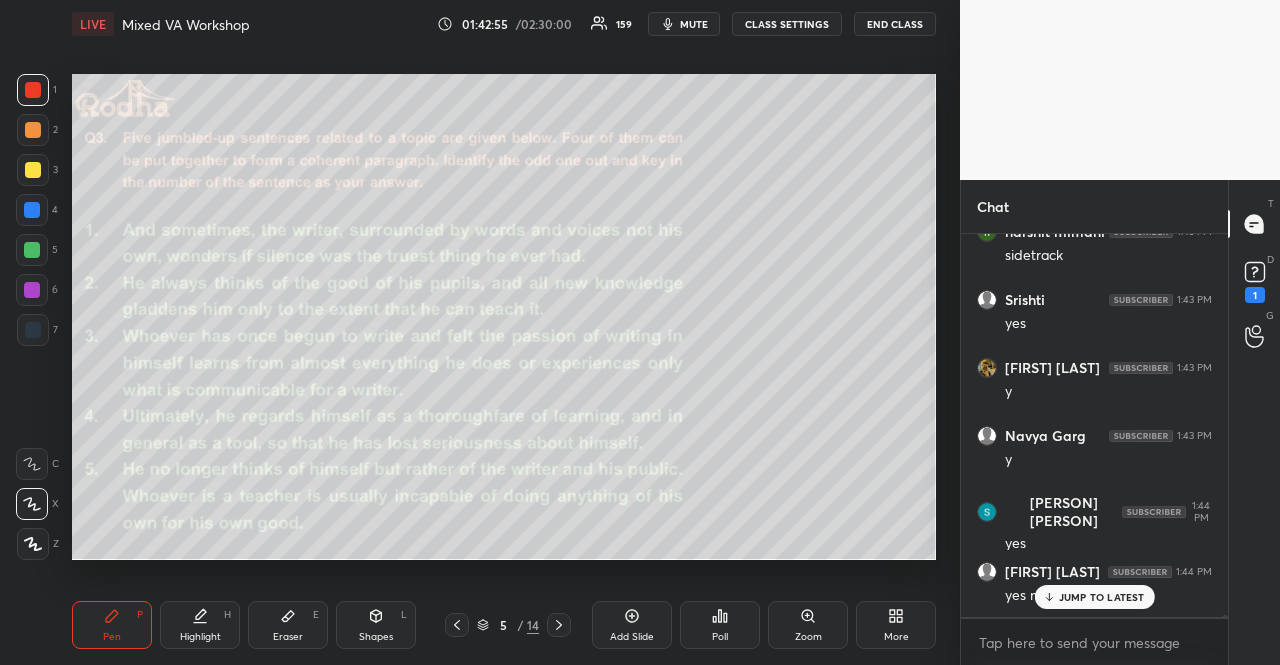 click on "JUMP TO LATEST" at bounding box center [1102, 597] 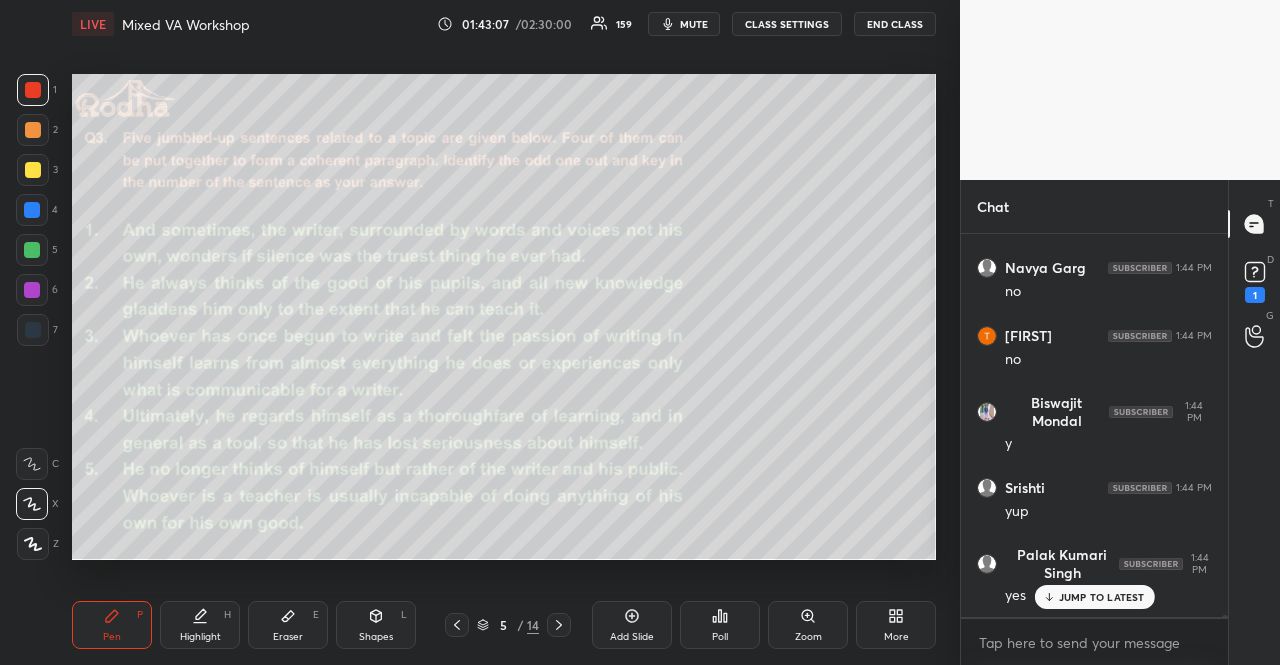scroll, scrollTop: 70944, scrollLeft: 0, axis: vertical 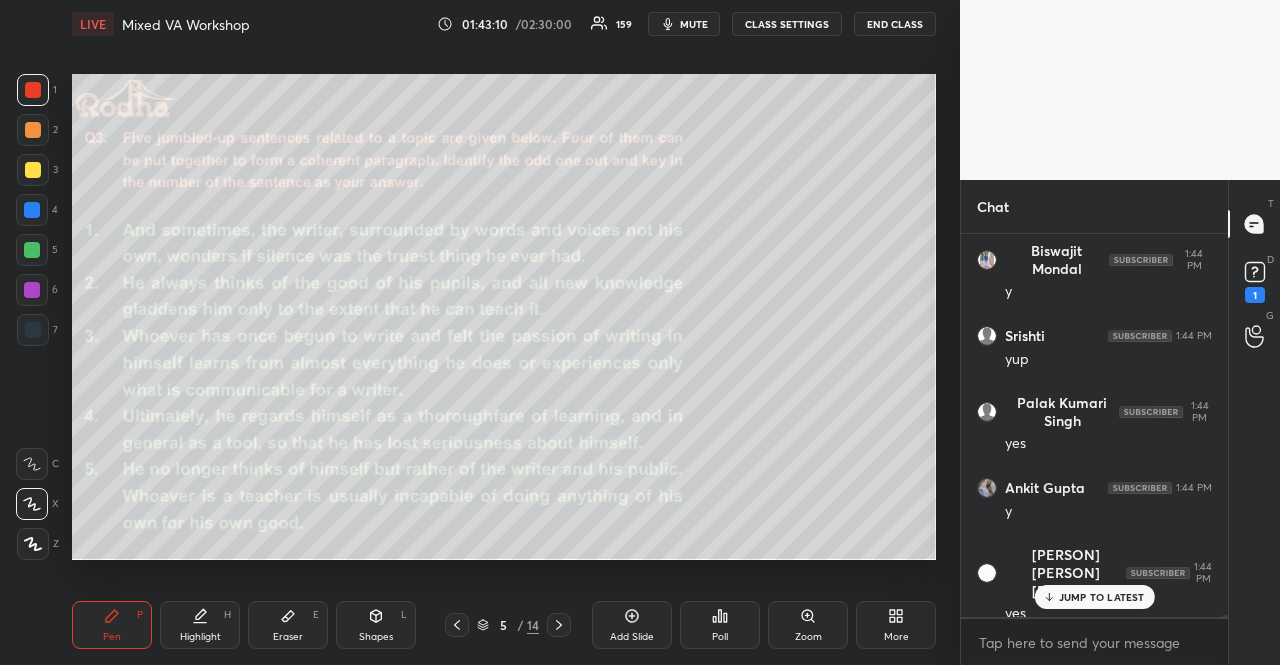 click 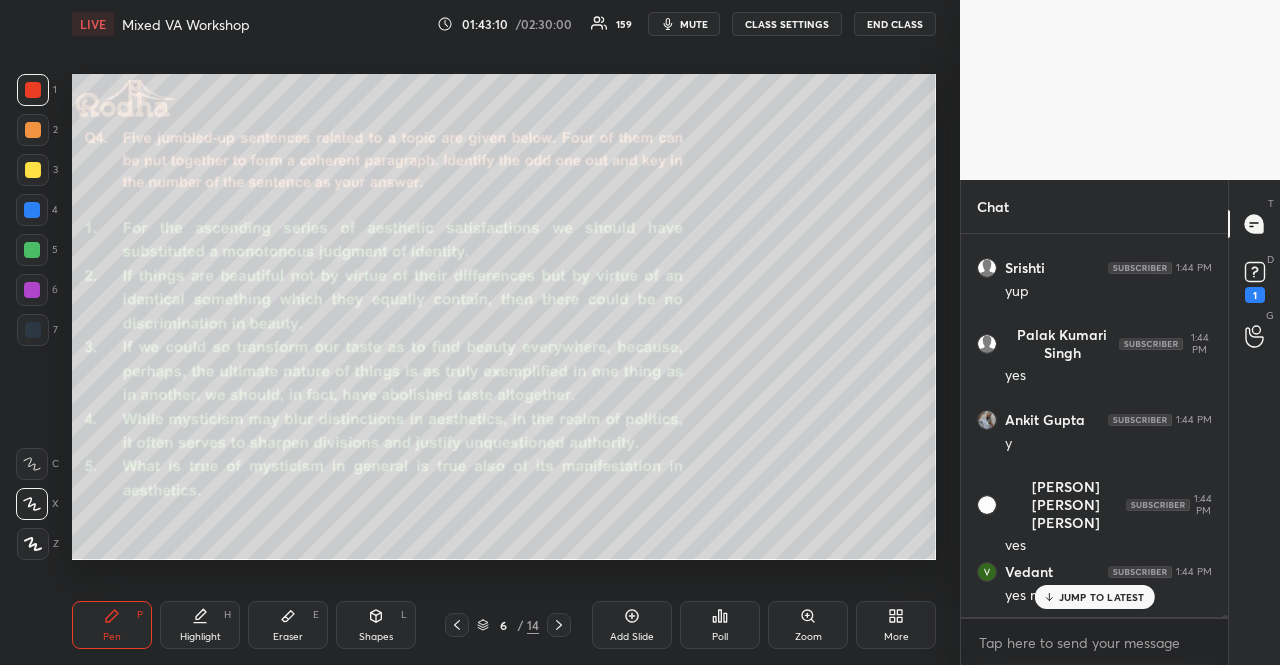 click 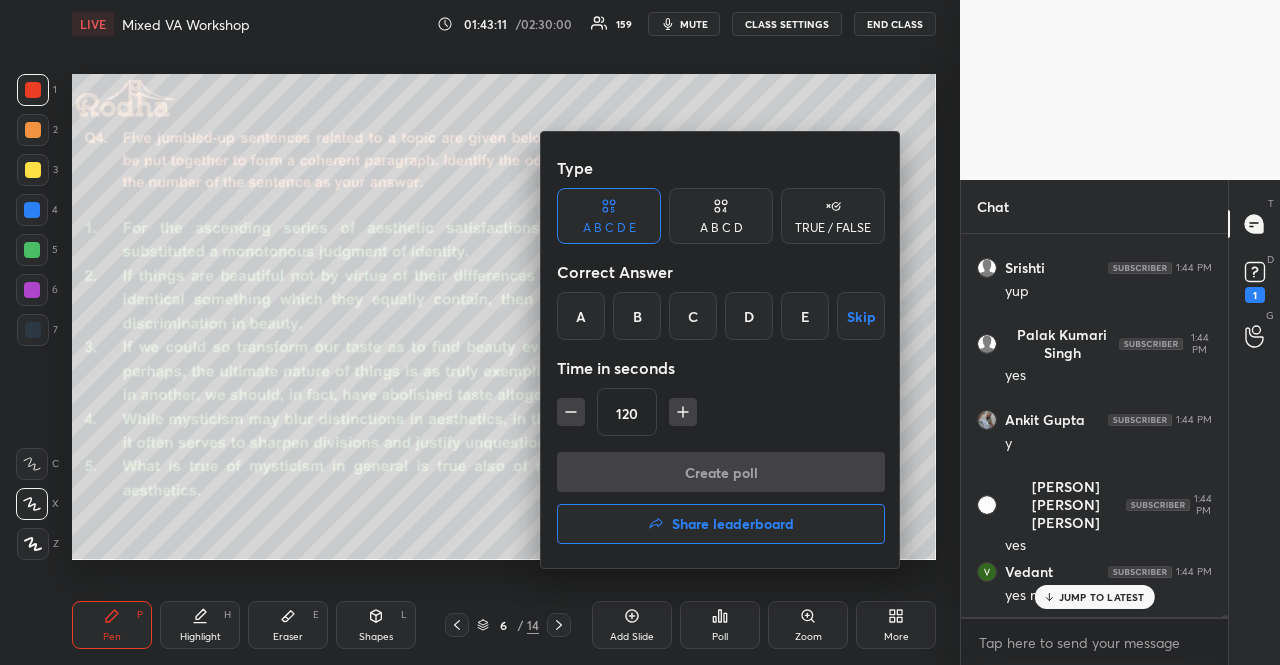scroll, scrollTop: 71080, scrollLeft: 0, axis: vertical 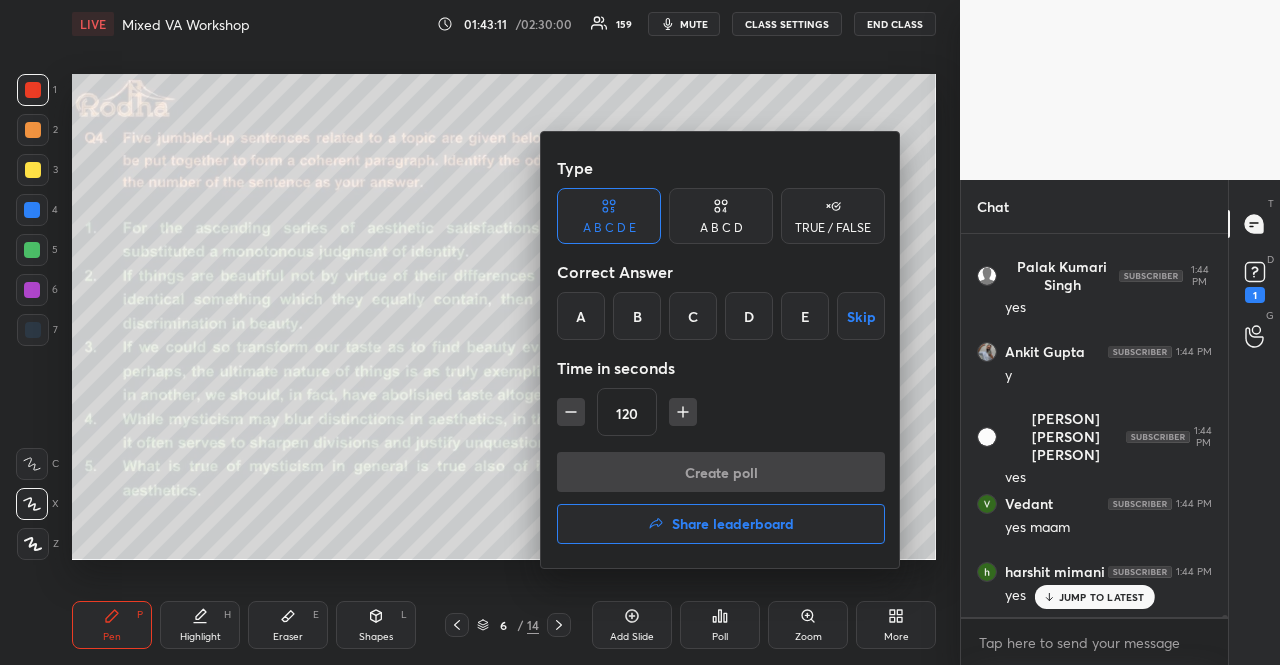 click on "D" at bounding box center [749, 316] 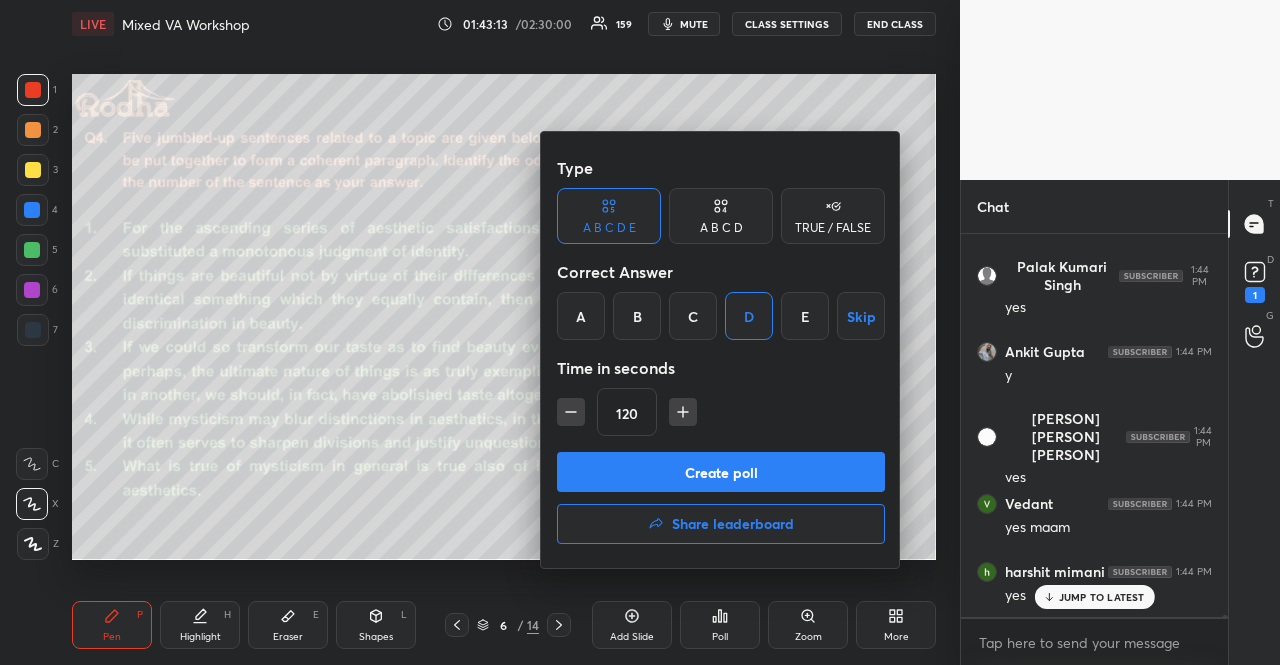 click 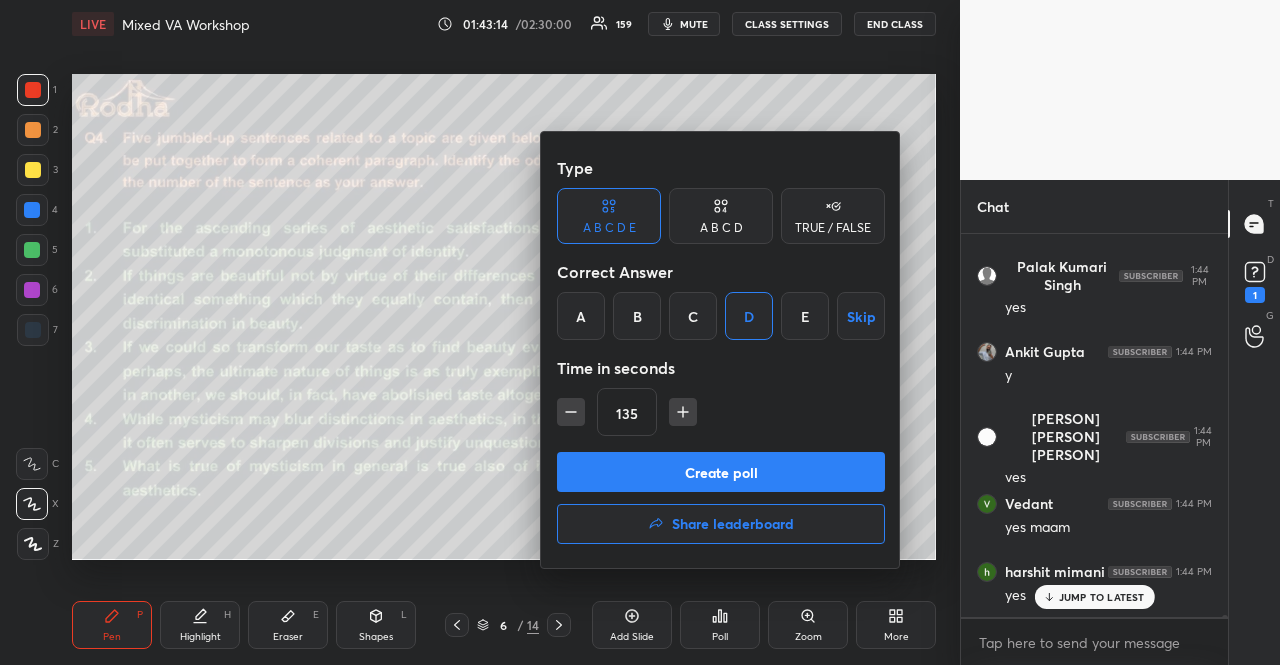 click on "Create poll" at bounding box center (721, 472) 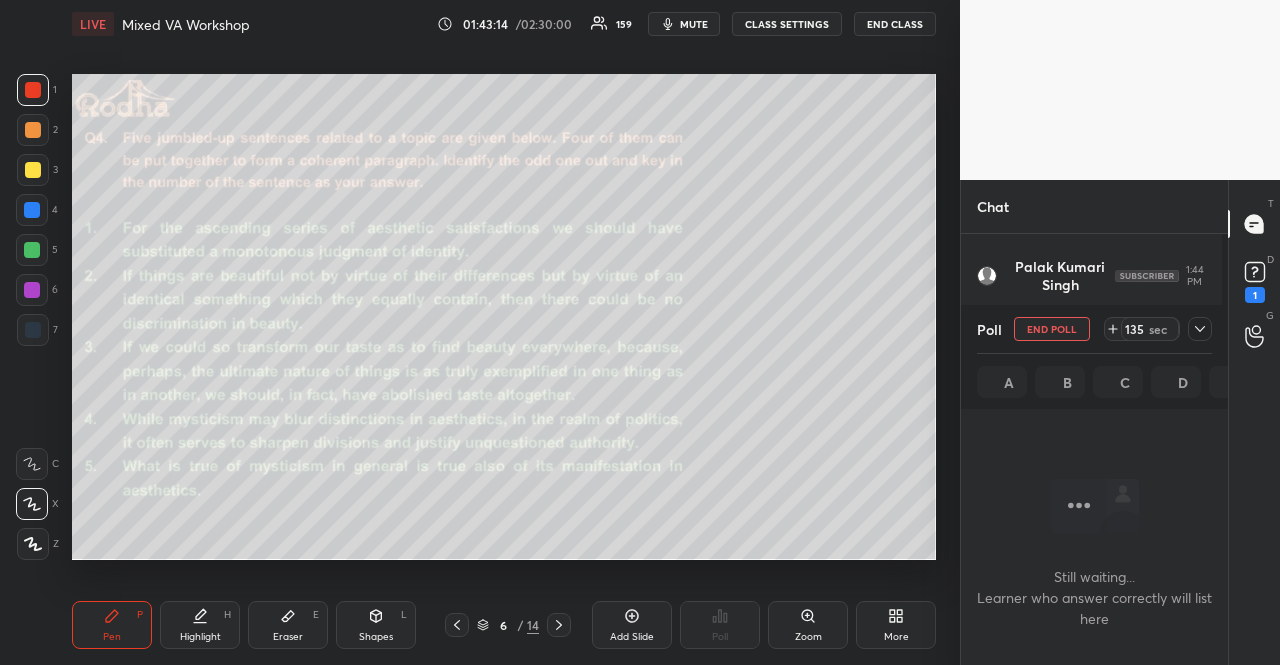 scroll, scrollTop: 284, scrollLeft: 255, axis: both 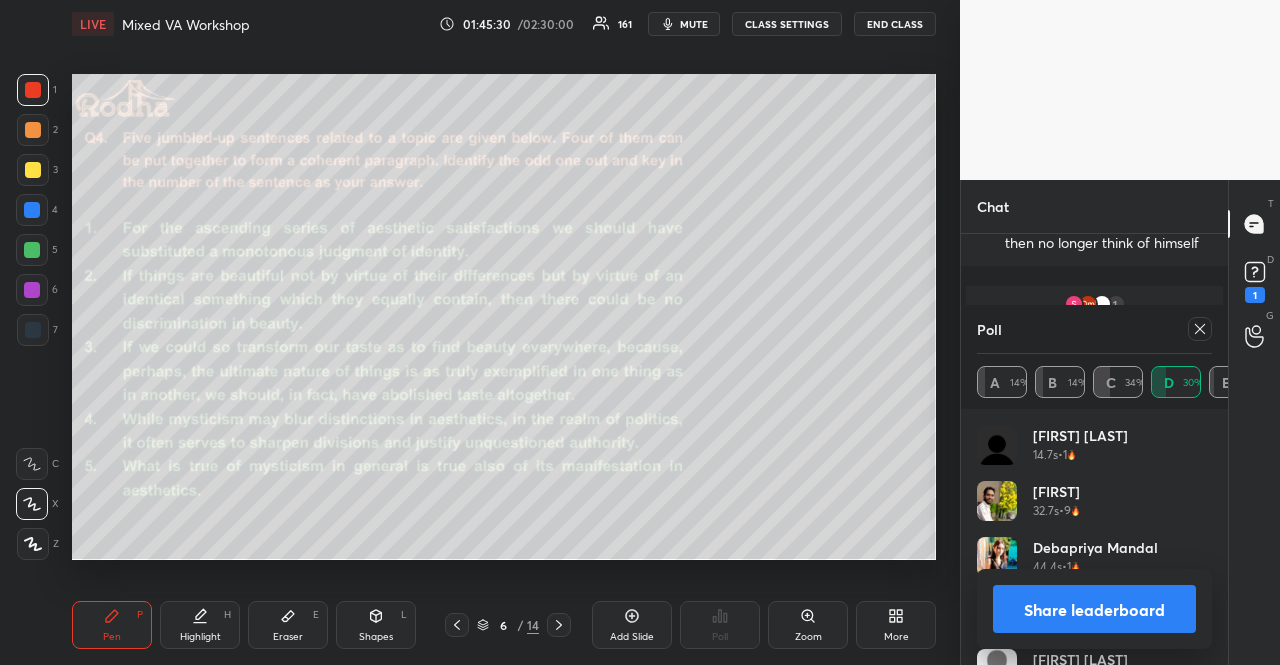 click 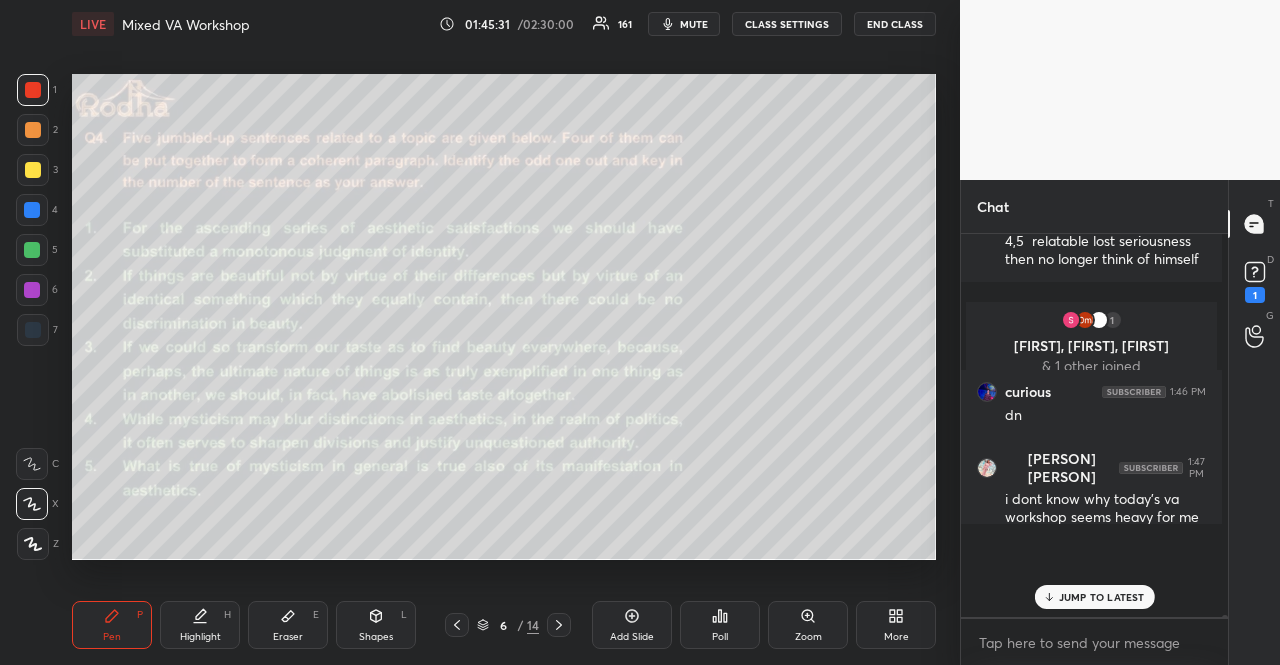 scroll, scrollTop: 365, scrollLeft: 255, axis: both 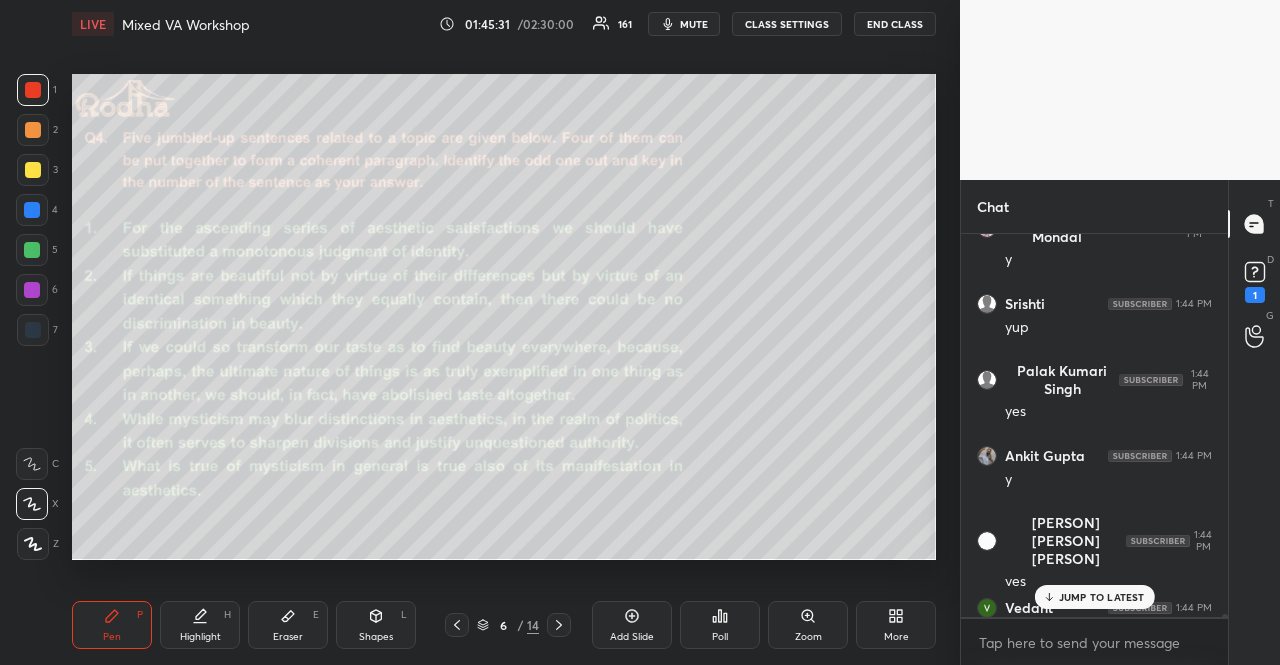 click on "JUMP TO LATEST" at bounding box center [1102, 597] 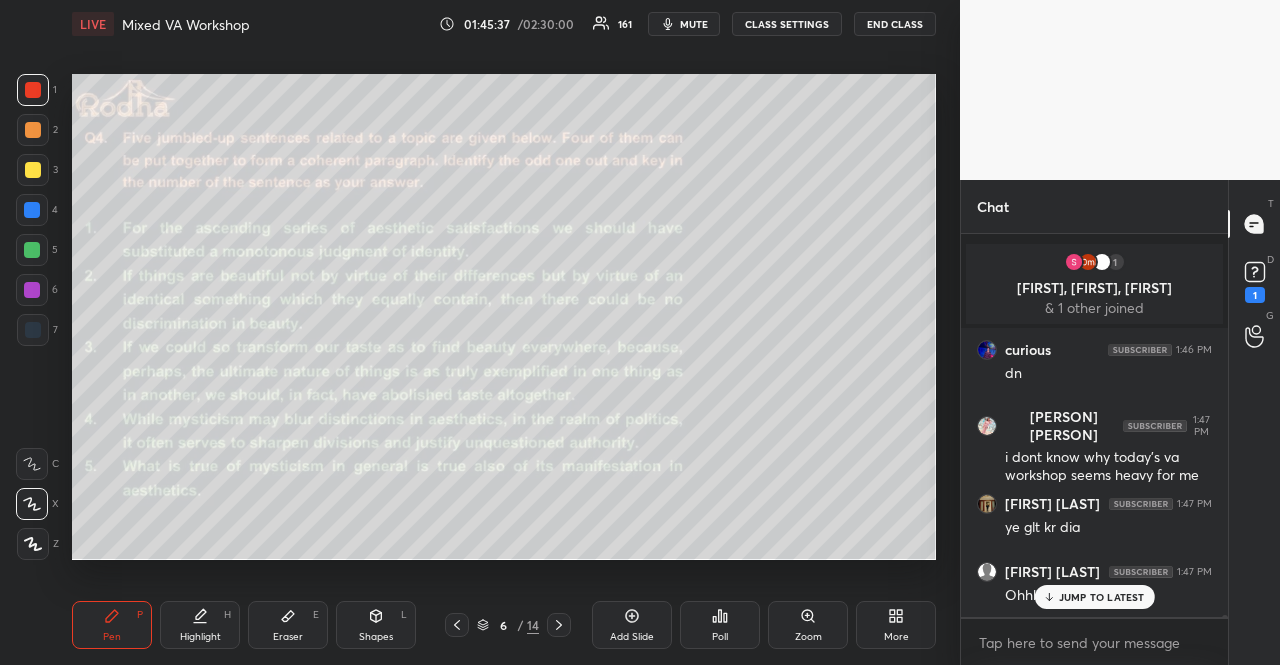 scroll, scrollTop: 70270, scrollLeft: 0, axis: vertical 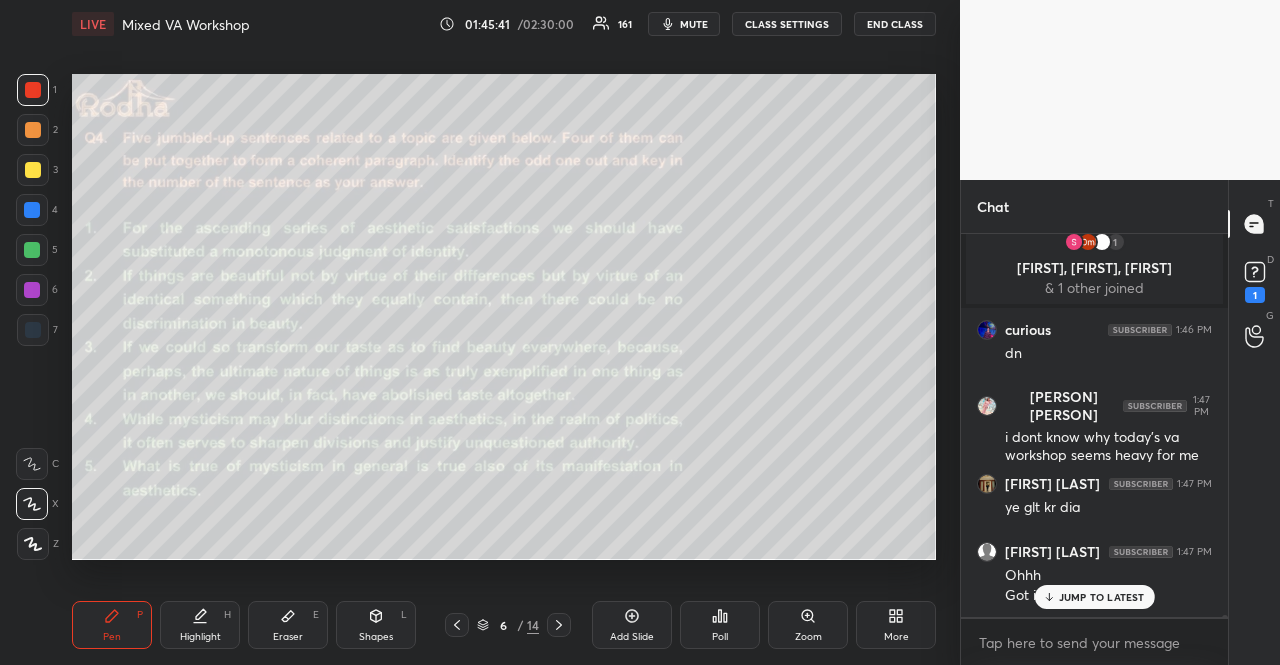 click on "JUMP TO LATEST" at bounding box center (1102, 597) 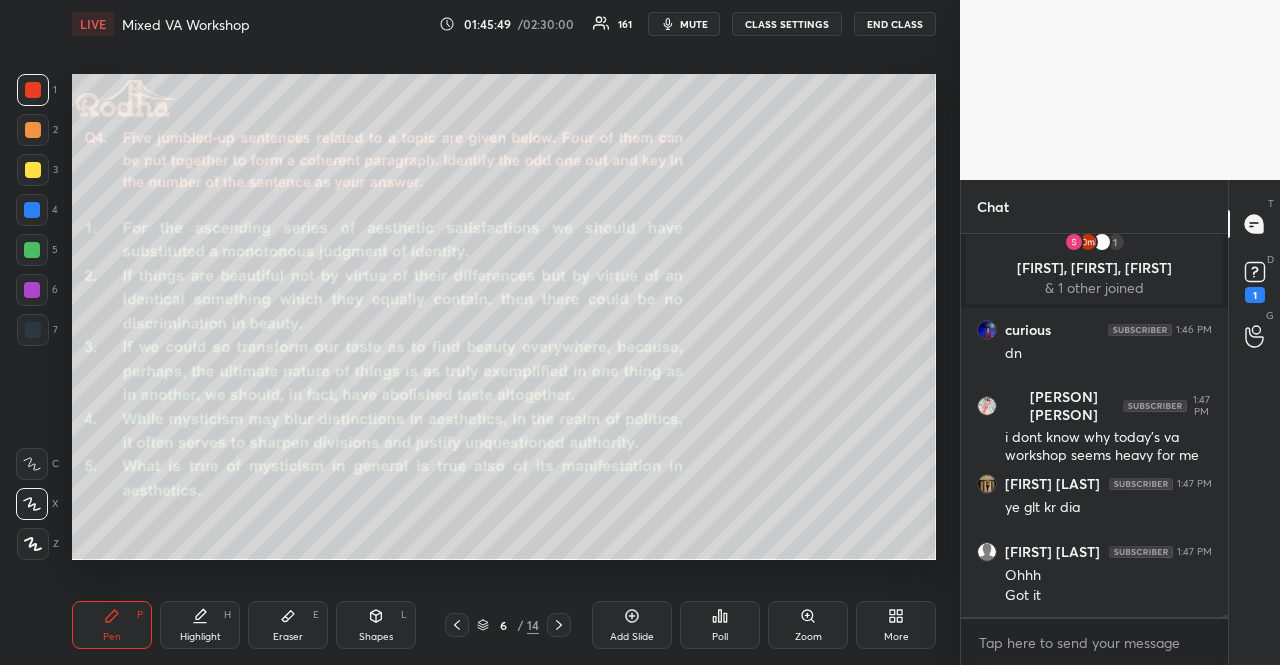 scroll, scrollTop: 70338, scrollLeft: 0, axis: vertical 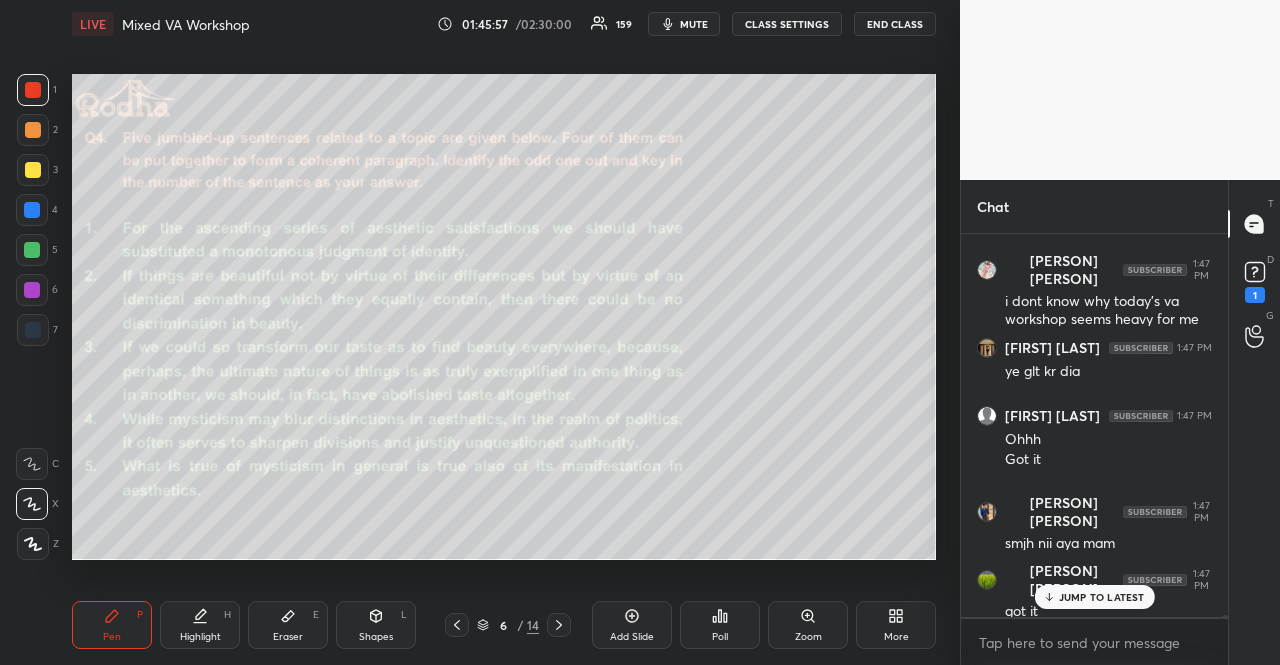 click on "JUMP TO LATEST" at bounding box center (1102, 597) 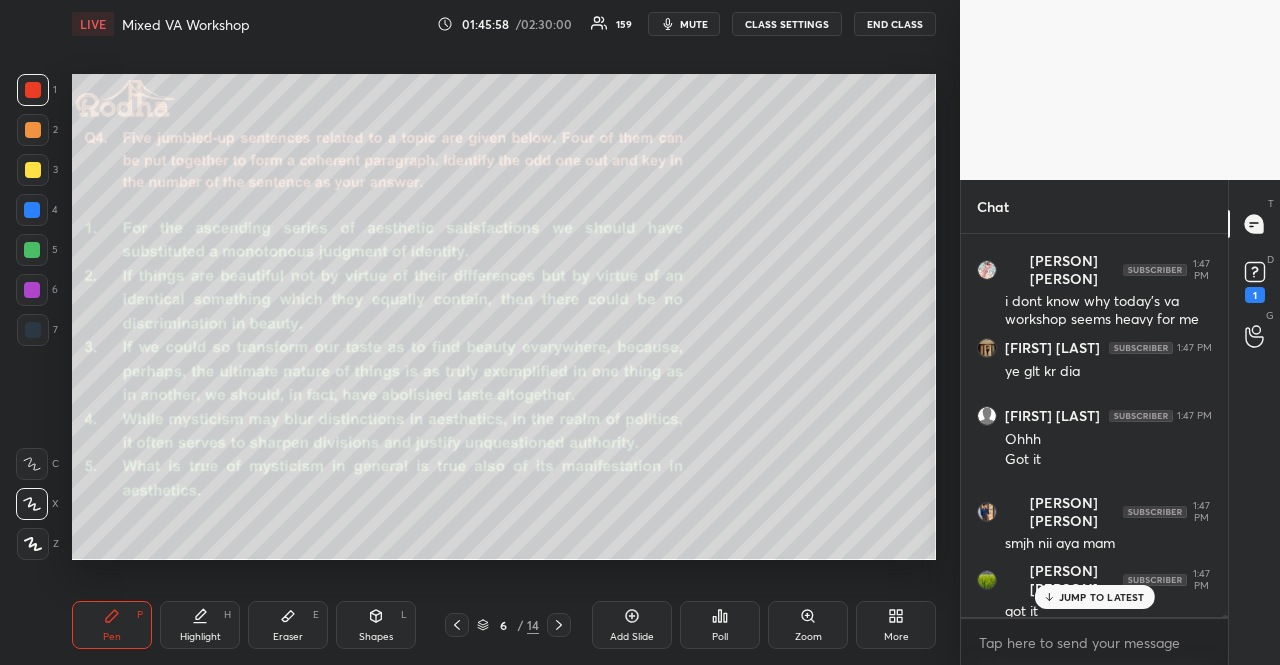 scroll, scrollTop: 70542, scrollLeft: 0, axis: vertical 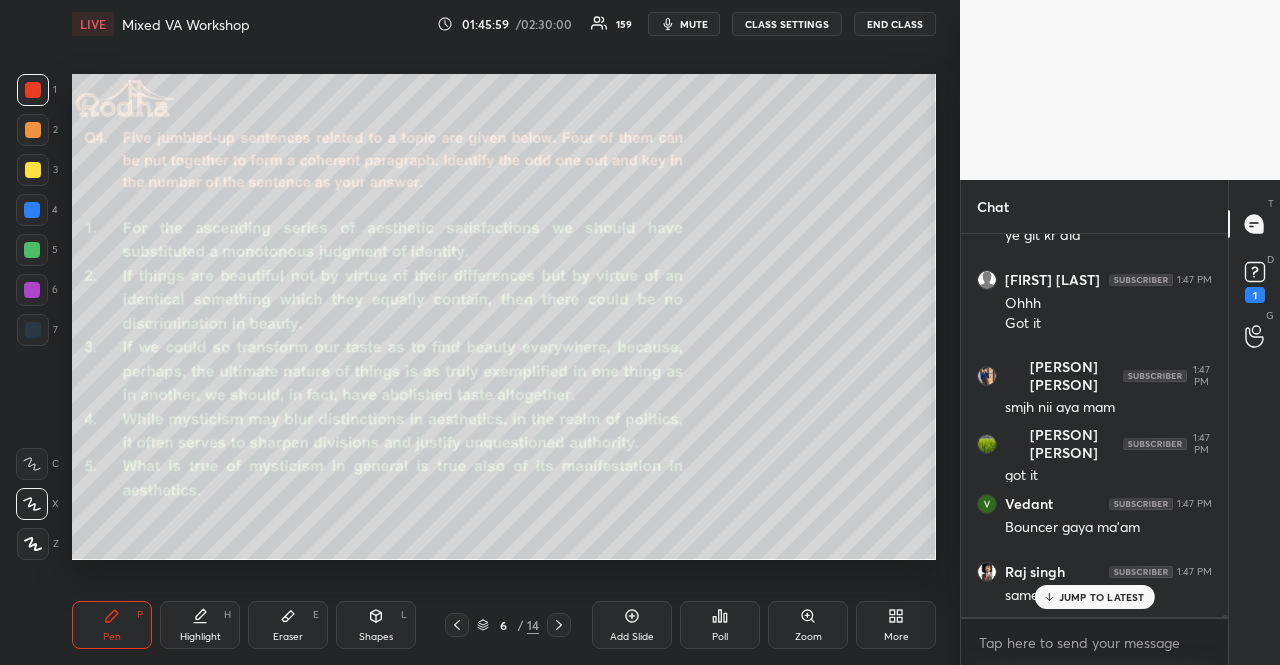 click on "JUMP TO LATEST" at bounding box center (1102, 597) 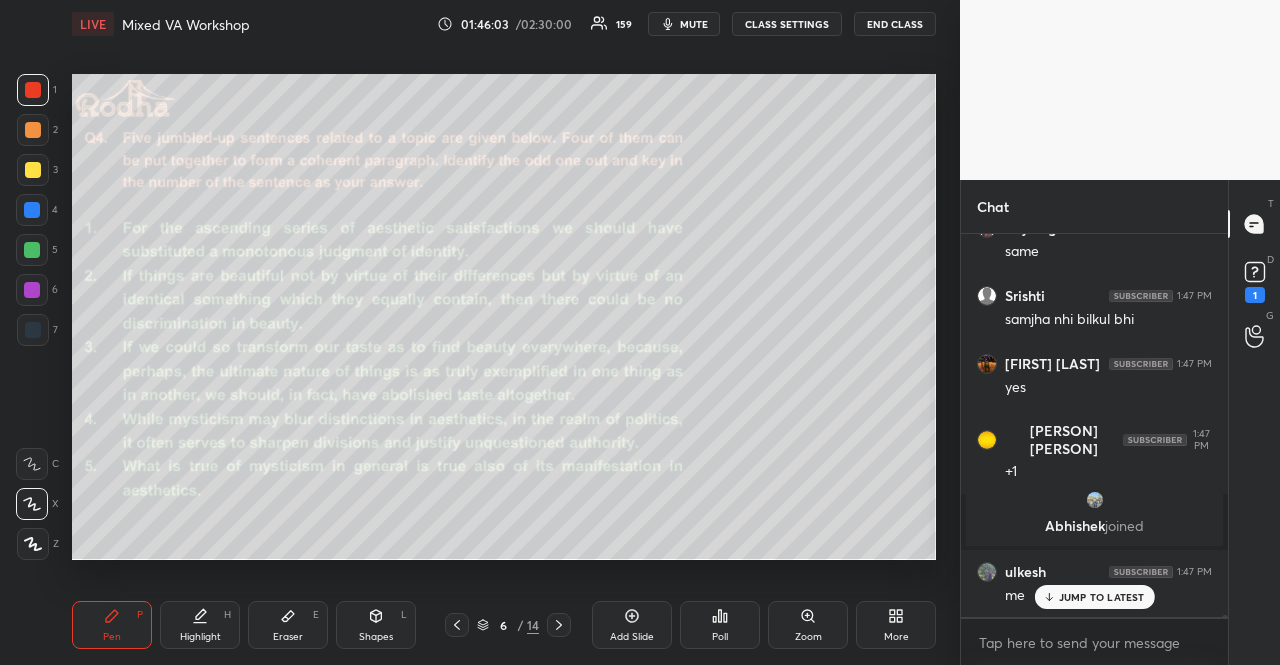 scroll, scrollTop: 71258, scrollLeft: 0, axis: vertical 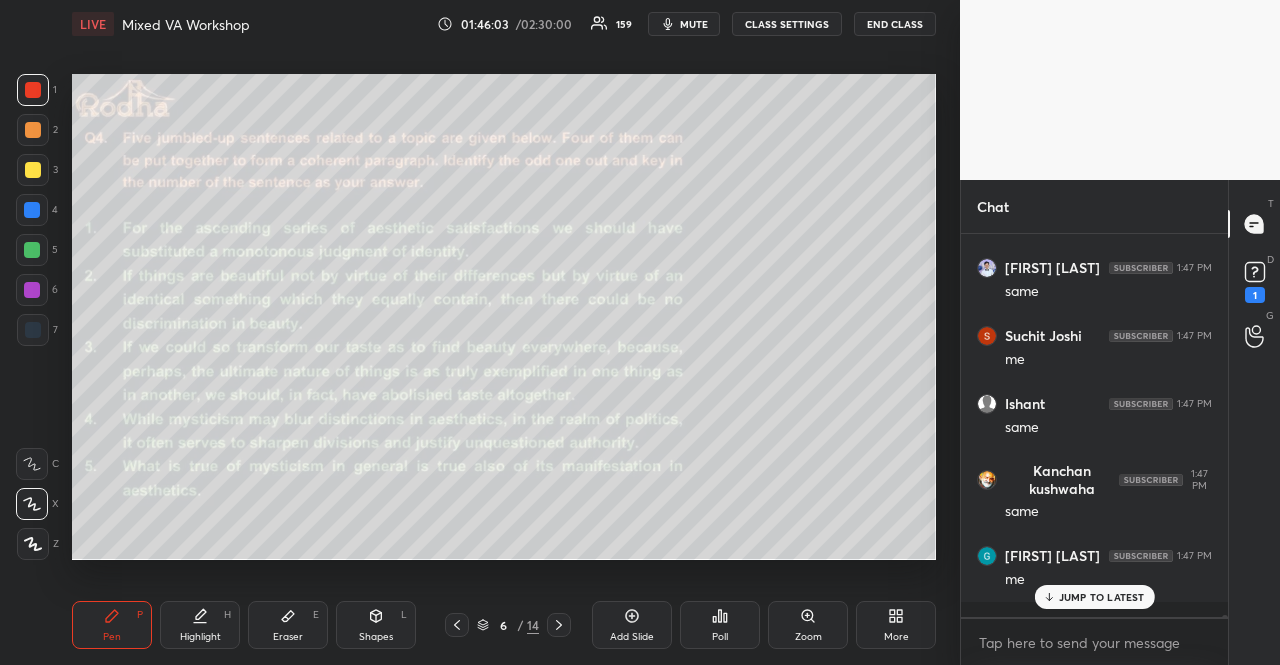 click on "JUMP TO LATEST" at bounding box center (1102, 597) 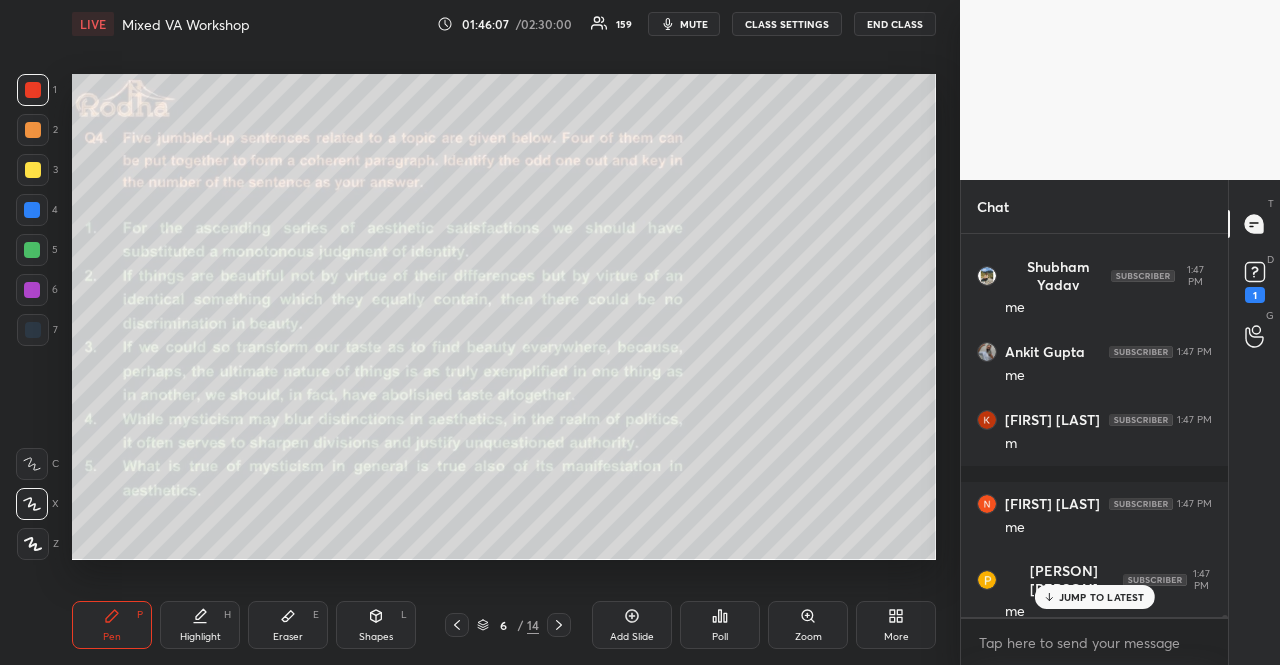 scroll, scrollTop: 72630, scrollLeft: 0, axis: vertical 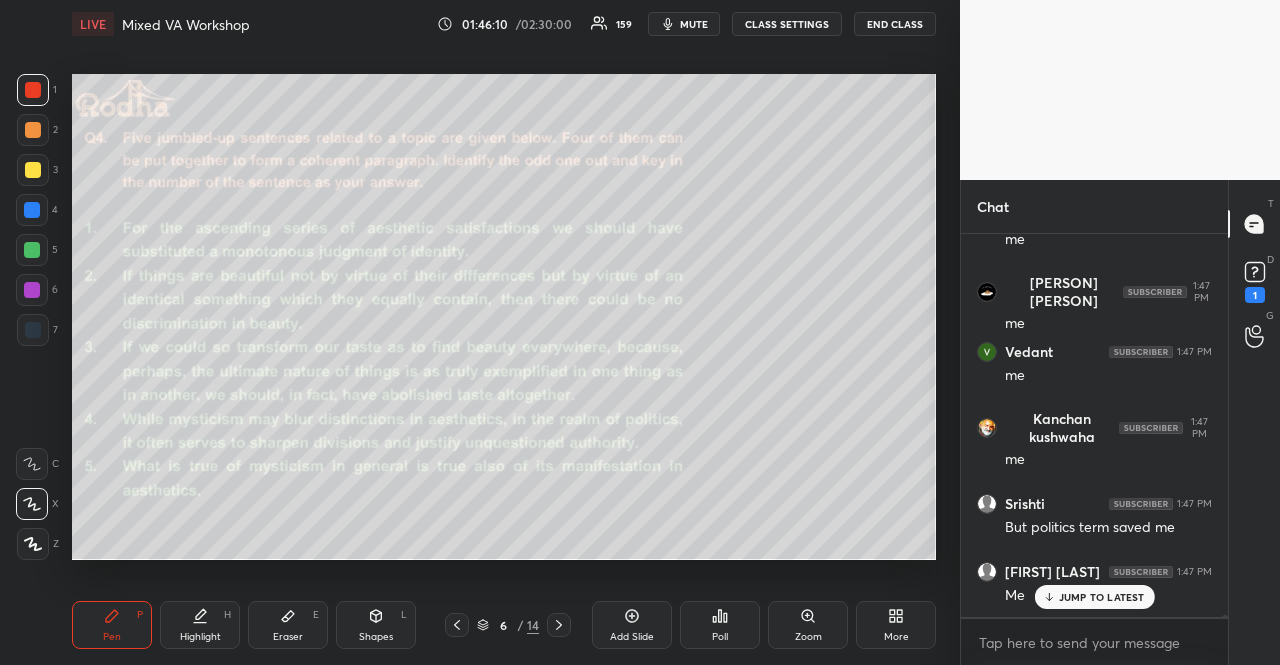click on "JUMP TO LATEST" at bounding box center (1102, 597) 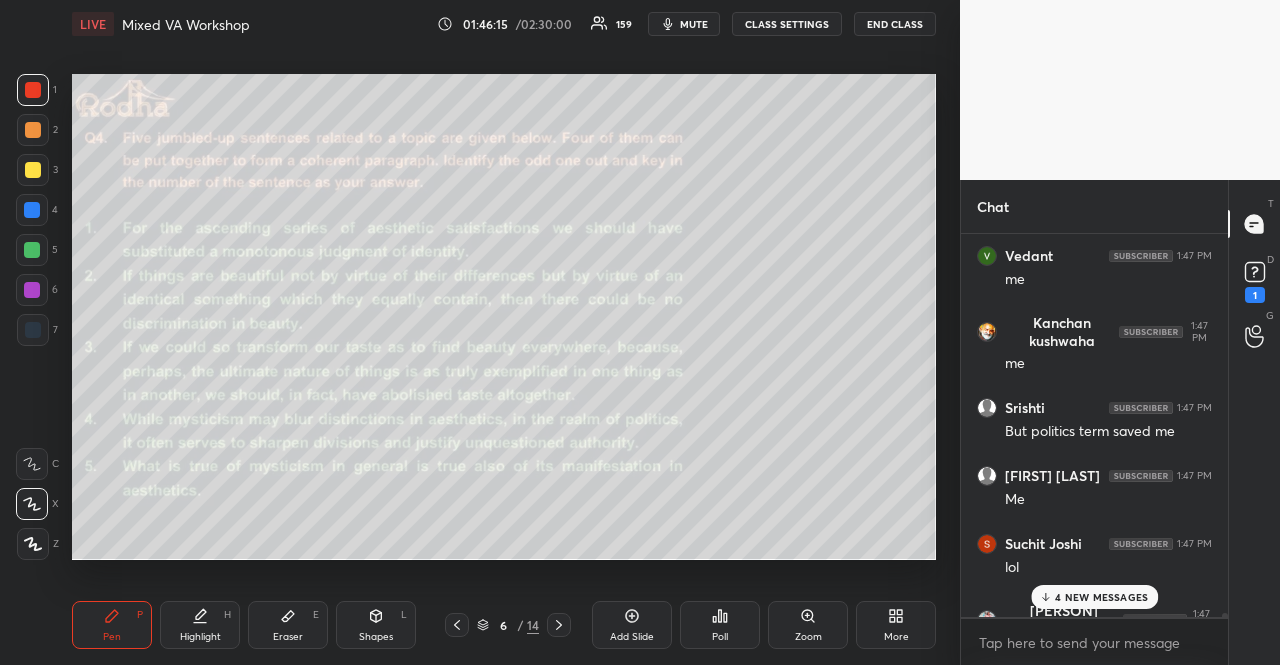 scroll, scrollTop: 72942, scrollLeft: 0, axis: vertical 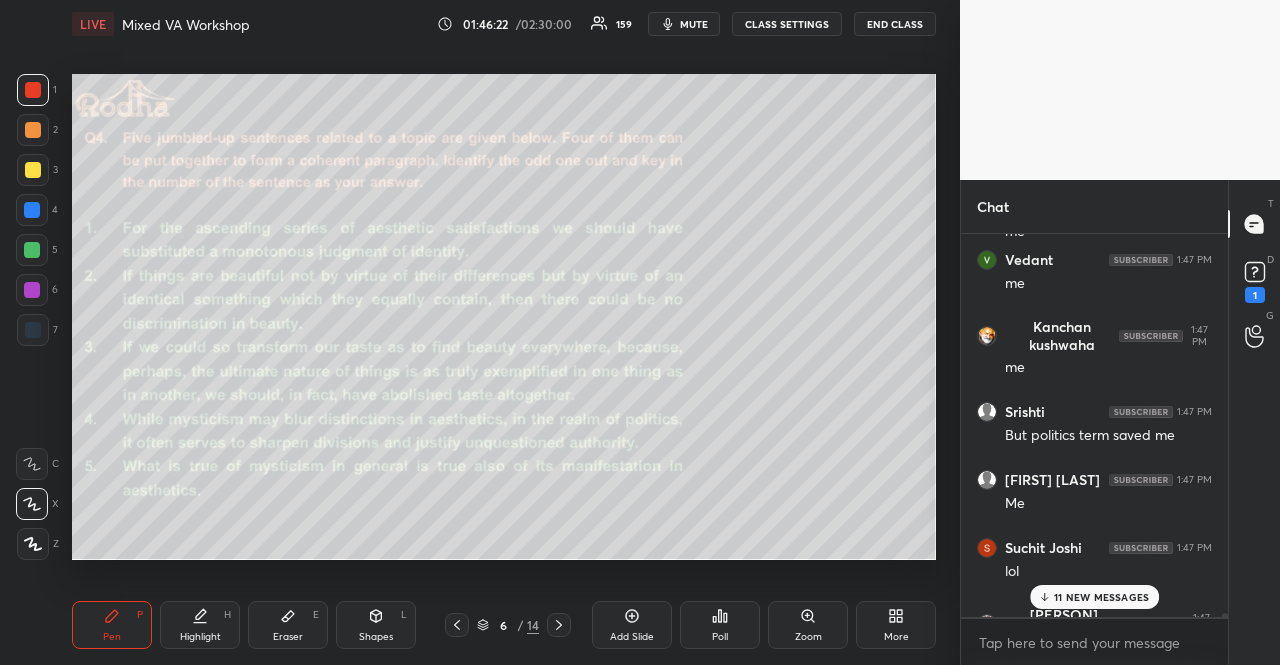 click on "11 NEW MESSAGES" at bounding box center (1101, 597) 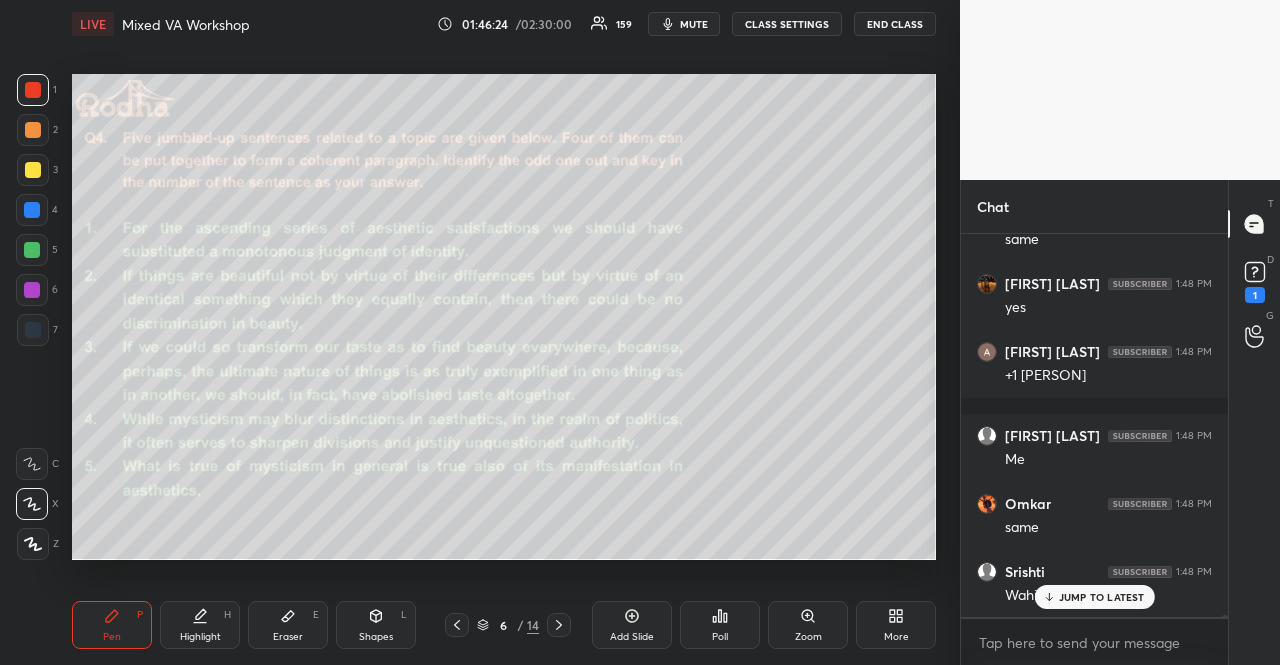 click on "JUMP TO LATEST" at bounding box center [1102, 597] 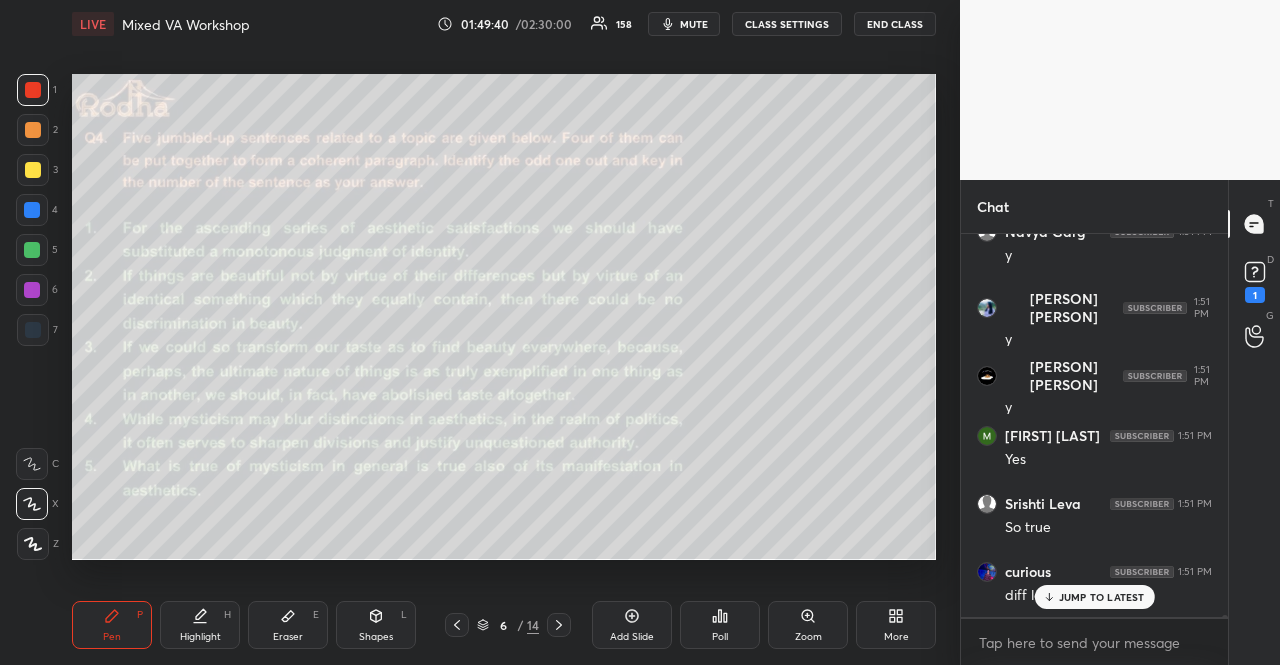 scroll, scrollTop: 76780, scrollLeft: 0, axis: vertical 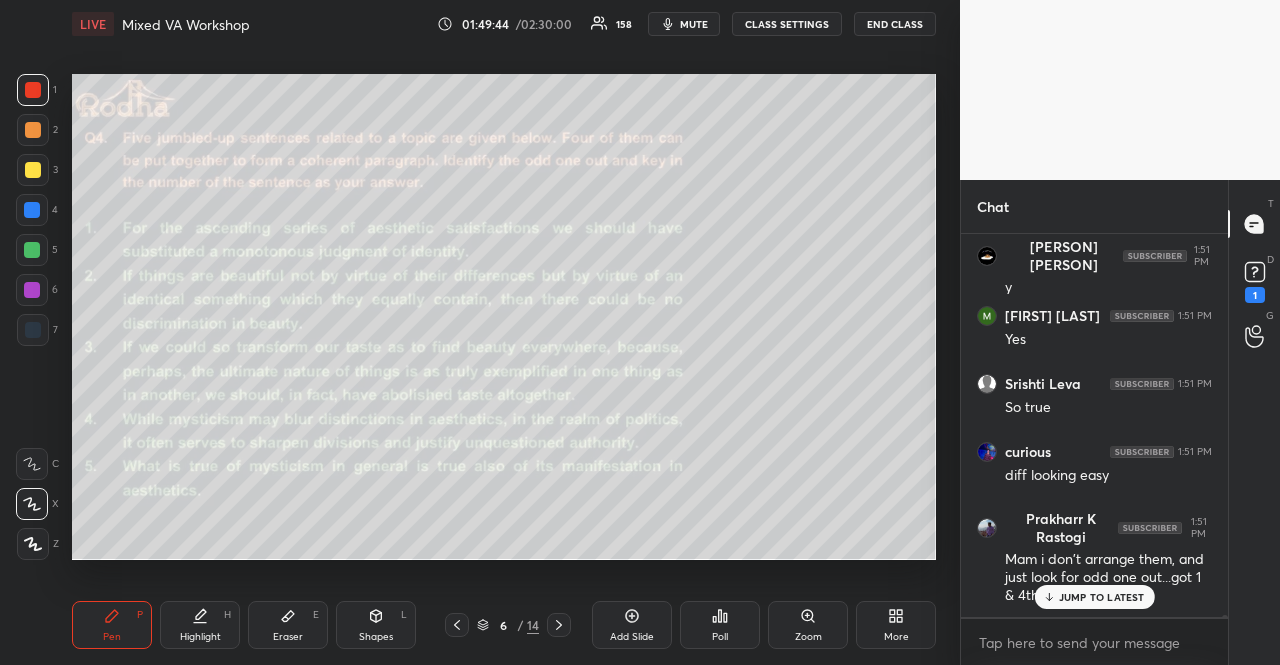 click on "JUMP TO LATEST" at bounding box center [1102, 597] 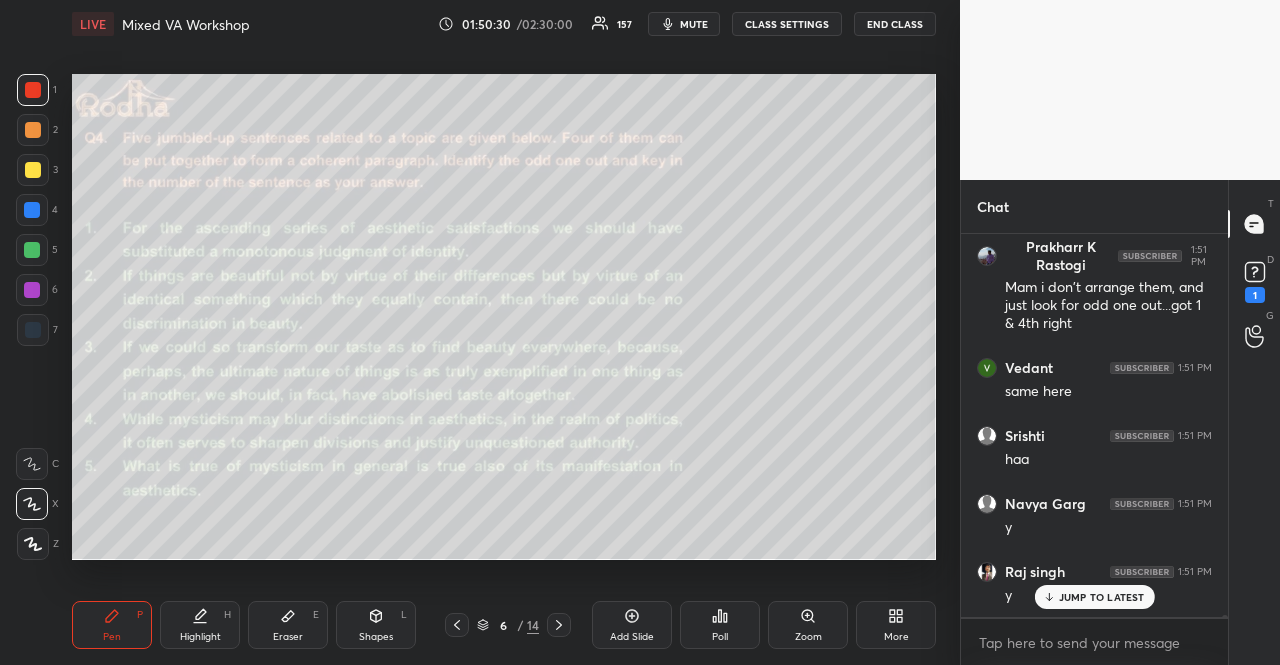 scroll, scrollTop: 77120, scrollLeft: 0, axis: vertical 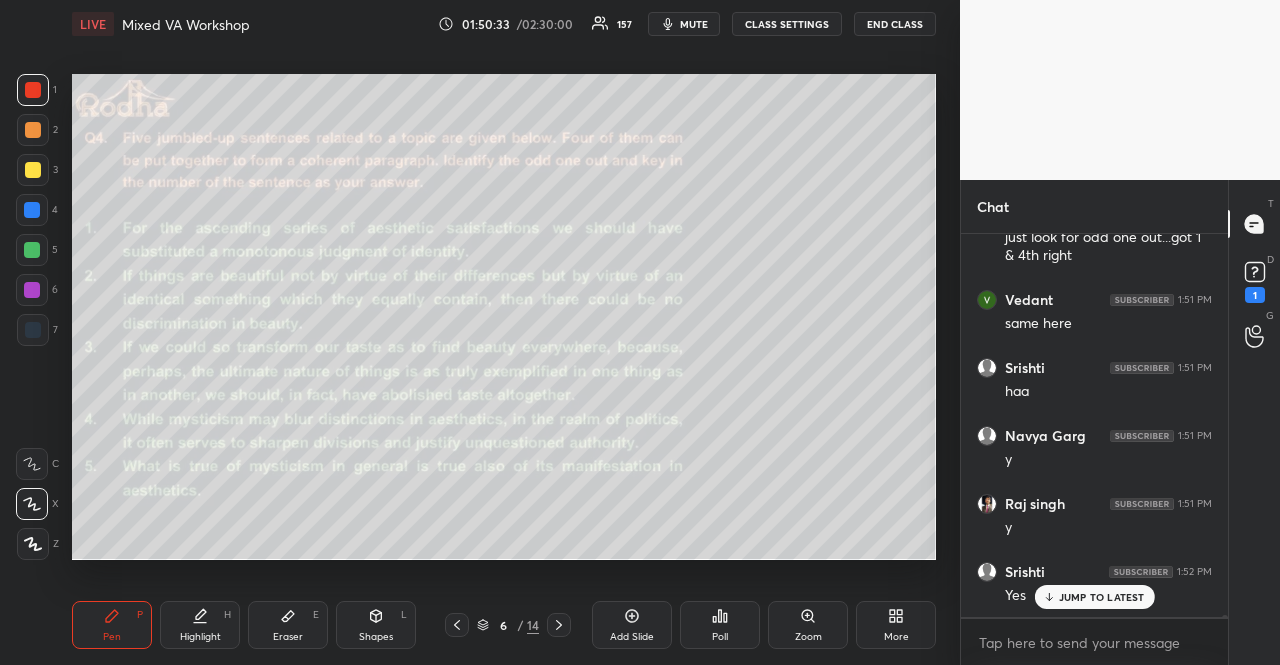 click 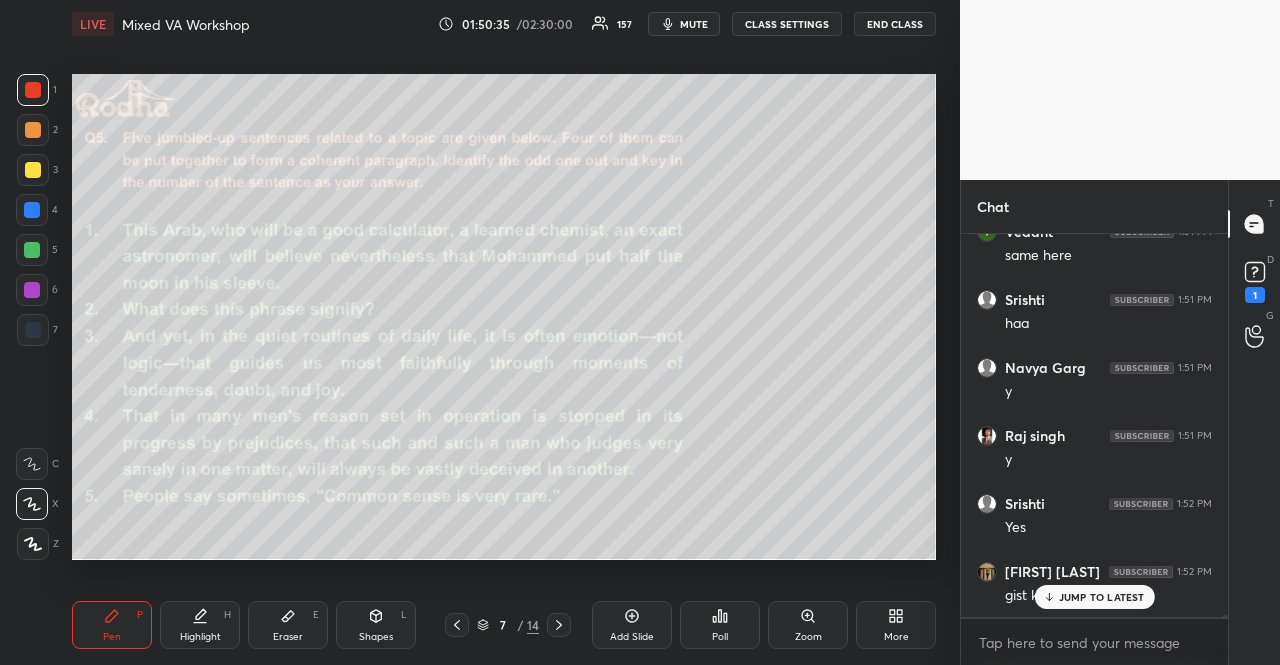 scroll, scrollTop: 77256, scrollLeft: 0, axis: vertical 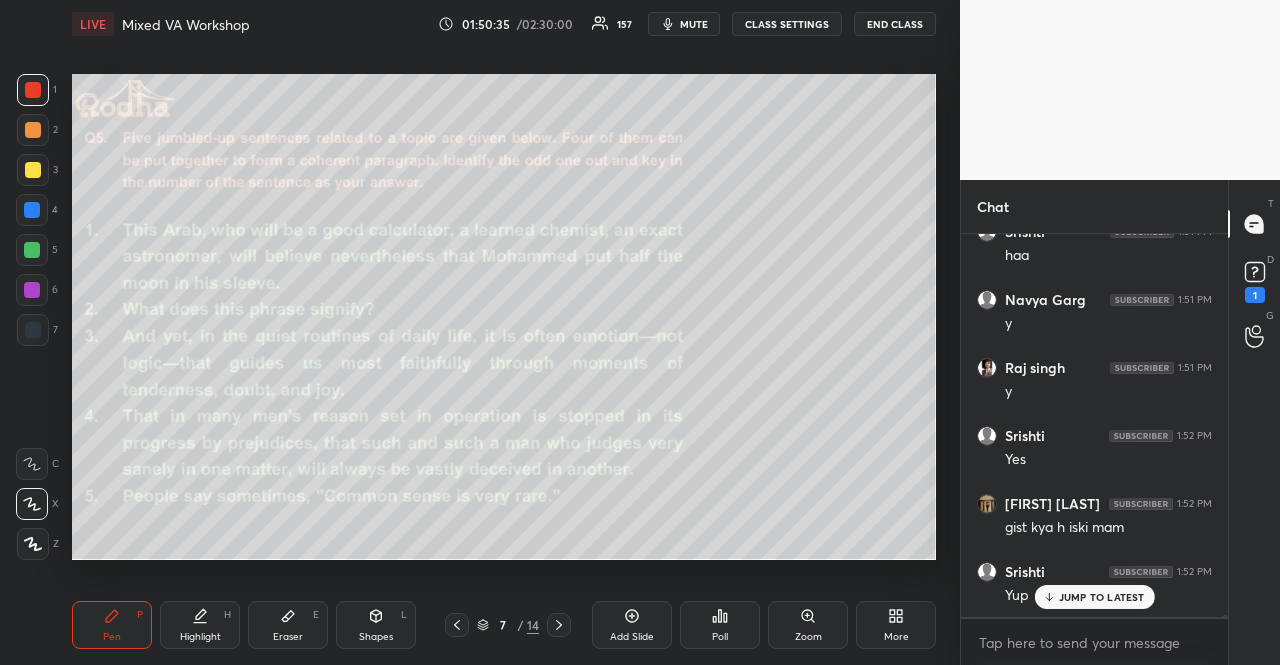 click on "Poll" at bounding box center [720, 625] 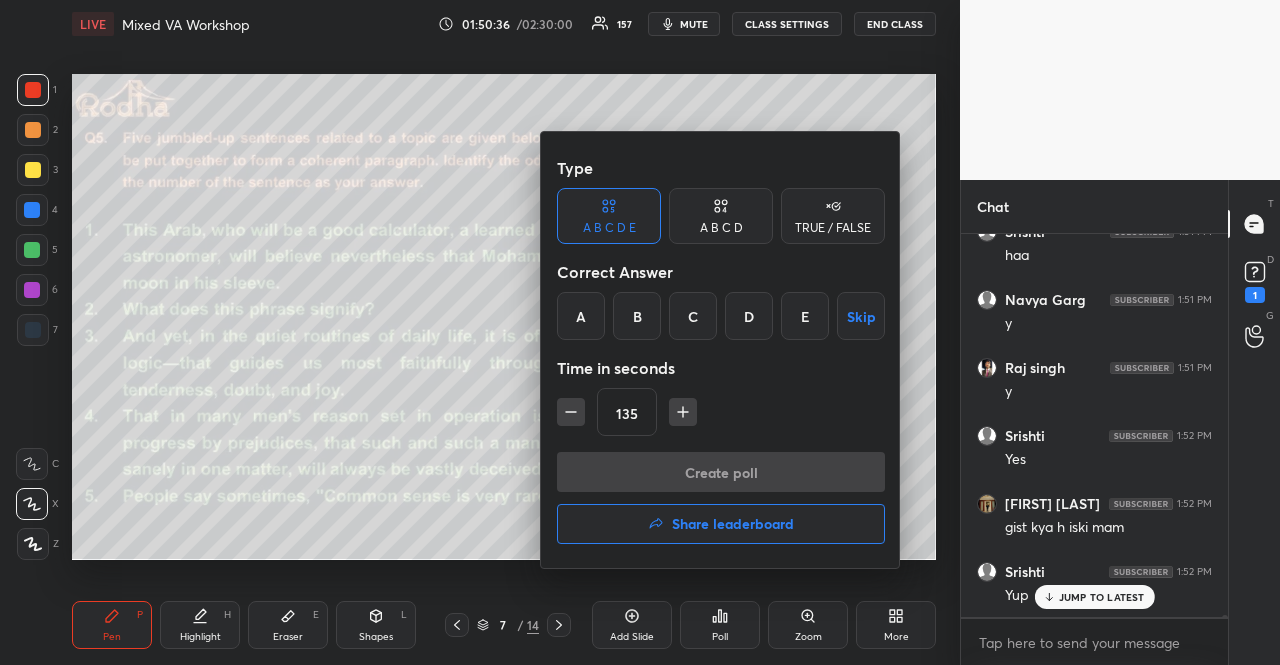 scroll, scrollTop: 77324, scrollLeft: 0, axis: vertical 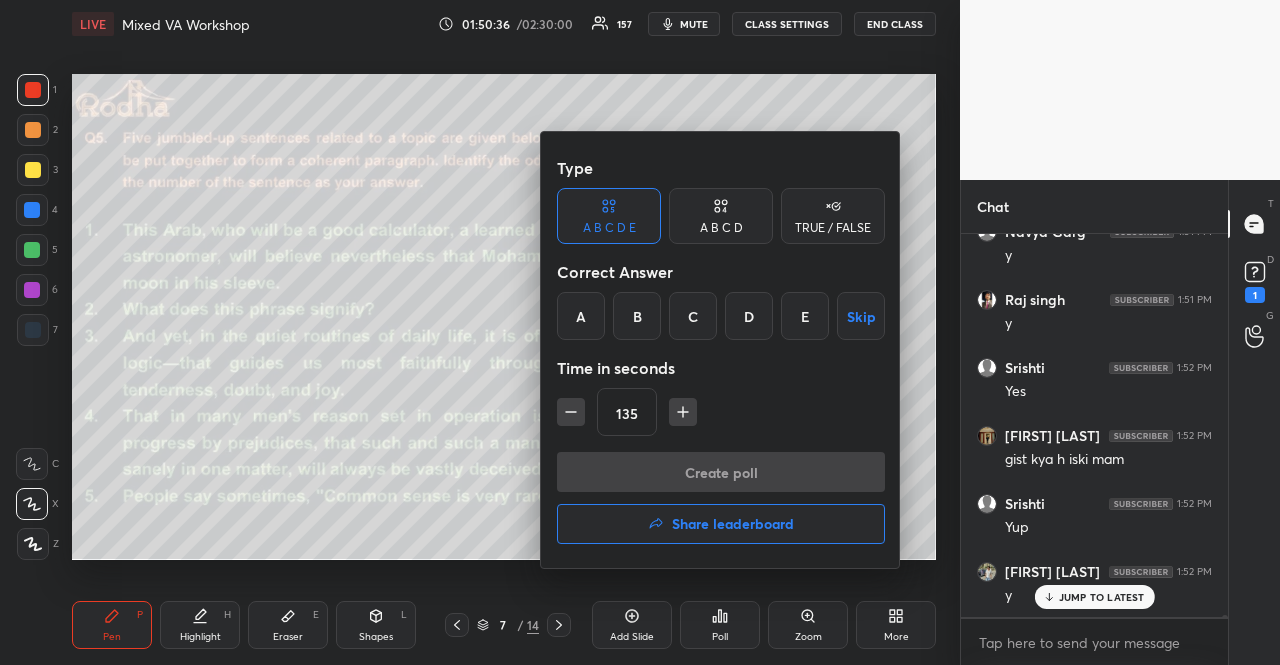 click on "C" at bounding box center [693, 316] 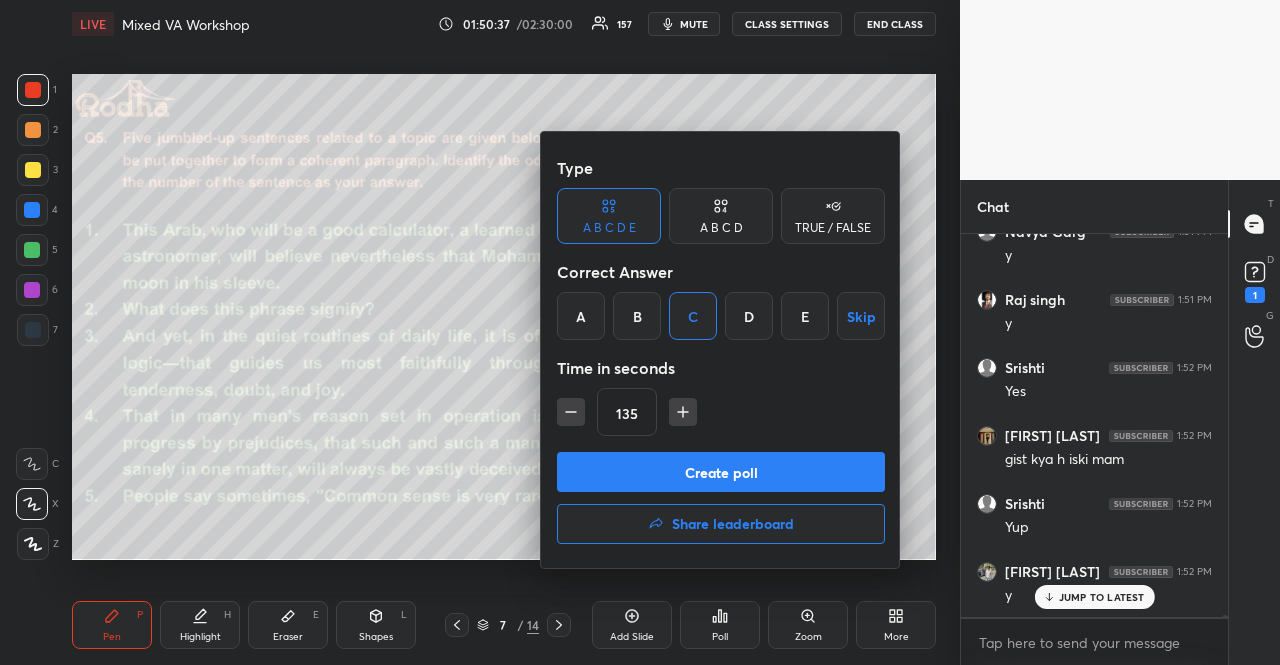 click on "Create poll" at bounding box center [721, 472] 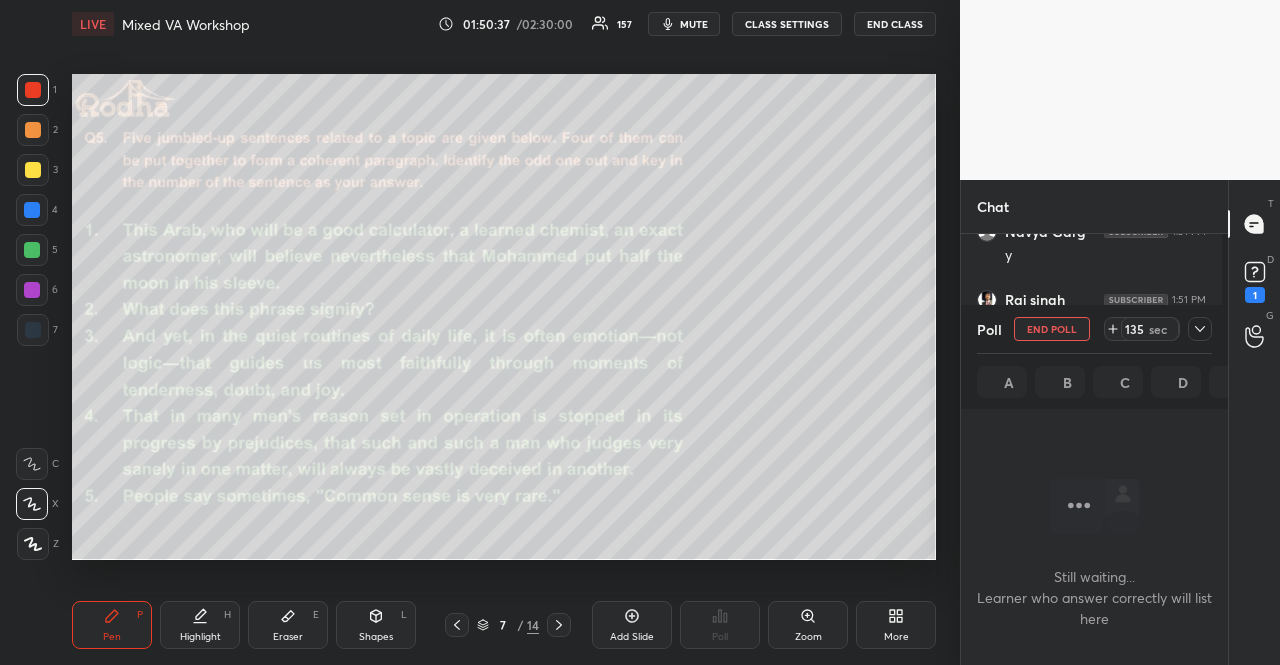 scroll, scrollTop: 284, scrollLeft: 255, axis: both 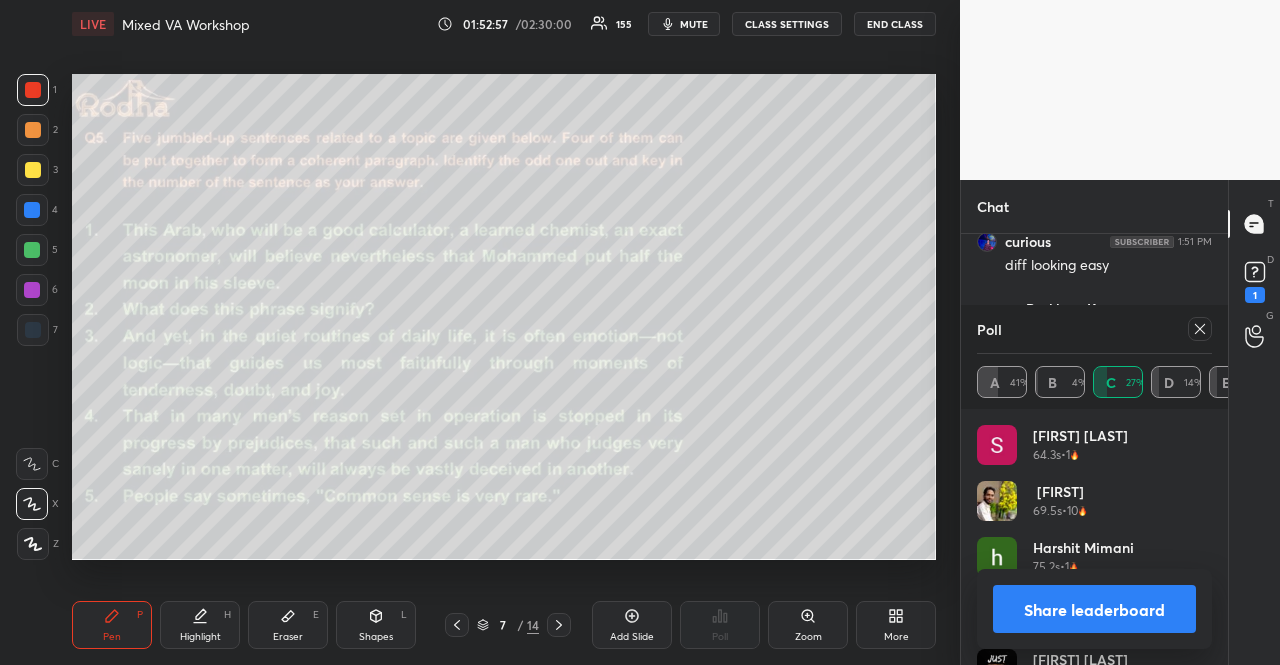click 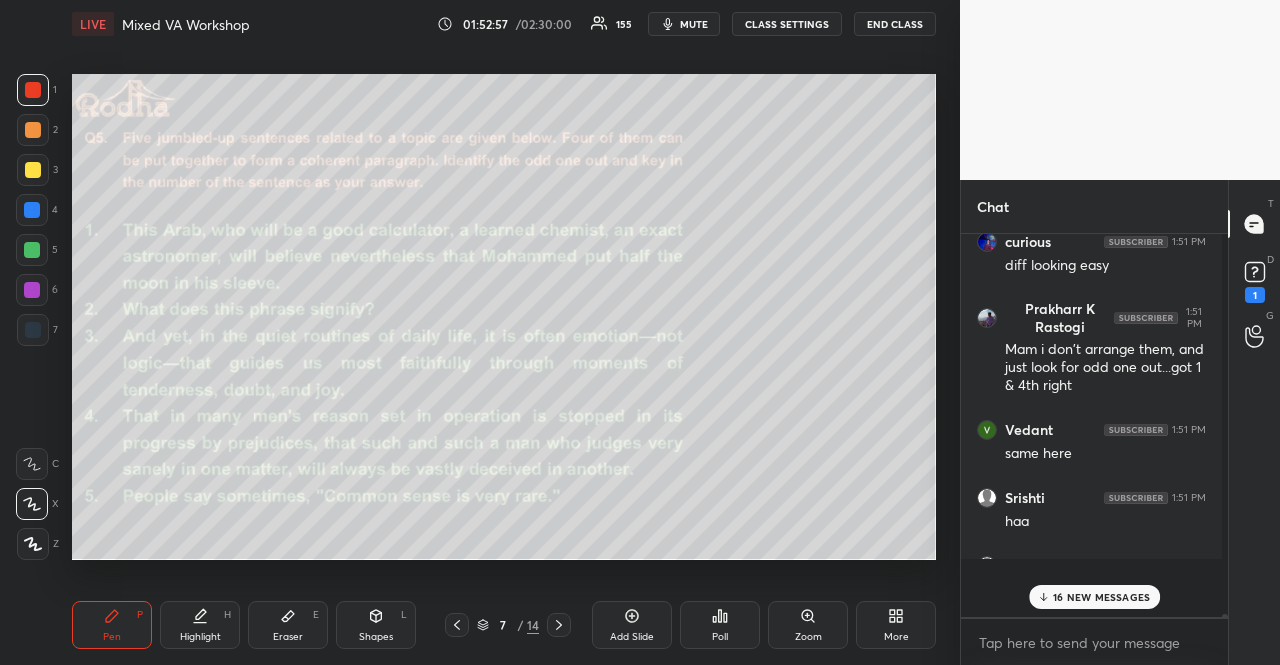 scroll, scrollTop: 0, scrollLeft: 0, axis: both 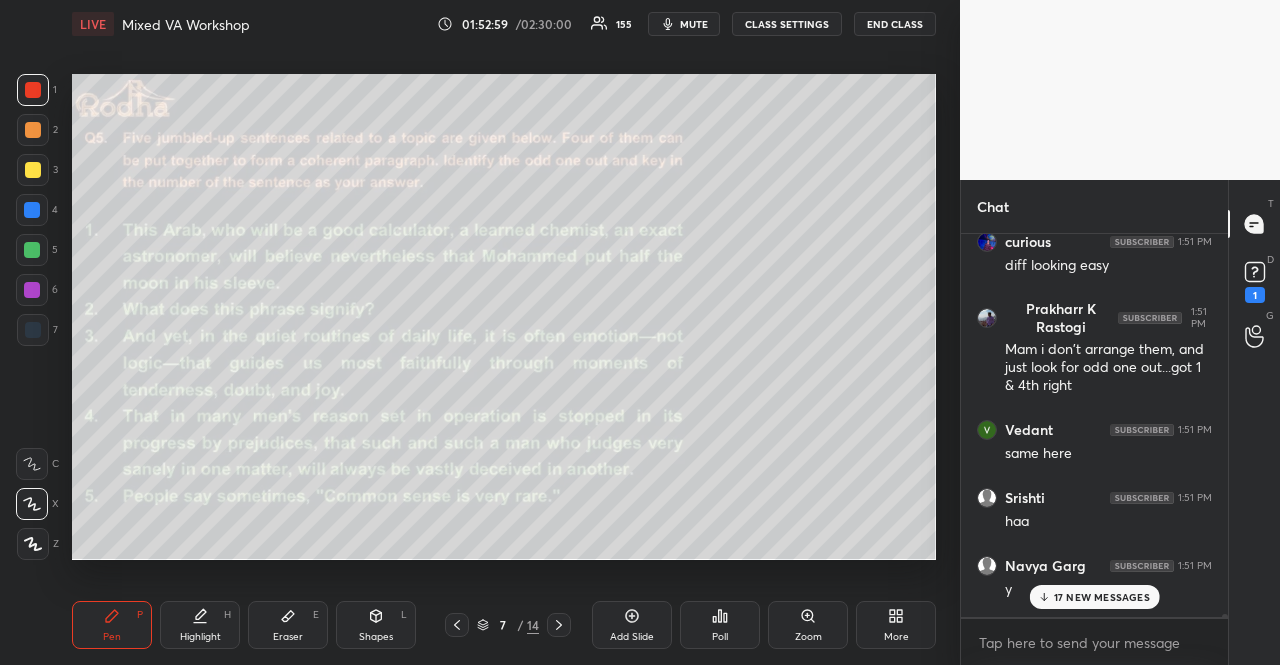 click on "17 NEW MESSAGES" at bounding box center [1102, 597] 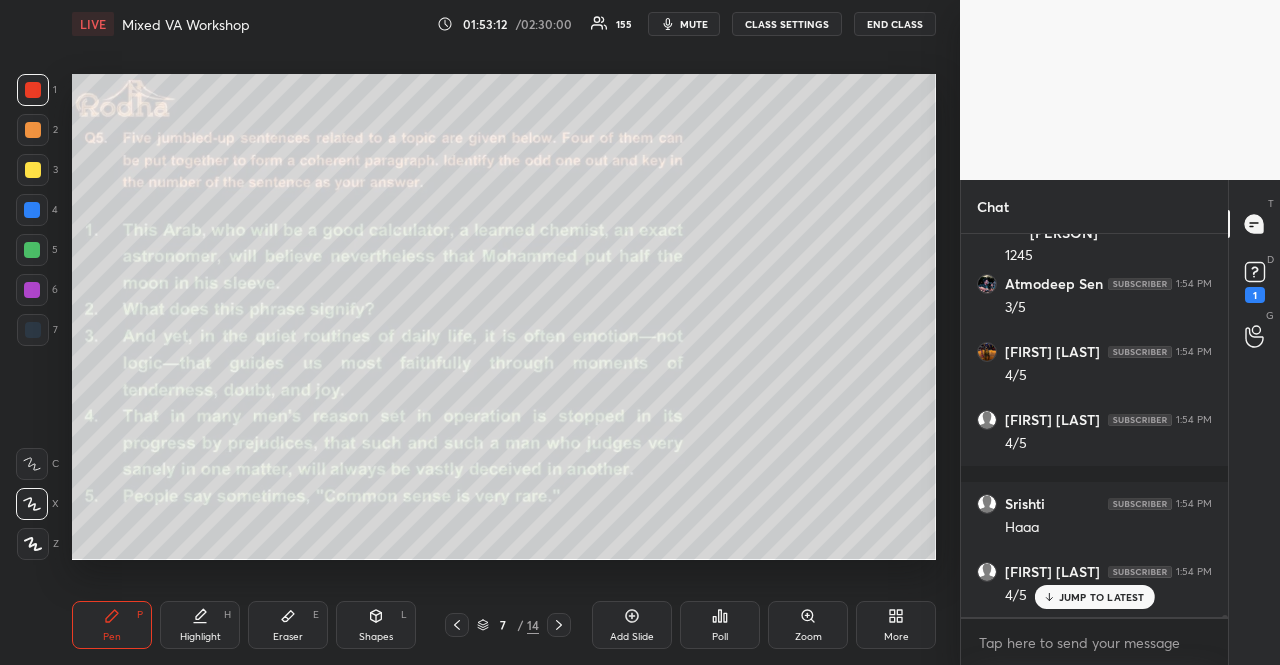 scroll, scrollTop: 77004, scrollLeft: 0, axis: vertical 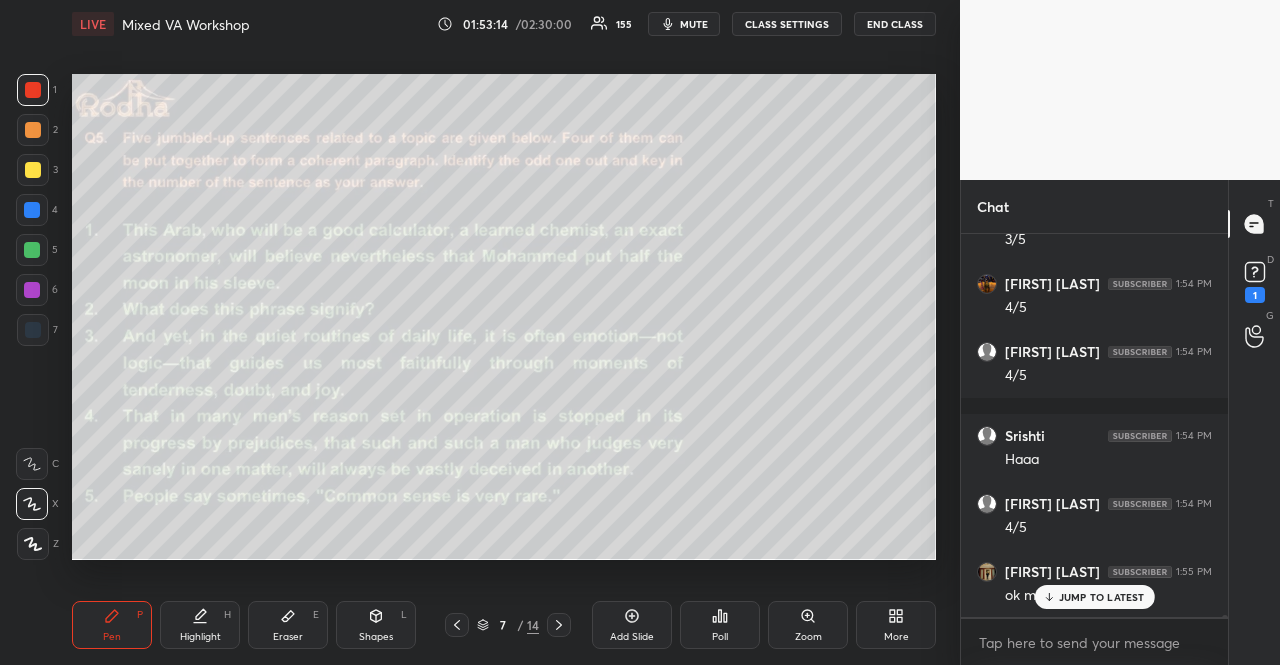 click on "JUMP TO LATEST" at bounding box center [1102, 597] 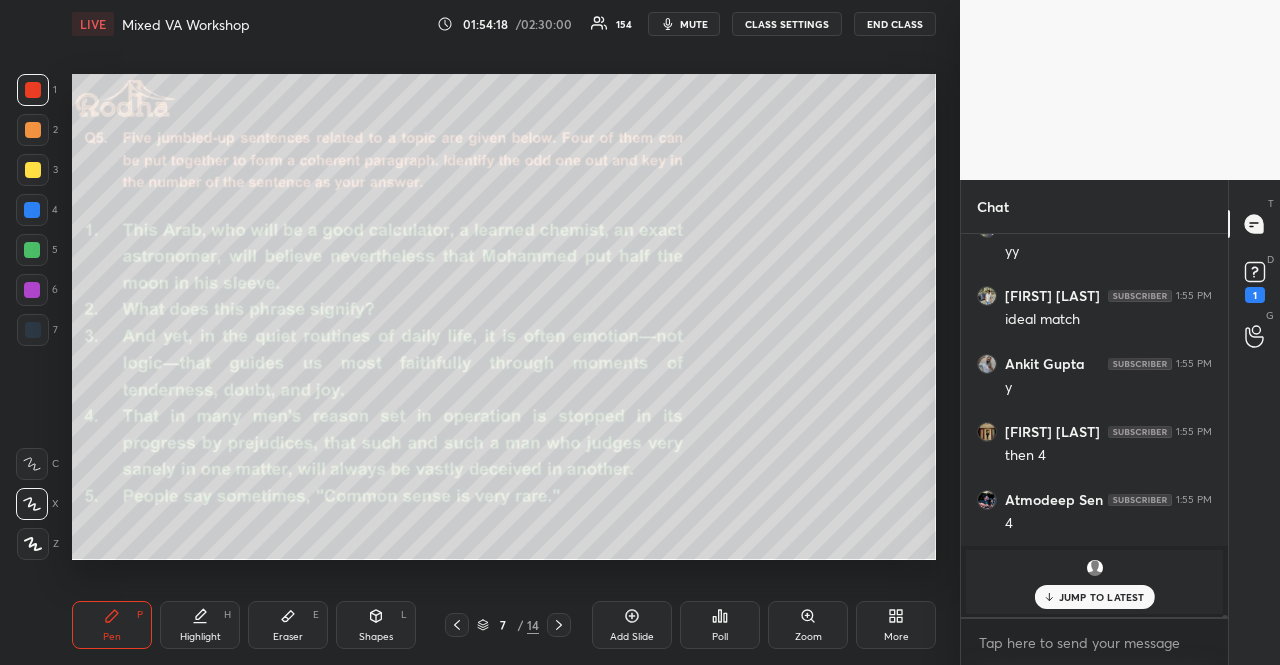 scroll, scrollTop: 77824, scrollLeft: 0, axis: vertical 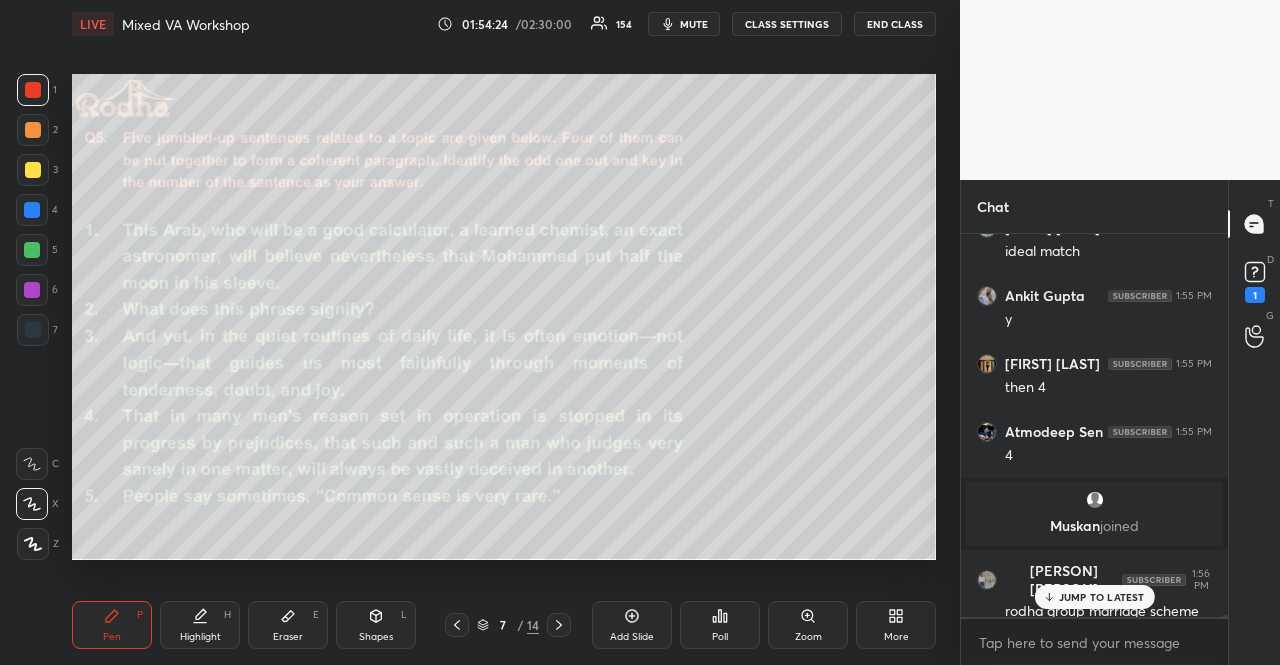 click on "JUMP TO LATEST" at bounding box center (1102, 597) 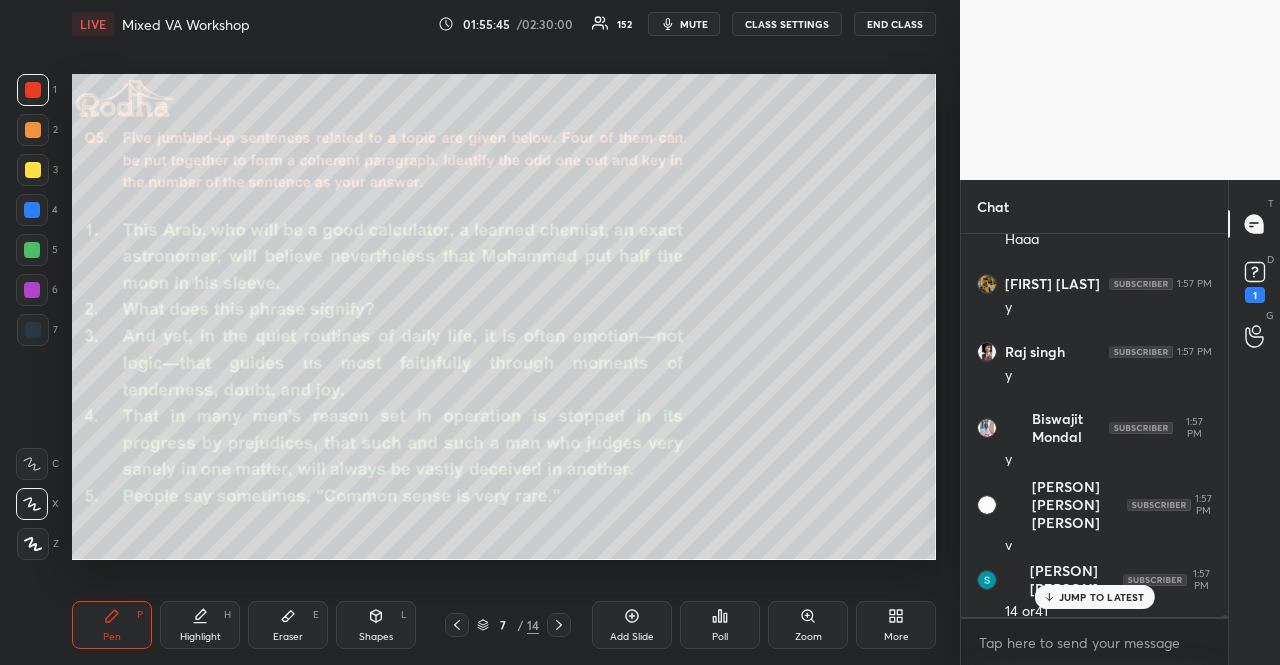 scroll, scrollTop: 79796, scrollLeft: 0, axis: vertical 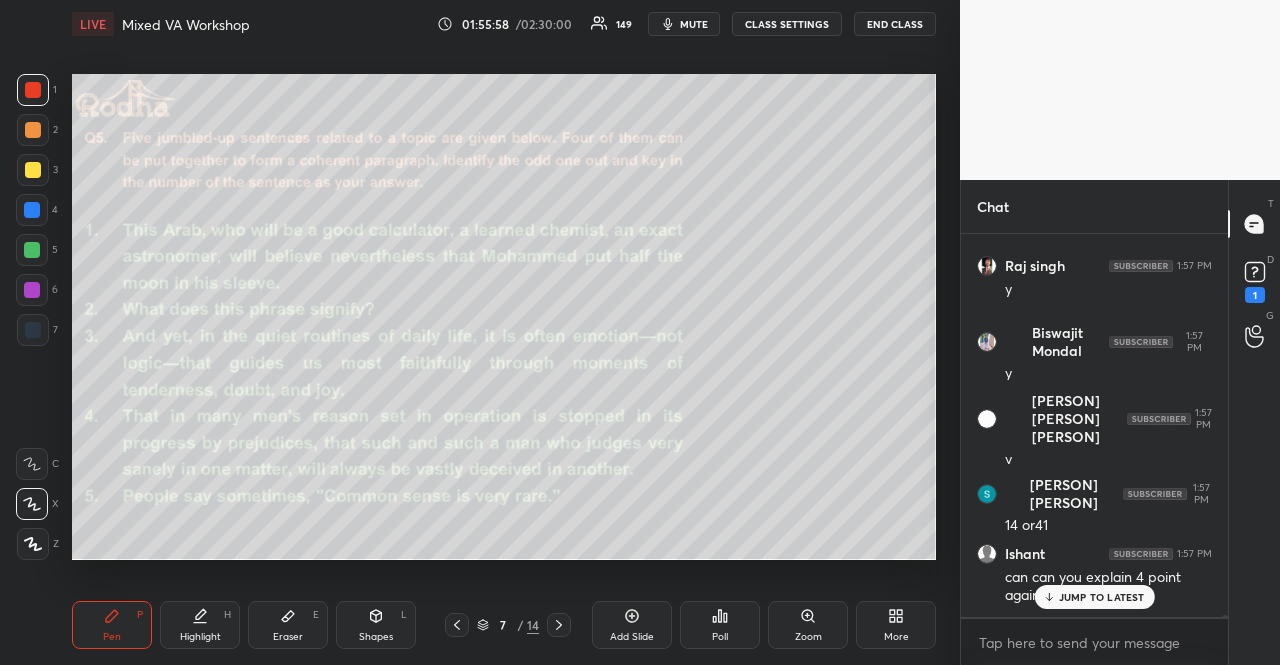 click on "JUMP TO LATEST" at bounding box center [1102, 597] 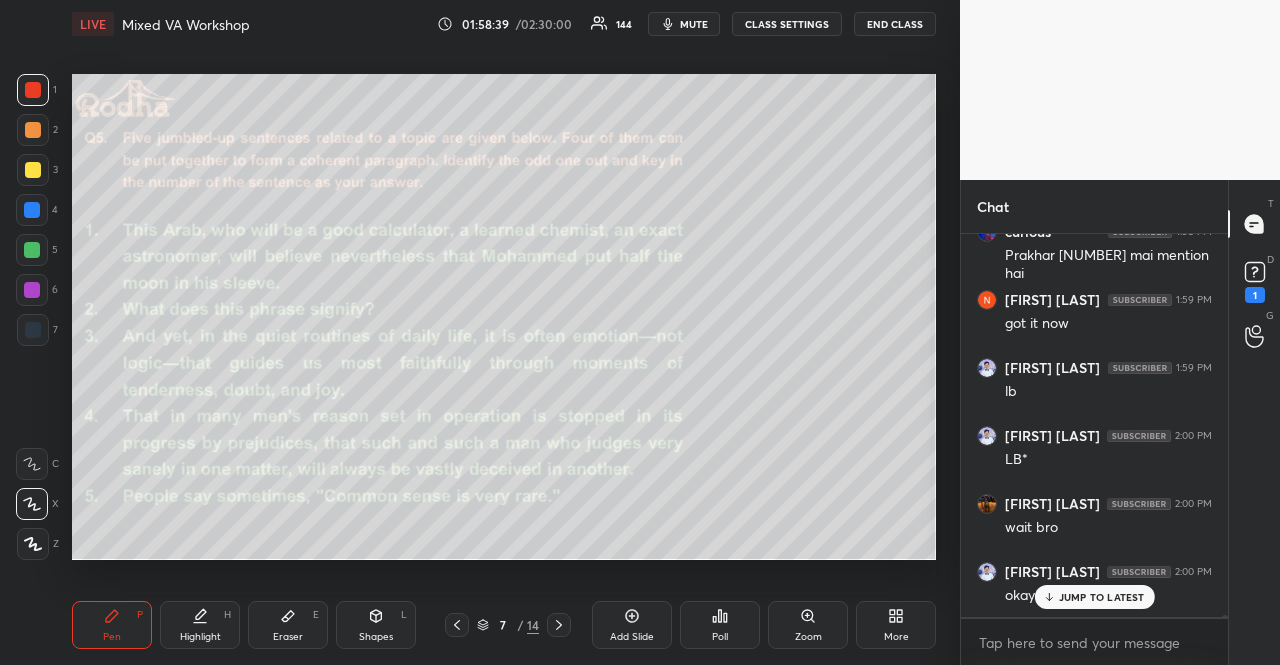 scroll, scrollTop: 80932, scrollLeft: 0, axis: vertical 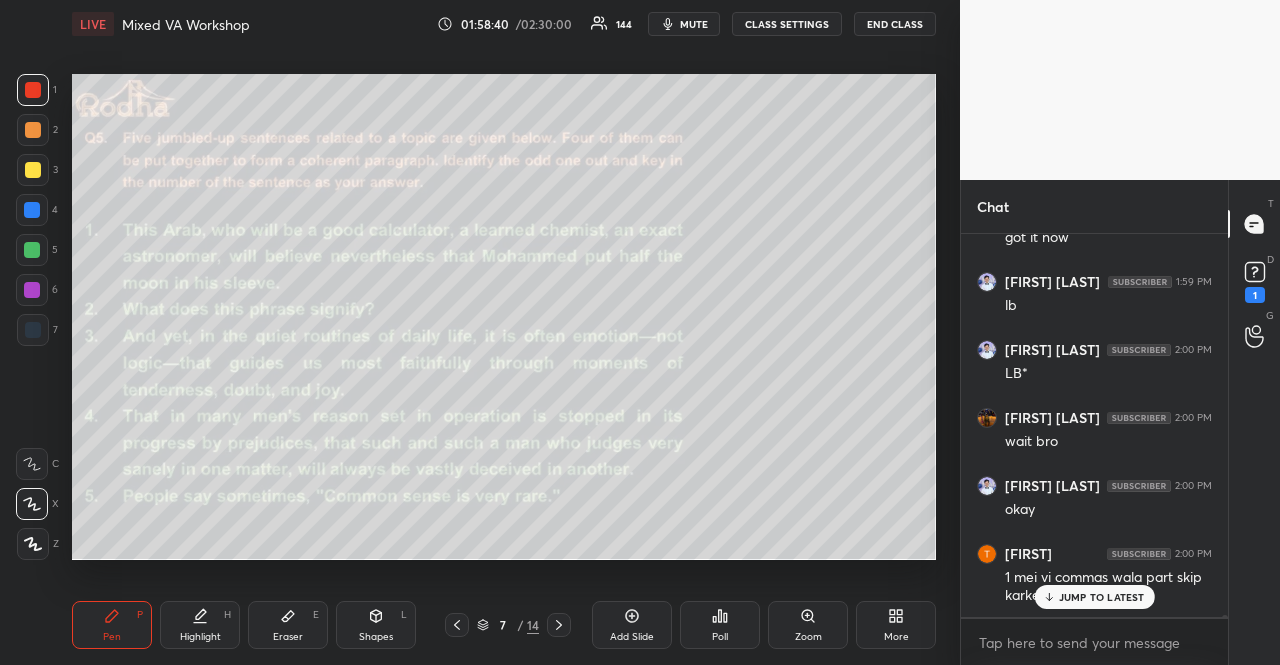 click on "JUMP TO LATEST" at bounding box center [1102, 597] 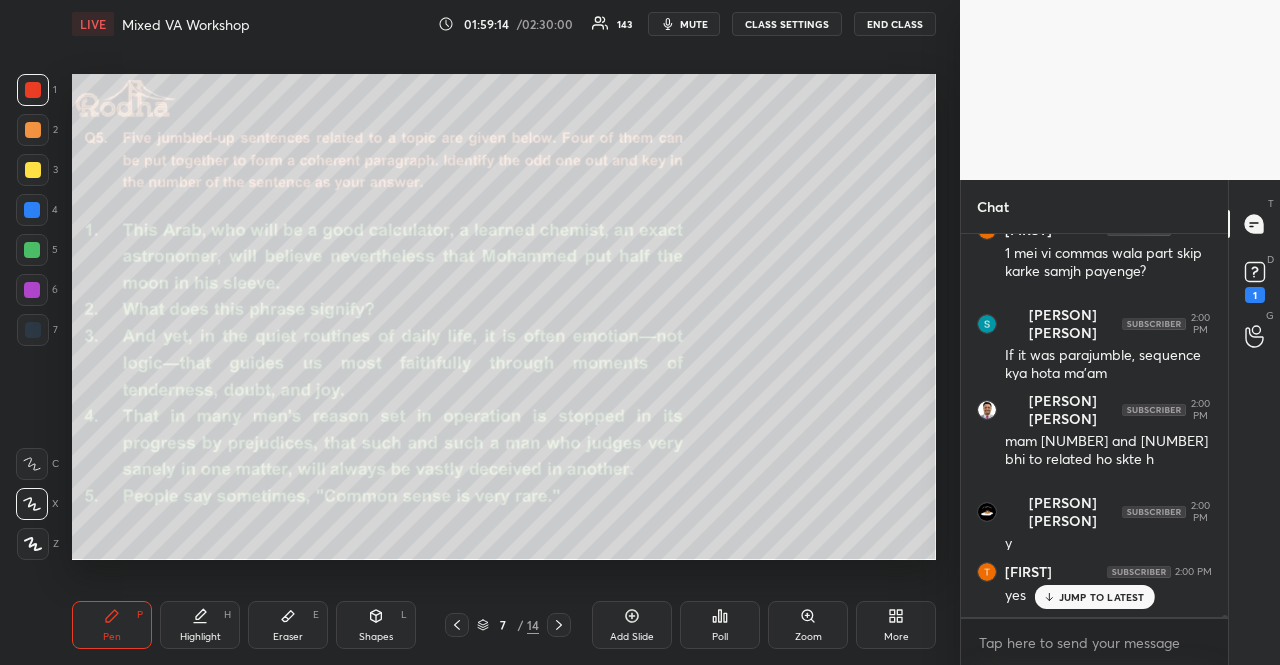 scroll, scrollTop: 81340, scrollLeft: 0, axis: vertical 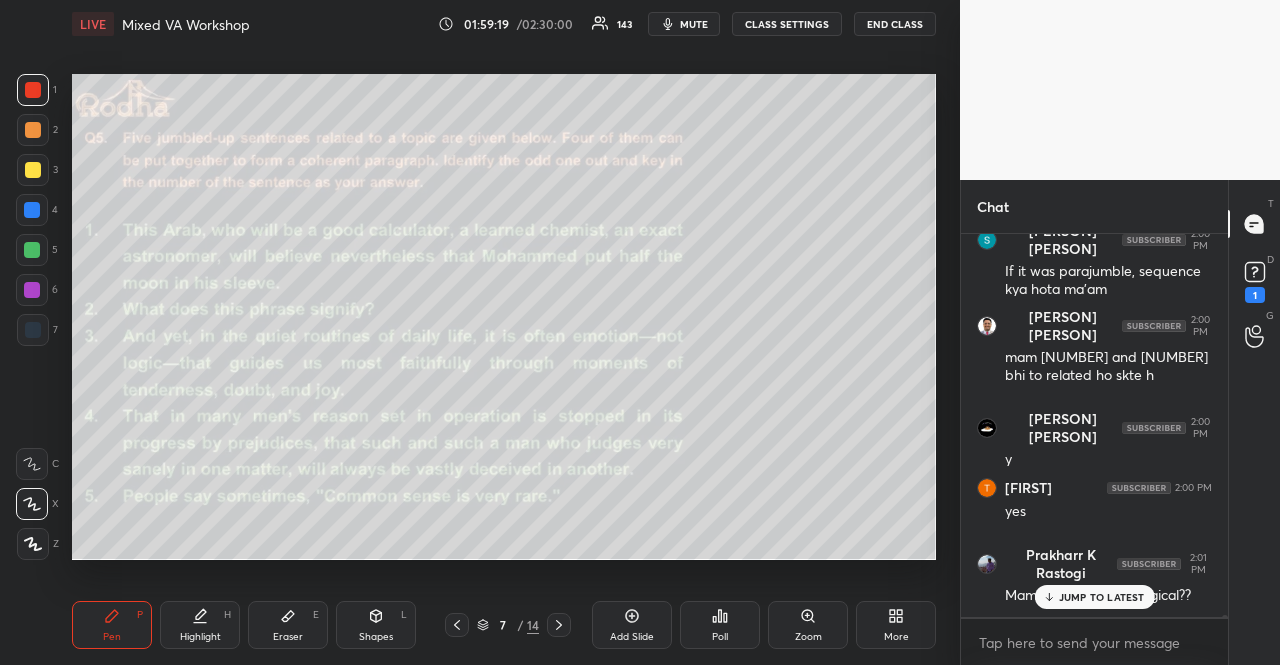 click on "JUMP TO LATEST" at bounding box center [1102, 597] 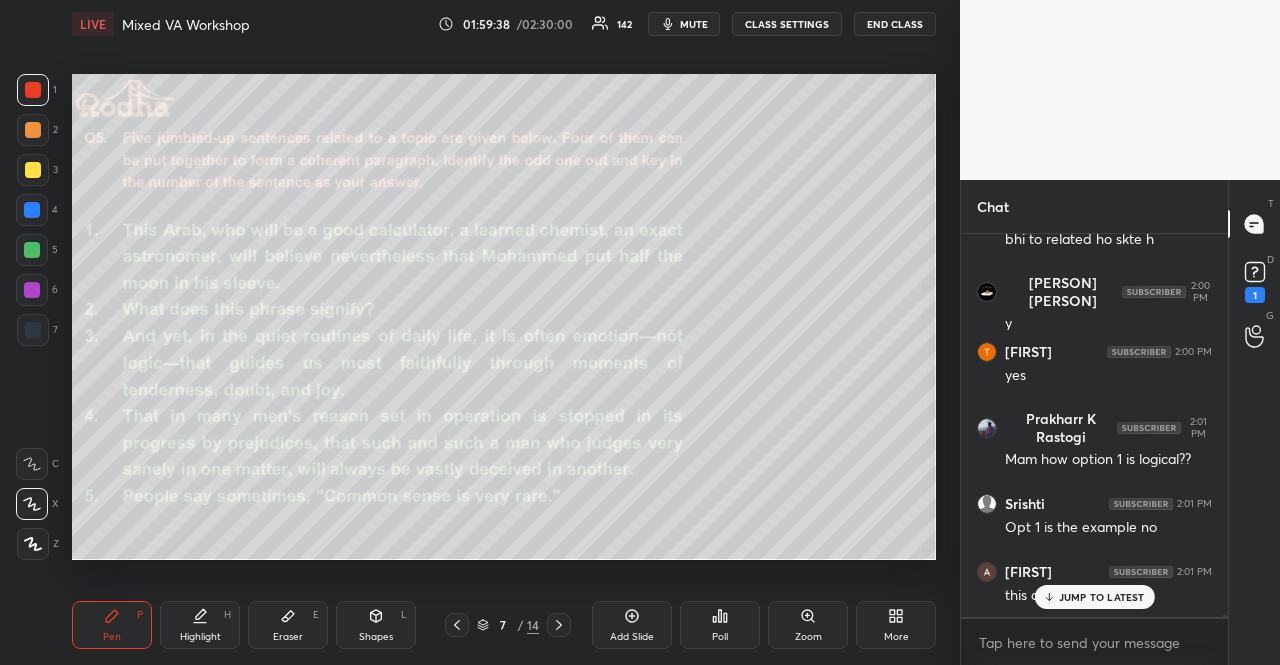 scroll, scrollTop: 81544, scrollLeft: 0, axis: vertical 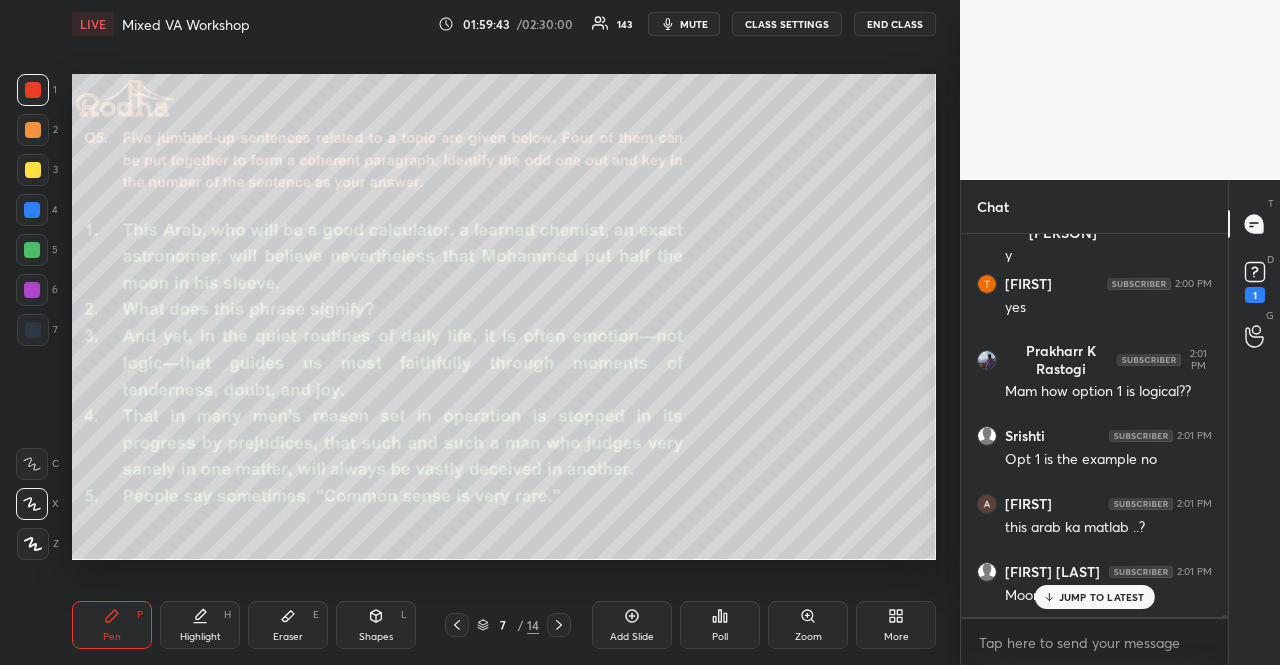 click on "JUMP TO LATEST" at bounding box center [1102, 597] 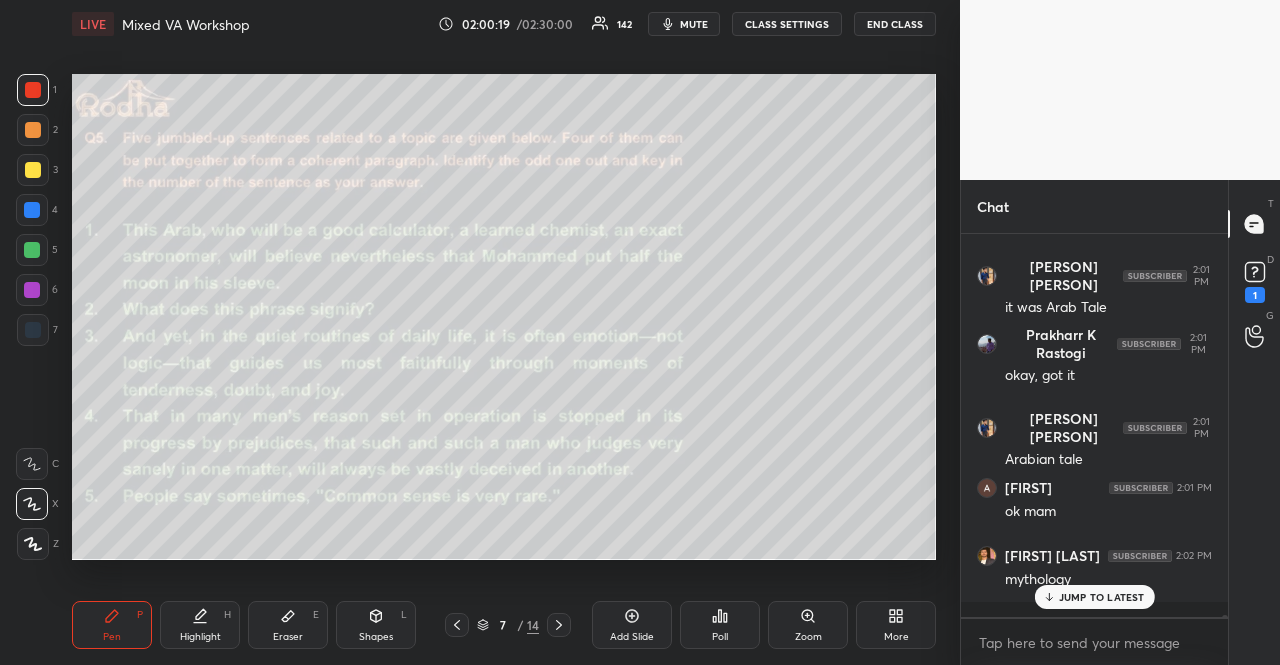 scroll, scrollTop: 82172, scrollLeft: 0, axis: vertical 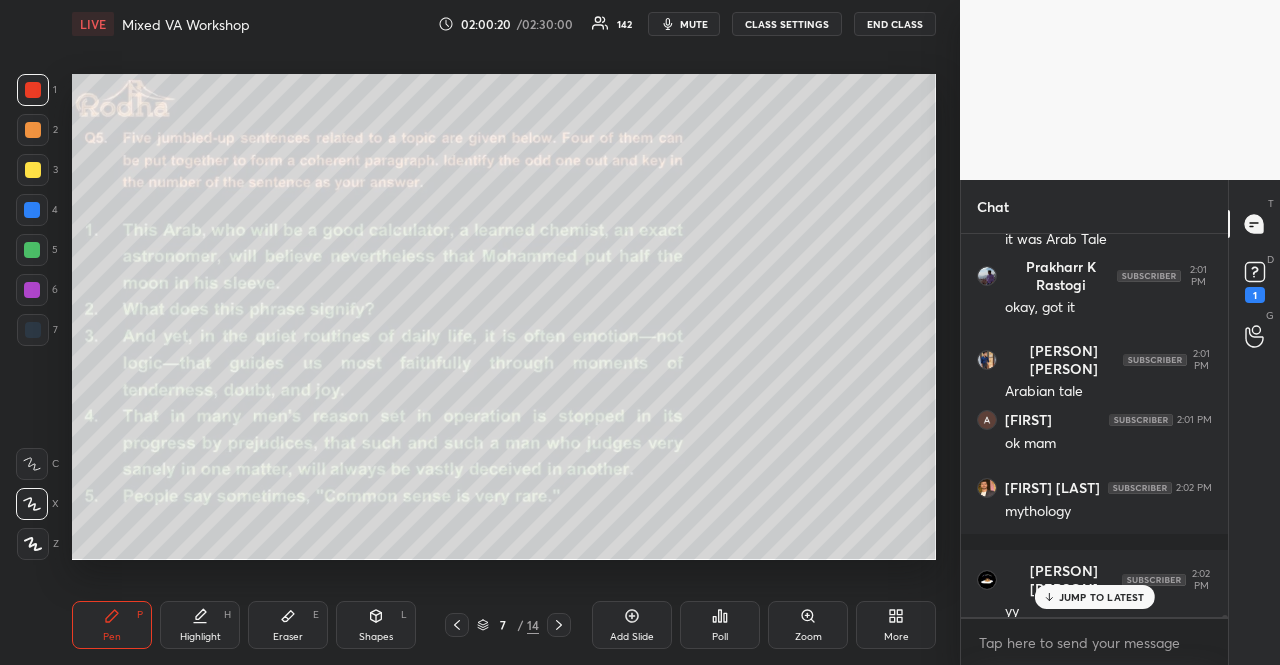 click on "JUMP TO LATEST" at bounding box center (1102, 597) 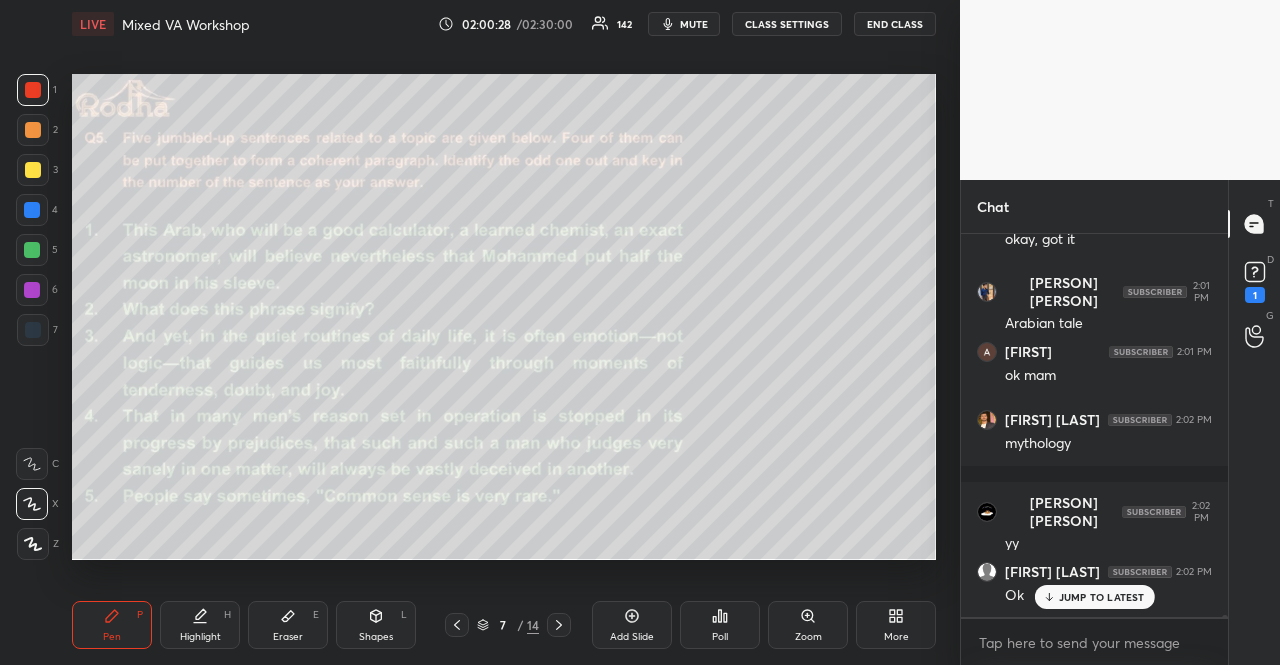 scroll, scrollTop: 82308, scrollLeft: 0, axis: vertical 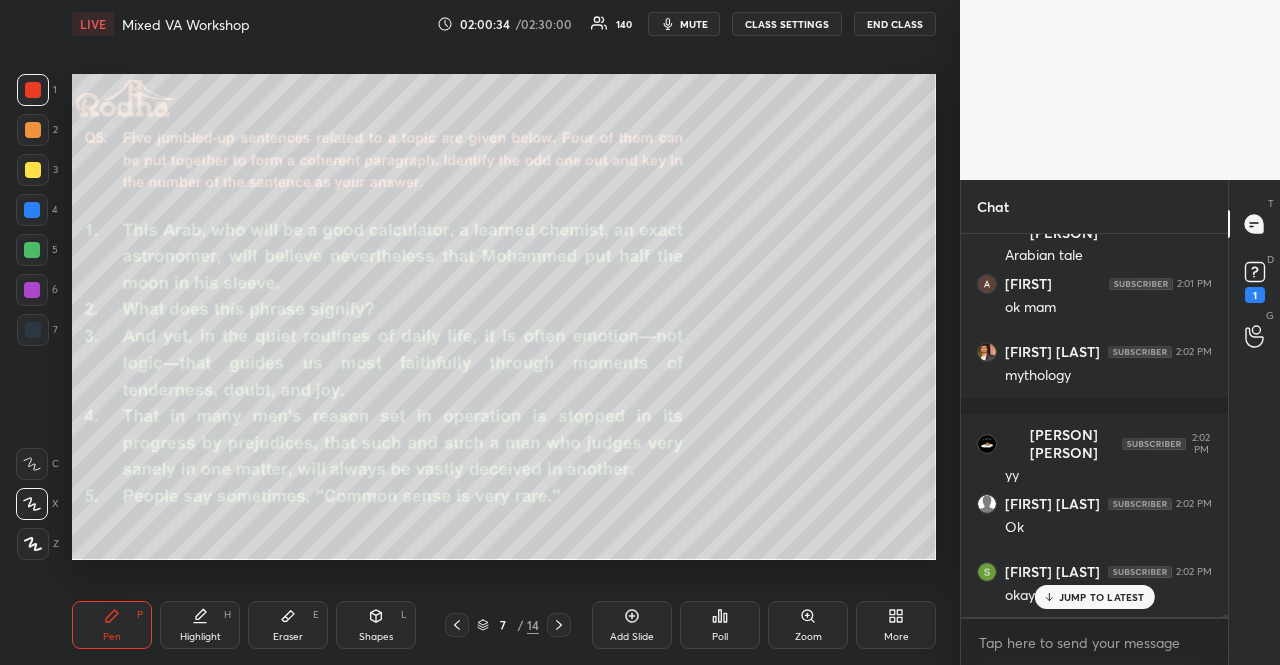 click on "JUMP TO LATEST" at bounding box center [1102, 597] 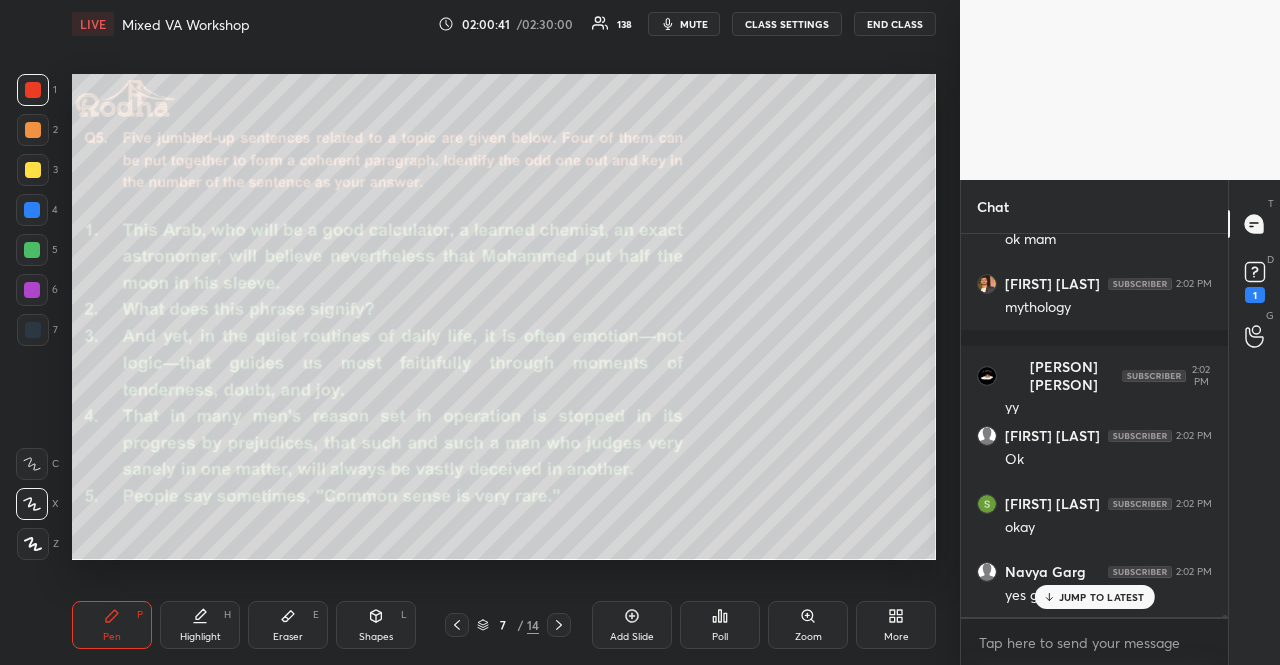 scroll, scrollTop: 82444, scrollLeft: 0, axis: vertical 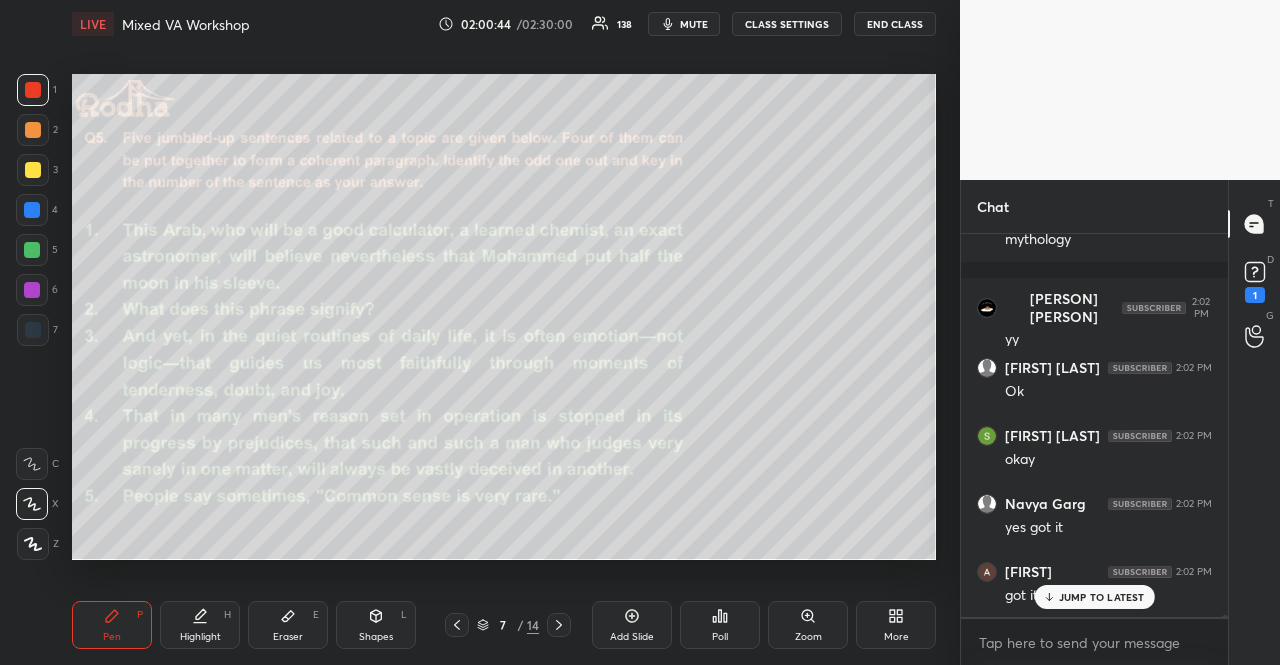 click on "JUMP TO LATEST" at bounding box center (1102, 597) 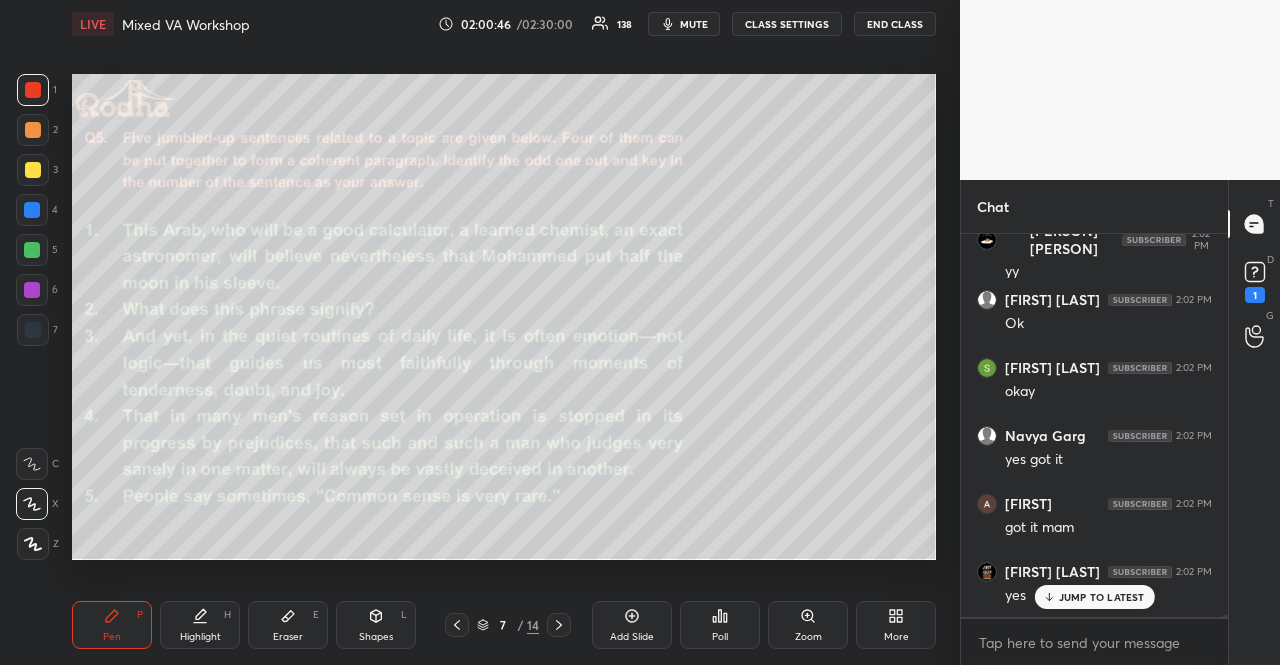 scroll, scrollTop: 82580, scrollLeft: 0, axis: vertical 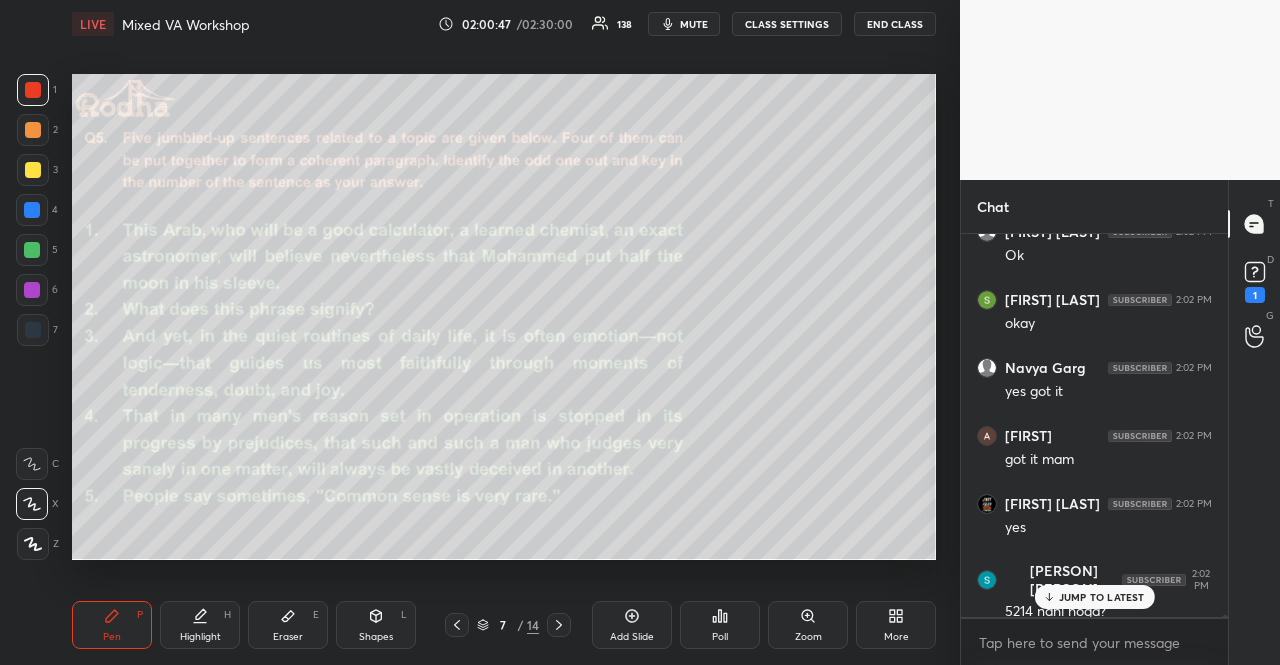 click on "JUMP TO LATEST" at bounding box center [1102, 597] 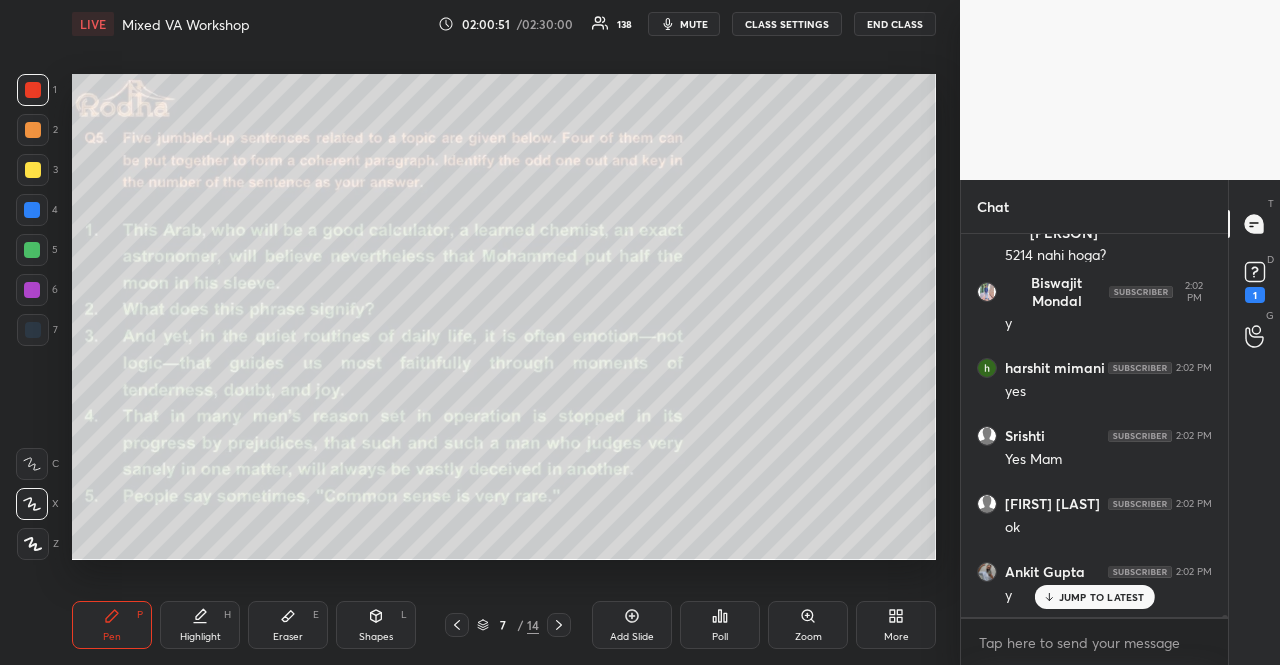 scroll, scrollTop: 83022, scrollLeft: 0, axis: vertical 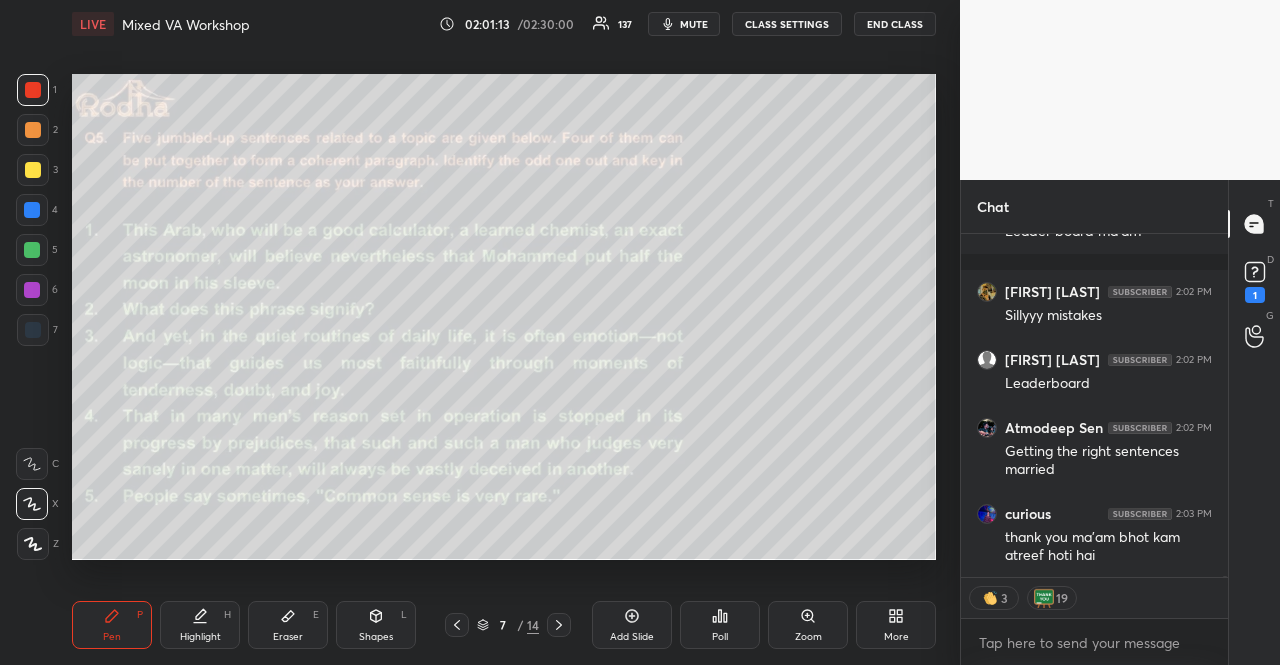 click on "More" at bounding box center [896, 637] 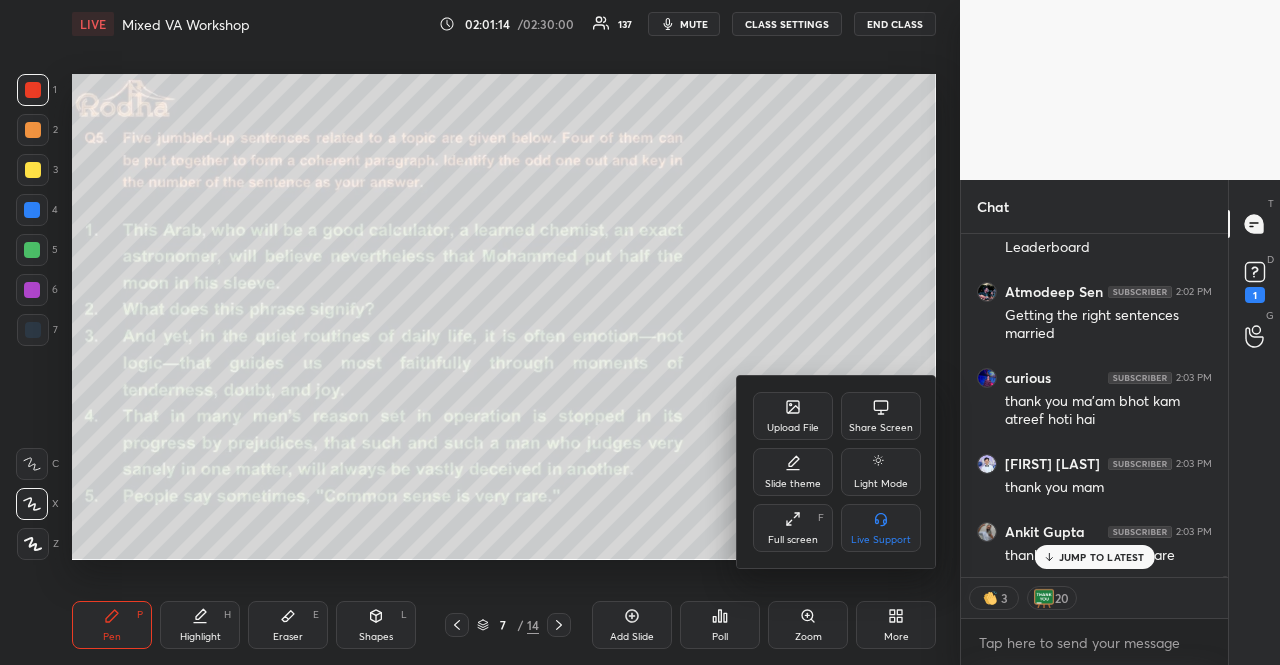 scroll, scrollTop: 84286, scrollLeft: 0, axis: vertical 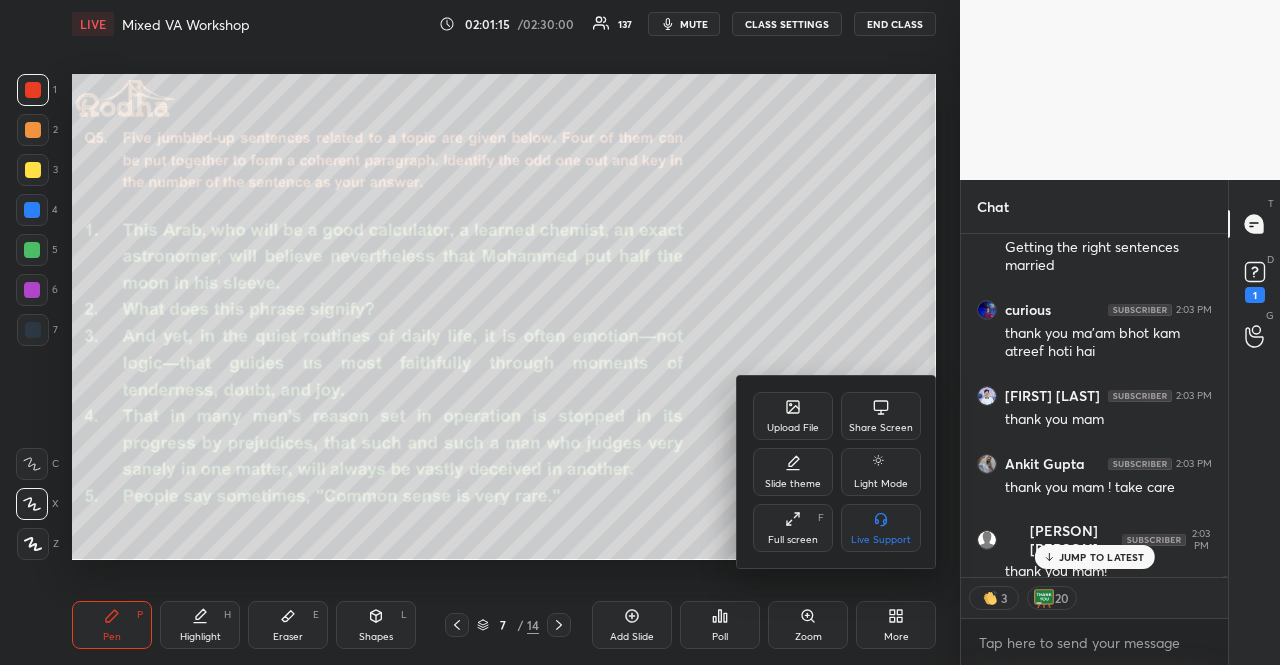 click at bounding box center (640, 332) 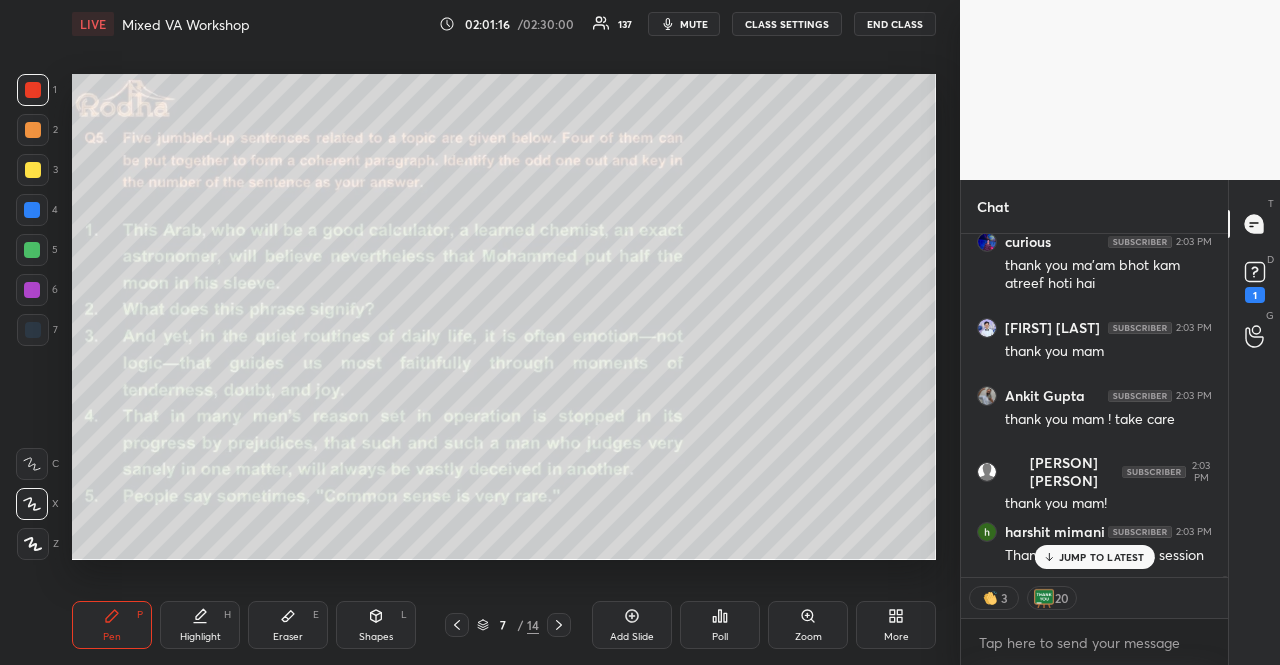 click on "Poll" at bounding box center [720, 625] 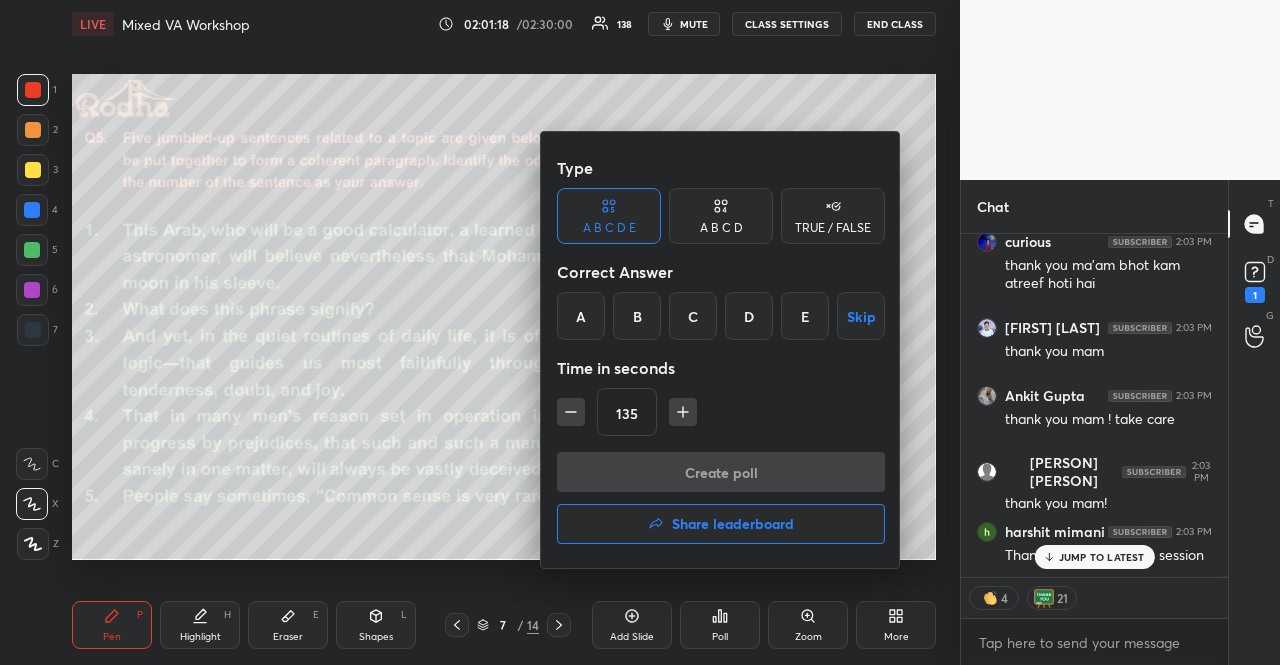 click on "Share leaderboard" at bounding box center [733, 524] 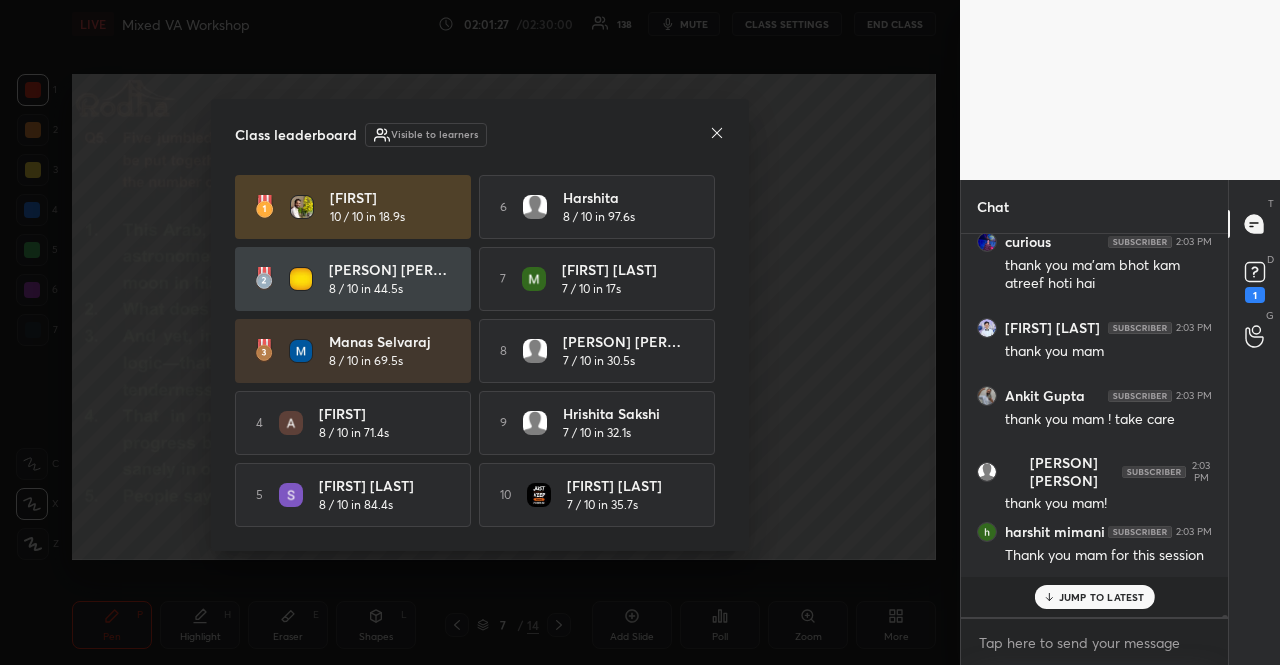 scroll, scrollTop: 6, scrollLeft: 6, axis: both 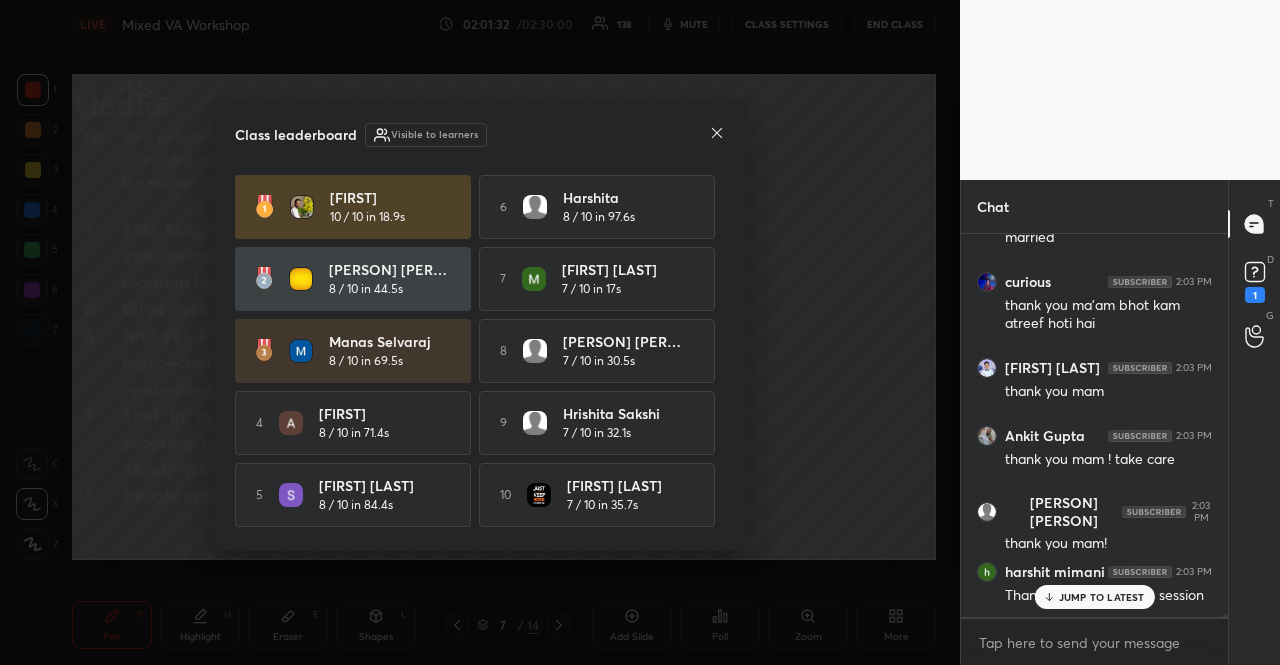 click on "JUMP TO LATEST" at bounding box center [1102, 597] 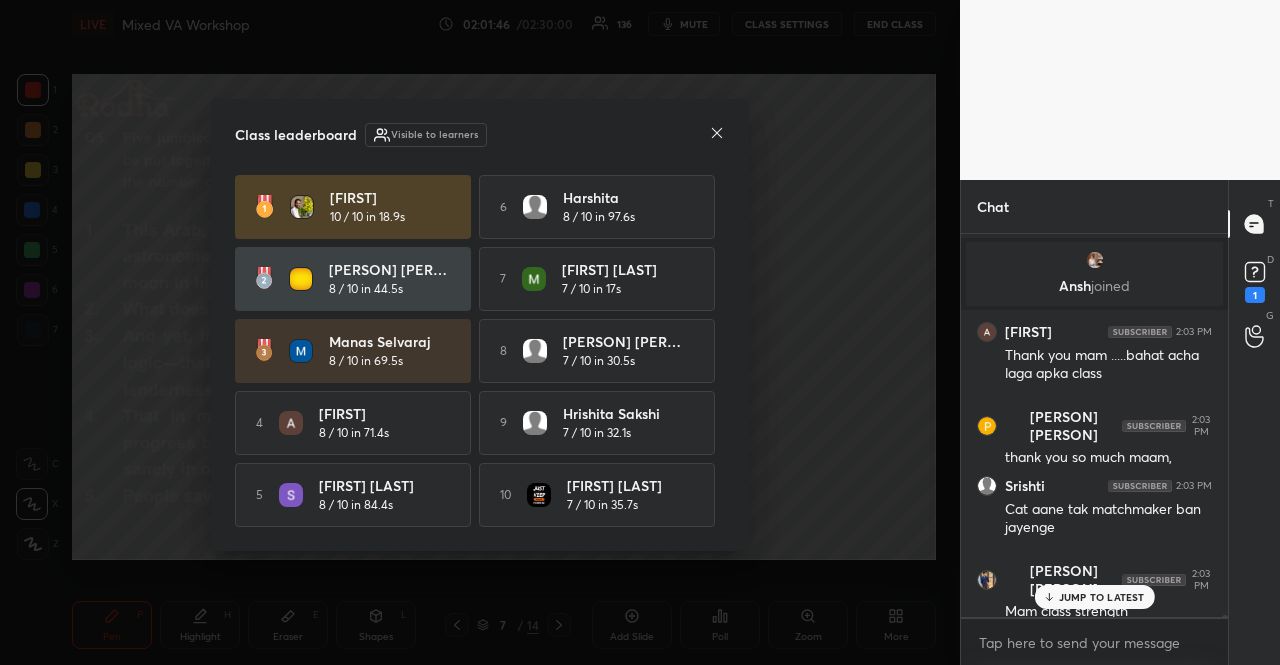 scroll, scrollTop: 81802, scrollLeft: 0, axis: vertical 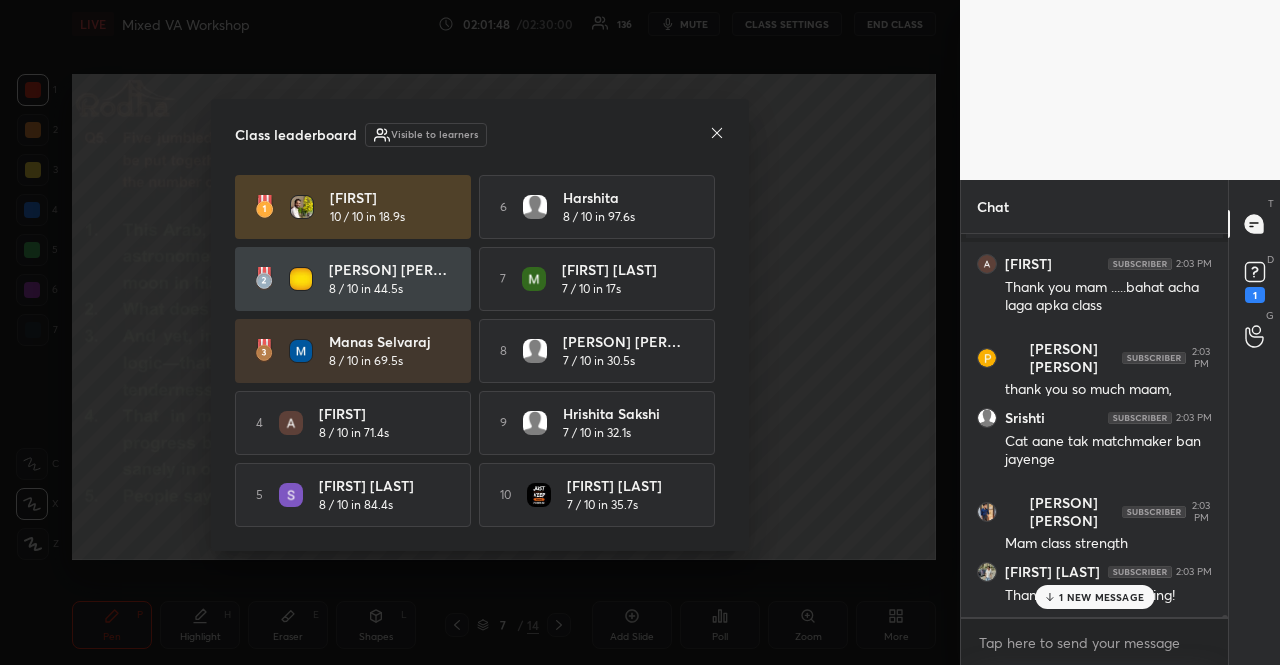 click on "1 NEW MESSAGE" at bounding box center [1101, 597] 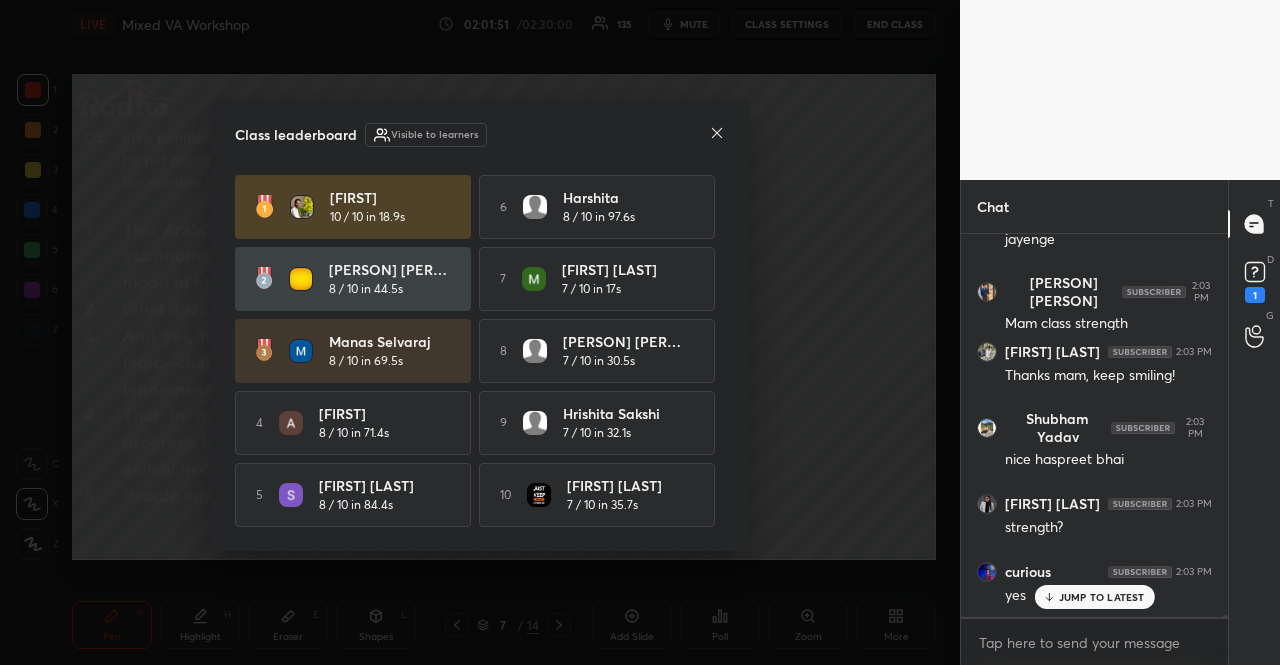 scroll, scrollTop: 82106, scrollLeft: 0, axis: vertical 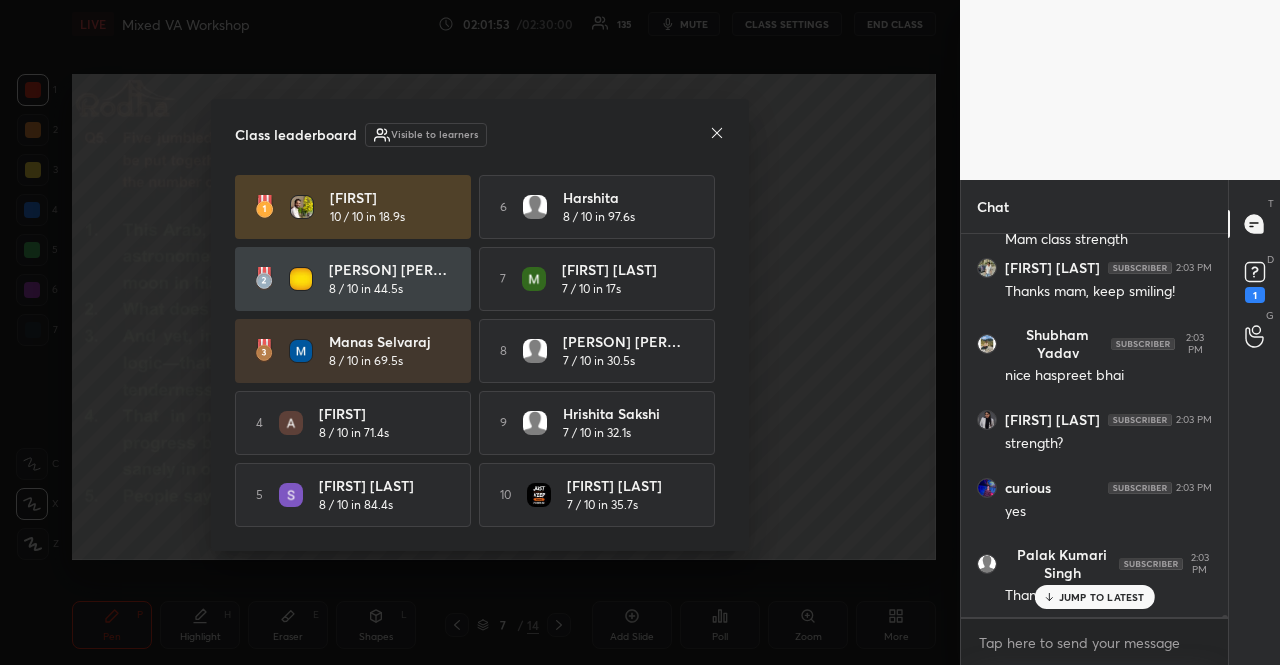 click 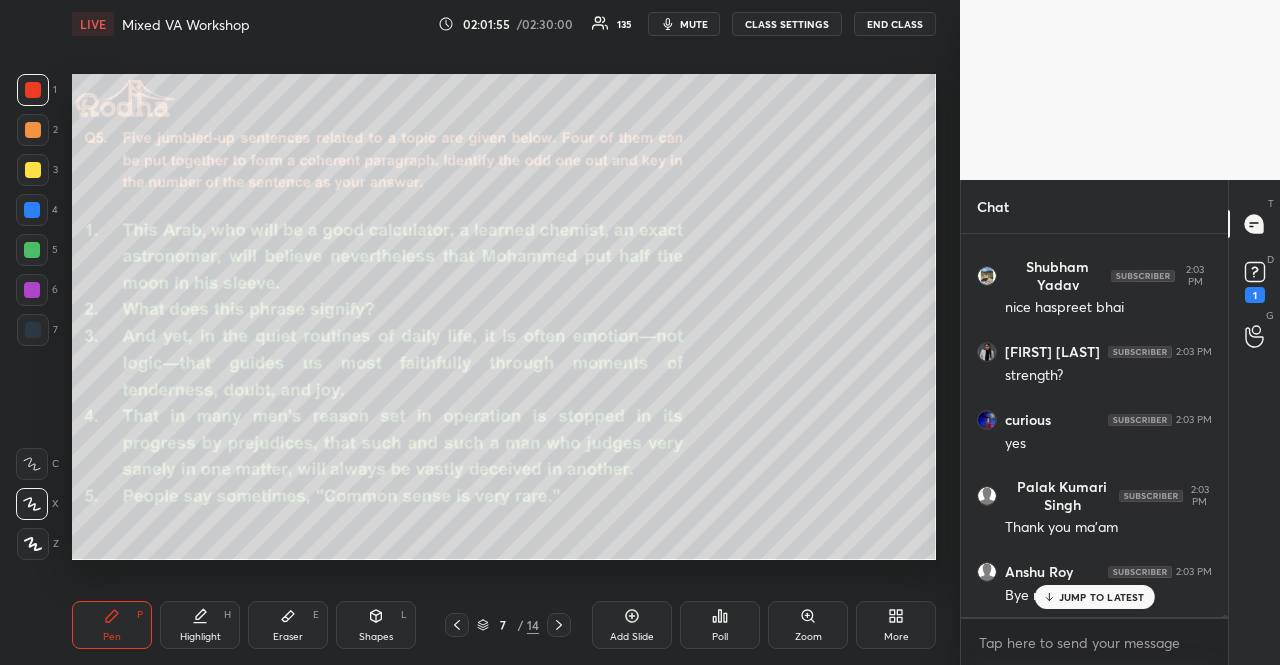 scroll, scrollTop: 82260, scrollLeft: 0, axis: vertical 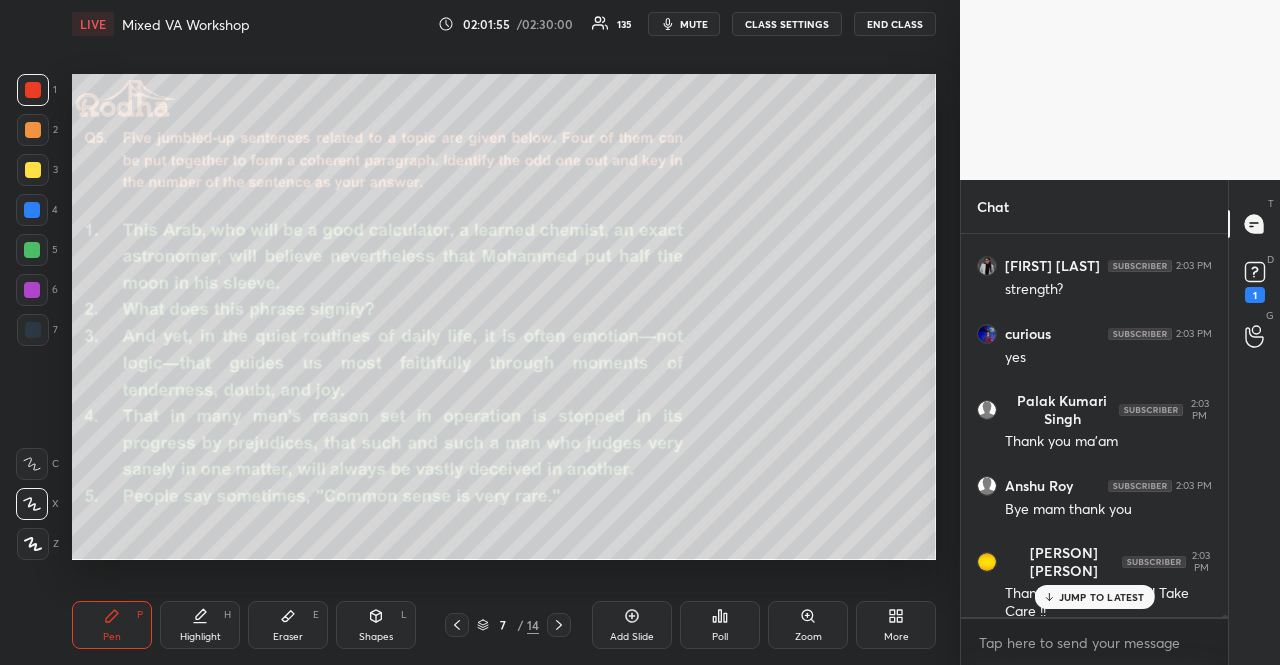 click on "END CLASS" at bounding box center (895, 24) 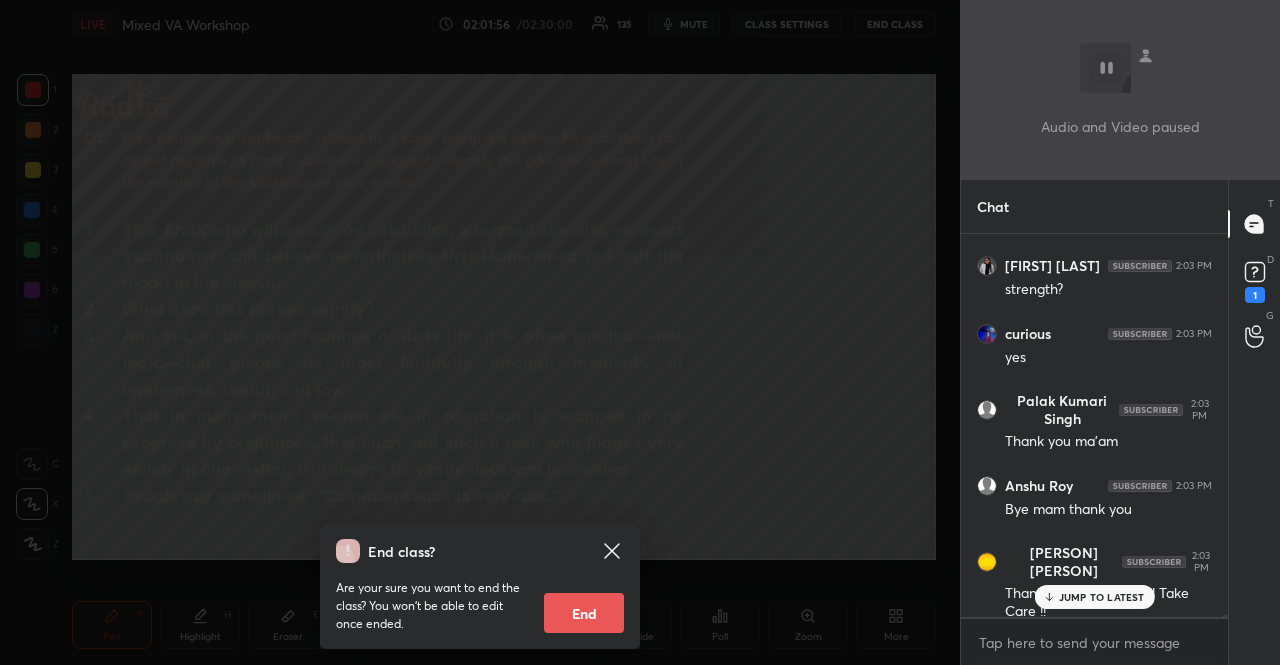scroll, scrollTop: 82328, scrollLeft: 0, axis: vertical 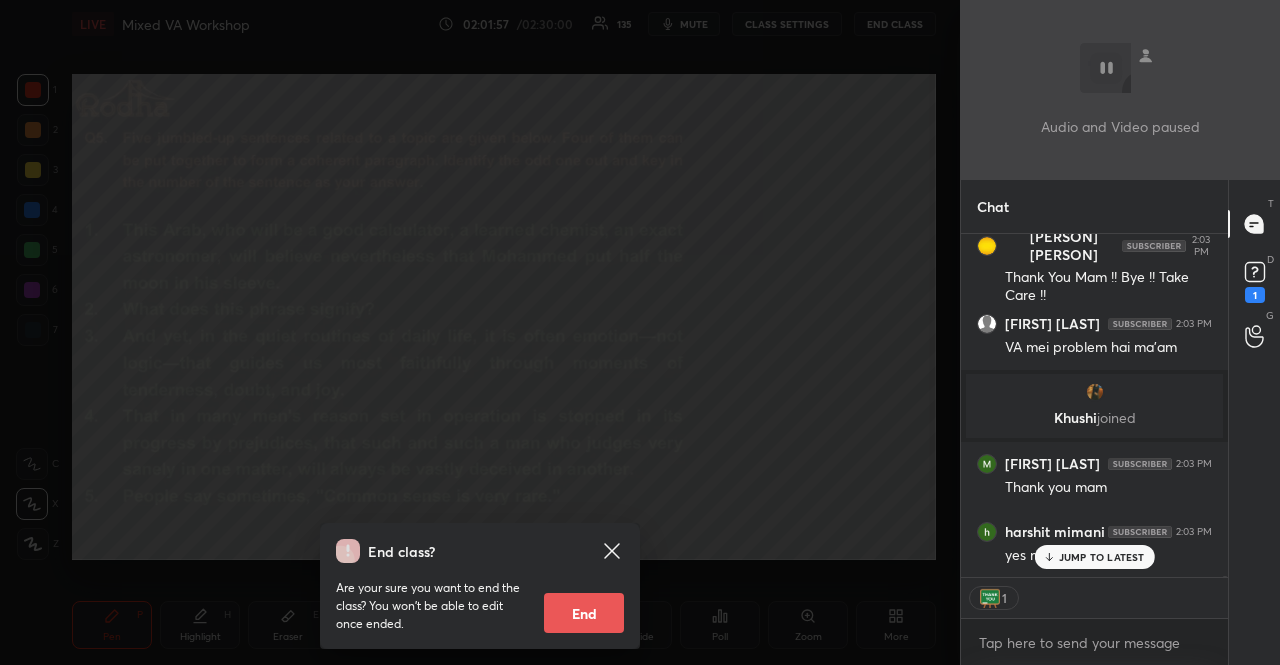click on "End" at bounding box center (584, 613) 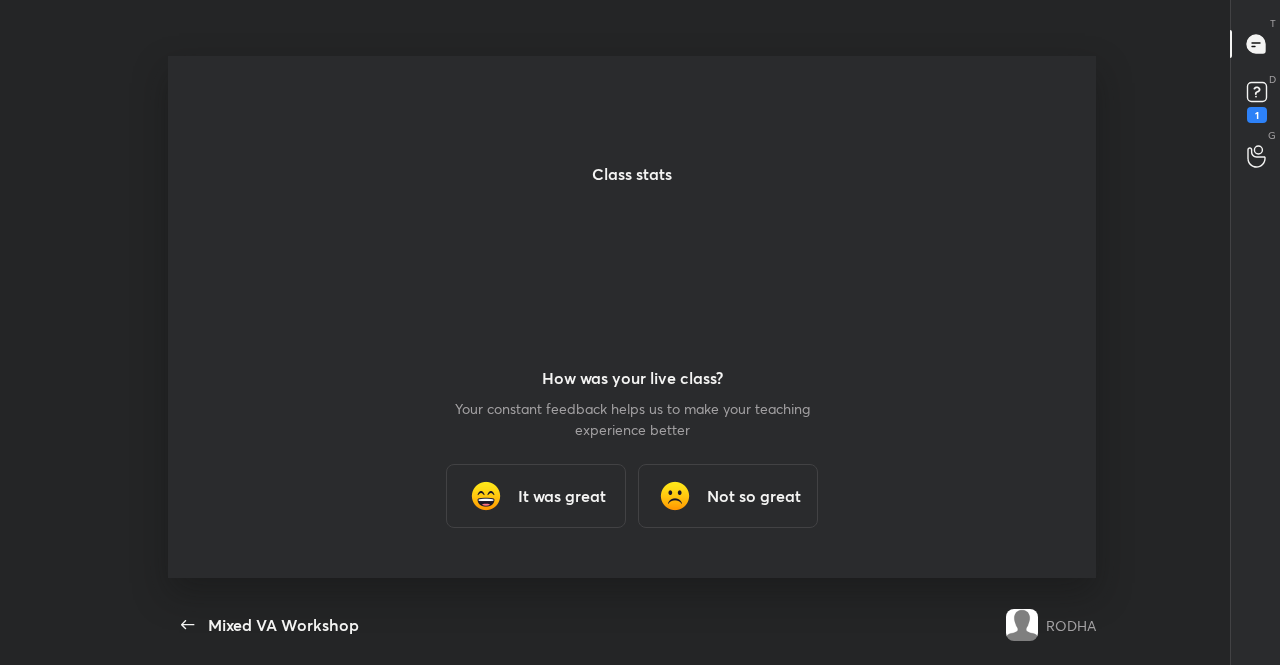 scroll, scrollTop: 99462, scrollLeft: 98966, axis: both 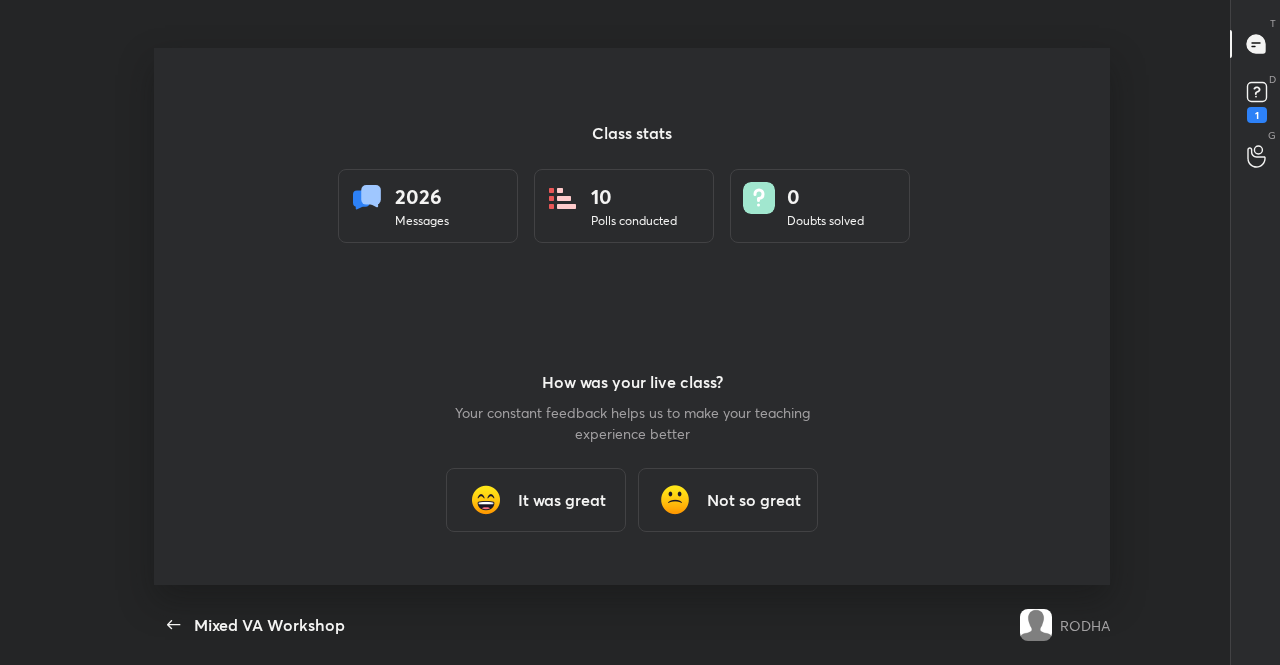 type on "x" 